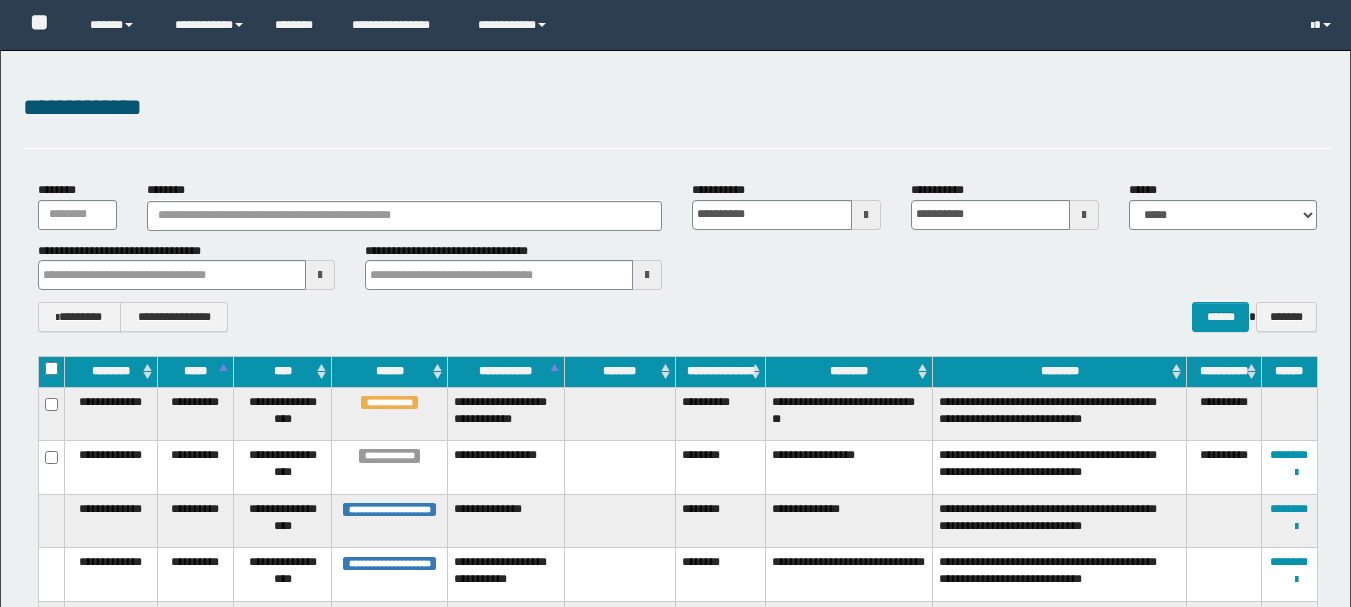 scroll, scrollTop: 0, scrollLeft: 0, axis: both 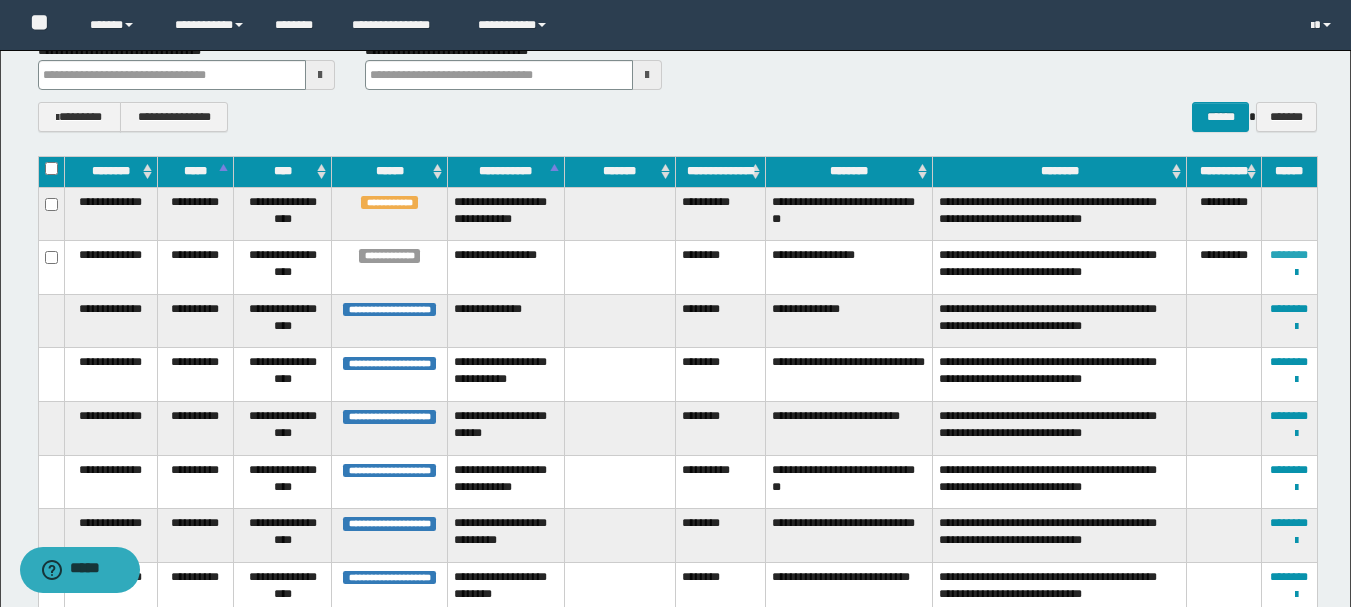 click on "********" at bounding box center (1289, 255) 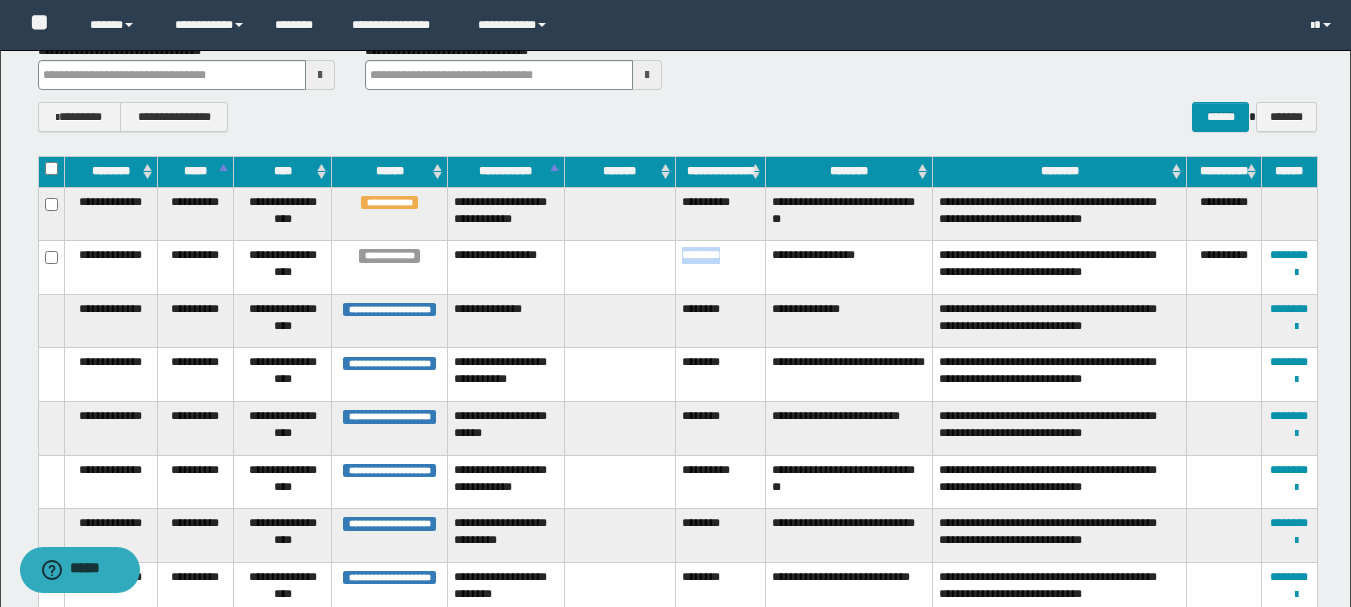 drag, startPoint x: 746, startPoint y: 287, endPoint x: 673, endPoint y: 283, distance: 73.109505 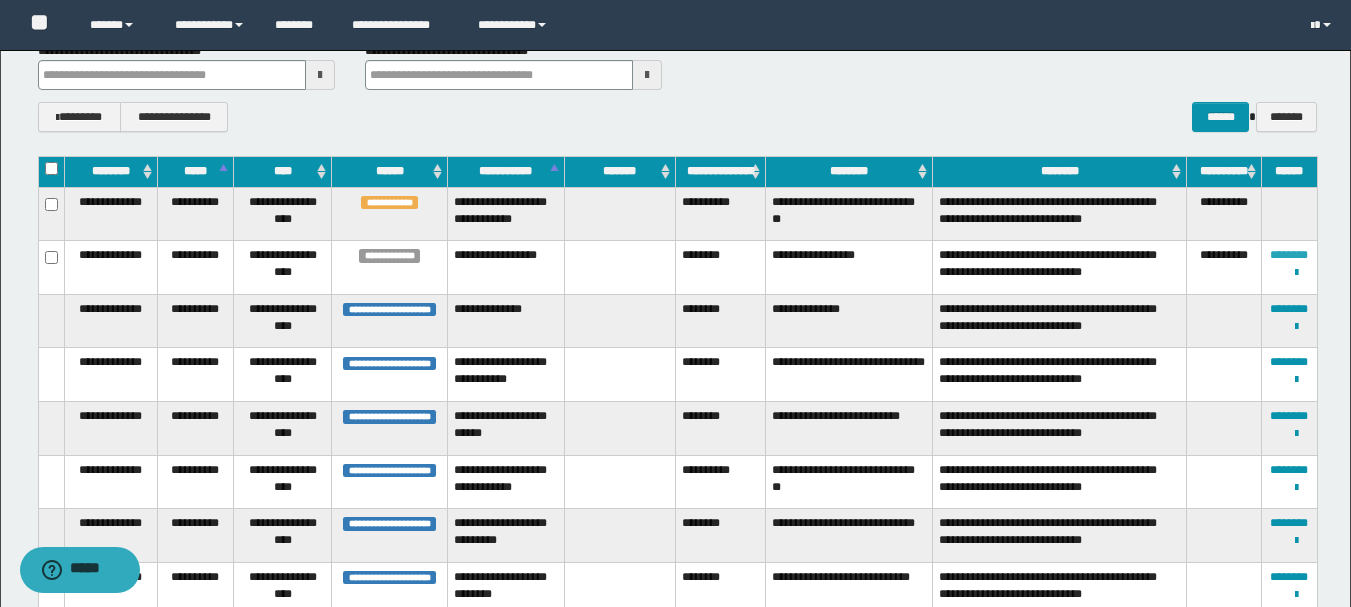 click on "********" at bounding box center (1289, 255) 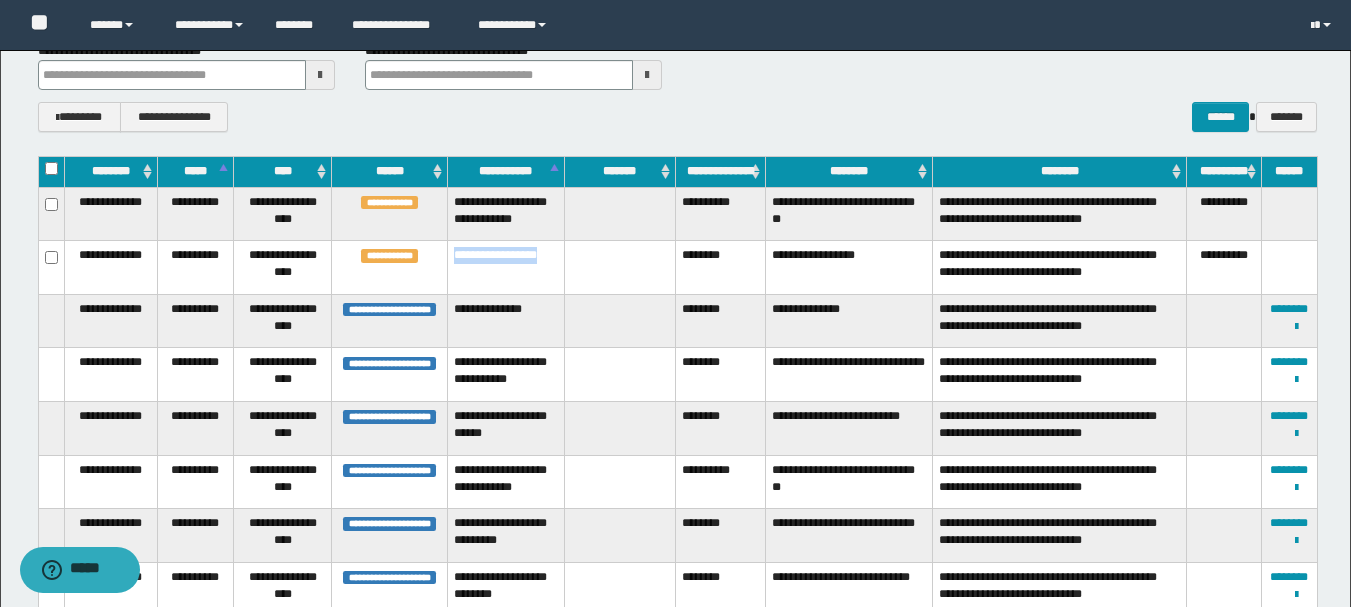 drag, startPoint x: 495, startPoint y: 301, endPoint x: 451, endPoint y: 272, distance: 52.69725 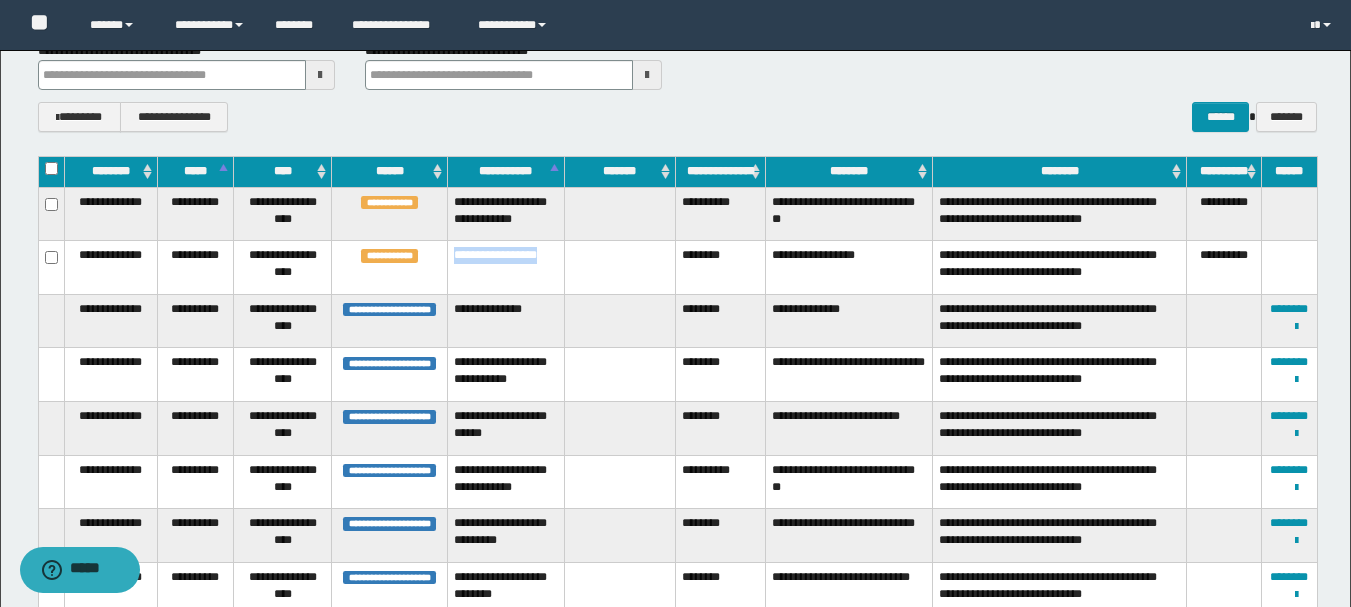 copy on "**********" 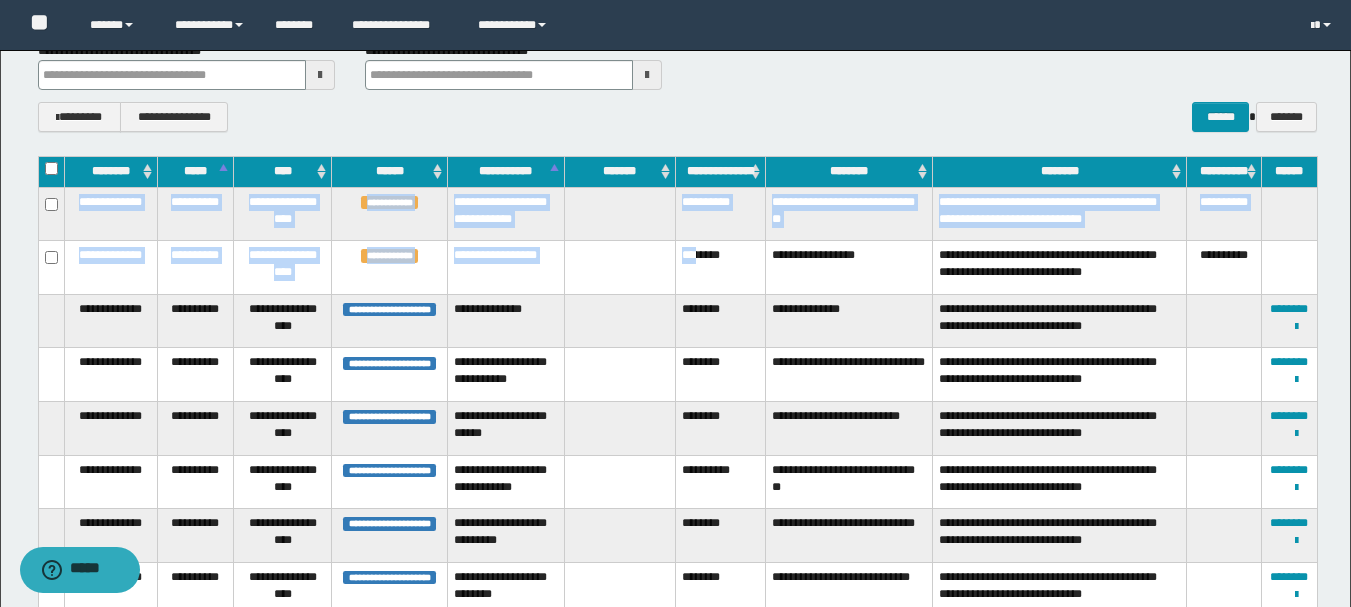 drag, startPoint x: 736, startPoint y: 285, endPoint x: 716, endPoint y: 289, distance: 20.396078 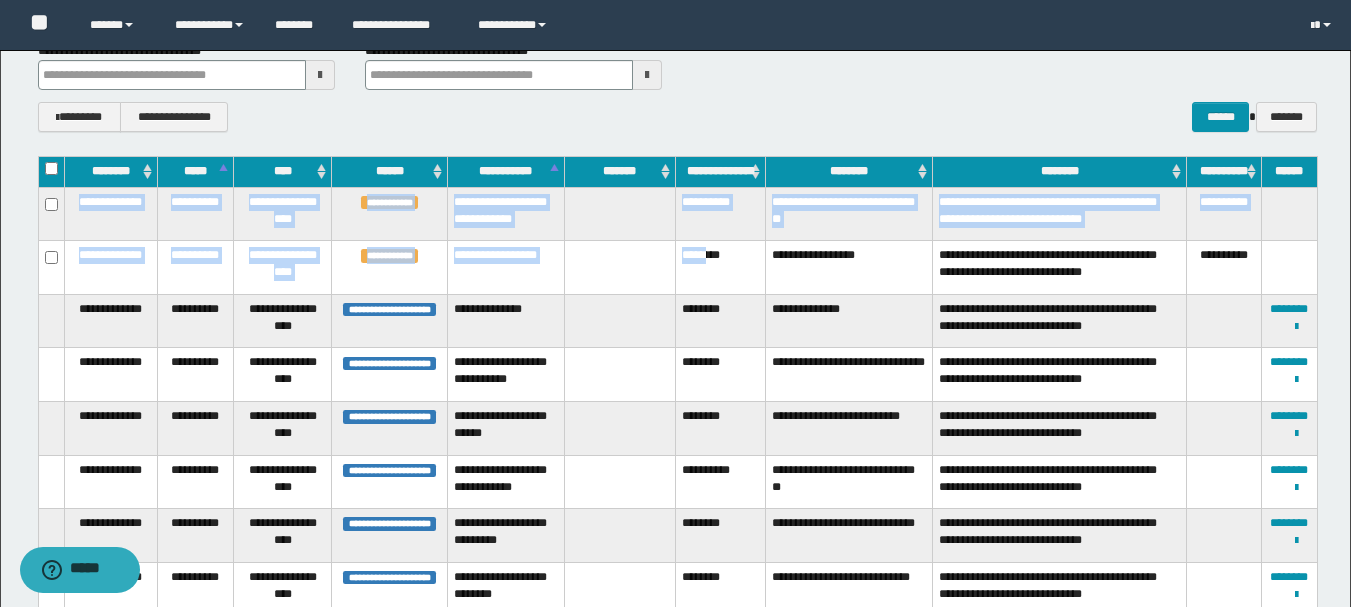 click on "********" at bounding box center (720, 268) 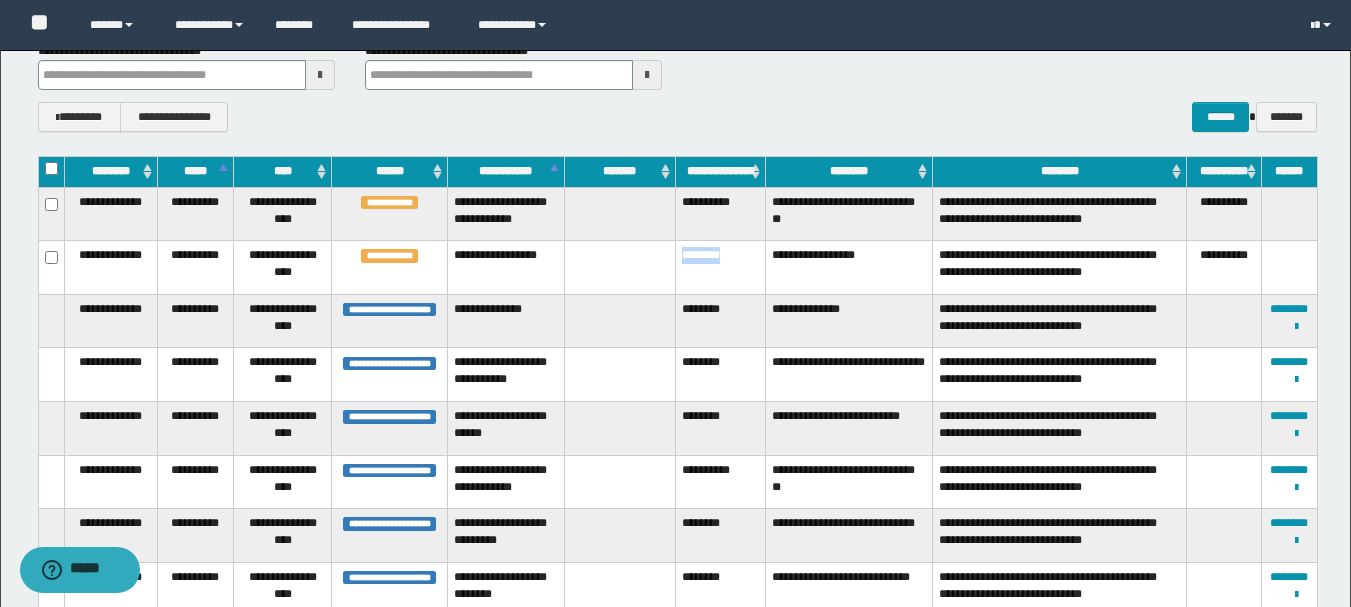 drag, startPoint x: 747, startPoint y: 291, endPoint x: 683, endPoint y: 281, distance: 64.77654 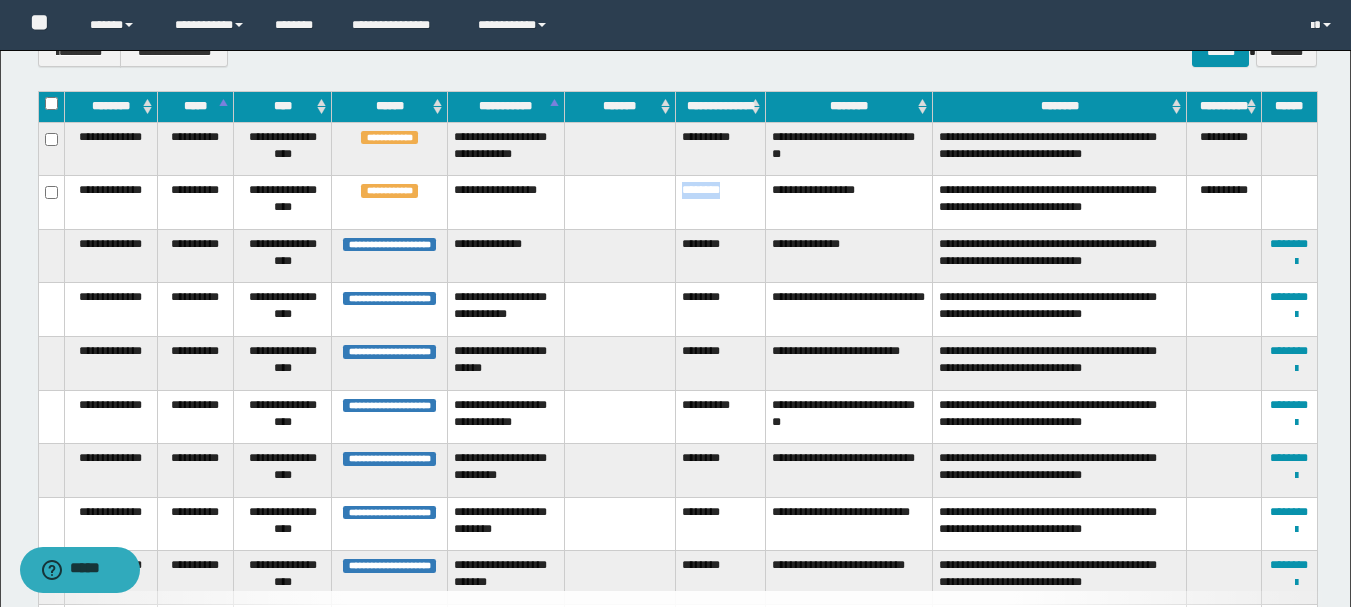 scroll, scrollTop: 300, scrollLeft: 0, axis: vertical 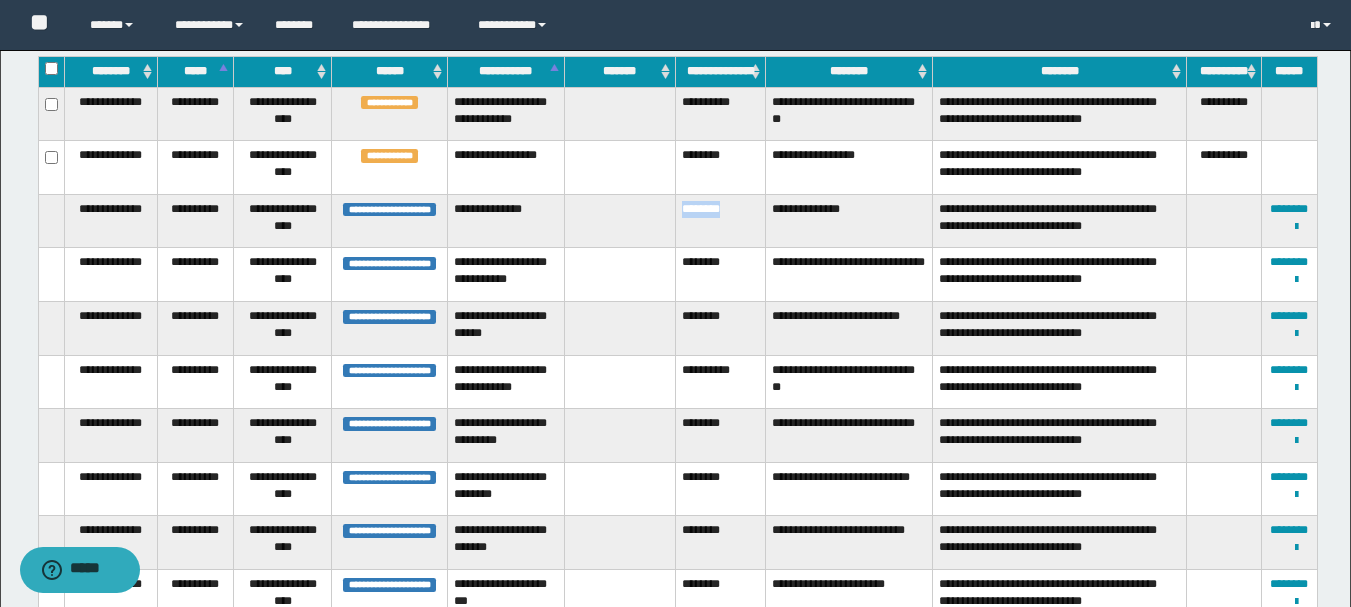 drag, startPoint x: 727, startPoint y: 233, endPoint x: 677, endPoint y: 233, distance: 50 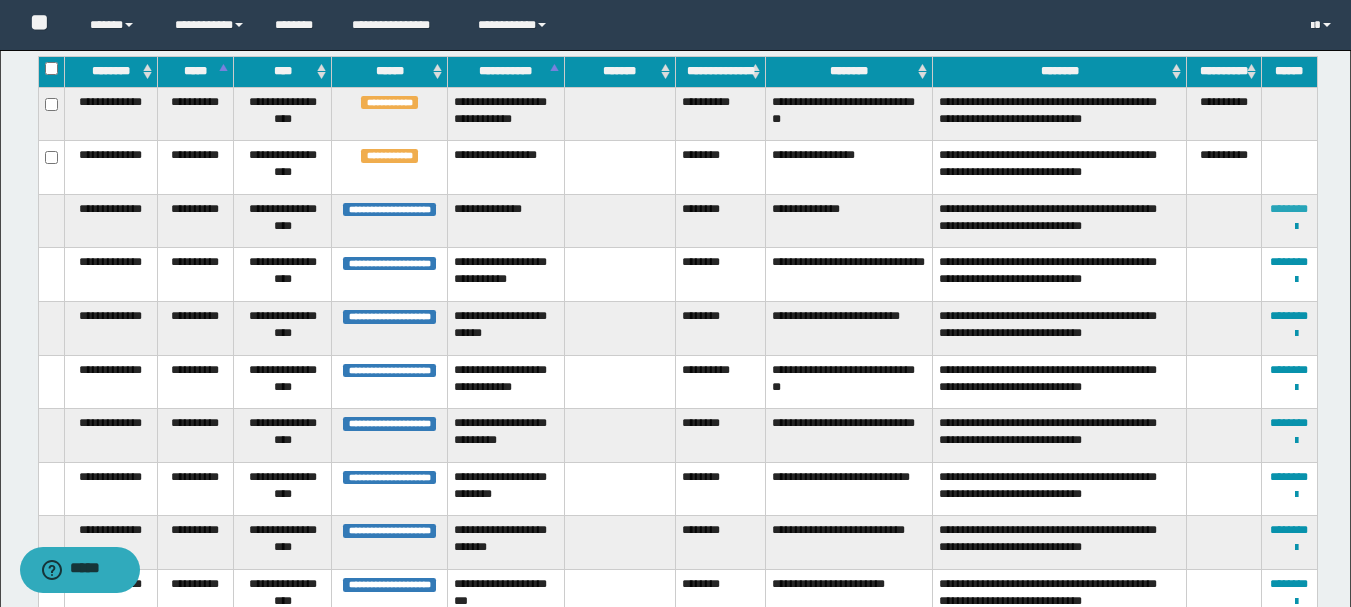 click on "********" at bounding box center [1289, 209] 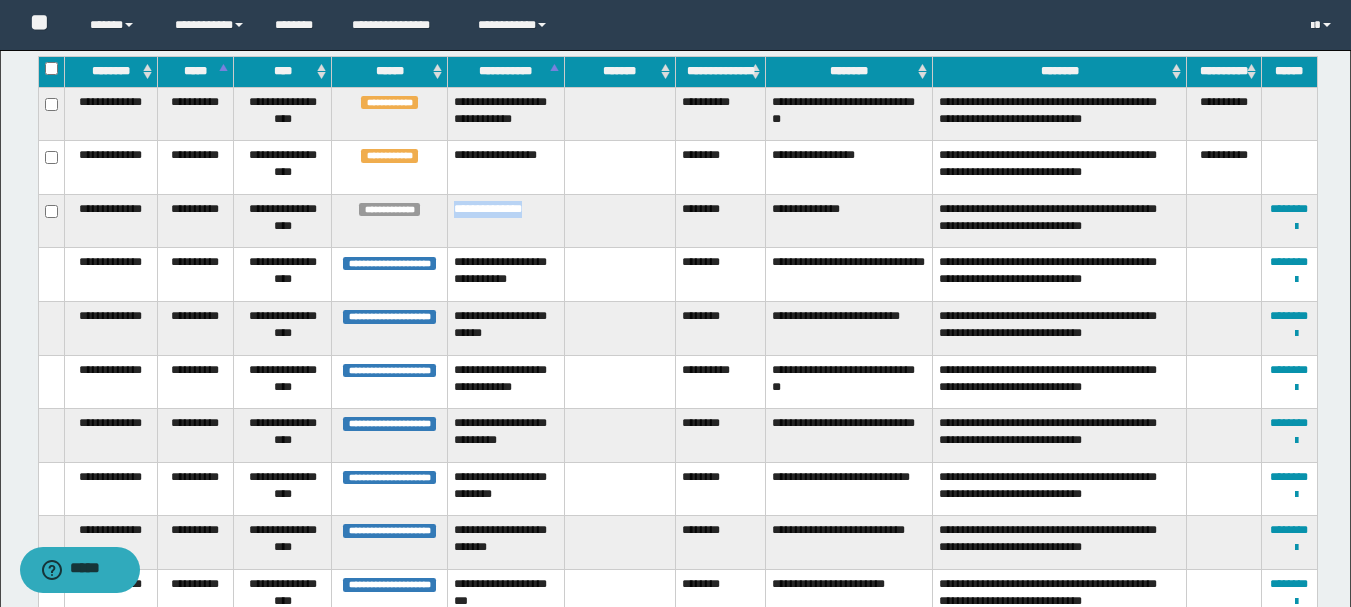 drag, startPoint x: 466, startPoint y: 234, endPoint x: 559, endPoint y: 230, distance: 93.08598 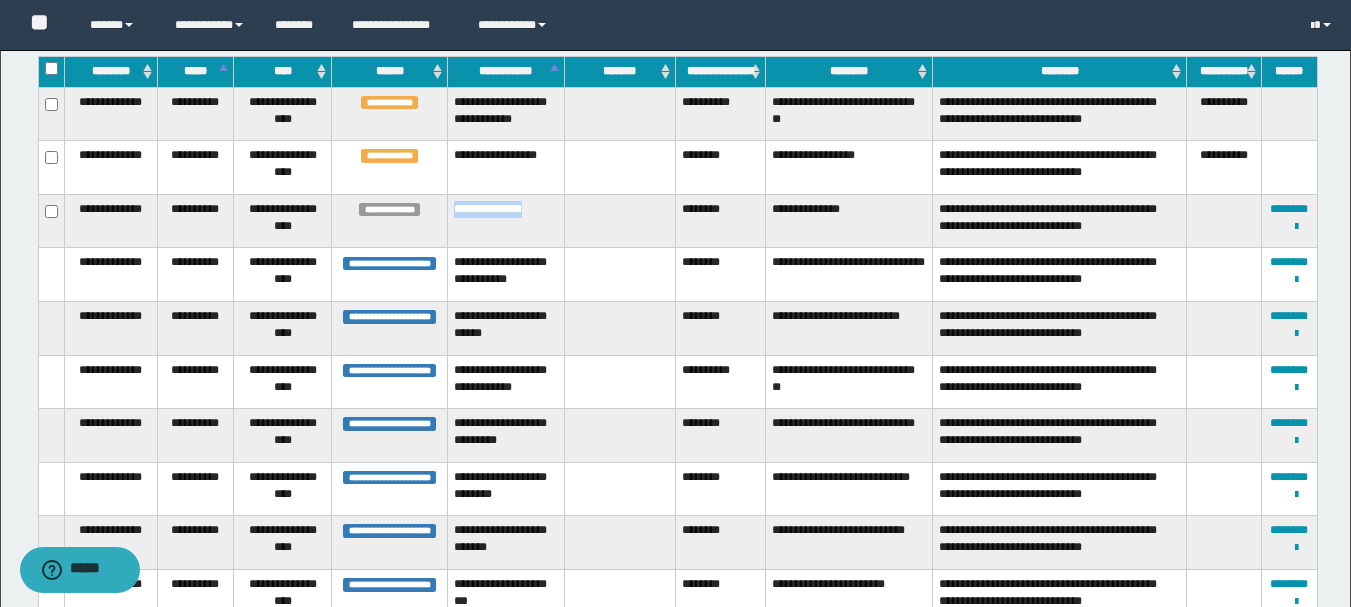 copy on "**********" 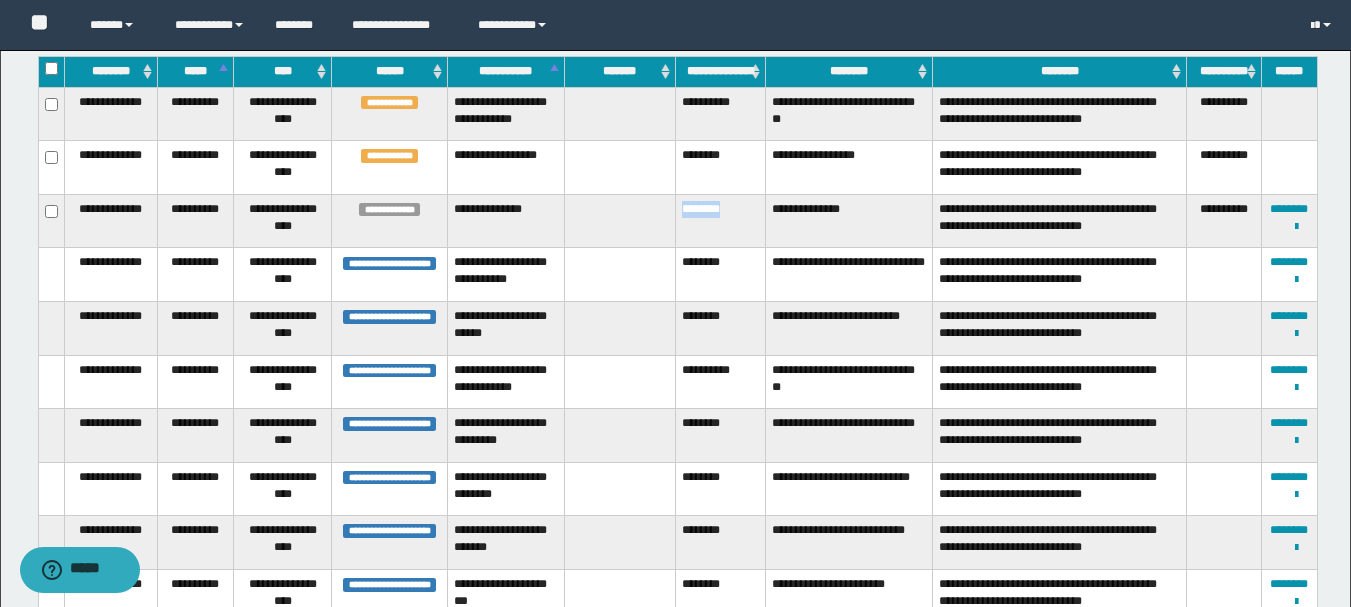 drag, startPoint x: 743, startPoint y: 236, endPoint x: 679, endPoint y: 240, distance: 64.12488 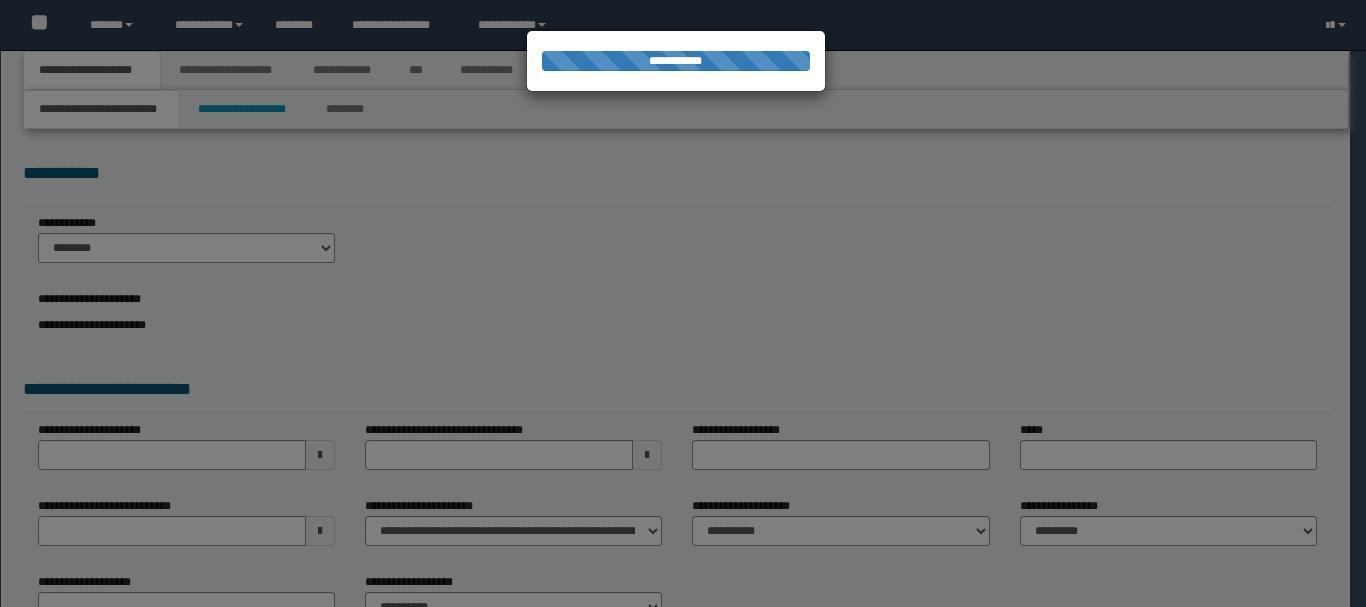 scroll, scrollTop: 0, scrollLeft: 0, axis: both 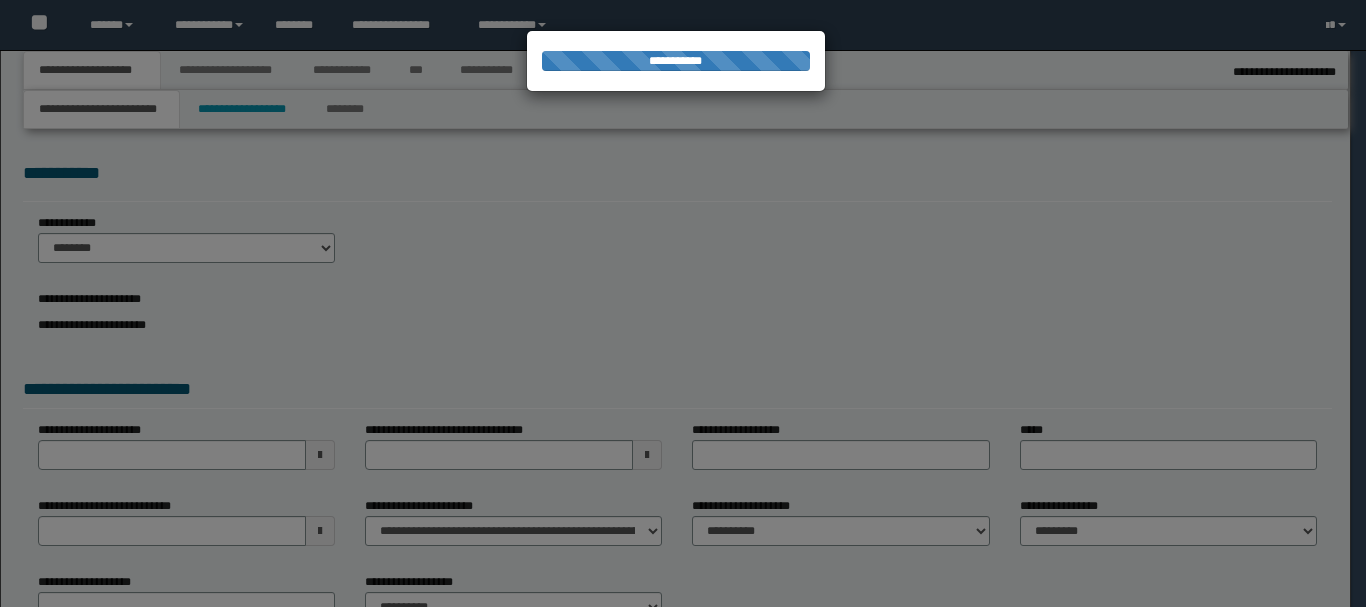 select on "*" 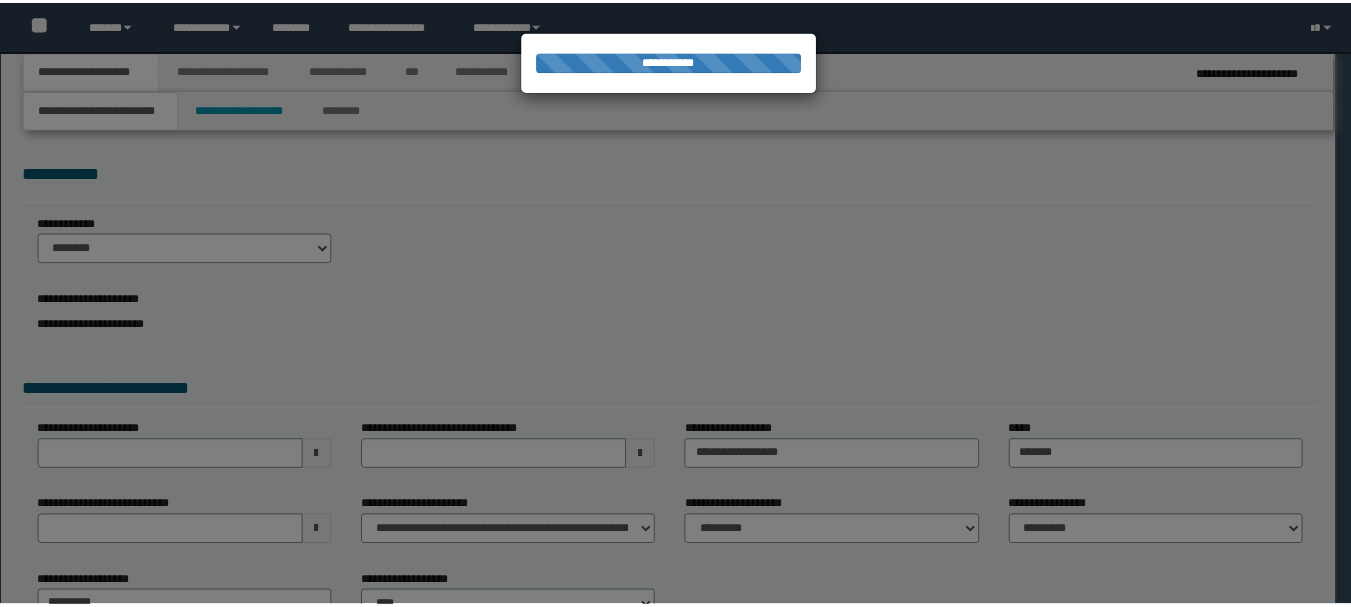 scroll, scrollTop: 0, scrollLeft: 0, axis: both 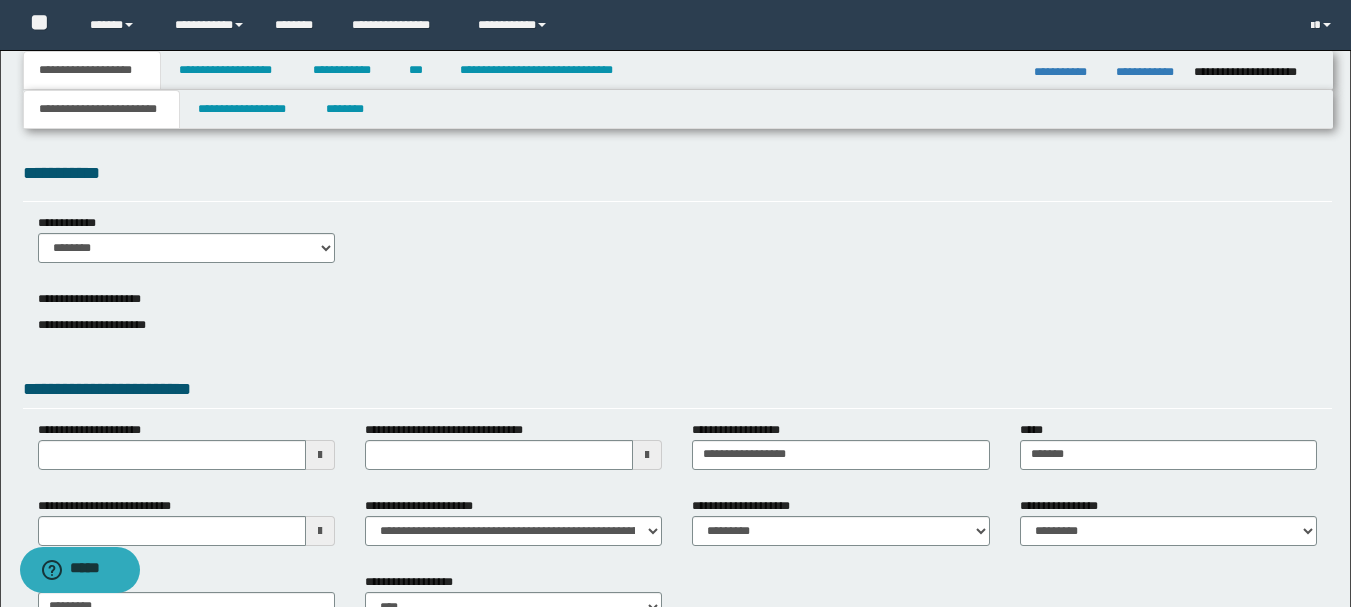 drag, startPoint x: 0, startPoint y: 0, endPoint x: 1298, endPoint y: 283, distance: 1328.4928 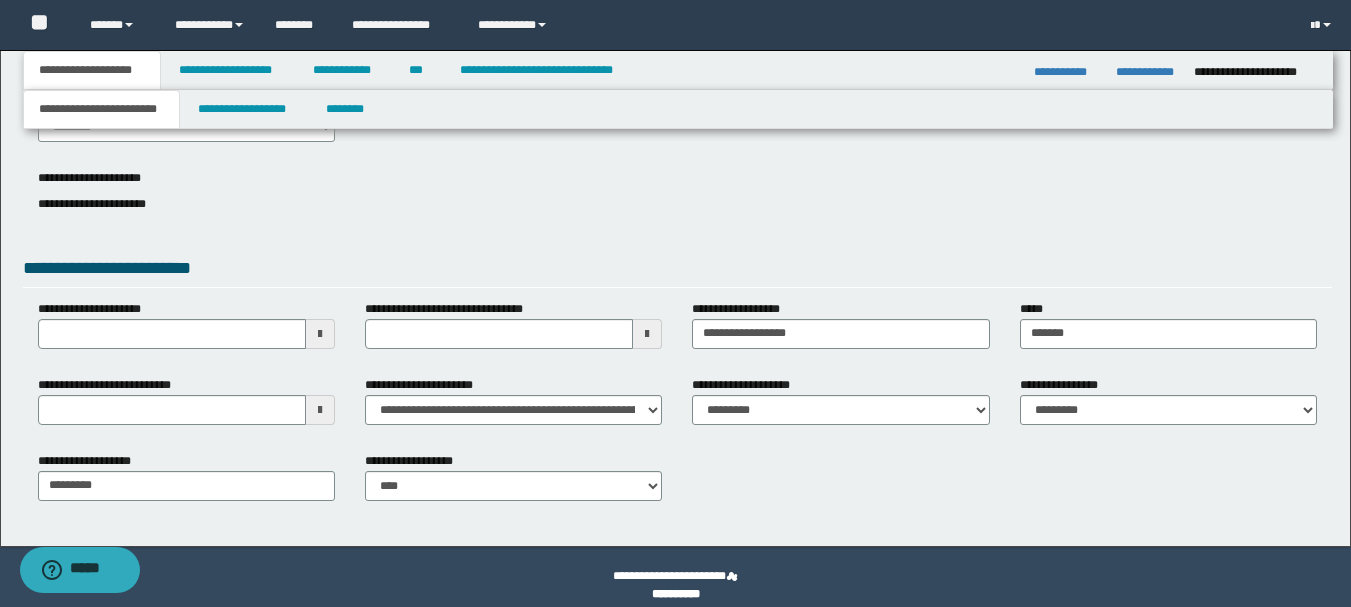 scroll, scrollTop: 138, scrollLeft: 0, axis: vertical 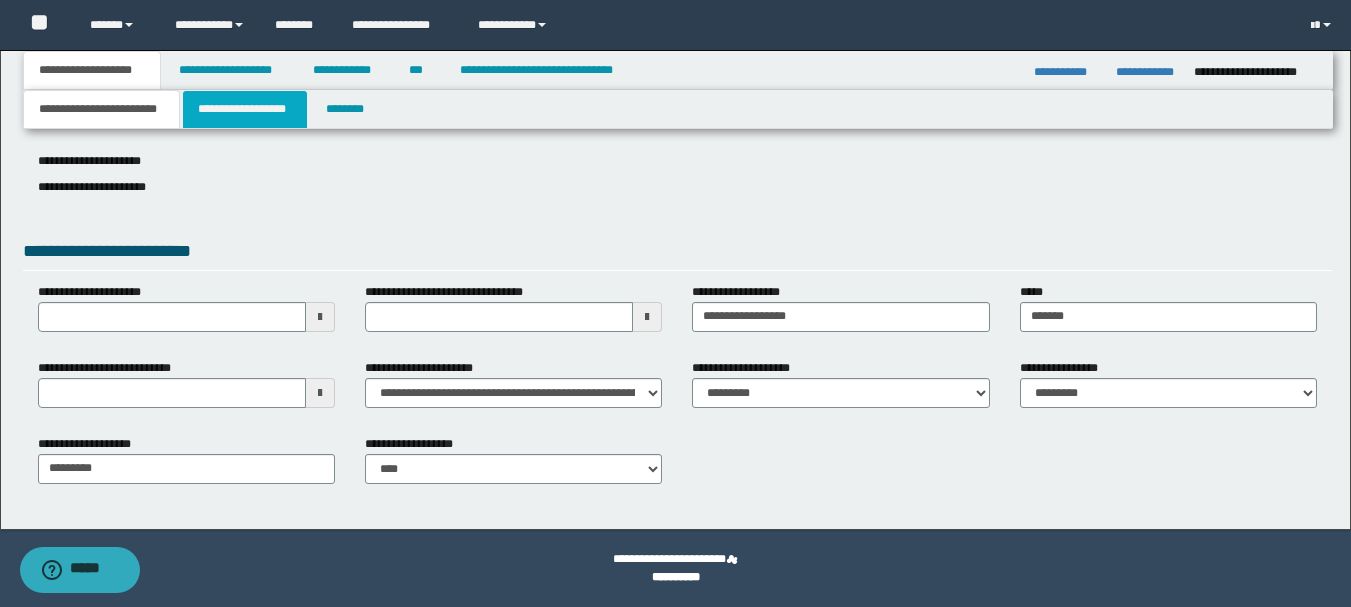 click on "**********" at bounding box center [245, 109] 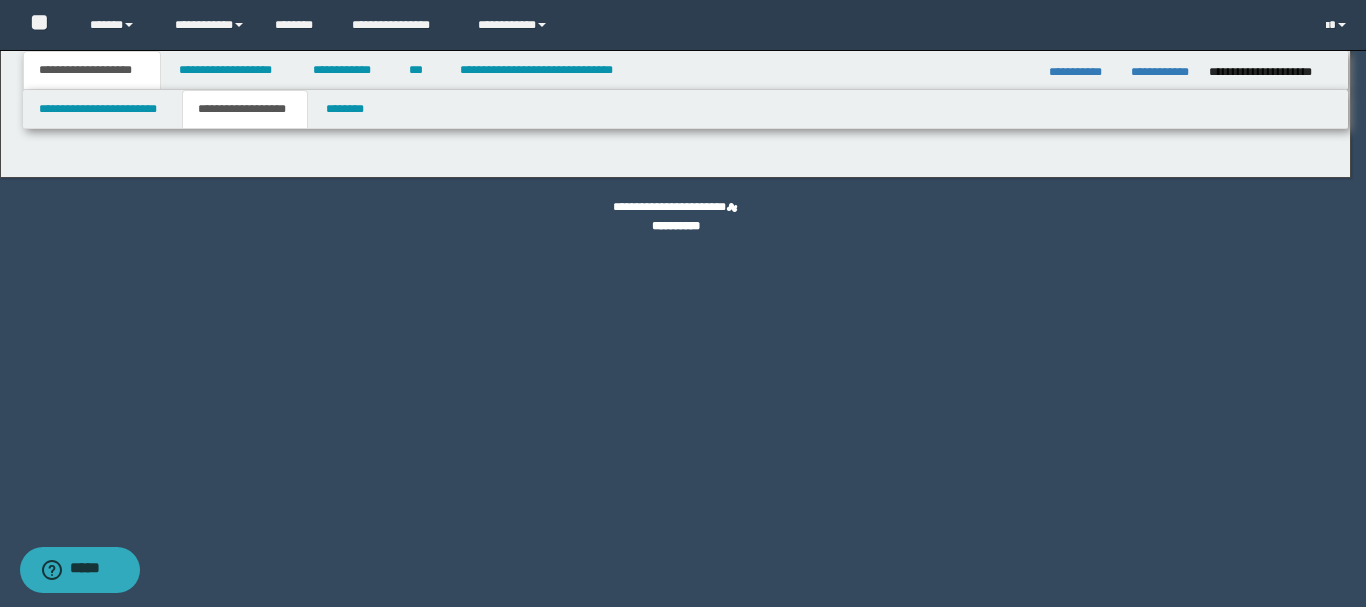 type on "********" 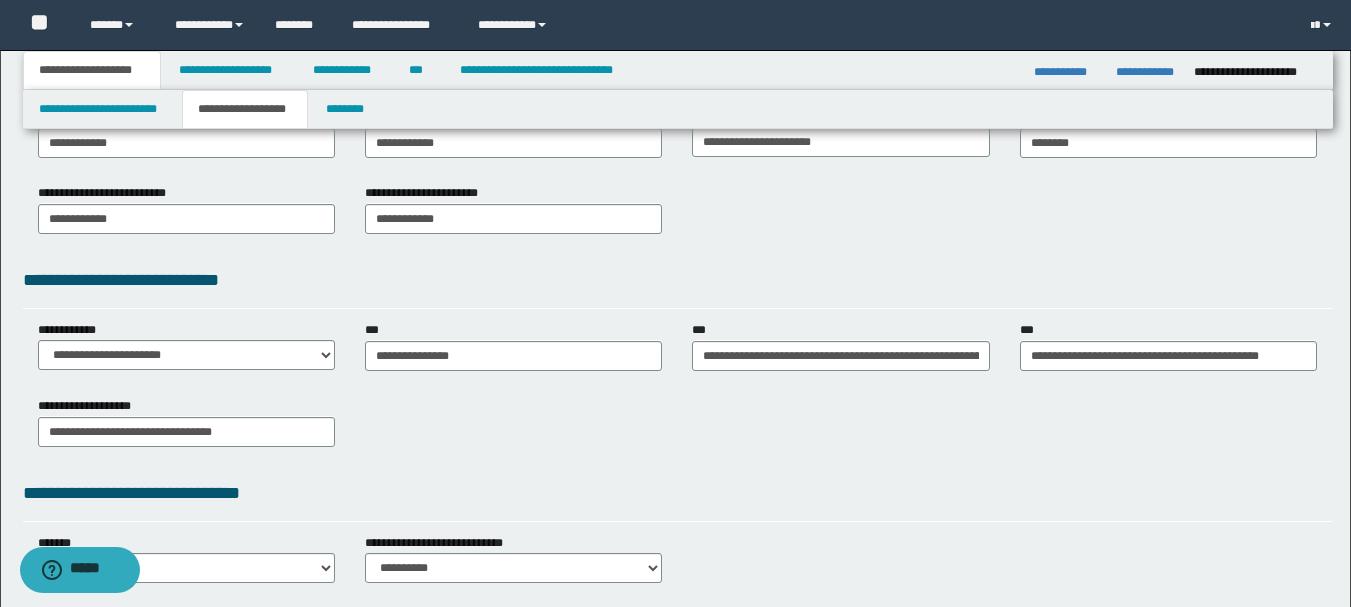 scroll, scrollTop: 500, scrollLeft: 0, axis: vertical 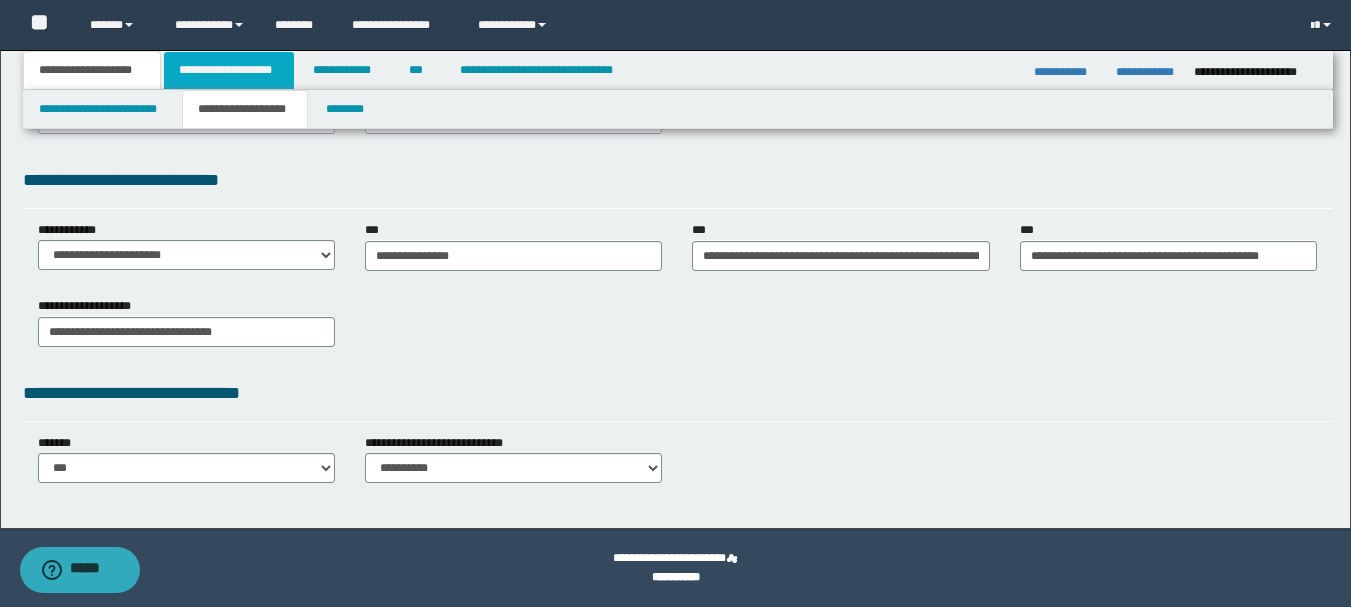 click on "**********" at bounding box center (229, 70) 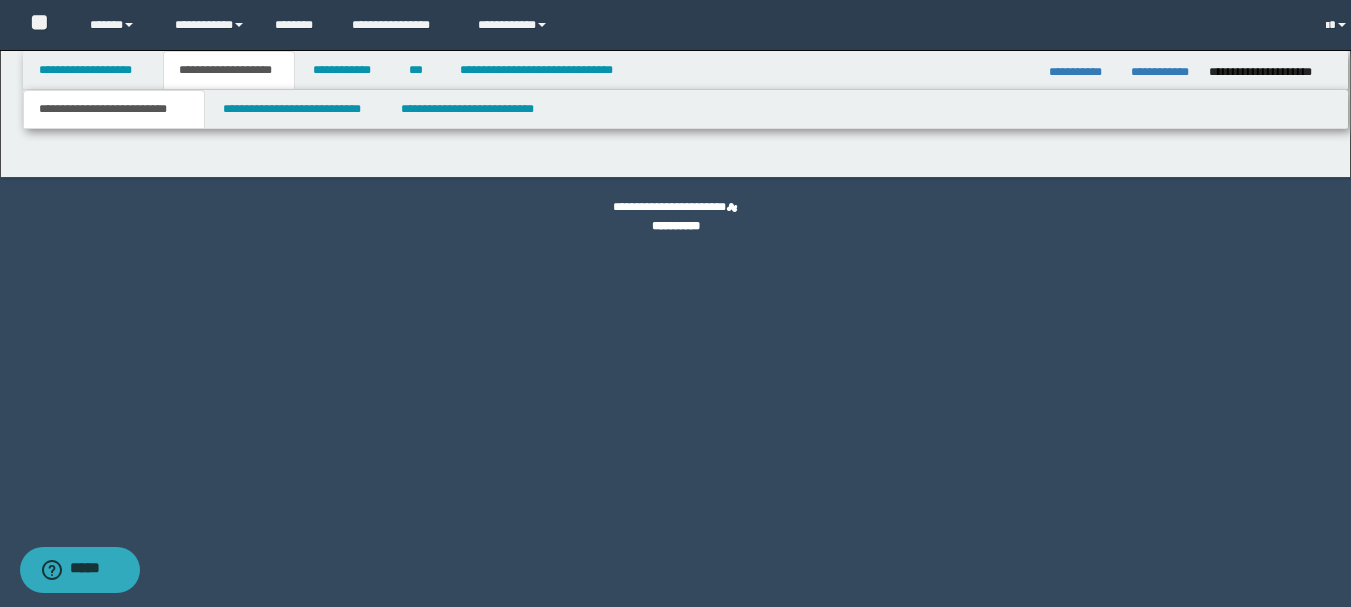scroll, scrollTop: 0, scrollLeft: 0, axis: both 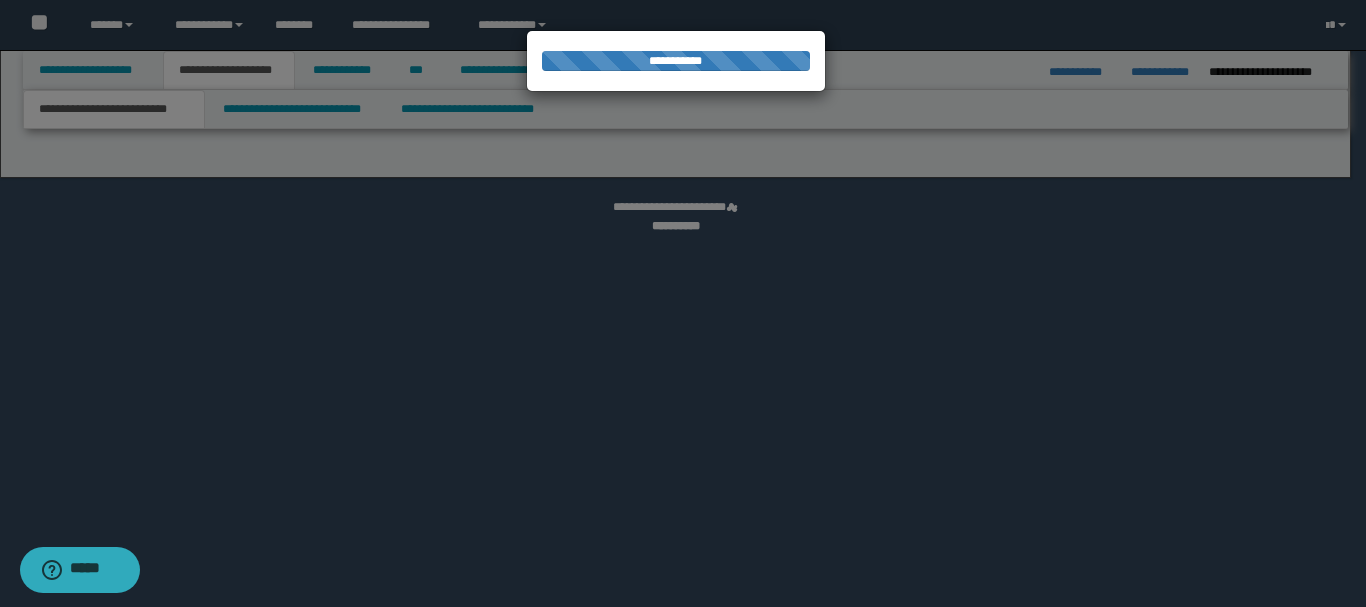 select on "*" 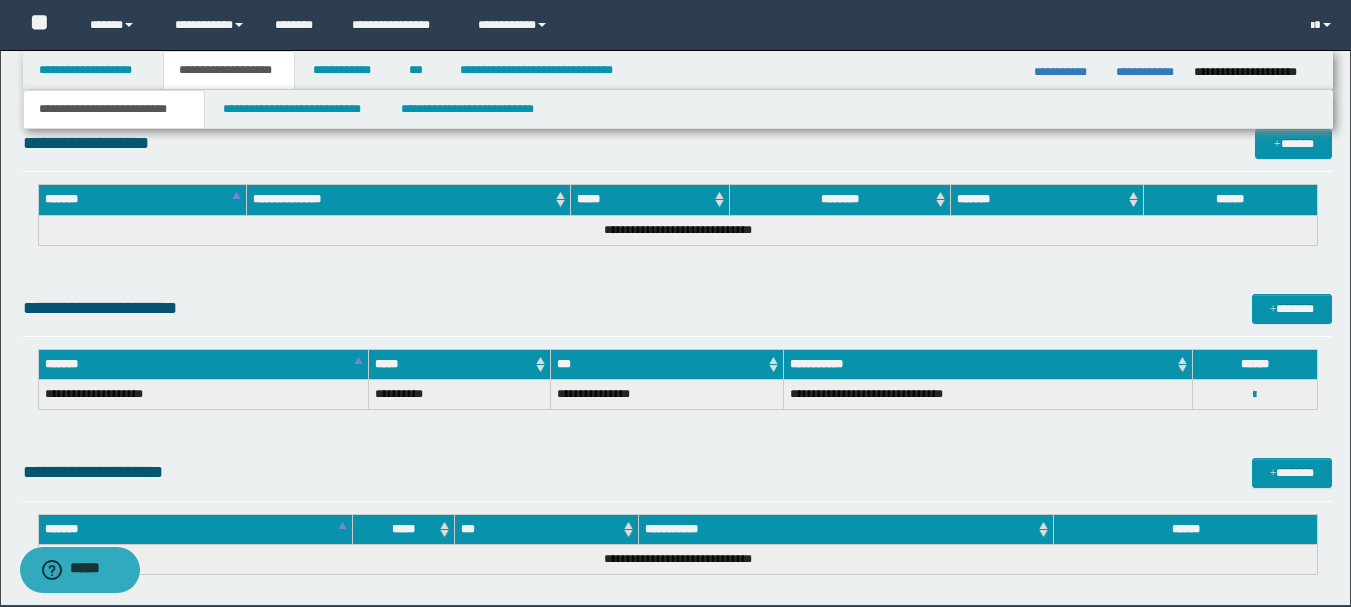 scroll, scrollTop: 1400, scrollLeft: 0, axis: vertical 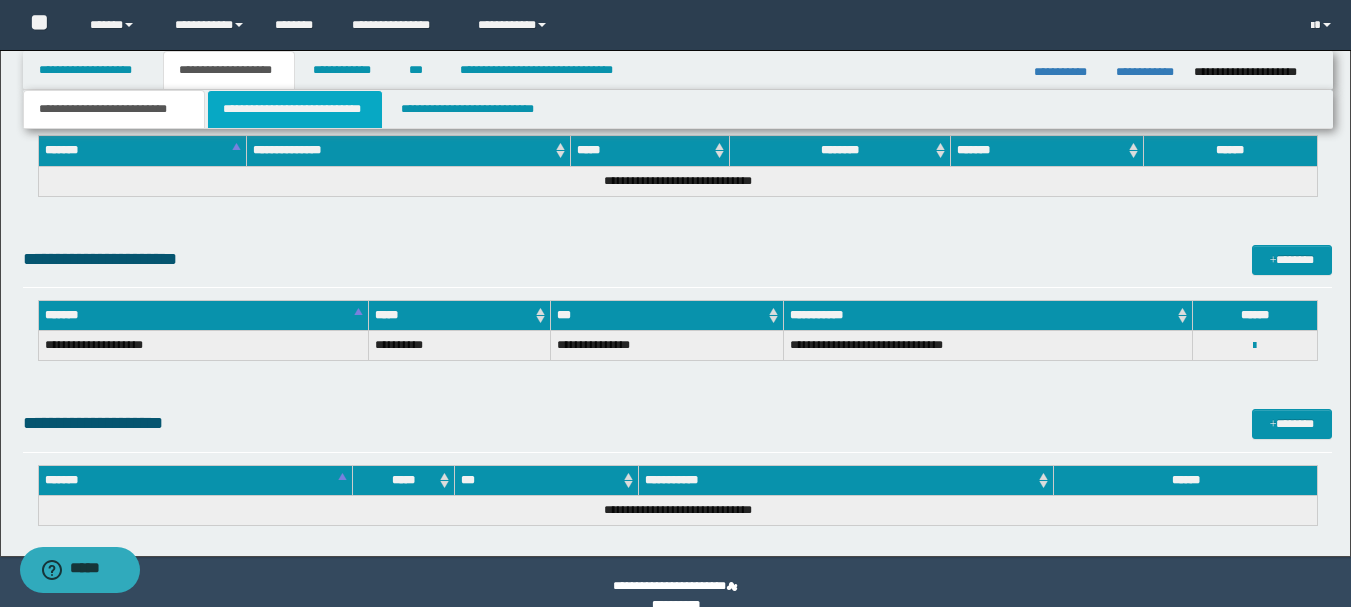 click on "**********" at bounding box center [295, 109] 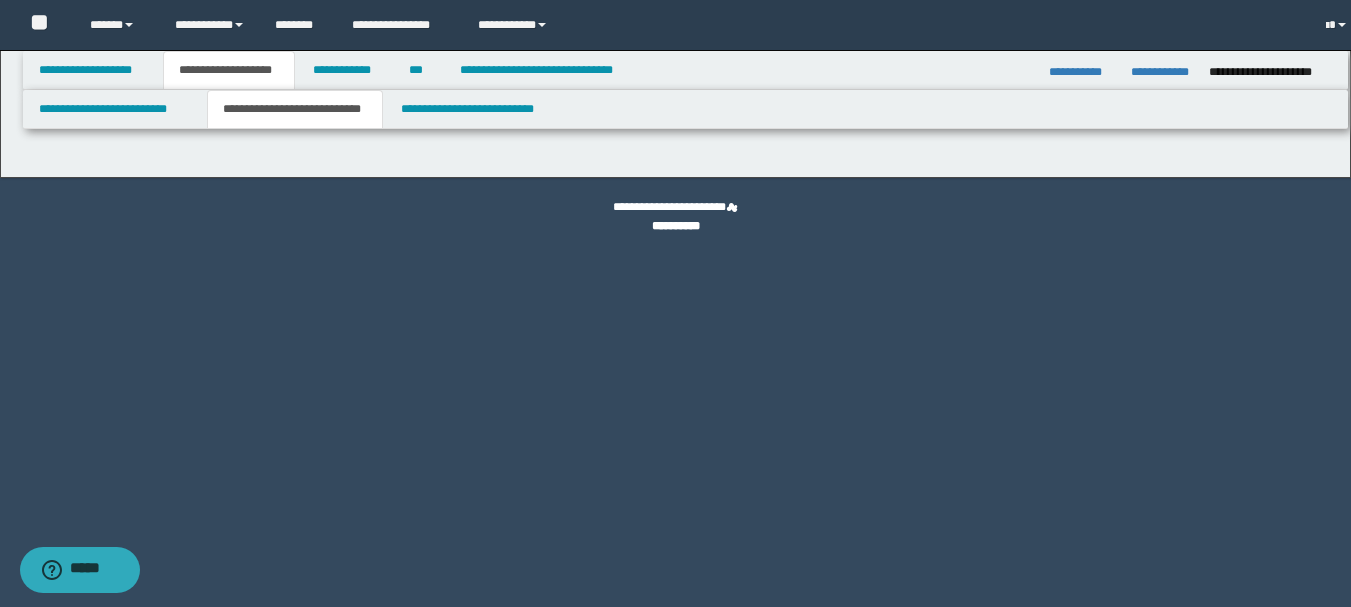 scroll, scrollTop: 0, scrollLeft: 0, axis: both 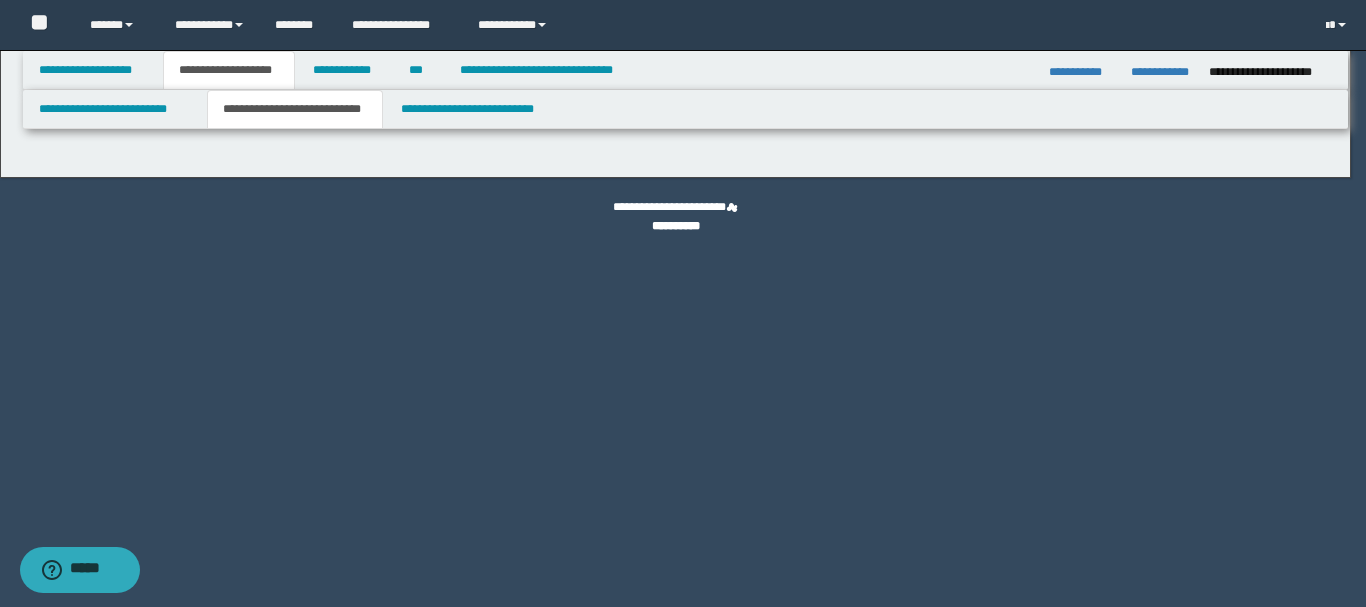 select on "*" 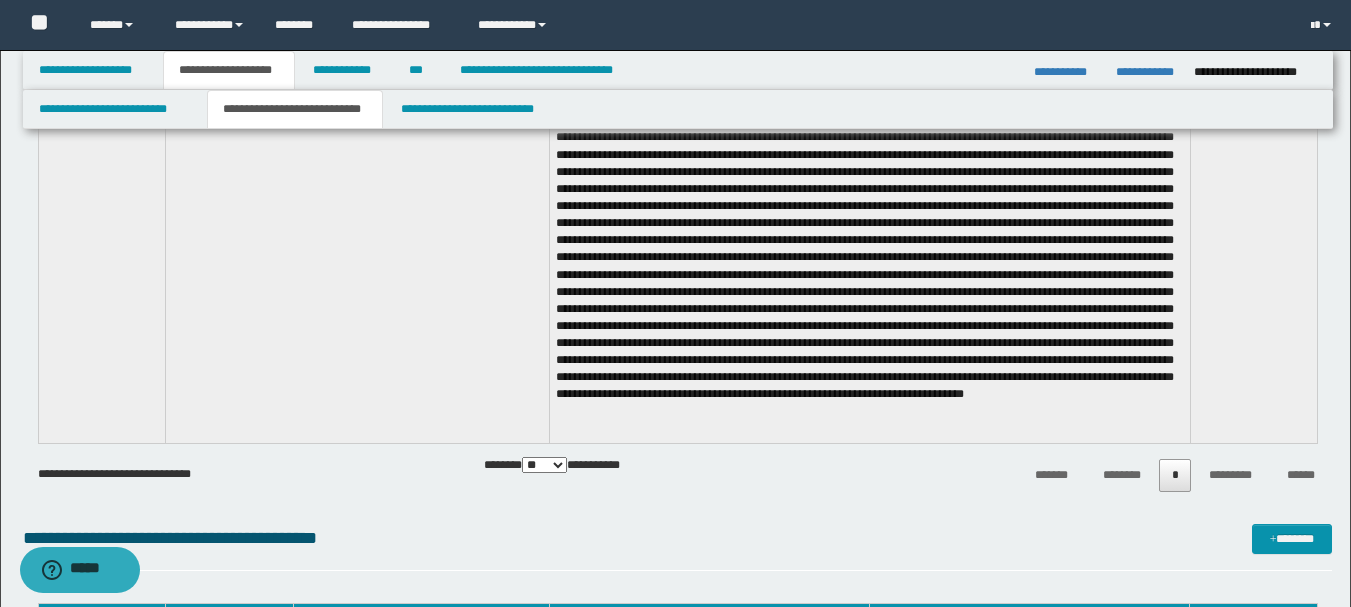 scroll, scrollTop: 2000, scrollLeft: 0, axis: vertical 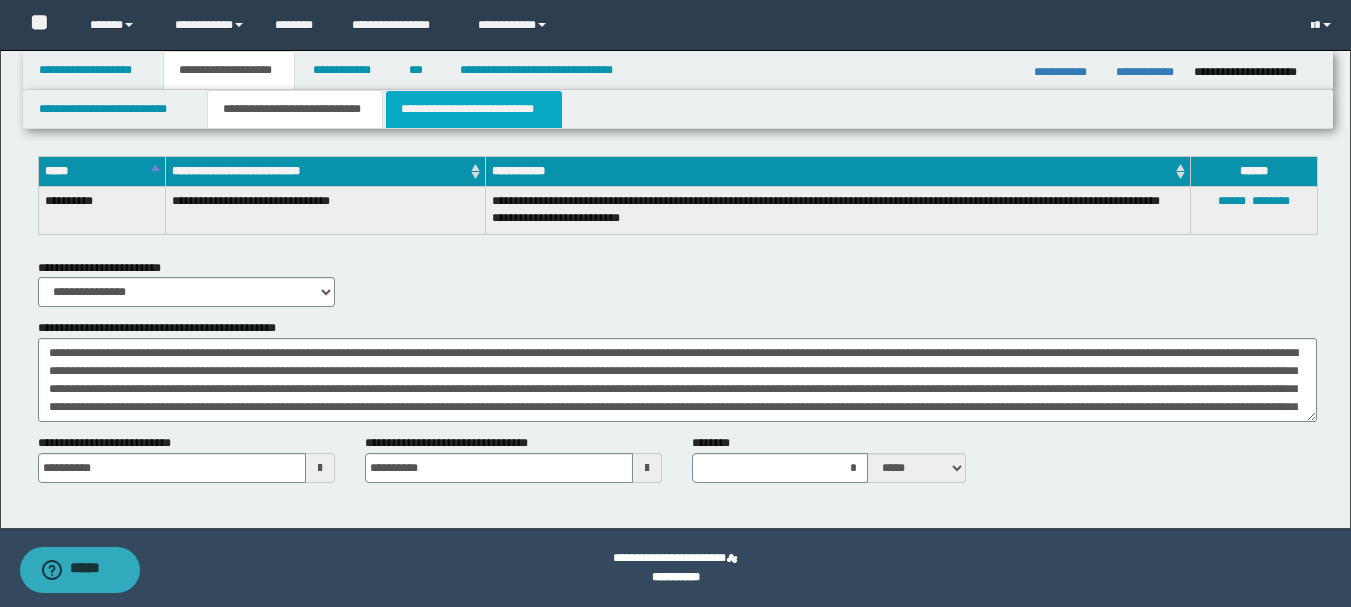 click on "**********" at bounding box center [474, 109] 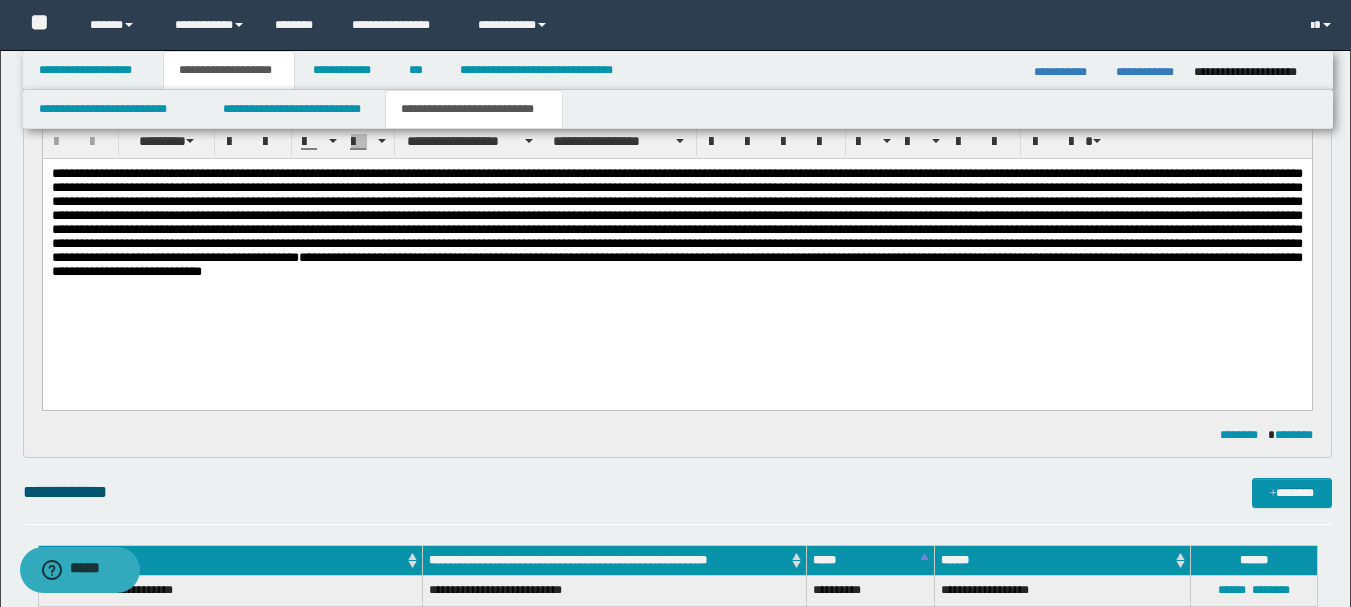 scroll, scrollTop: 200, scrollLeft: 0, axis: vertical 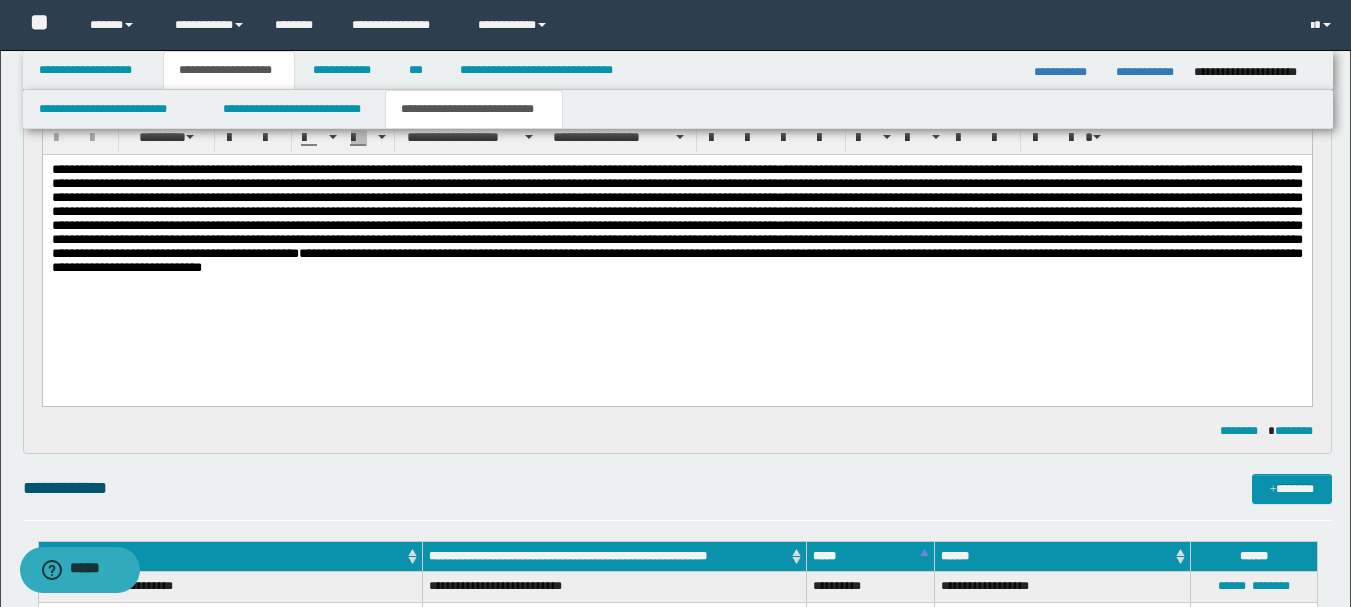 click at bounding box center [676, 211] 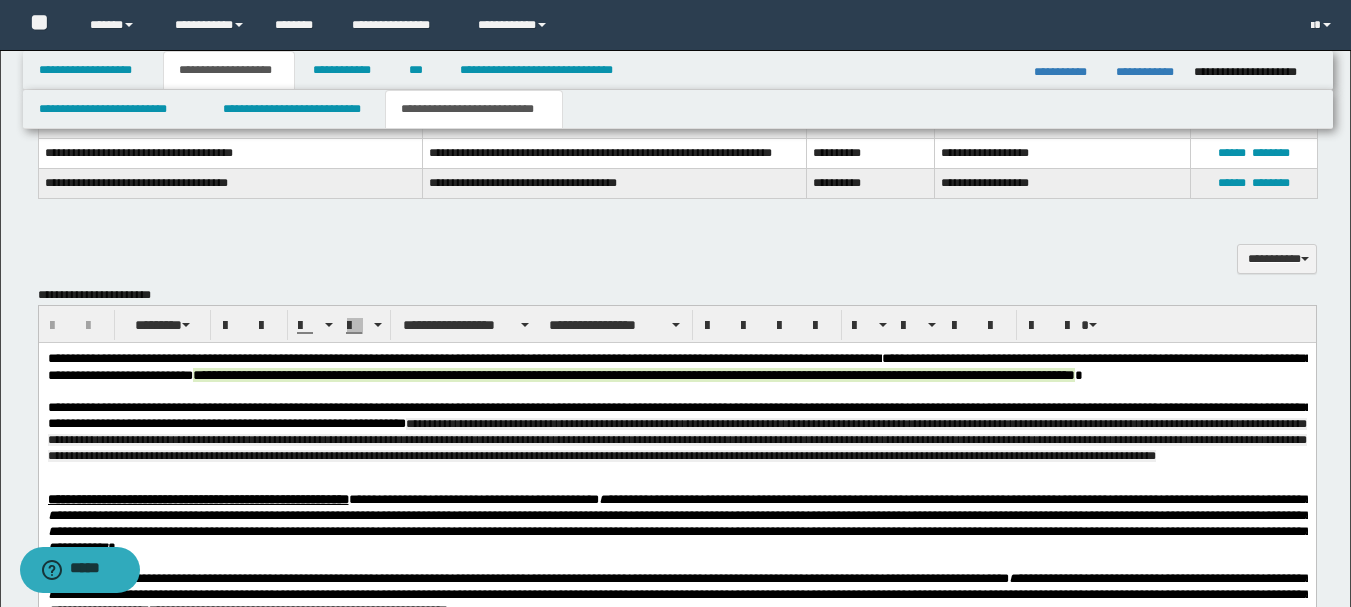 scroll, scrollTop: 700, scrollLeft: 0, axis: vertical 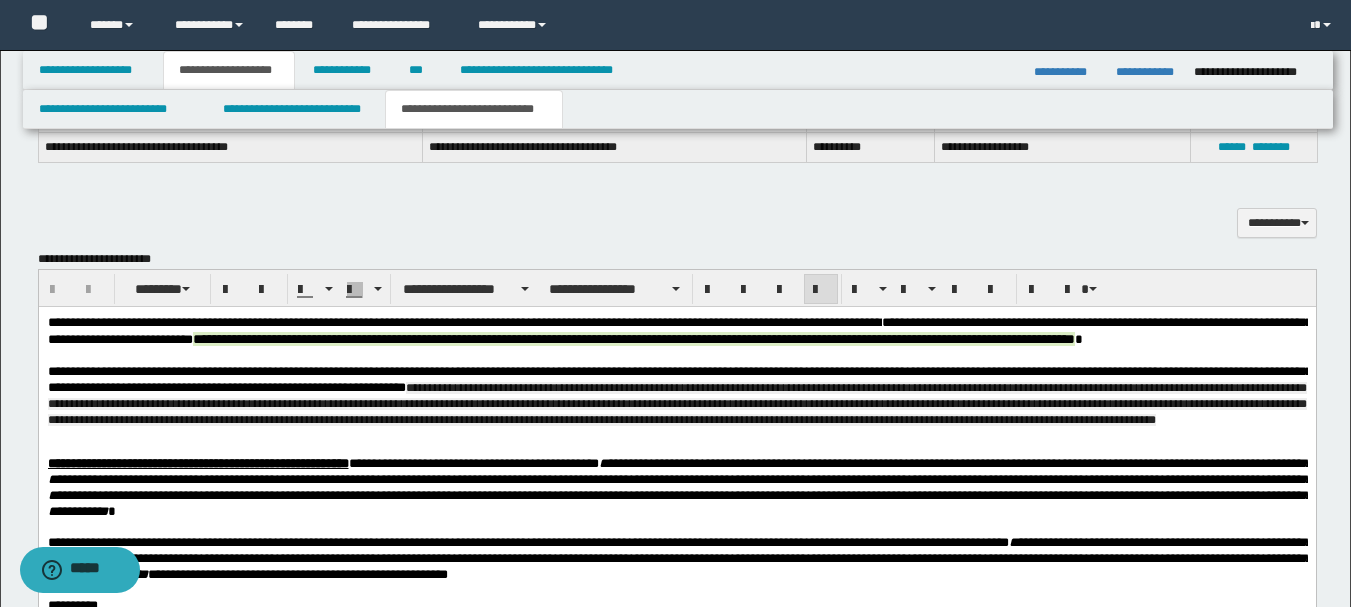click at bounding box center [676, 356] 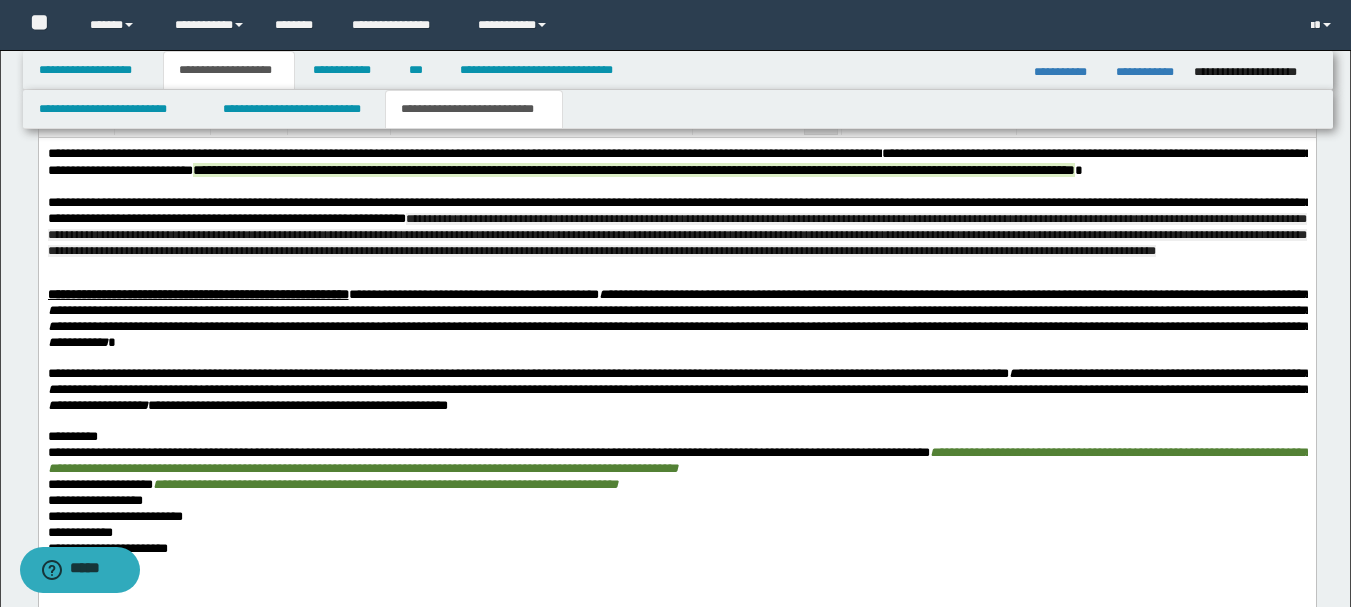 scroll, scrollTop: 900, scrollLeft: 0, axis: vertical 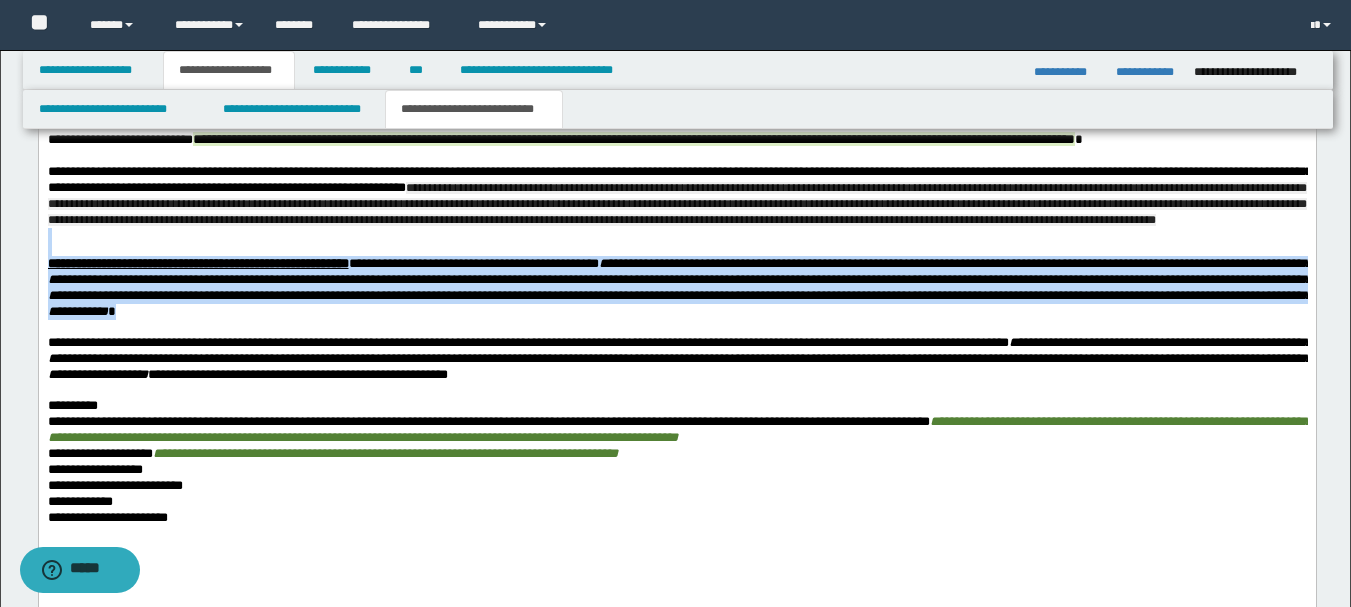 drag, startPoint x: 394, startPoint y: 272, endPoint x: 799, endPoint y: 353, distance: 413.02057 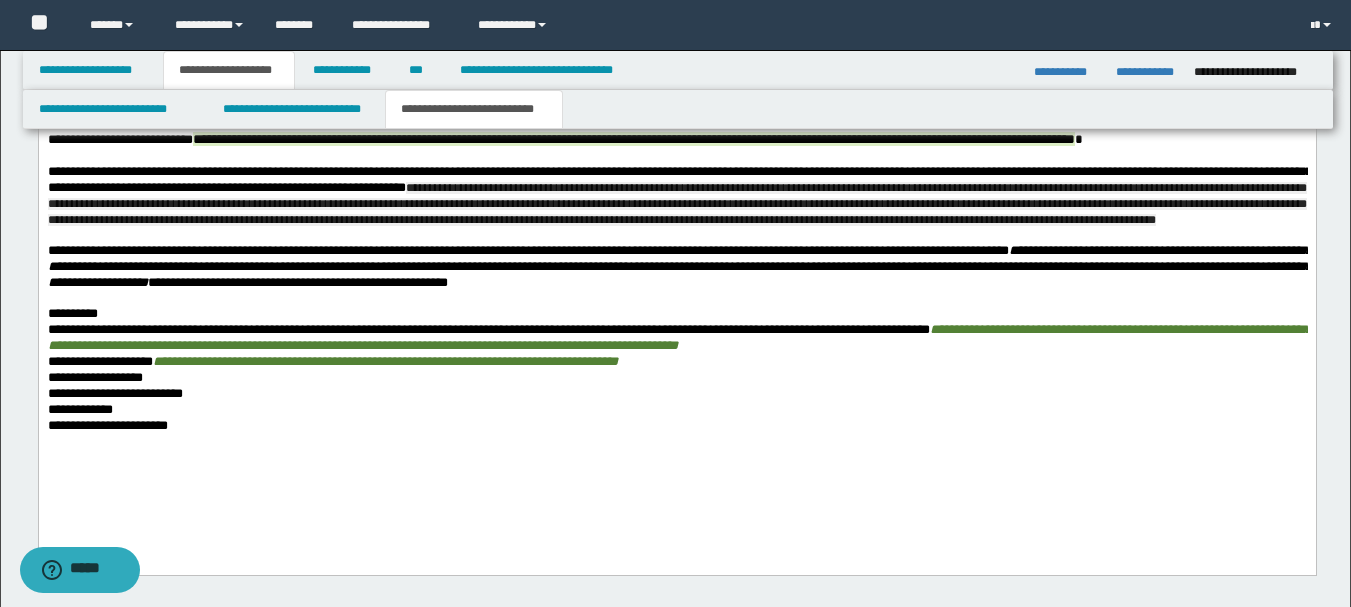 drag, startPoint x: 247, startPoint y: 297, endPoint x: 257, endPoint y: 303, distance: 11.661903 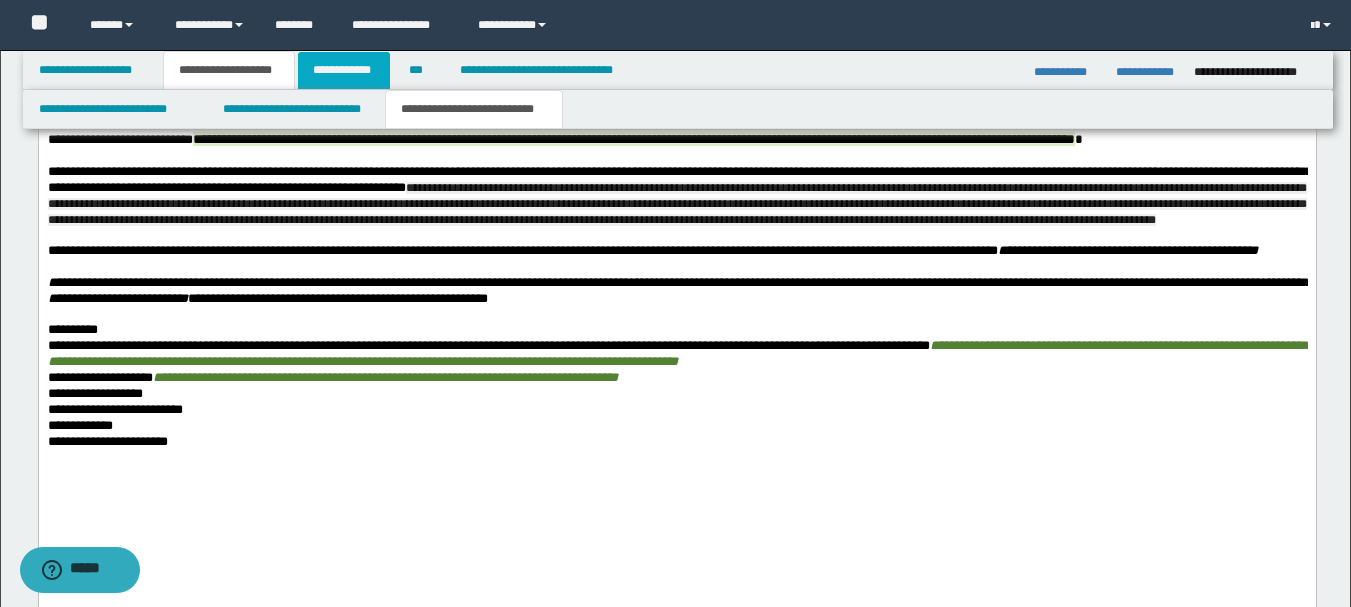 click on "**********" at bounding box center [344, 70] 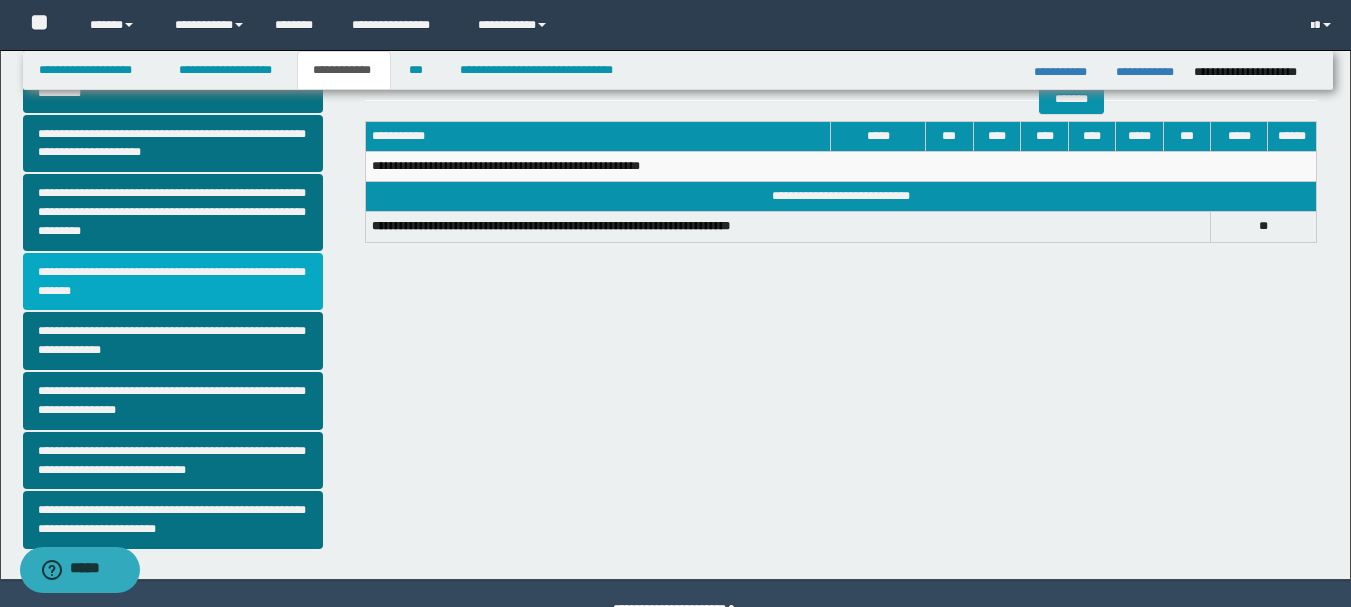 scroll, scrollTop: 442, scrollLeft: 0, axis: vertical 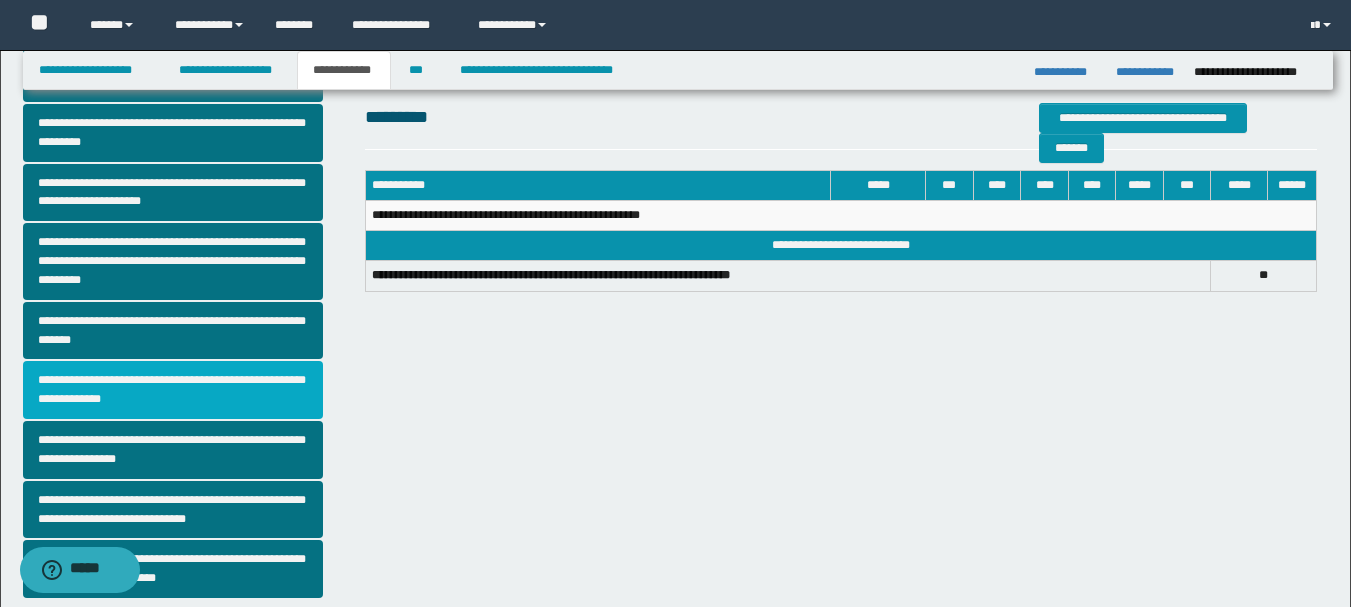 click on "**********" at bounding box center (173, 390) 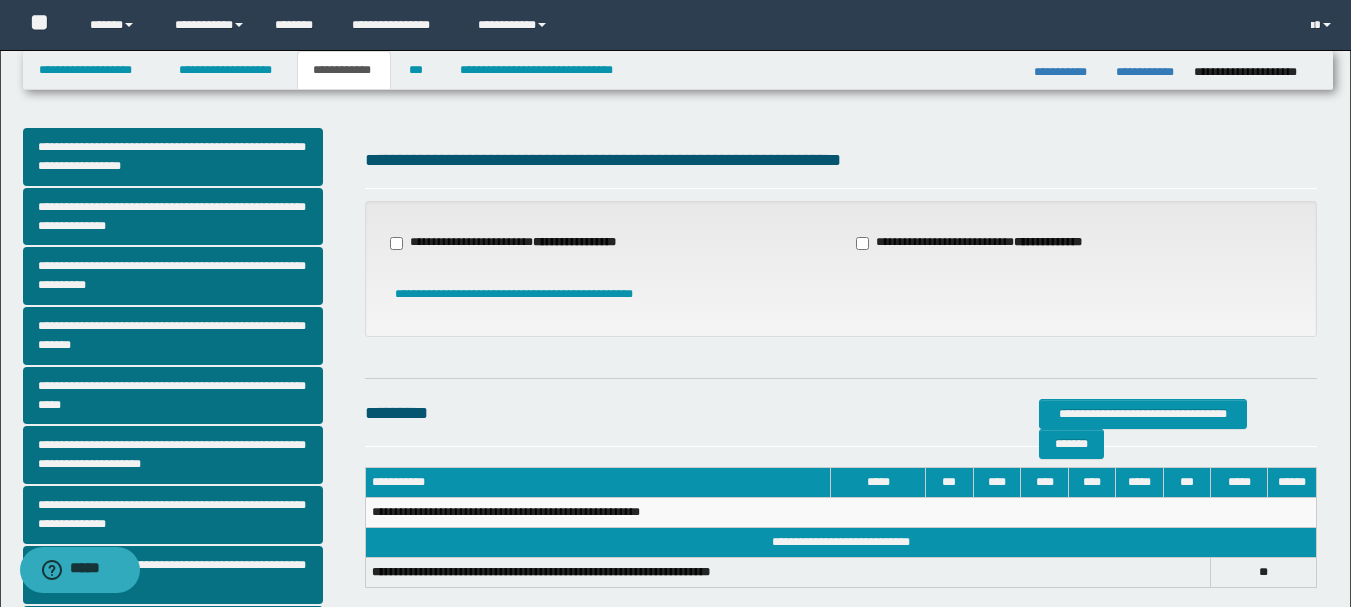 click on "**********" at bounding box center (574, 242) 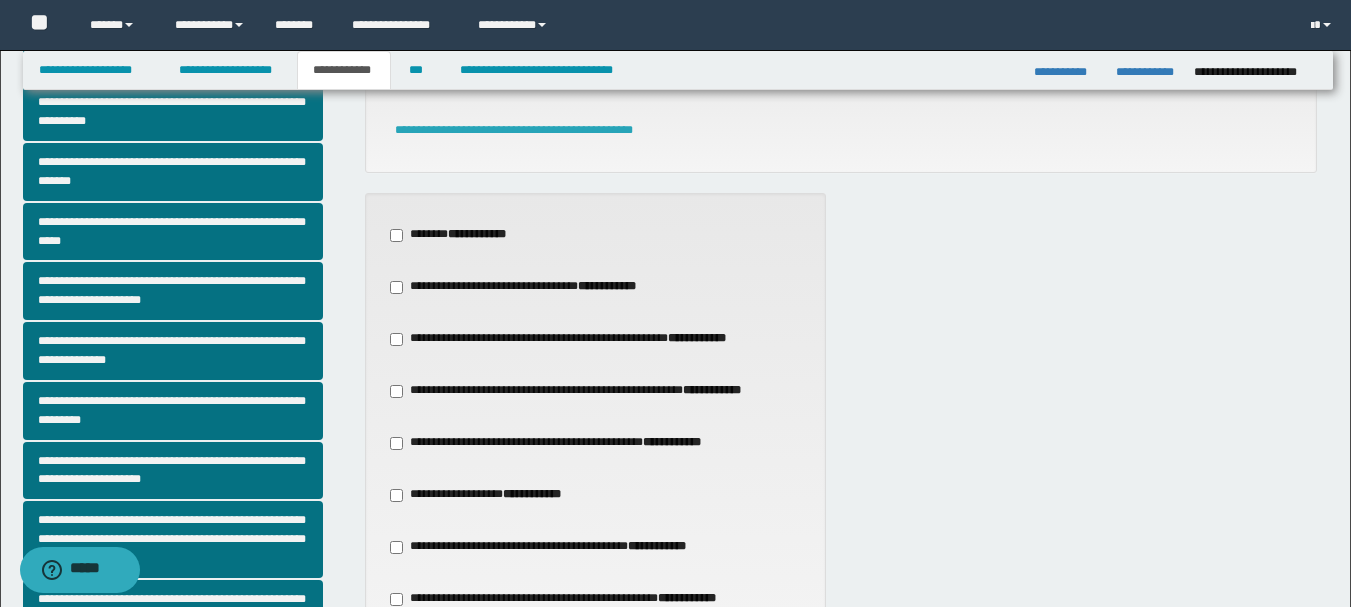 scroll, scrollTop: 200, scrollLeft: 0, axis: vertical 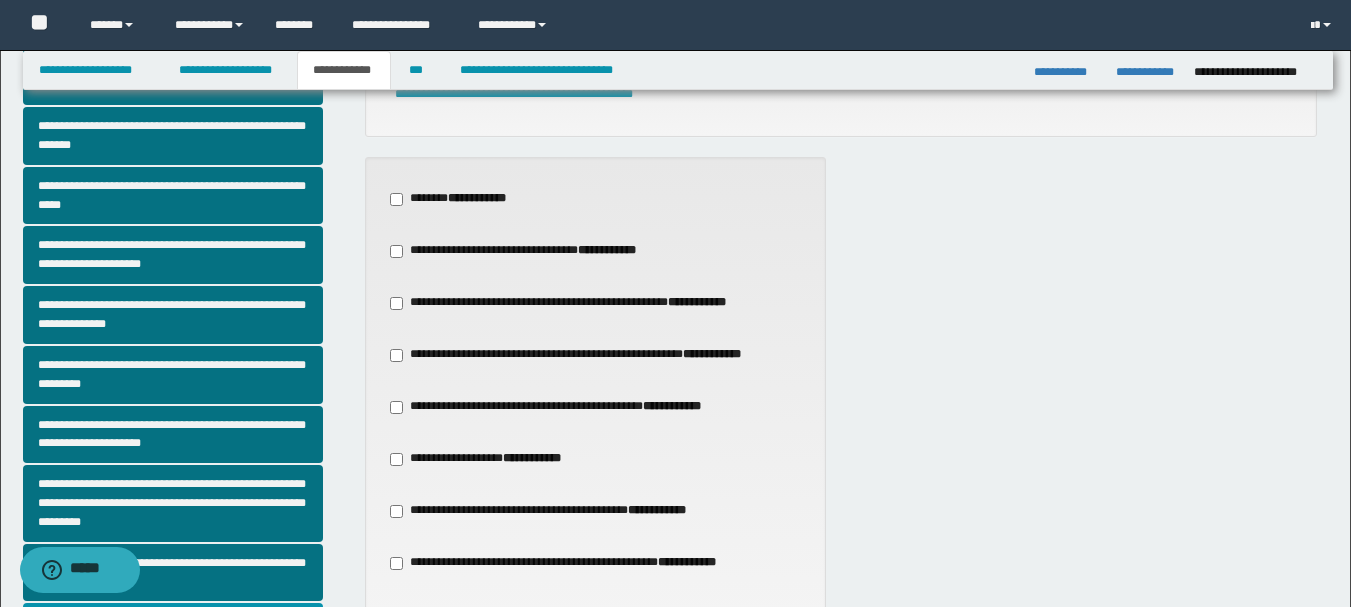 click on "**********" at bounding box center [558, 407] 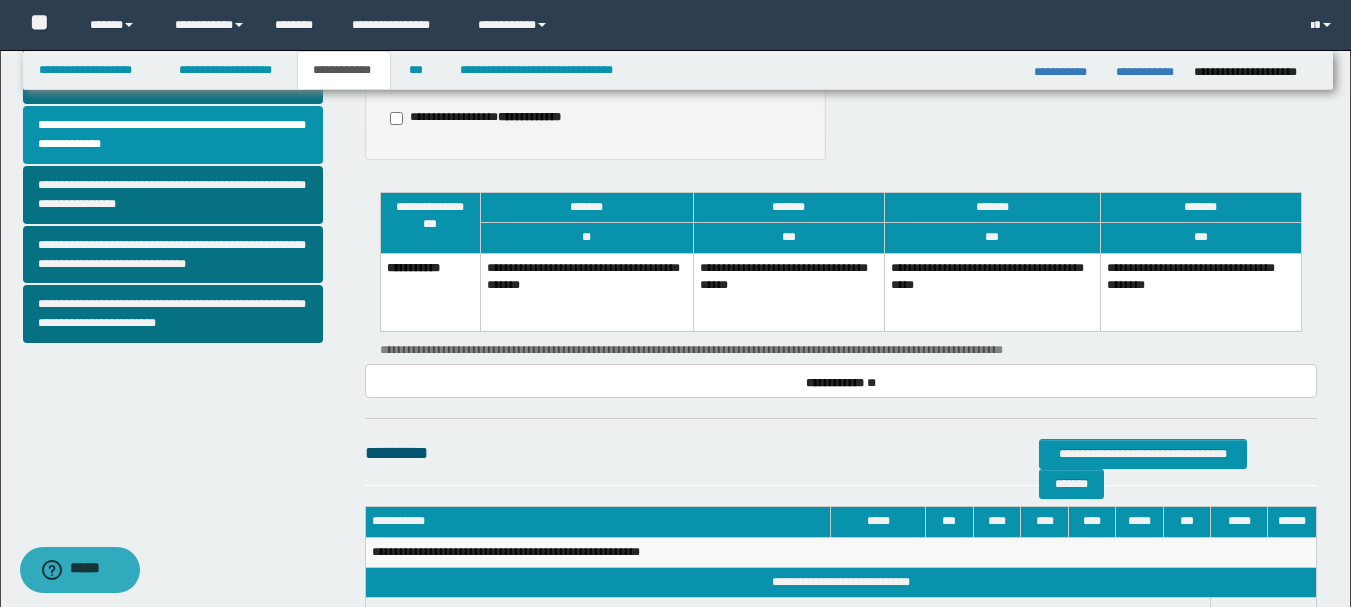 scroll, scrollTop: 700, scrollLeft: 0, axis: vertical 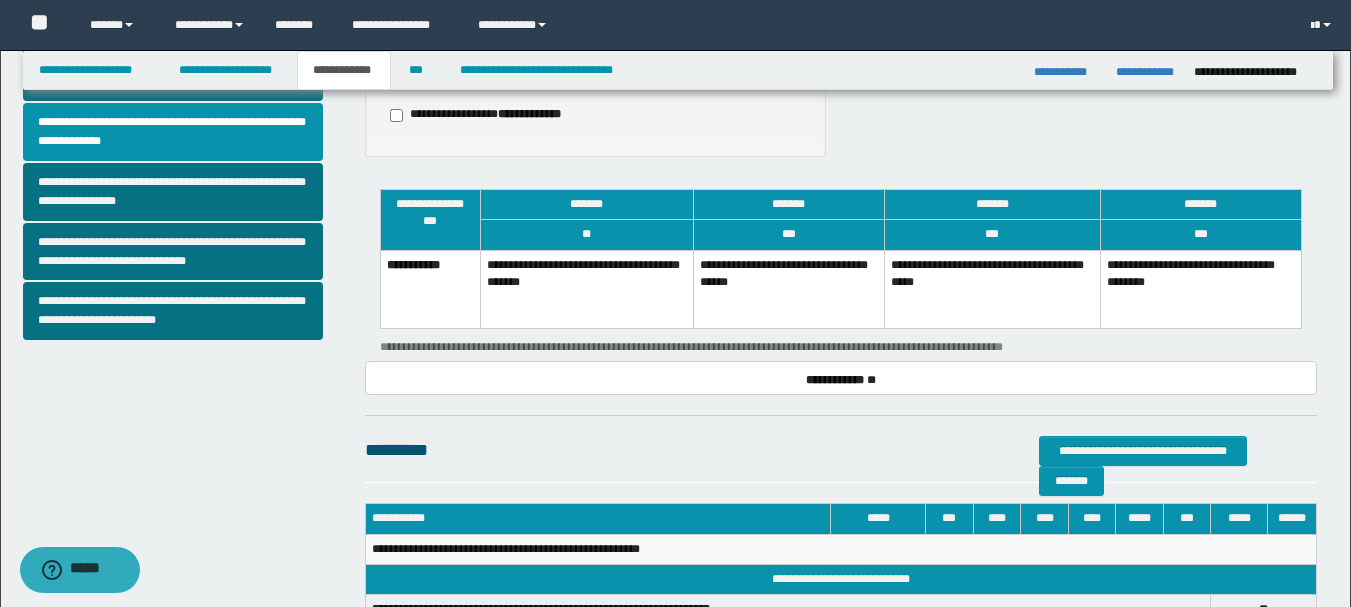 click on "**********" at bounding box center [788, 289] 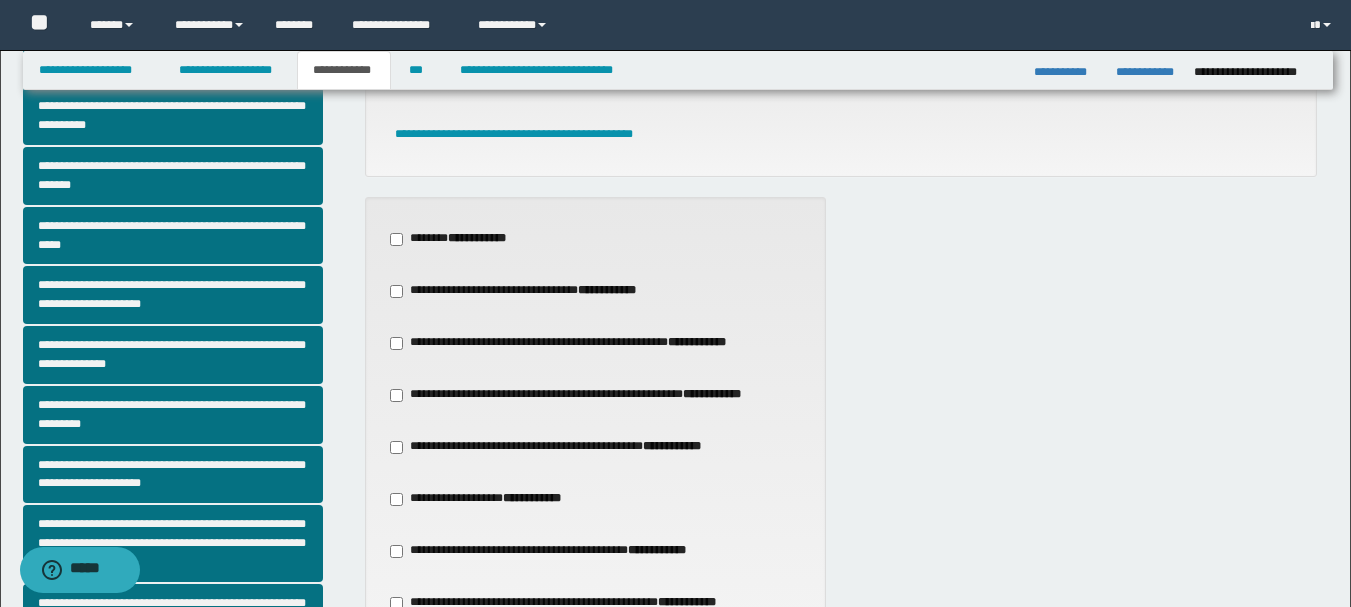 scroll, scrollTop: 0, scrollLeft: 0, axis: both 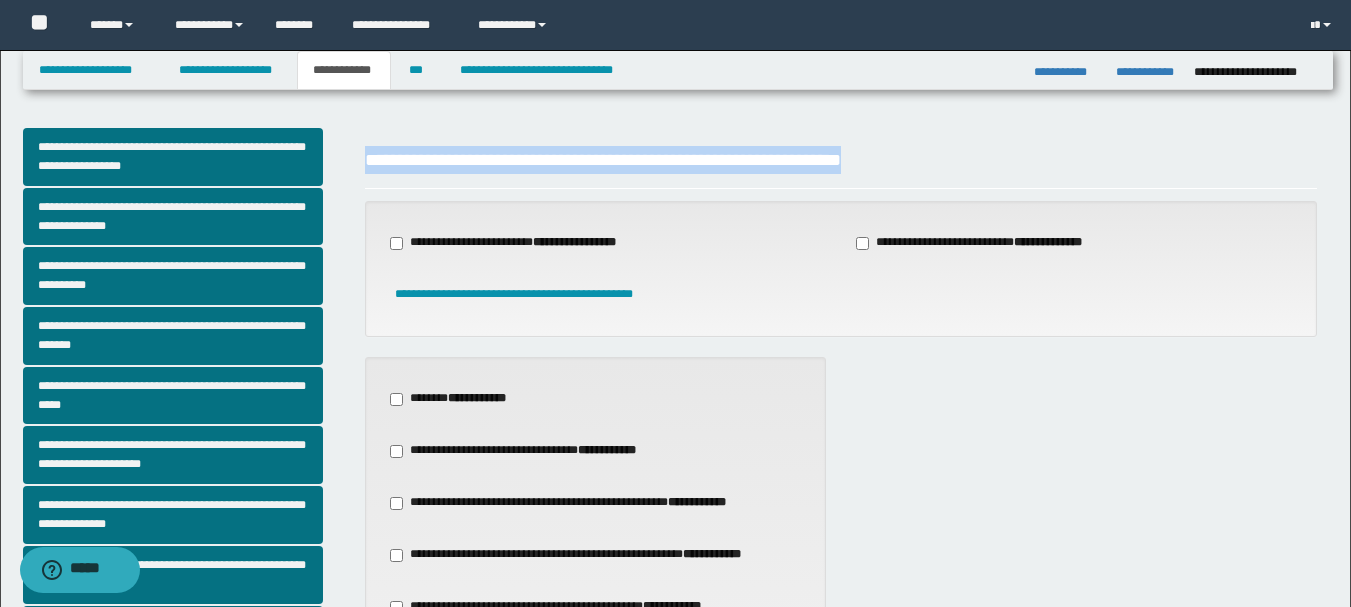 drag, startPoint x: 358, startPoint y: 157, endPoint x: 934, endPoint y: 144, distance: 576.14667 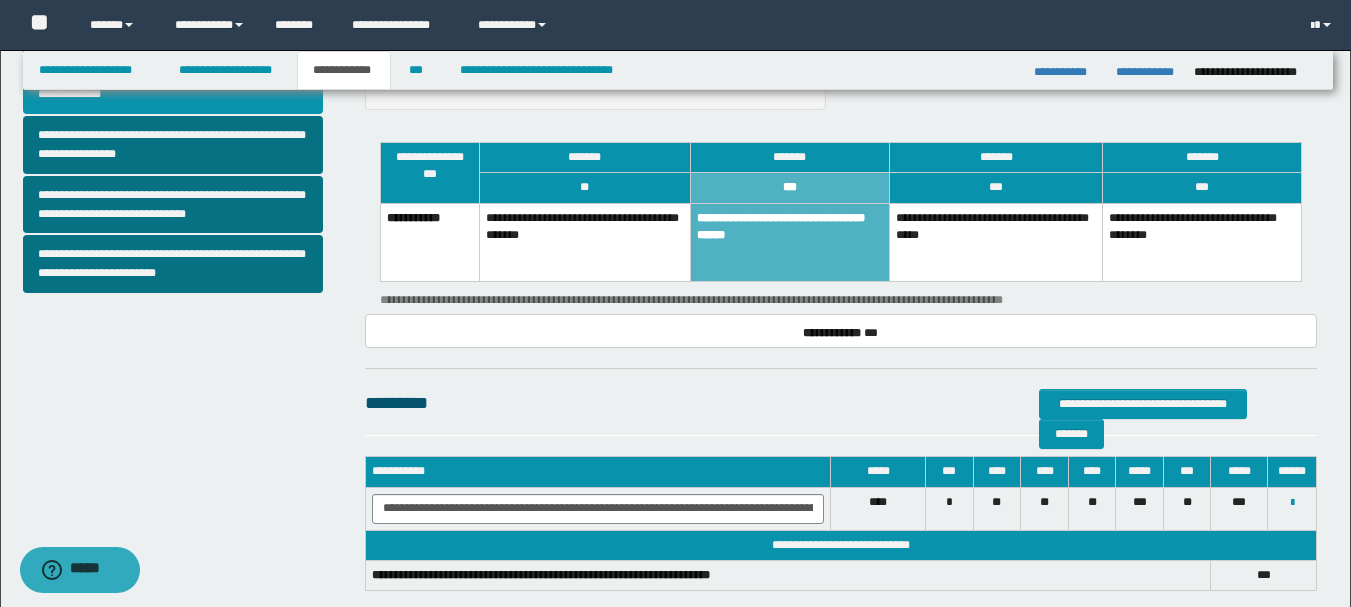 scroll, scrollTop: 800, scrollLeft: 0, axis: vertical 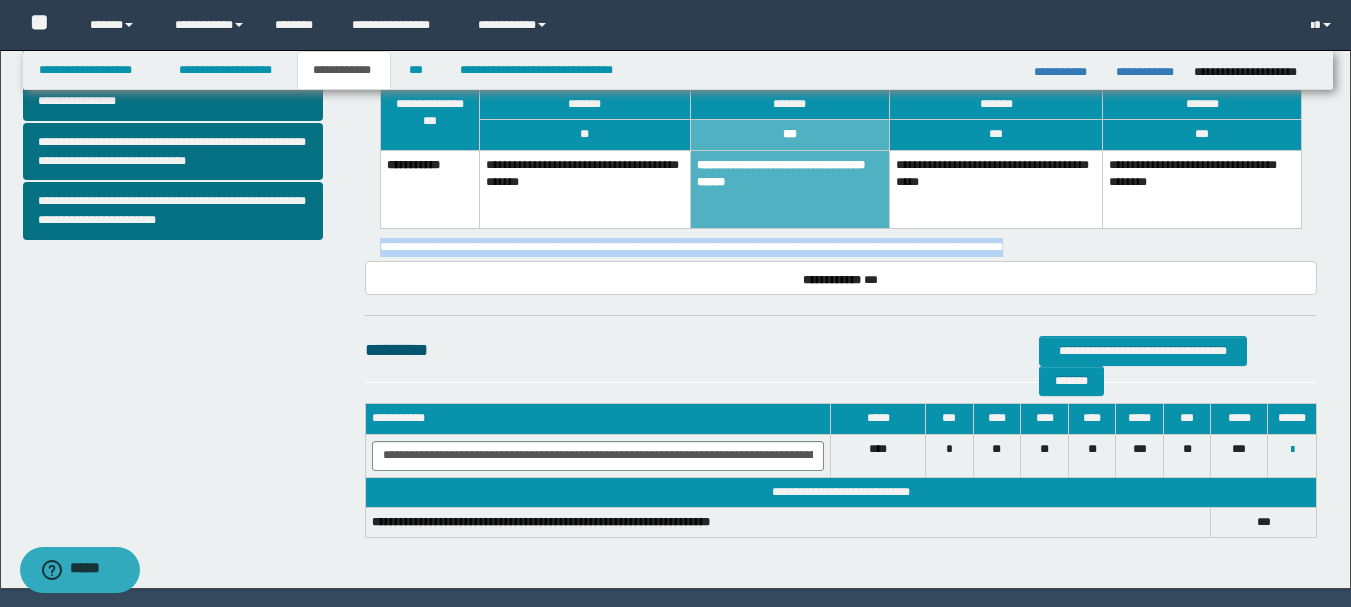 drag, startPoint x: 381, startPoint y: 218, endPoint x: 1084, endPoint y: 200, distance: 703.2304 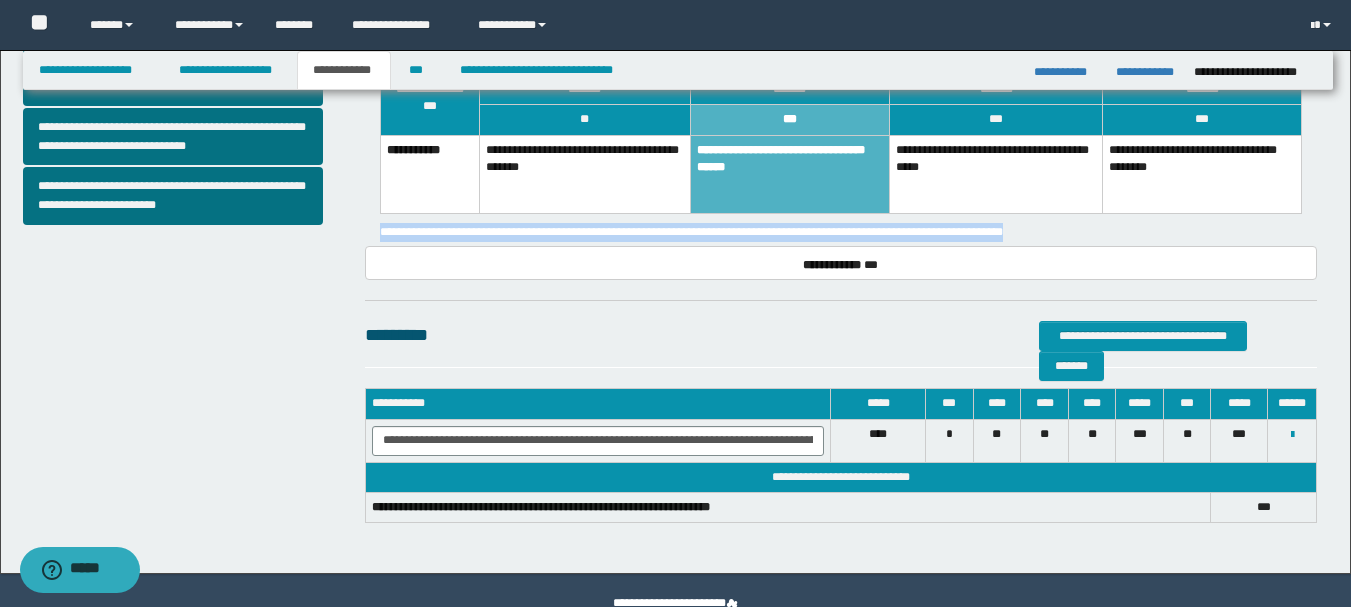 scroll, scrollTop: 860, scrollLeft: 0, axis: vertical 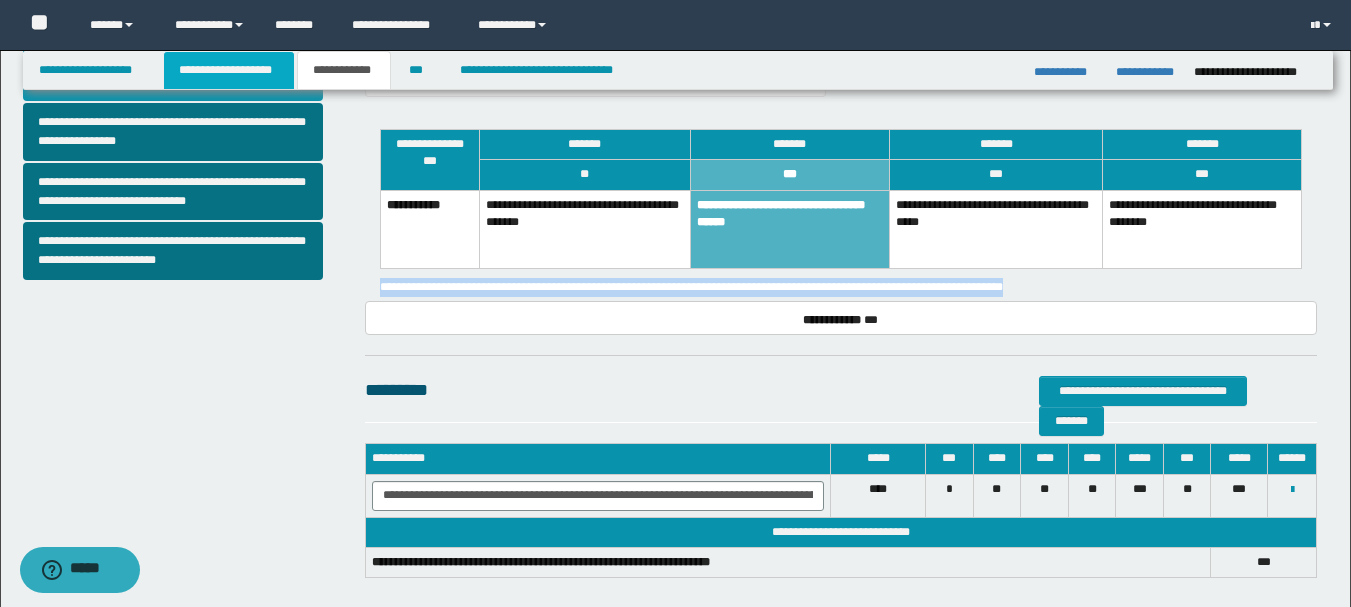 click on "**********" at bounding box center (229, 70) 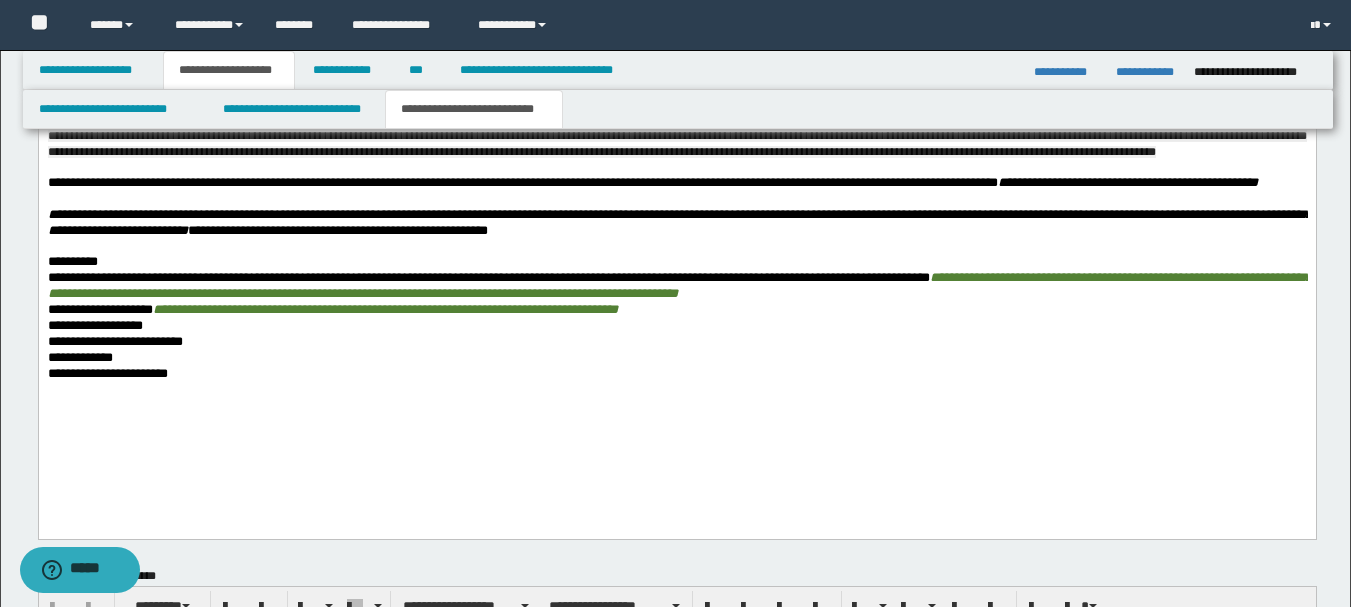 scroll, scrollTop: 991, scrollLeft: 0, axis: vertical 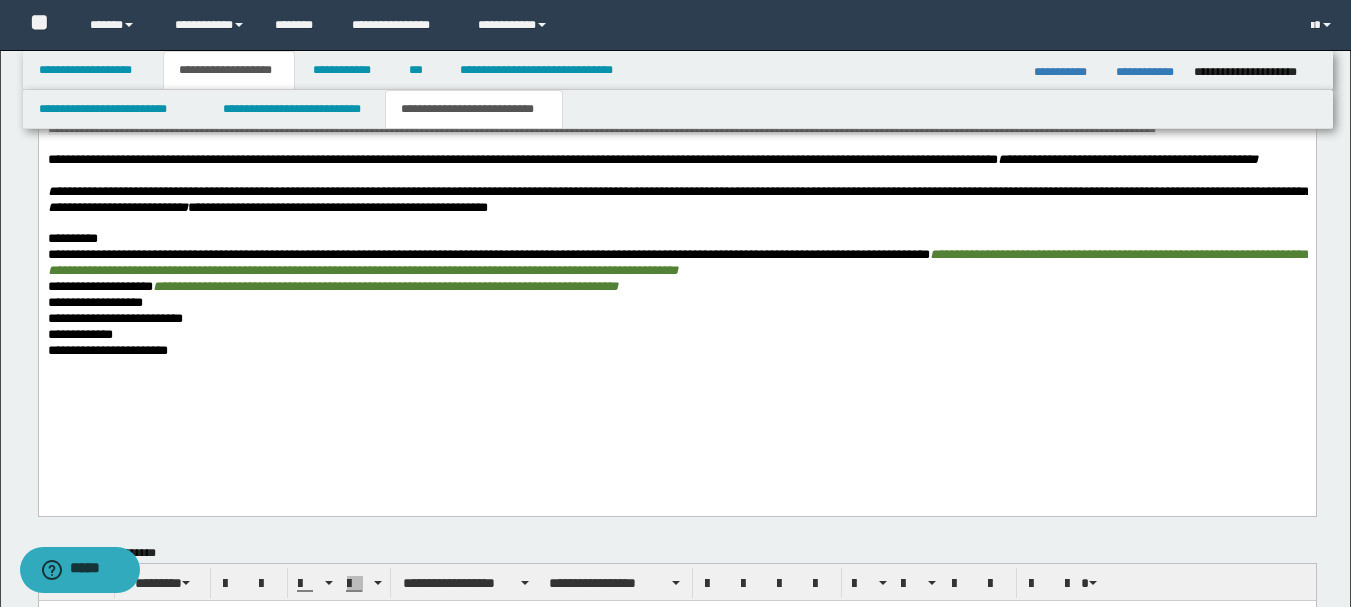click on "**********" at bounding box center (676, 160) 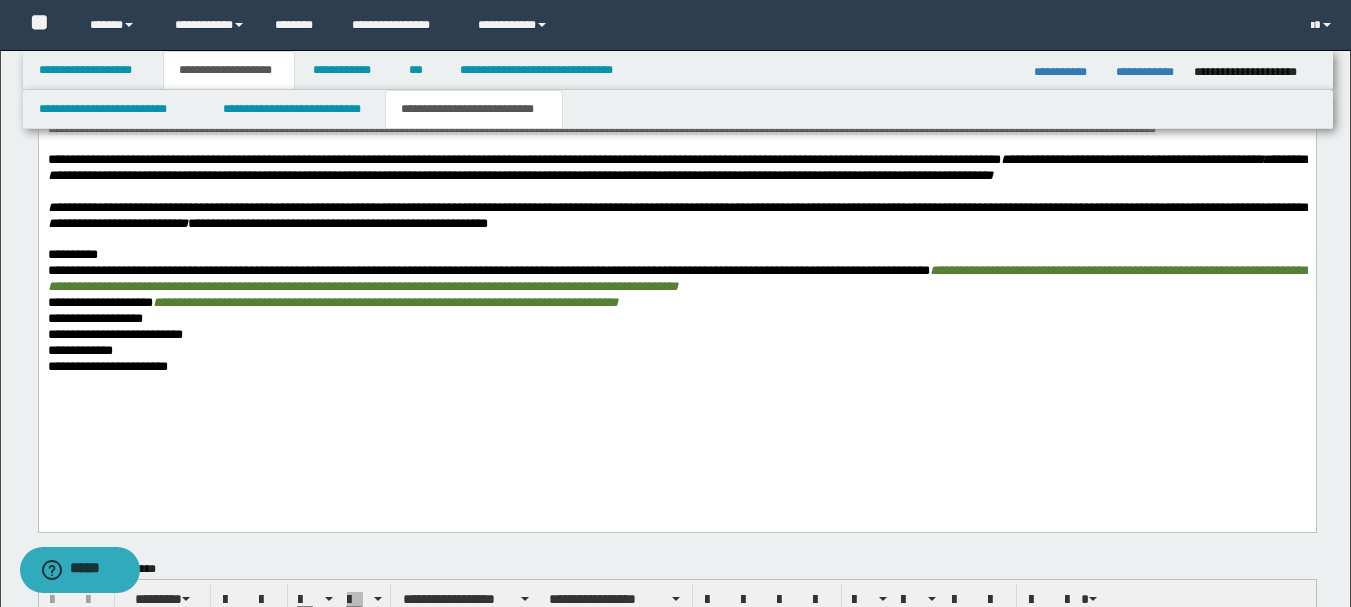 click on "**********" at bounding box center [679, 167] 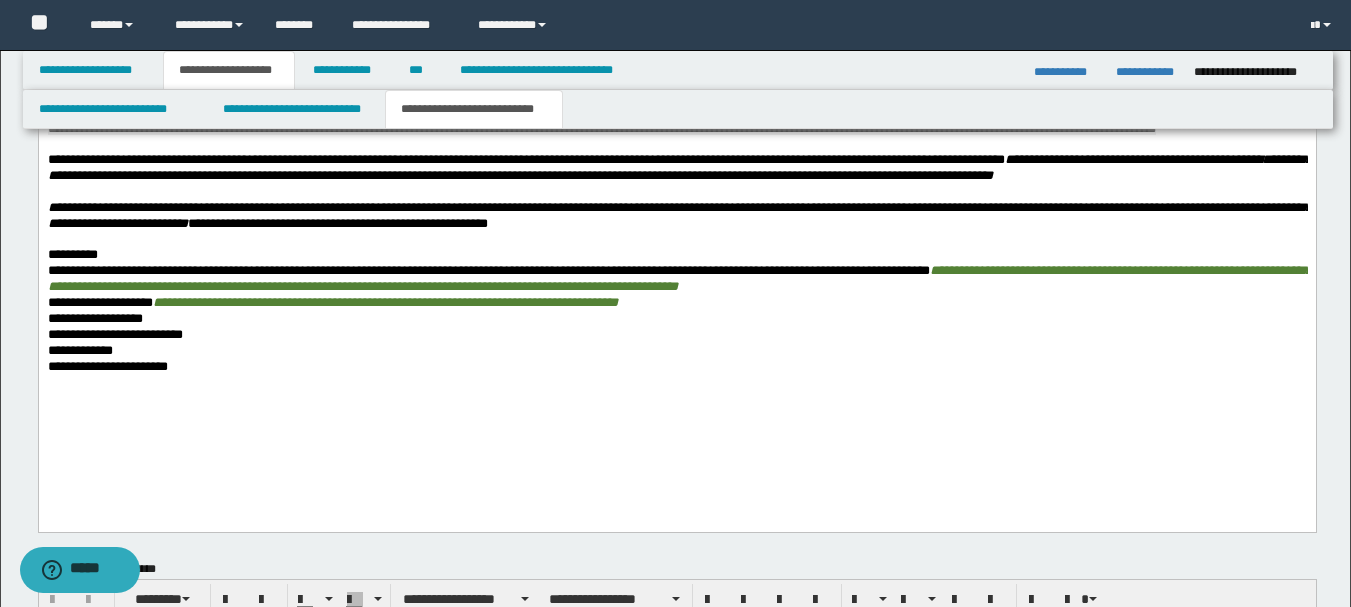 click on "**********" at bounding box center [676, 168] 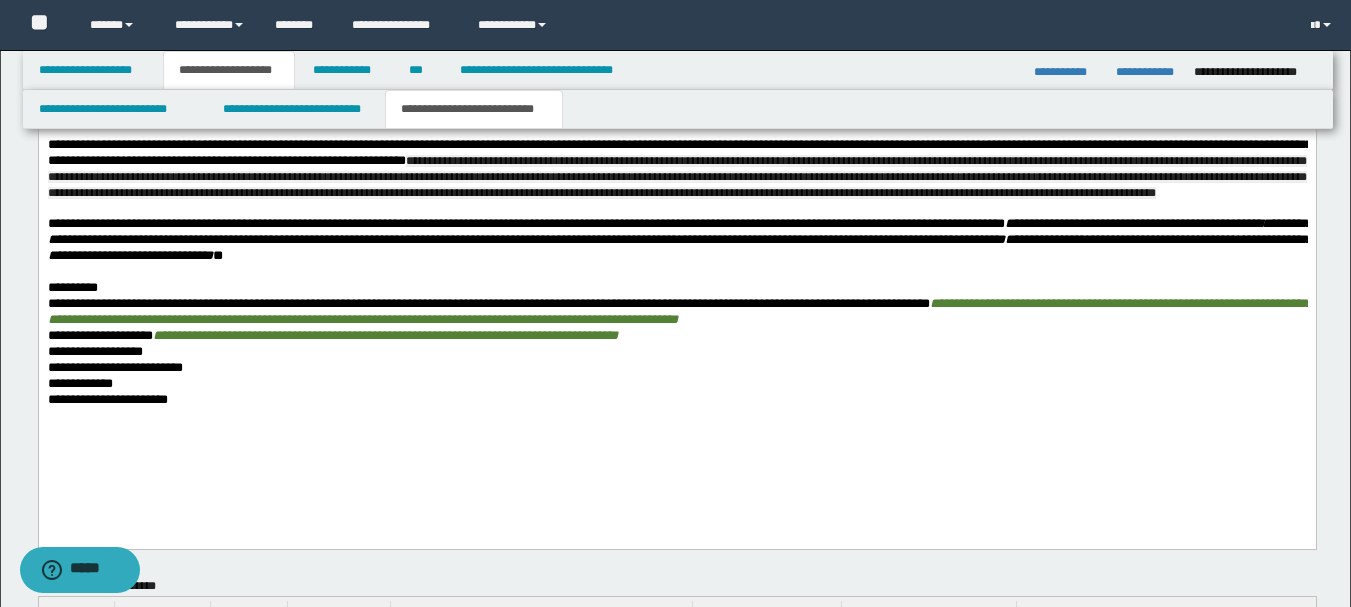scroll, scrollTop: 891, scrollLeft: 0, axis: vertical 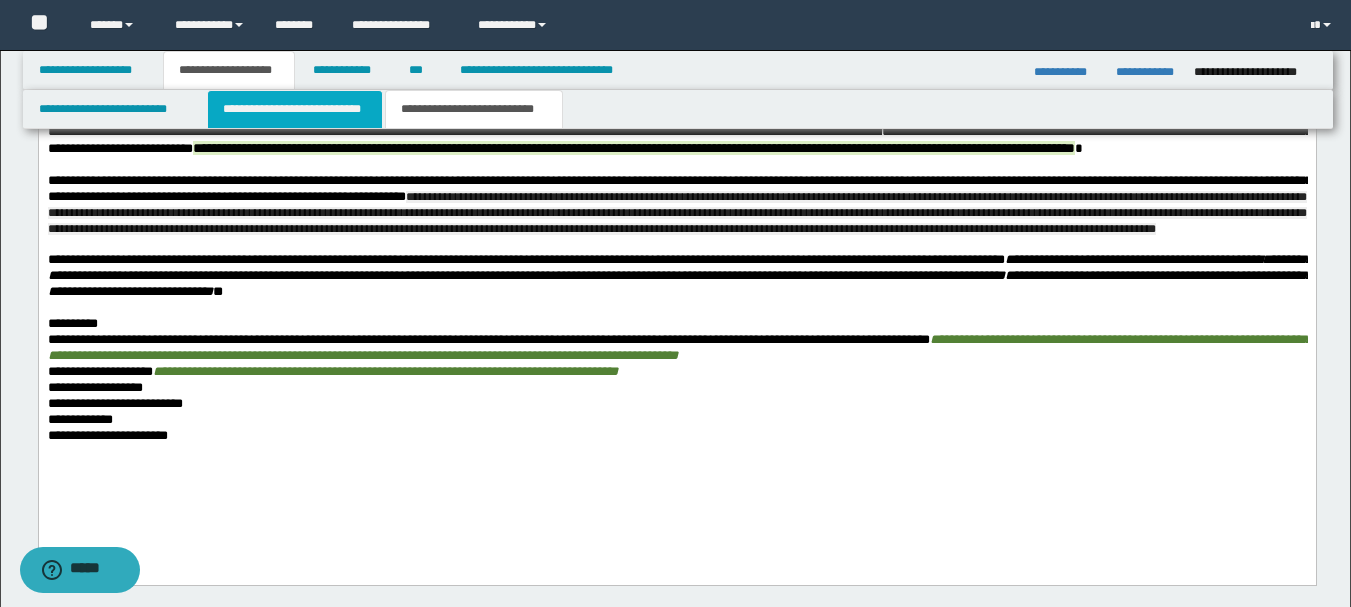 click on "**********" at bounding box center (295, 109) 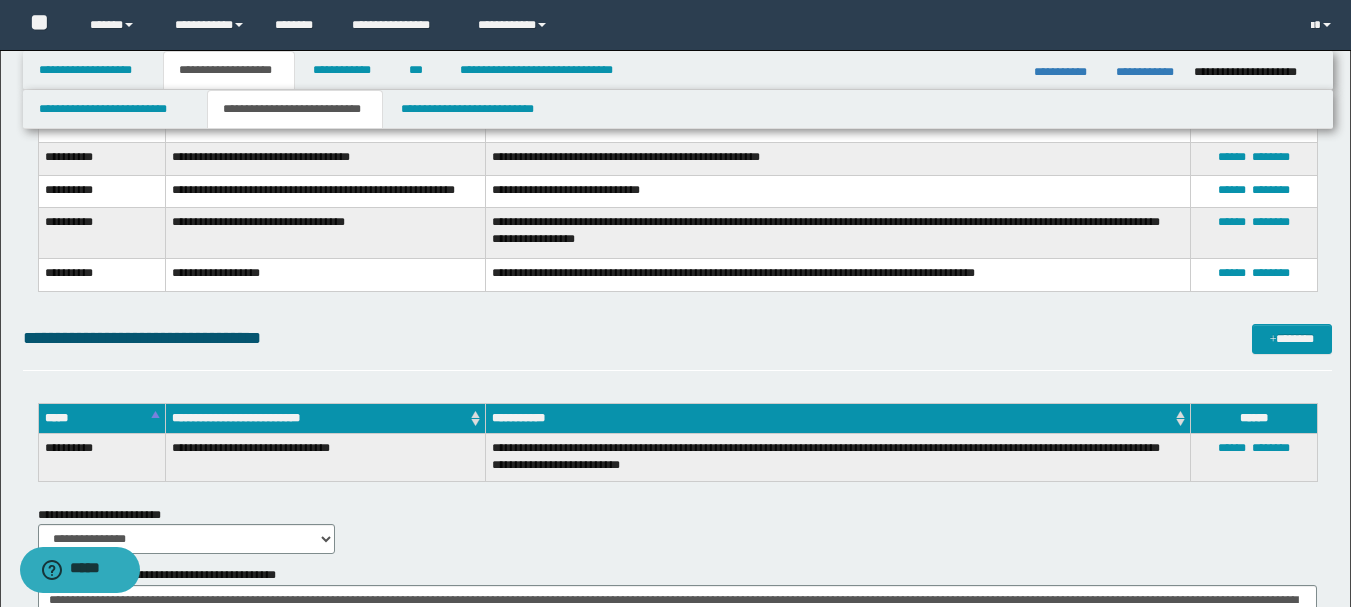 scroll, scrollTop: 2591, scrollLeft: 0, axis: vertical 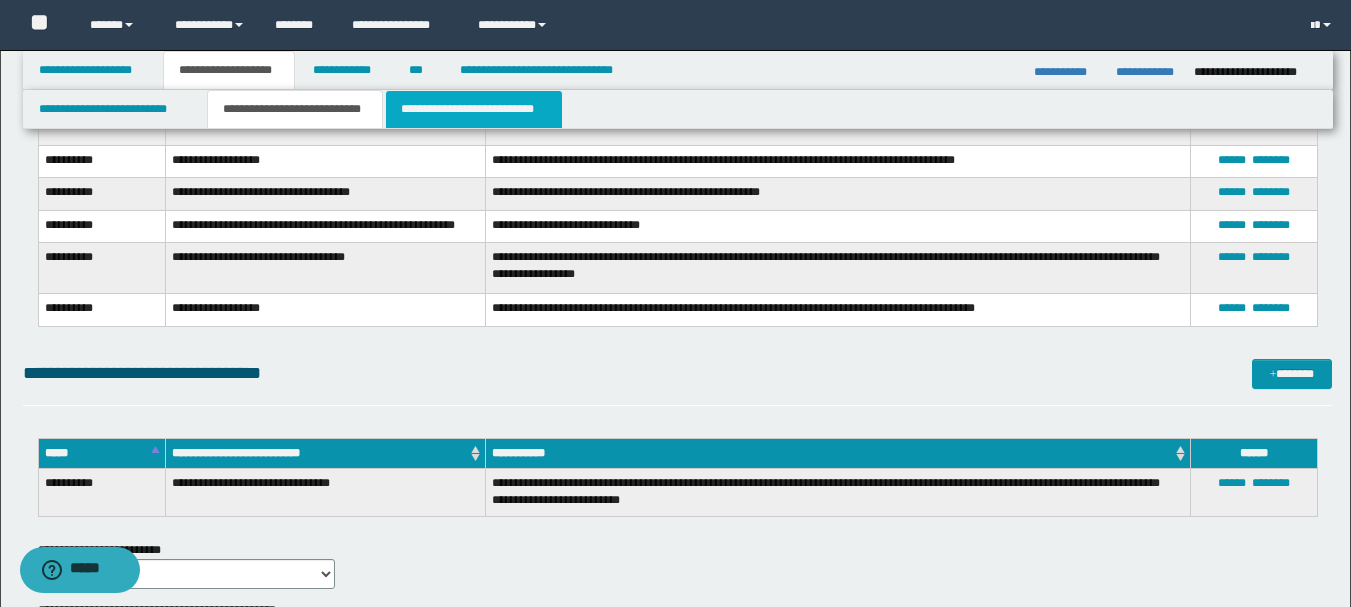 click on "**********" at bounding box center (474, 109) 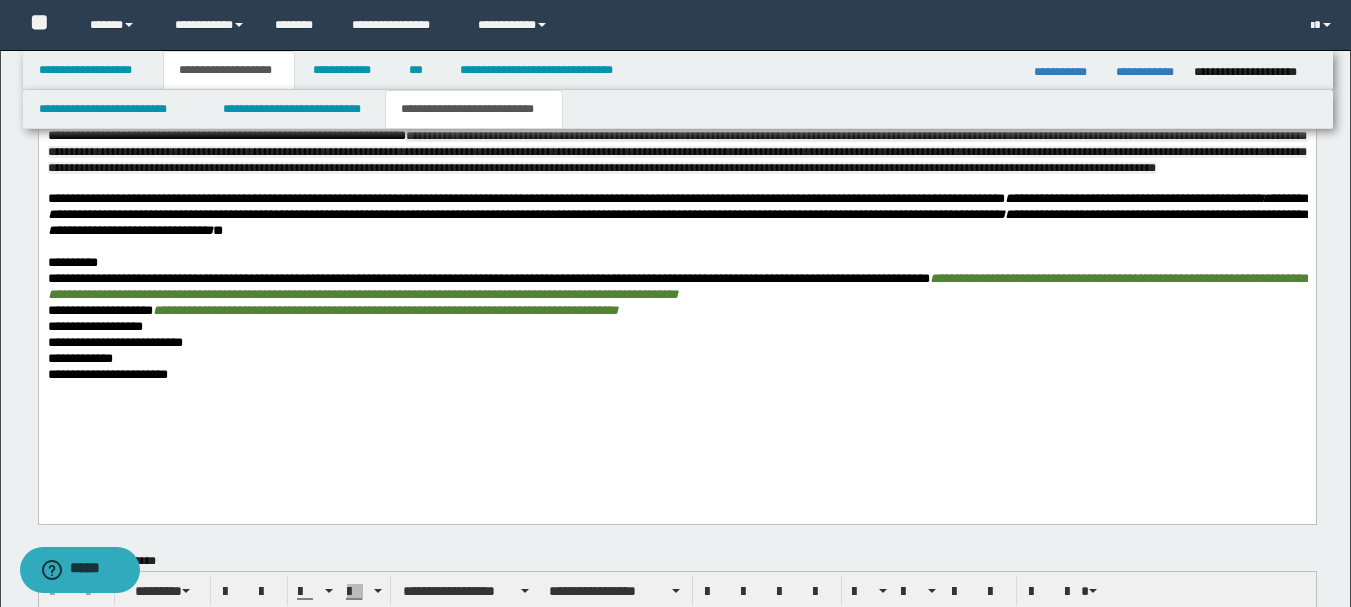 scroll, scrollTop: 779, scrollLeft: 0, axis: vertical 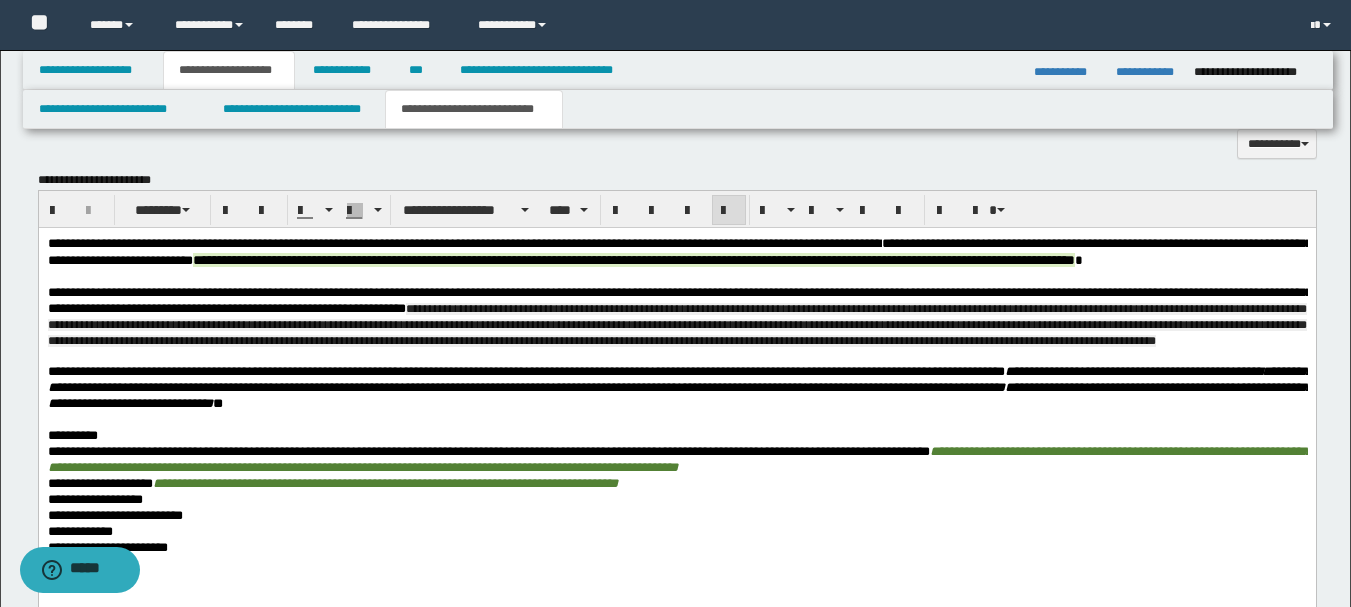 click on "**********" at bounding box center (488, 451) 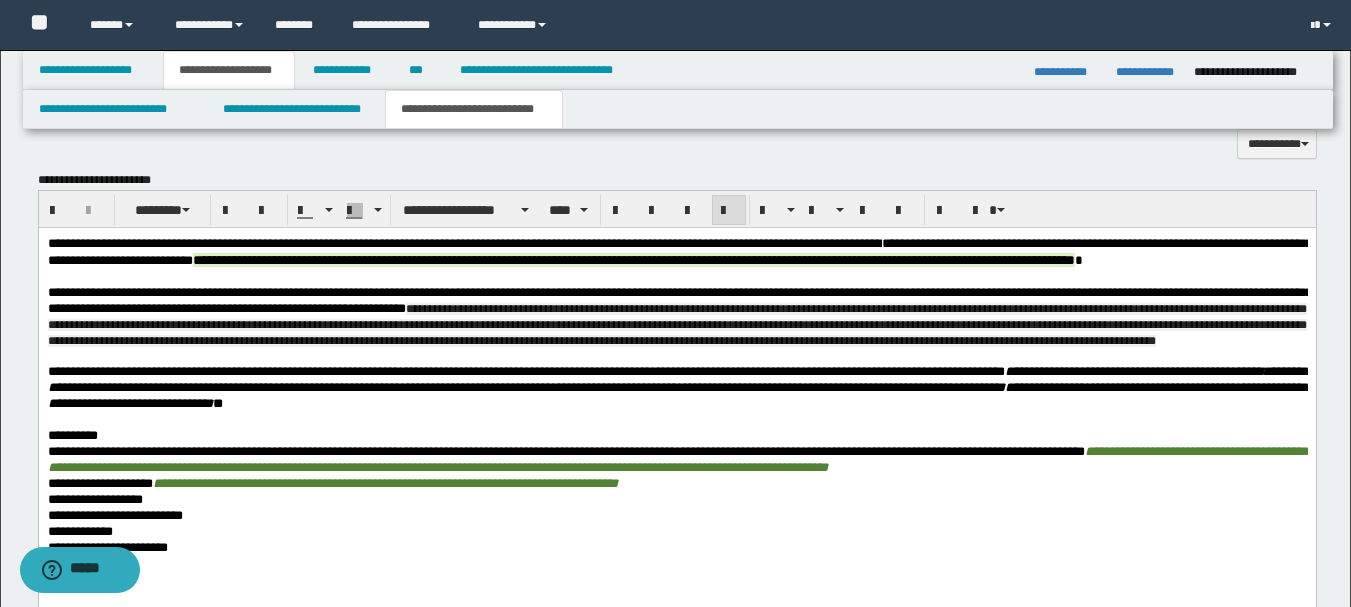 click on "**********" at bounding box center [565, 451] 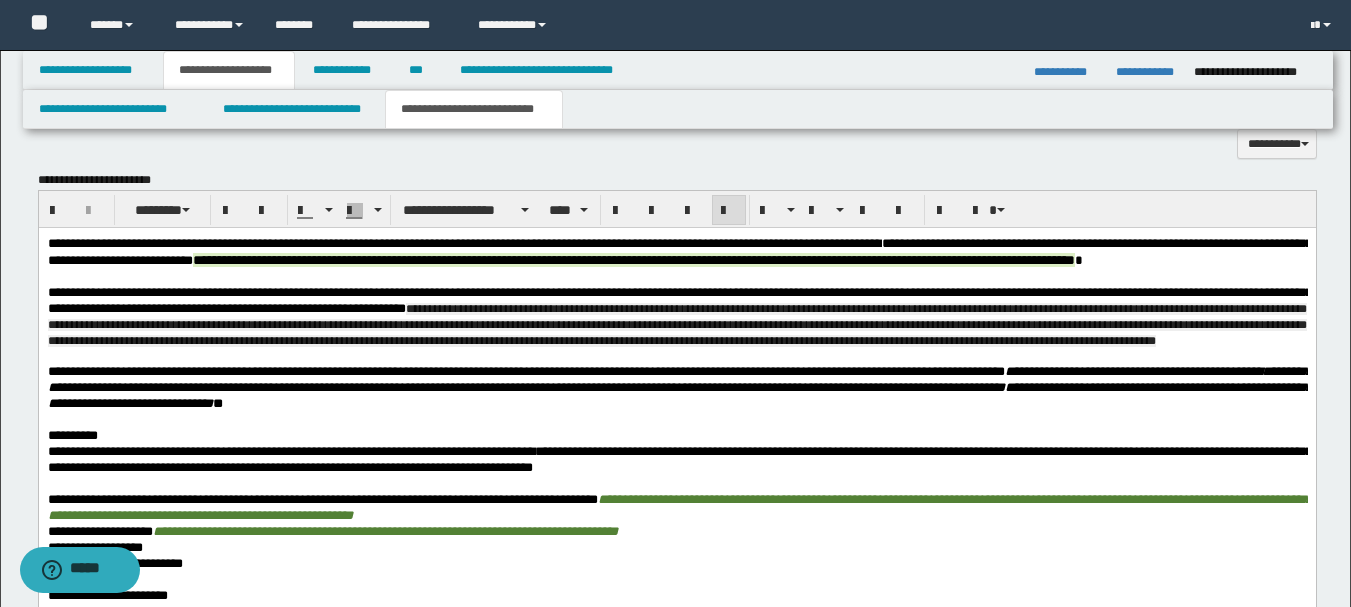 click on "**********" at bounding box center (679, 459) 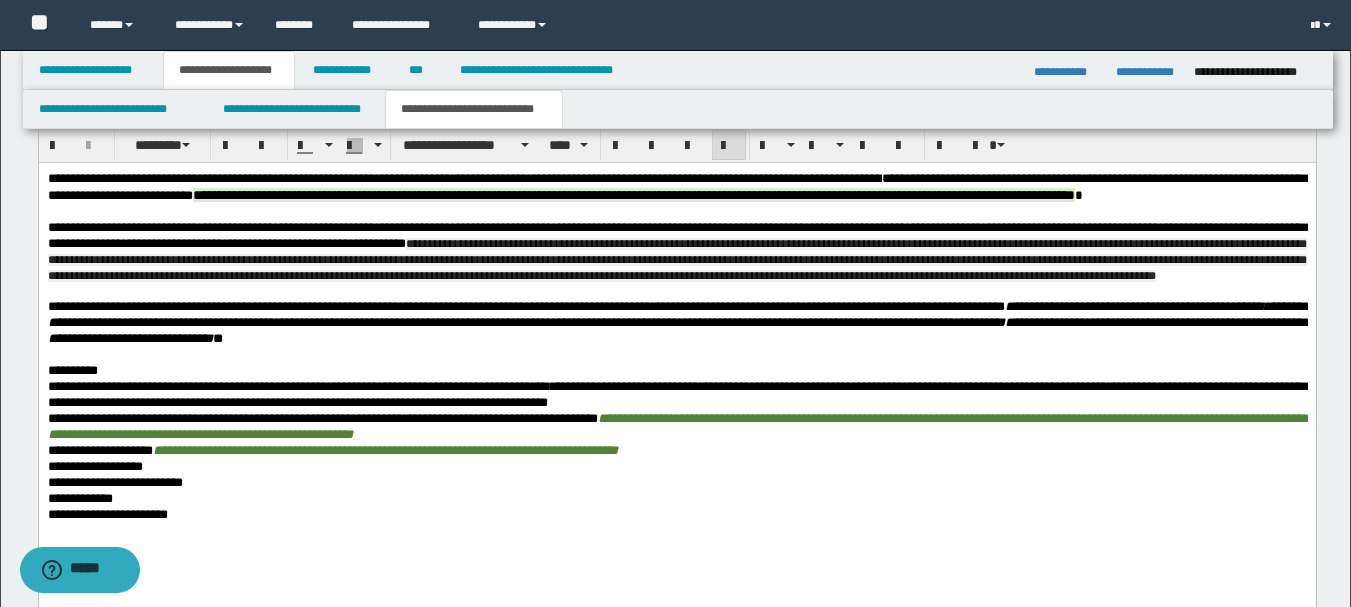 scroll, scrollTop: 879, scrollLeft: 0, axis: vertical 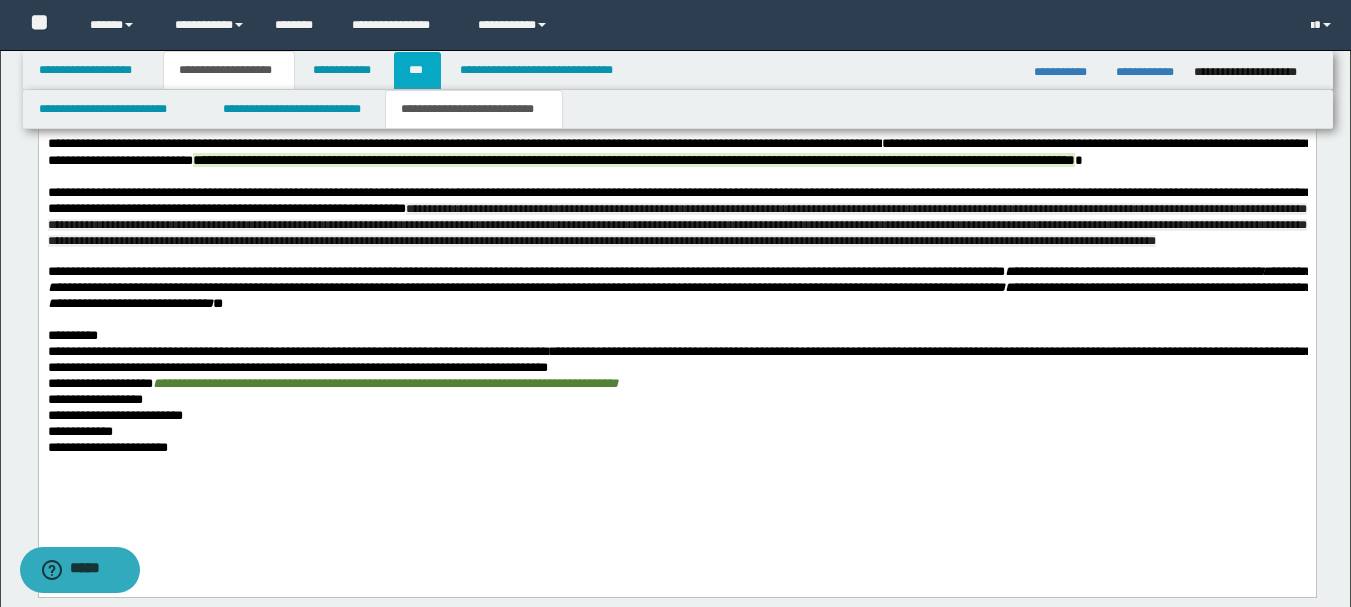 click on "***" at bounding box center [417, 70] 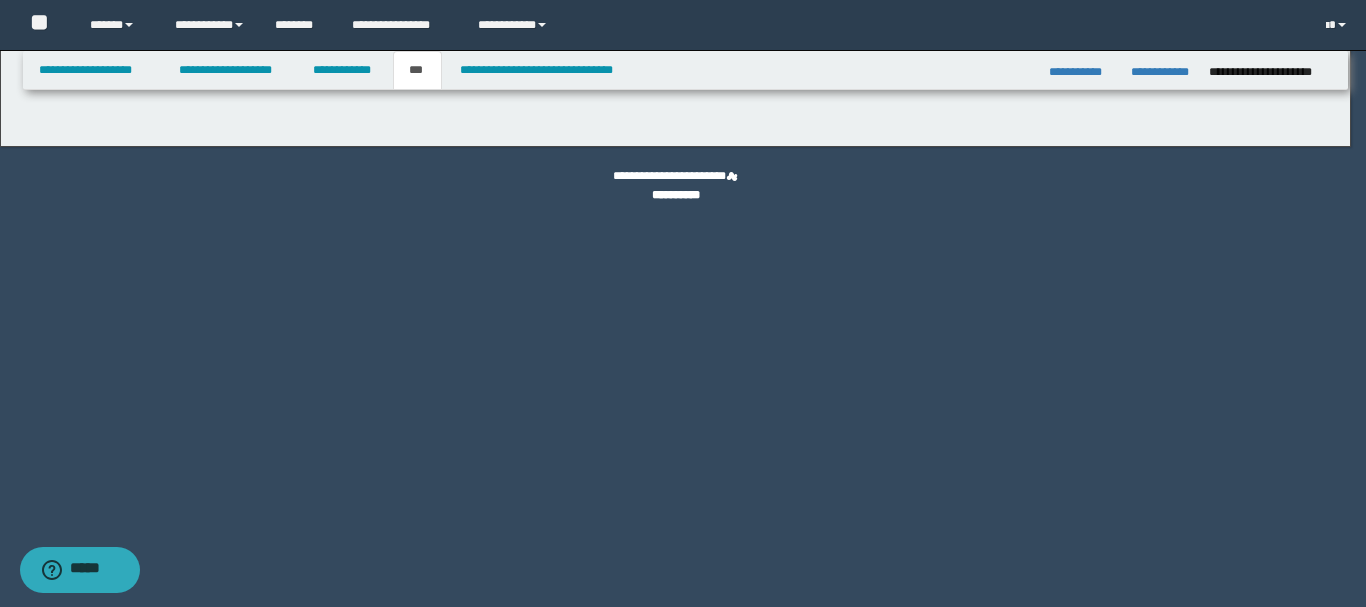 select on "***" 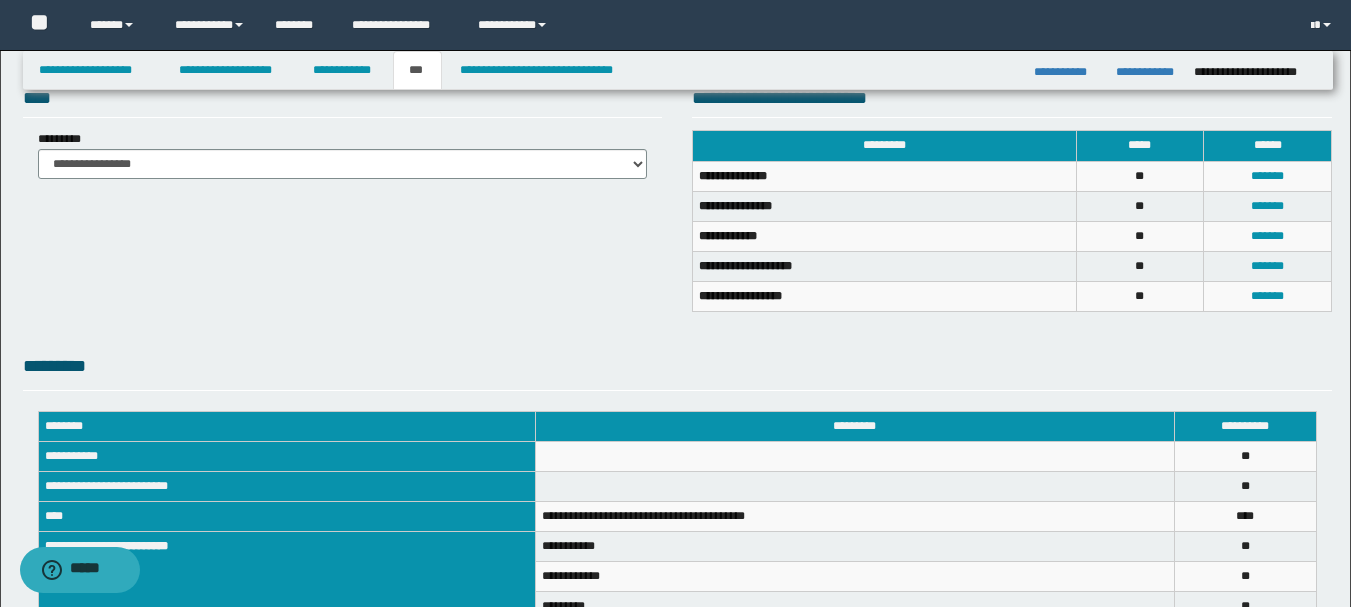 scroll, scrollTop: 300, scrollLeft: 0, axis: vertical 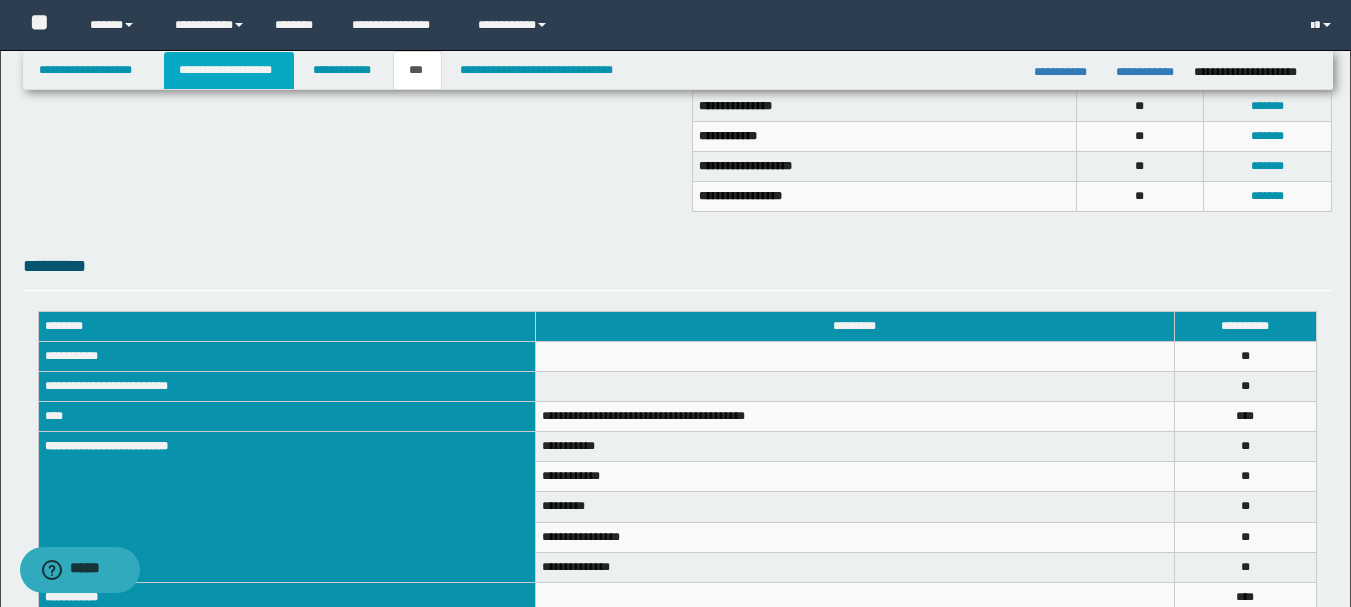 click on "**********" at bounding box center (229, 70) 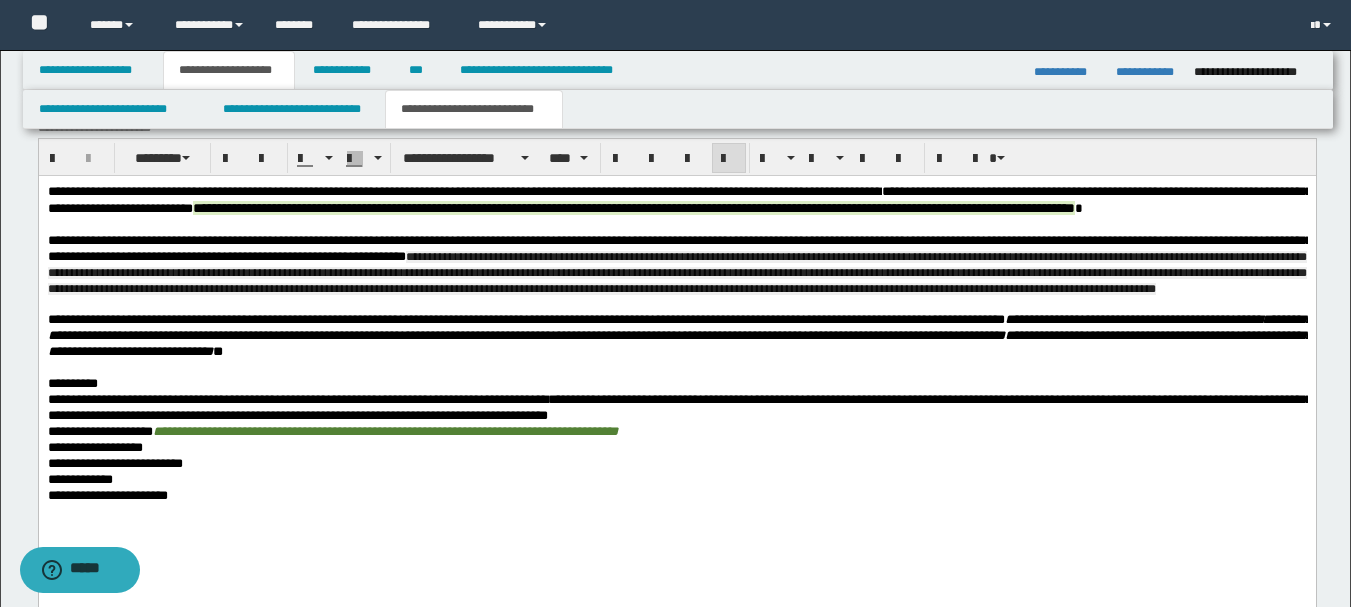 scroll, scrollTop: 931, scrollLeft: 0, axis: vertical 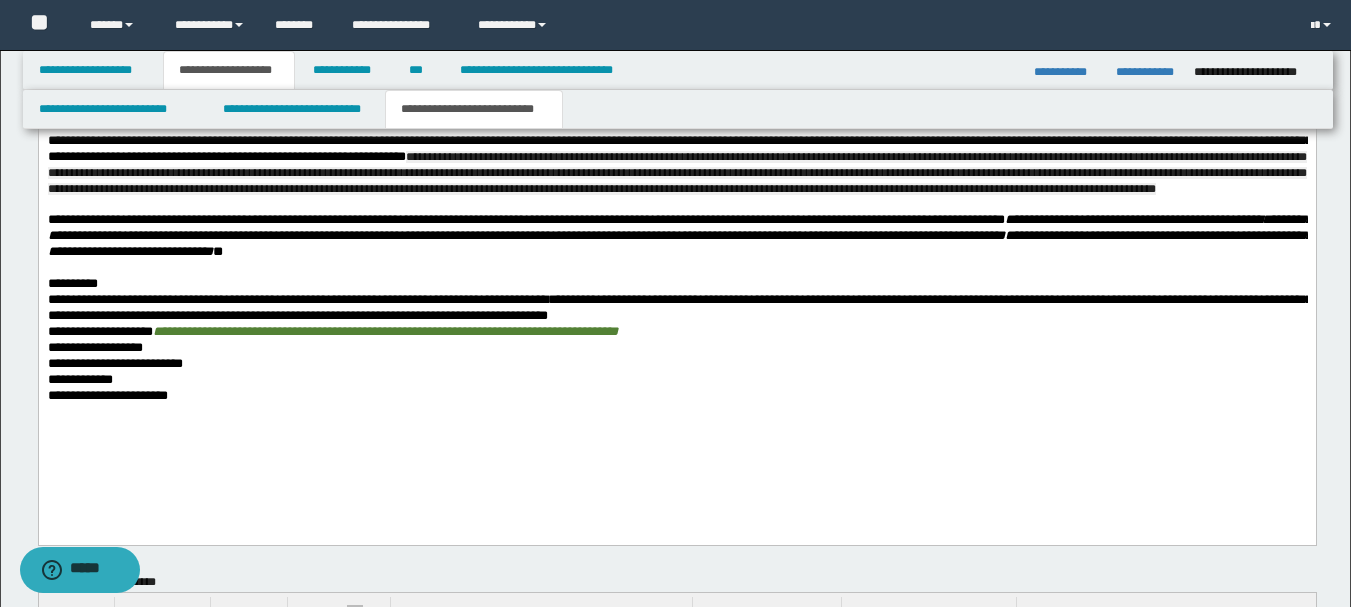 click on "**********" at bounding box center (114, 363) 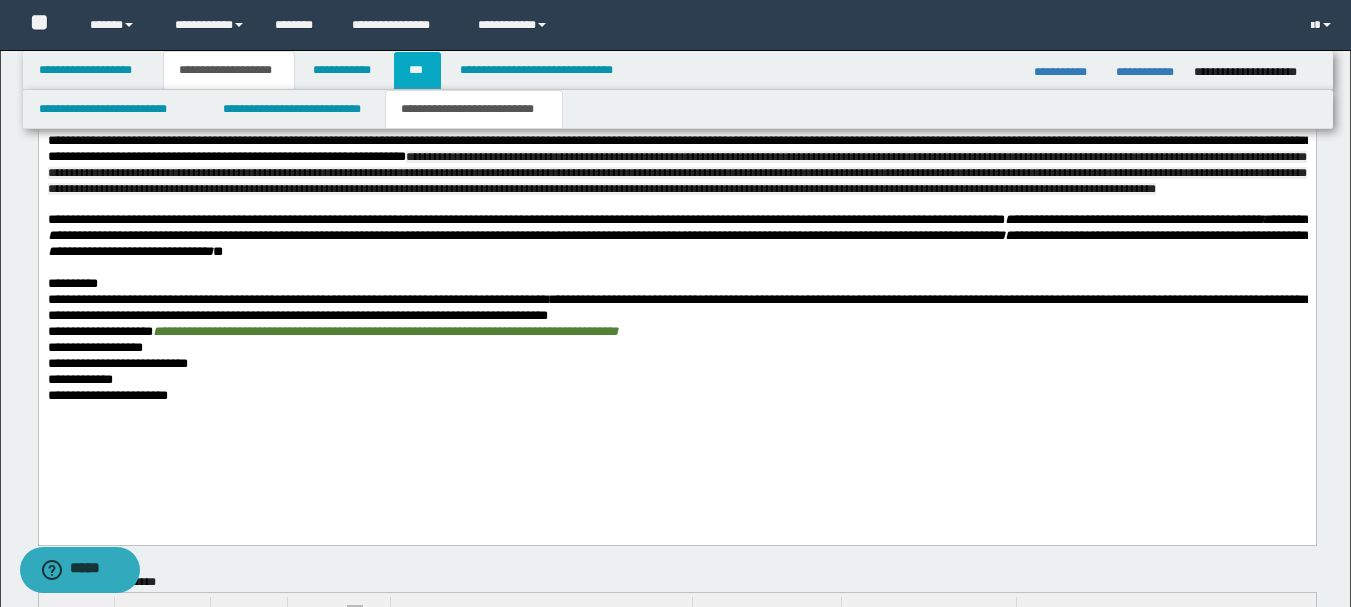 click on "***" at bounding box center [417, 70] 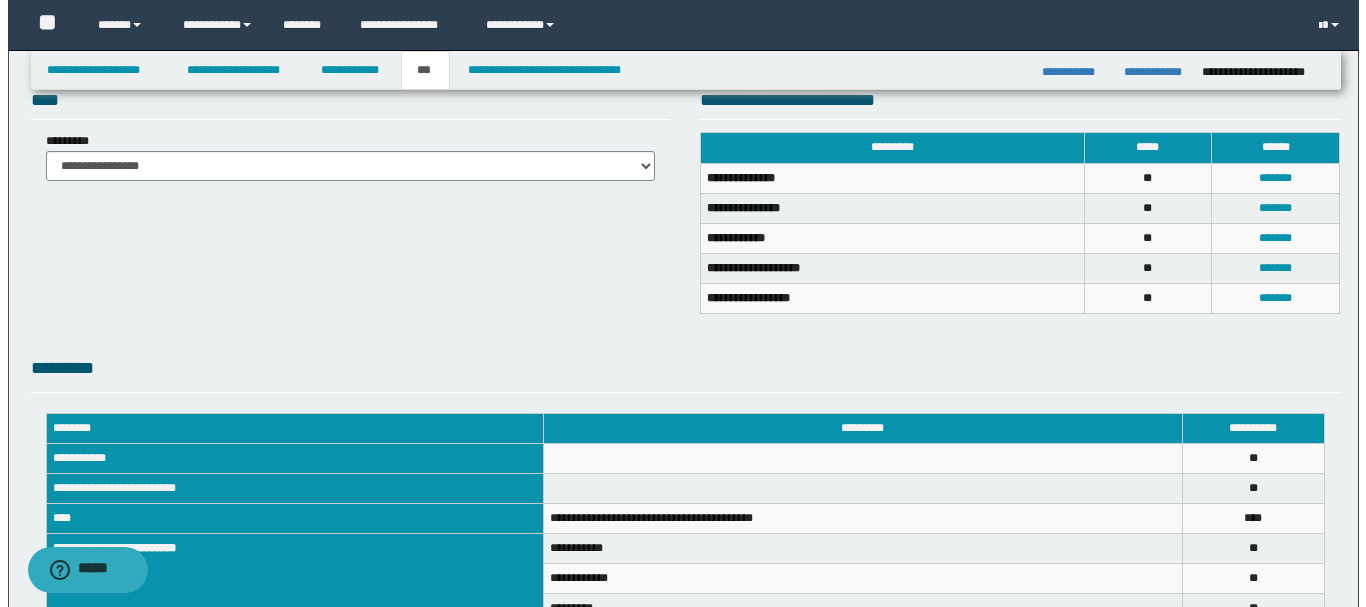 scroll, scrollTop: 200, scrollLeft: 0, axis: vertical 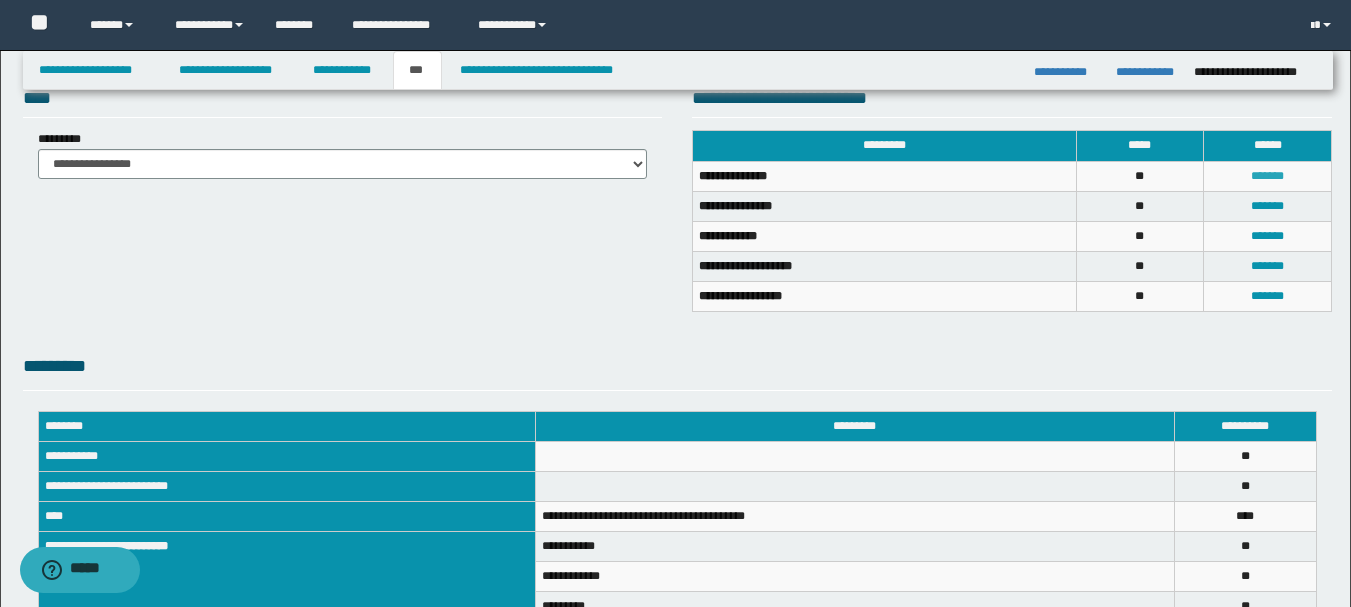 click on "*******" at bounding box center (1267, 176) 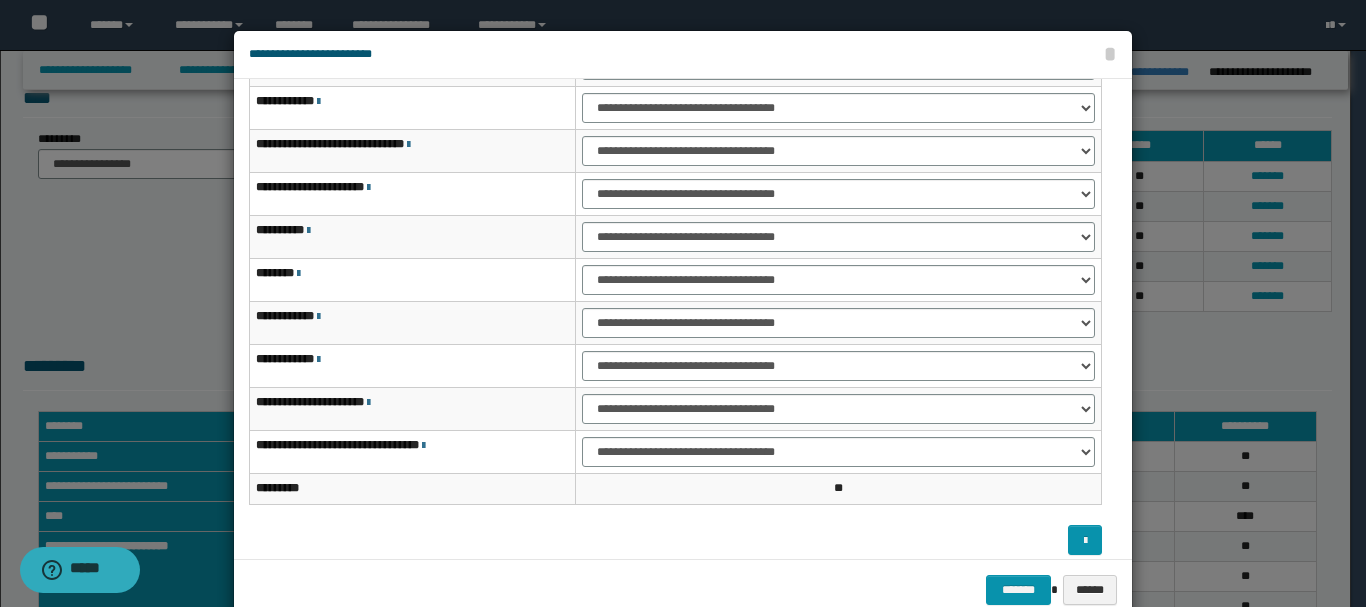 scroll, scrollTop: 121, scrollLeft: 0, axis: vertical 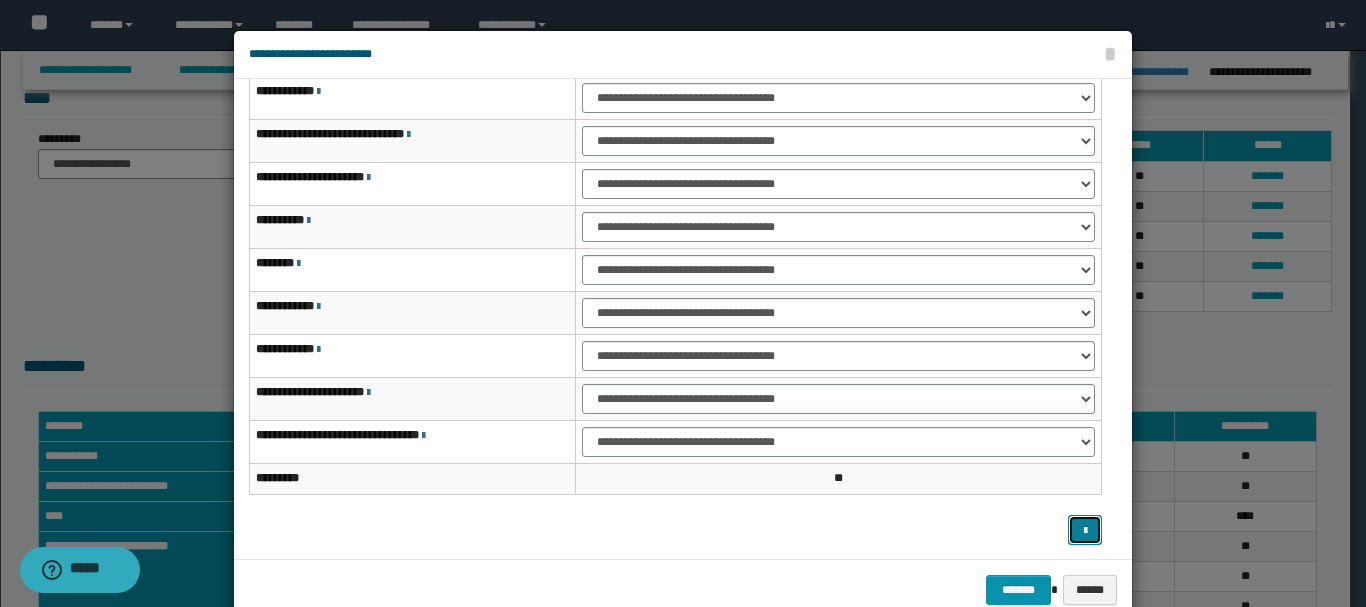 click at bounding box center [1085, 530] 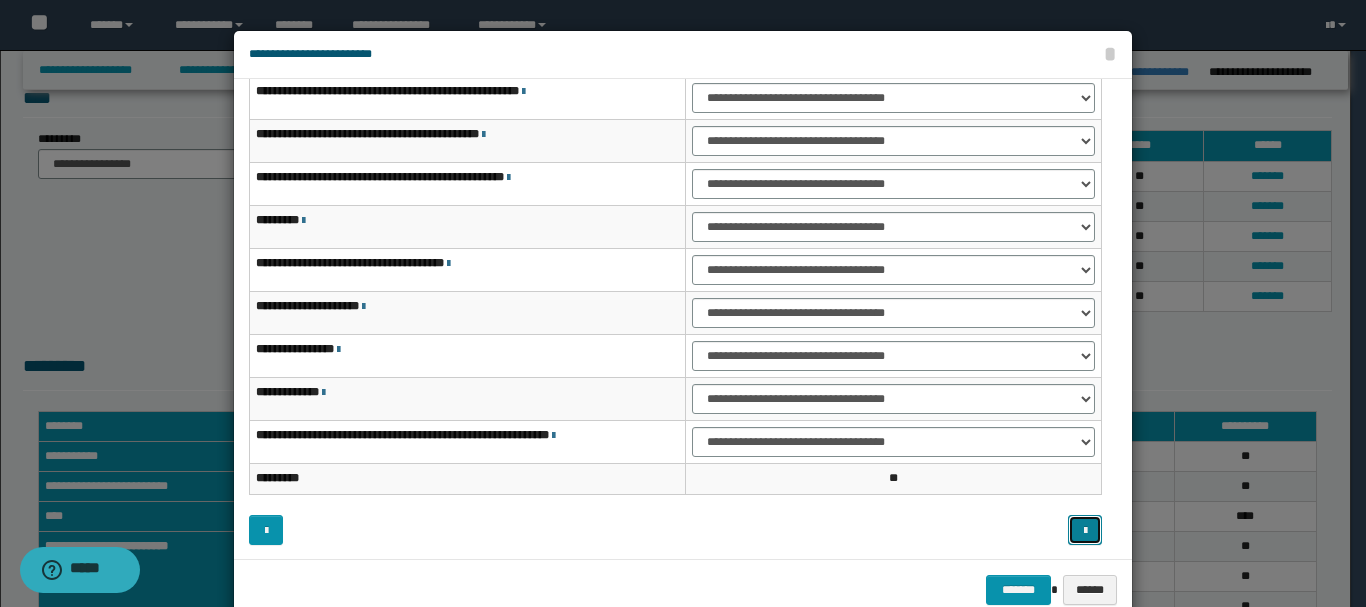 scroll, scrollTop: 44, scrollLeft: 0, axis: vertical 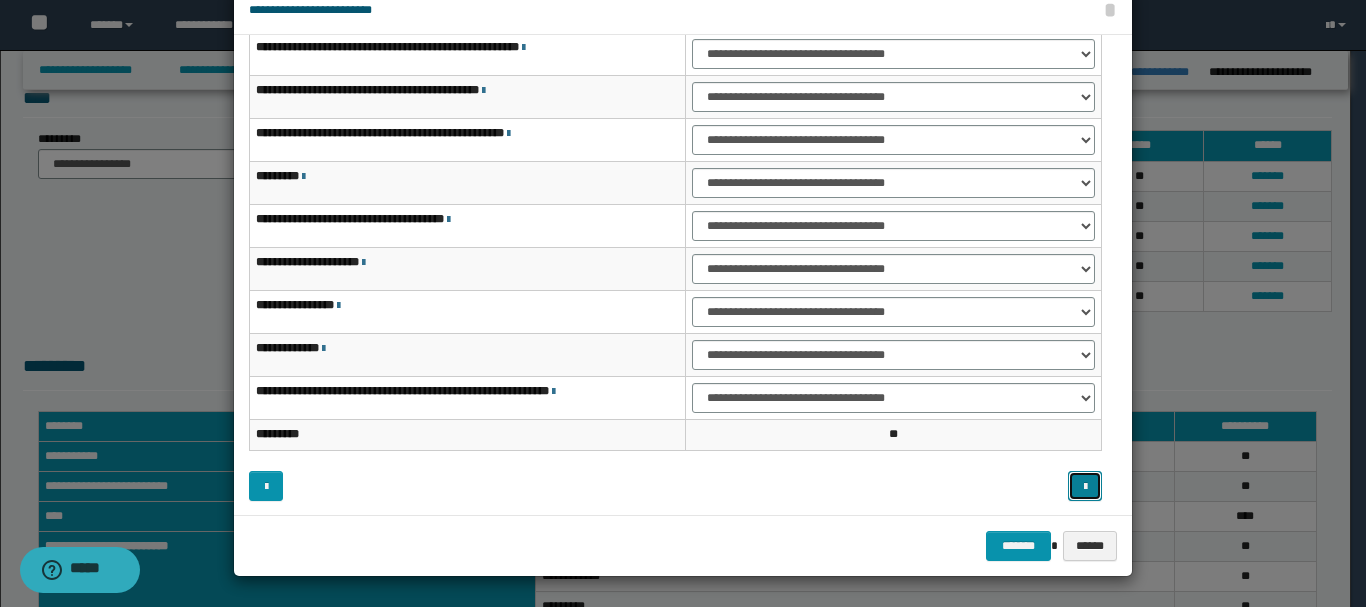 click at bounding box center (1085, 487) 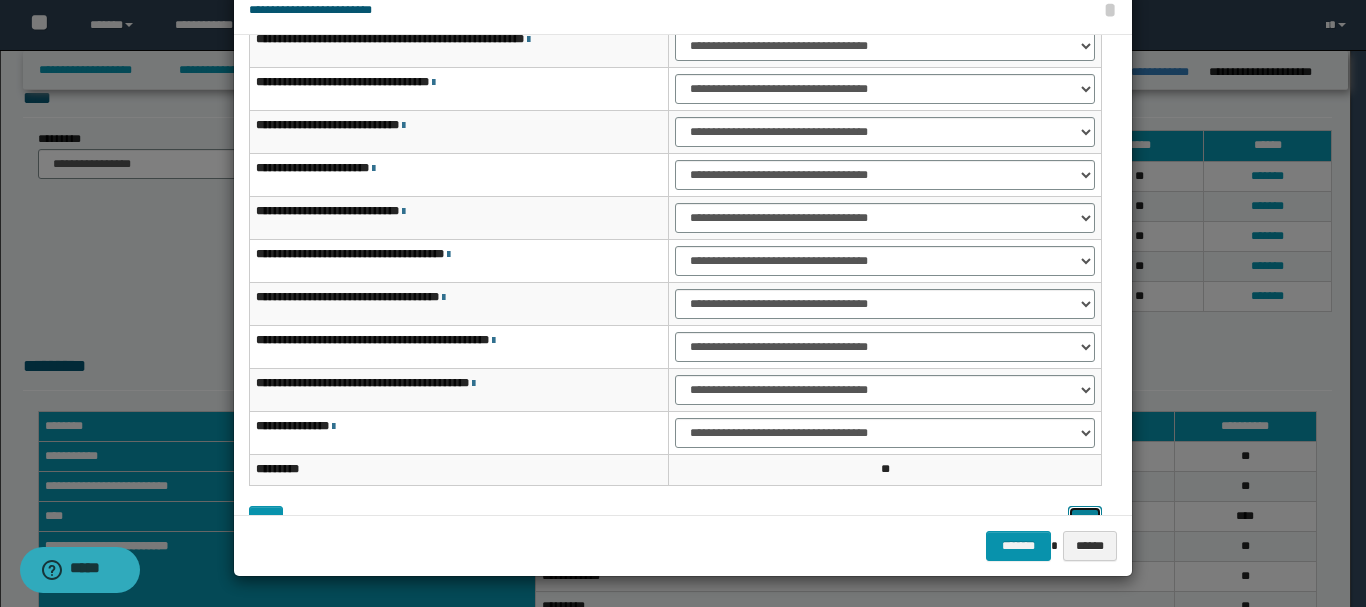 scroll, scrollTop: 121, scrollLeft: 0, axis: vertical 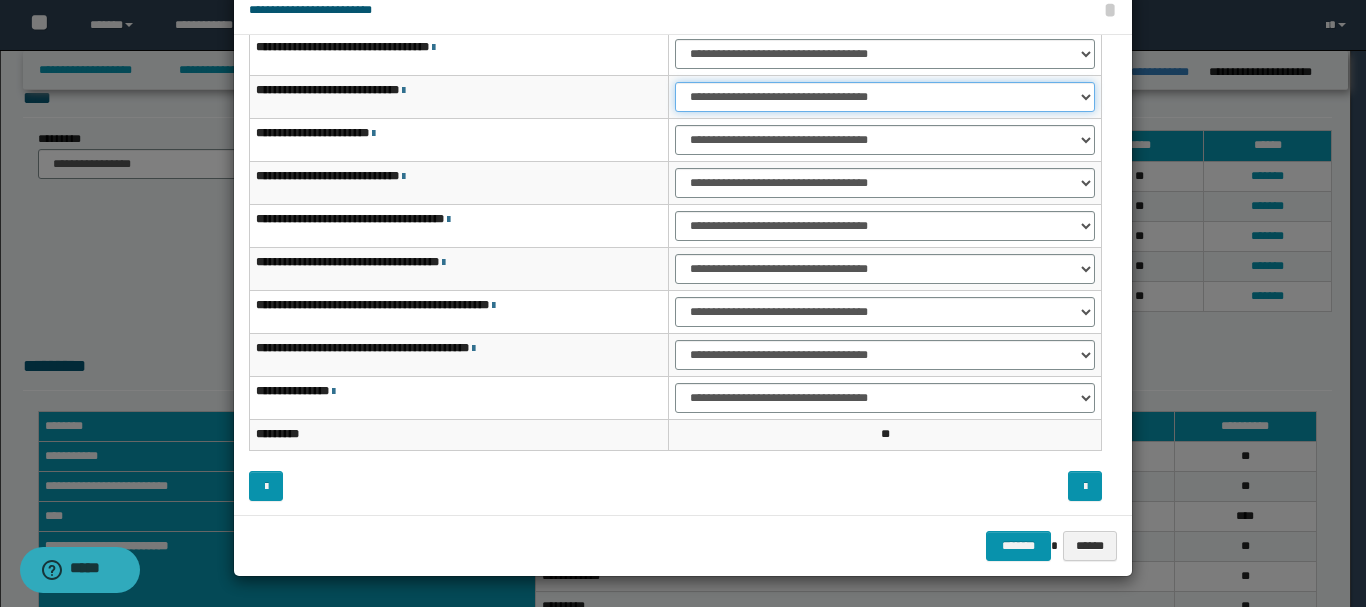 click on "**********" at bounding box center [885, 97] 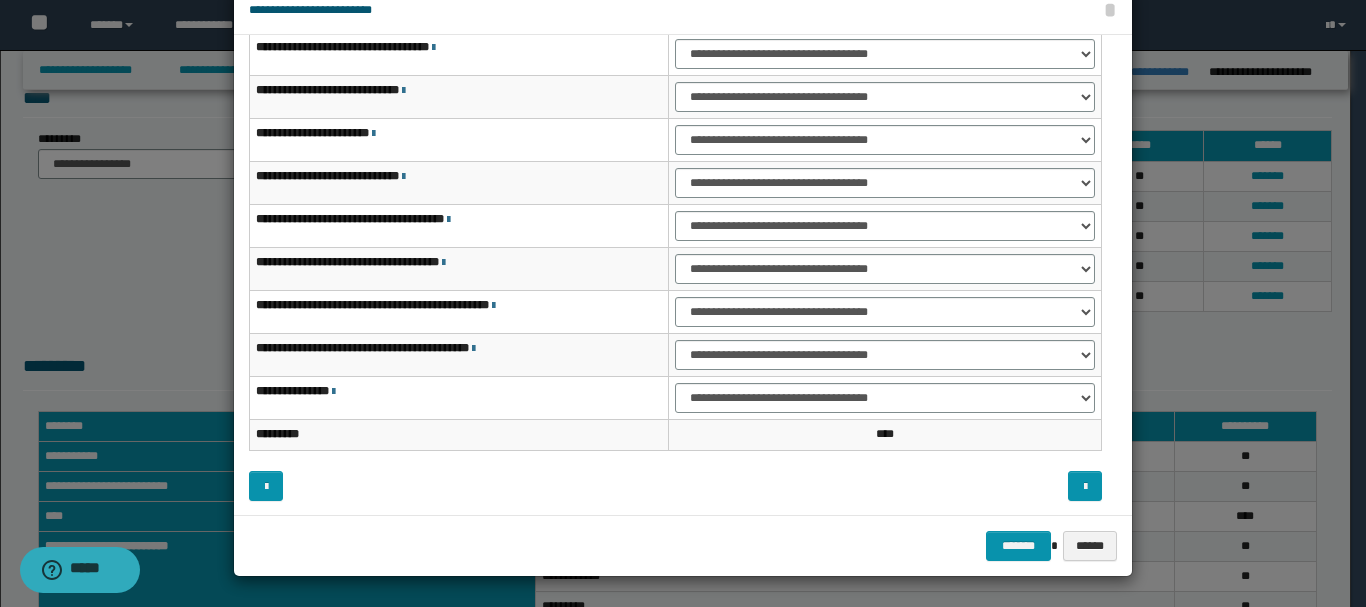 click on "**********" at bounding box center (885, 183) 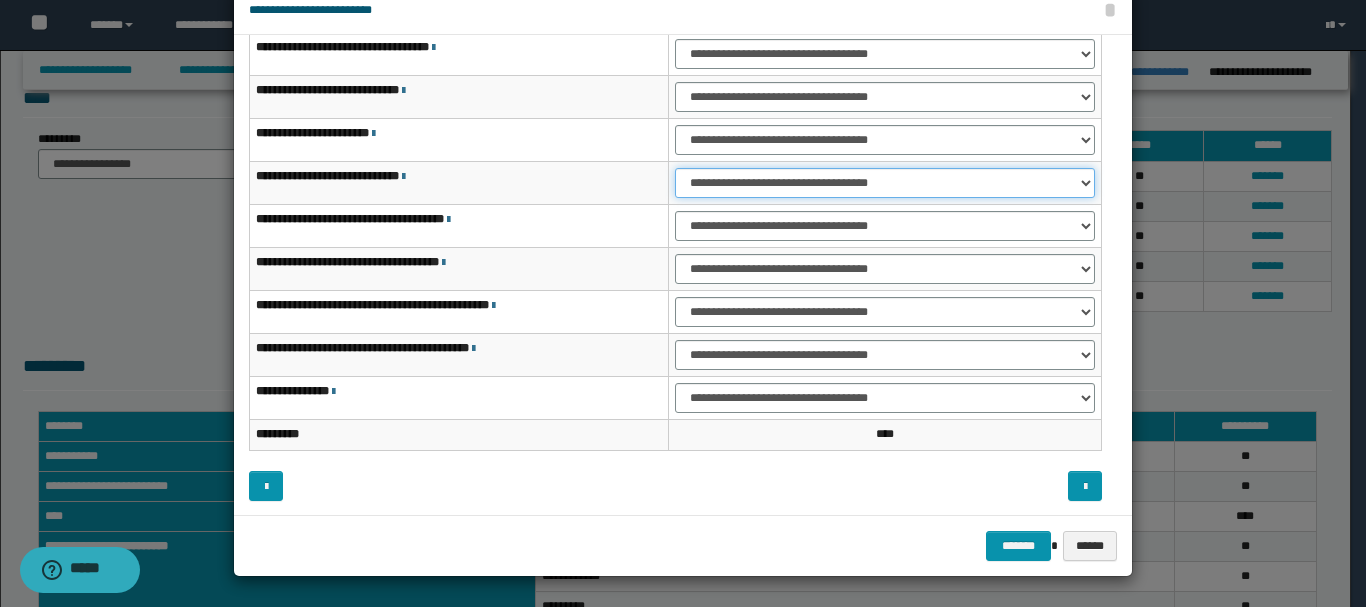 click on "**********" at bounding box center [885, 183] 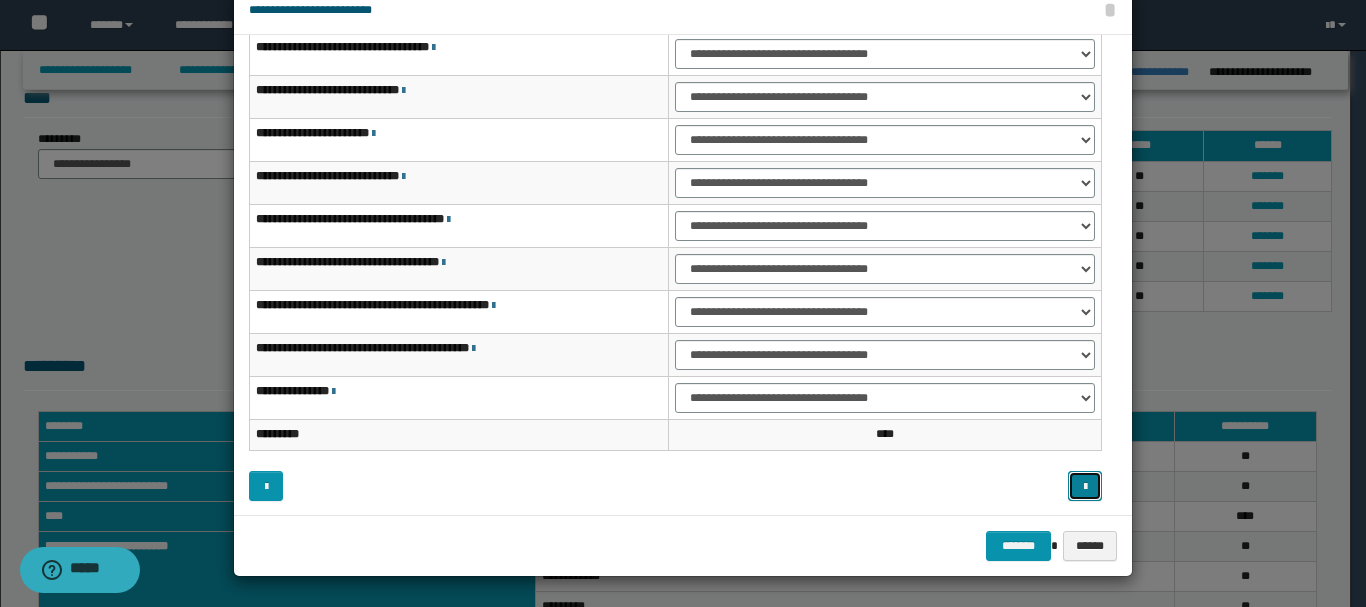 click at bounding box center [1085, 487] 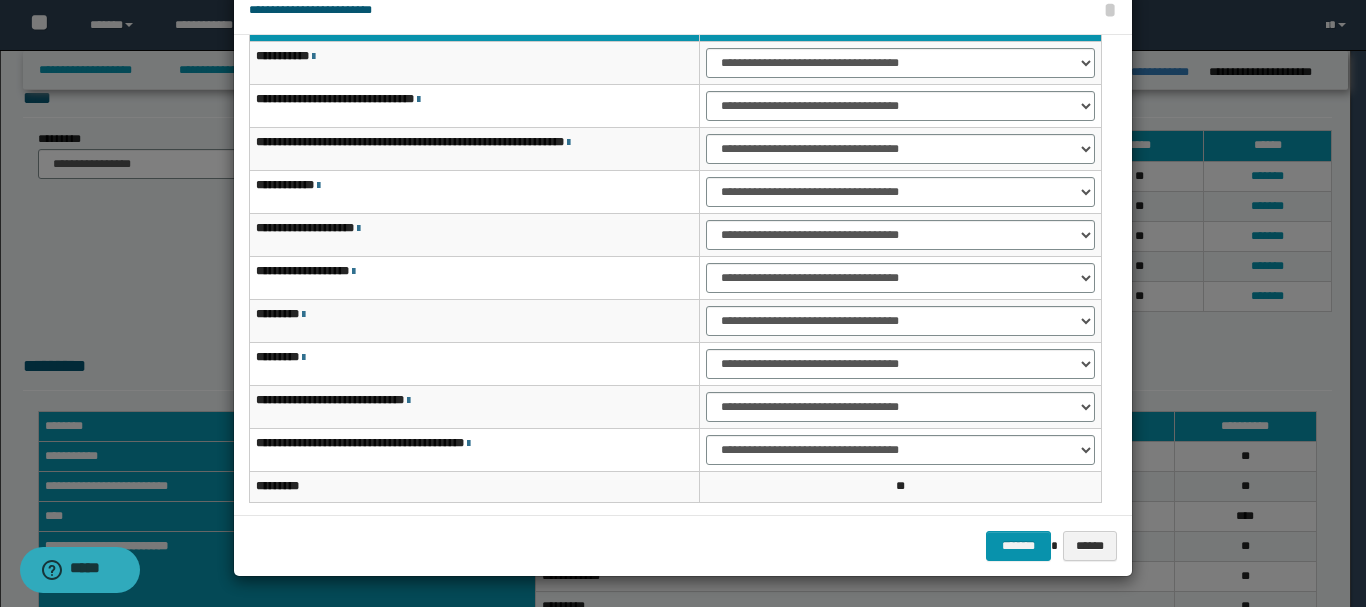 scroll, scrollTop: 21, scrollLeft: 0, axis: vertical 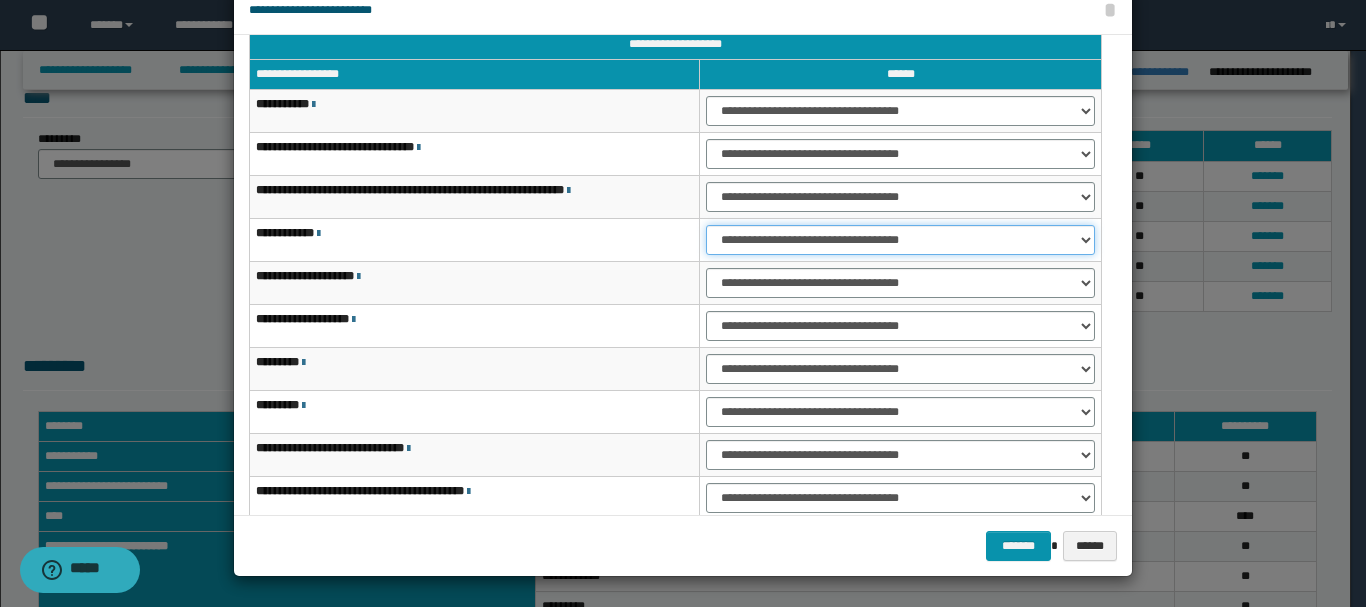 click on "**********" at bounding box center [900, 240] 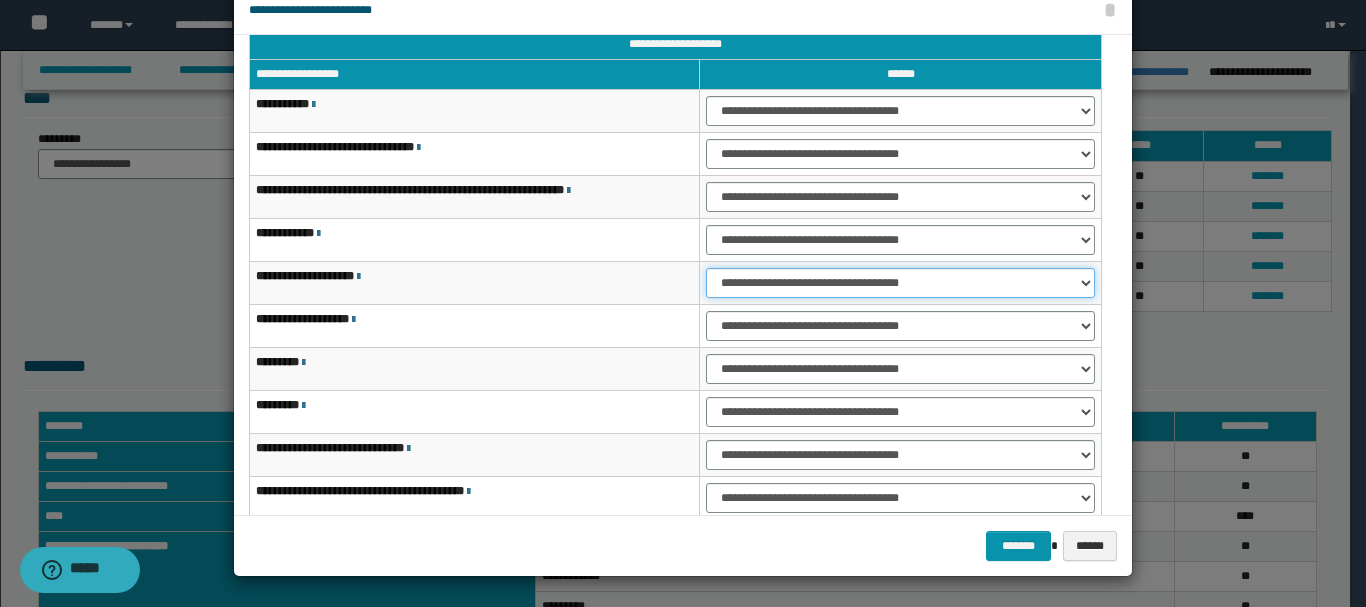 click on "**********" at bounding box center [900, 283] 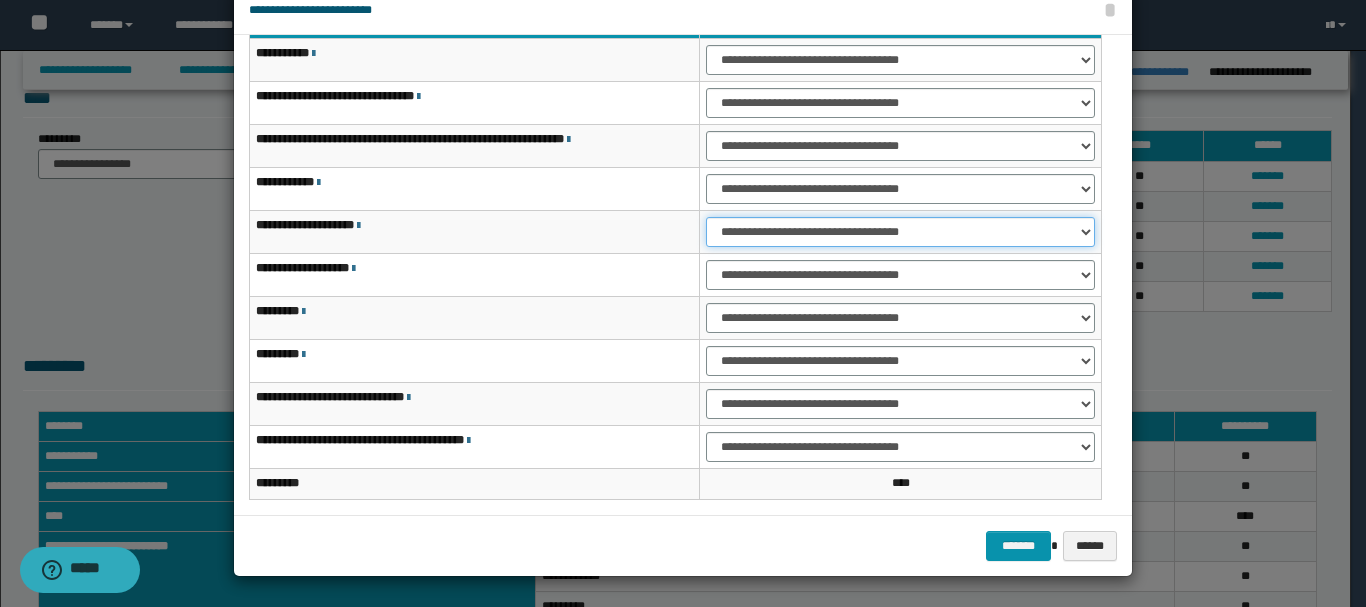 scroll, scrollTop: 121, scrollLeft: 0, axis: vertical 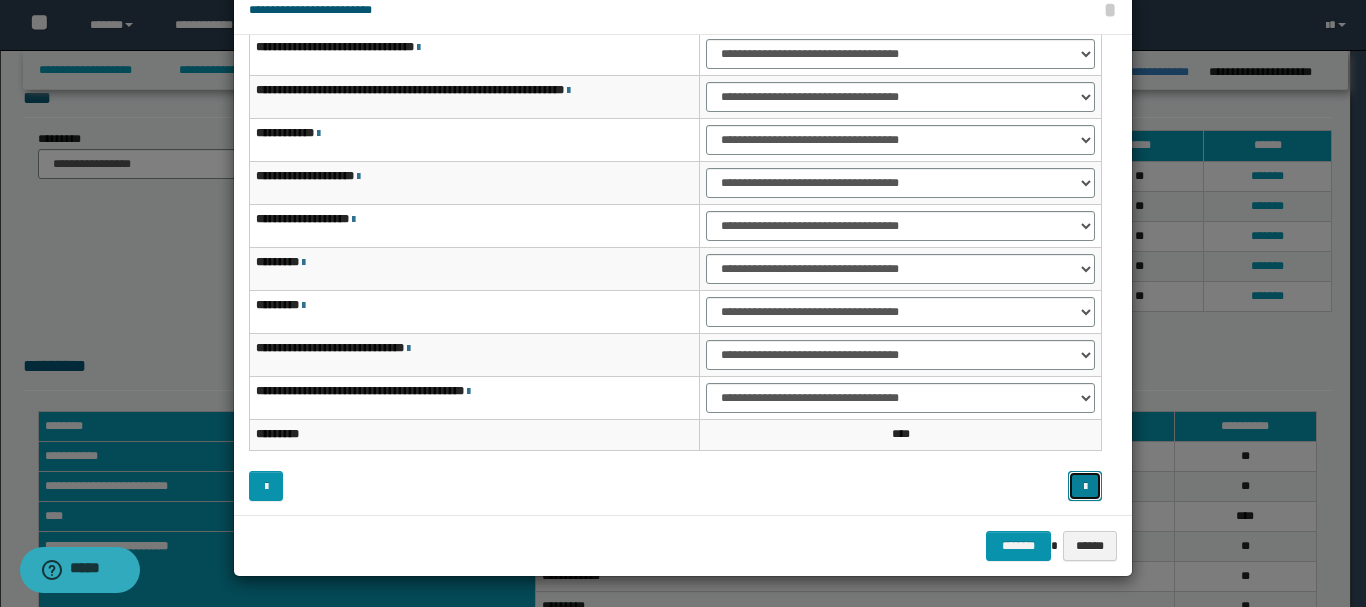 click at bounding box center (1085, 487) 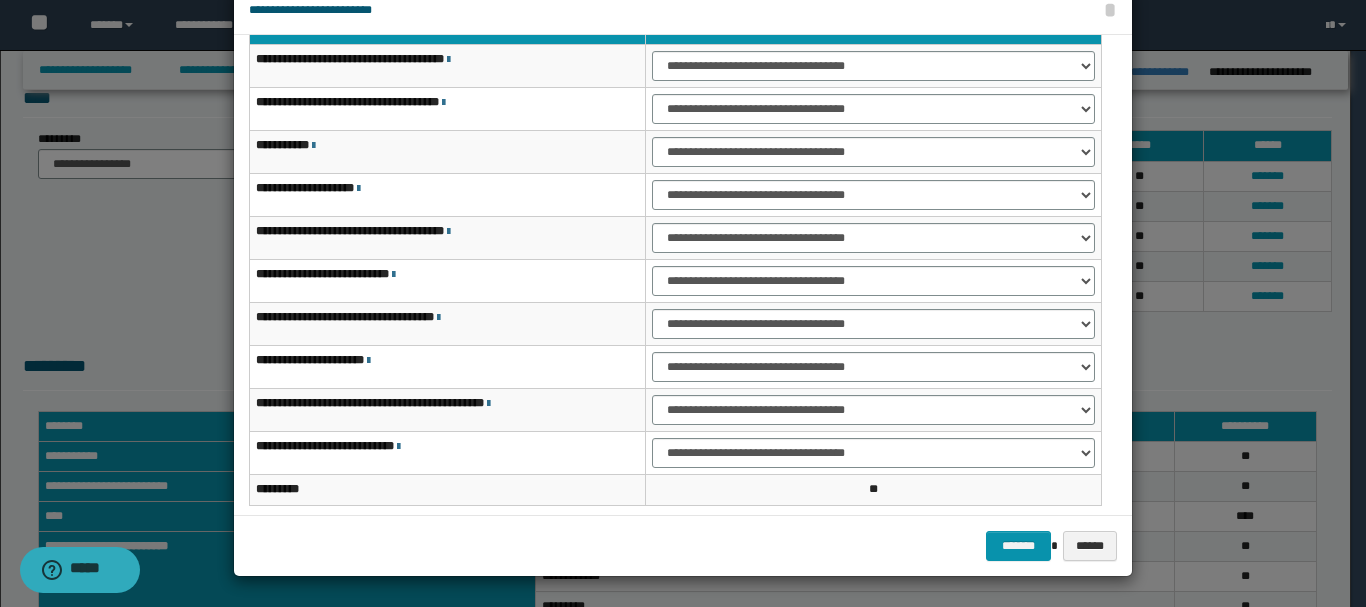 scroll, scrollTop: 21, scrollLeft: 0, axis: vertical 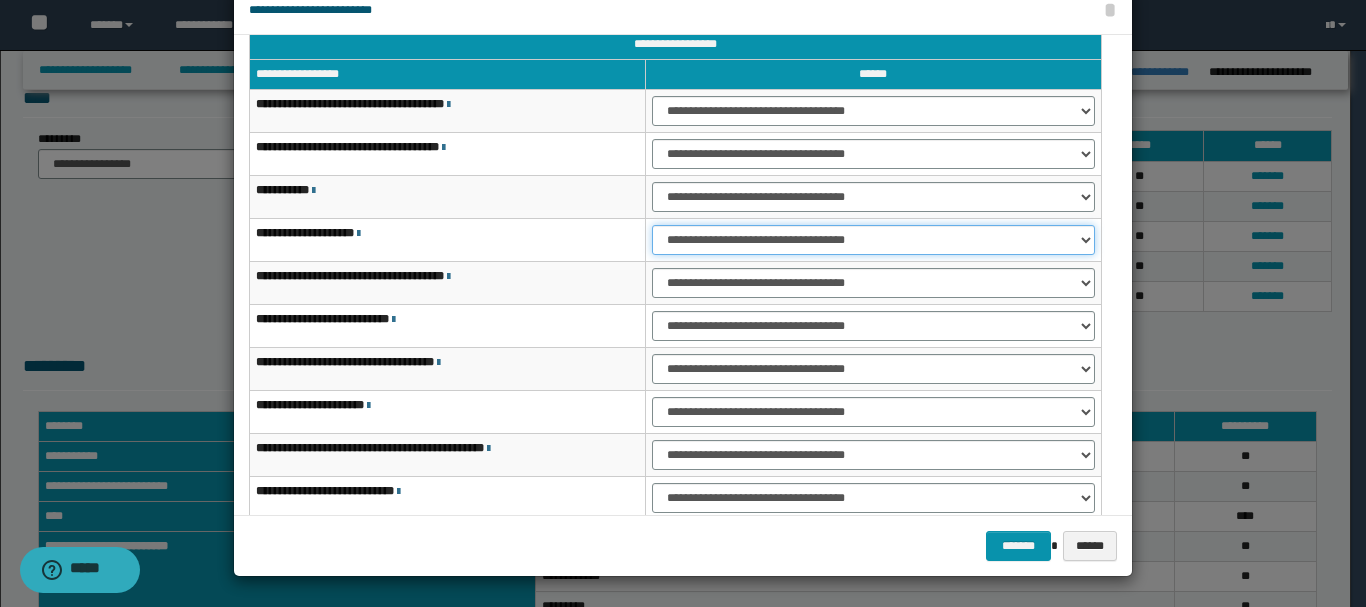 click on "**********" at bounding box center [873, 240] 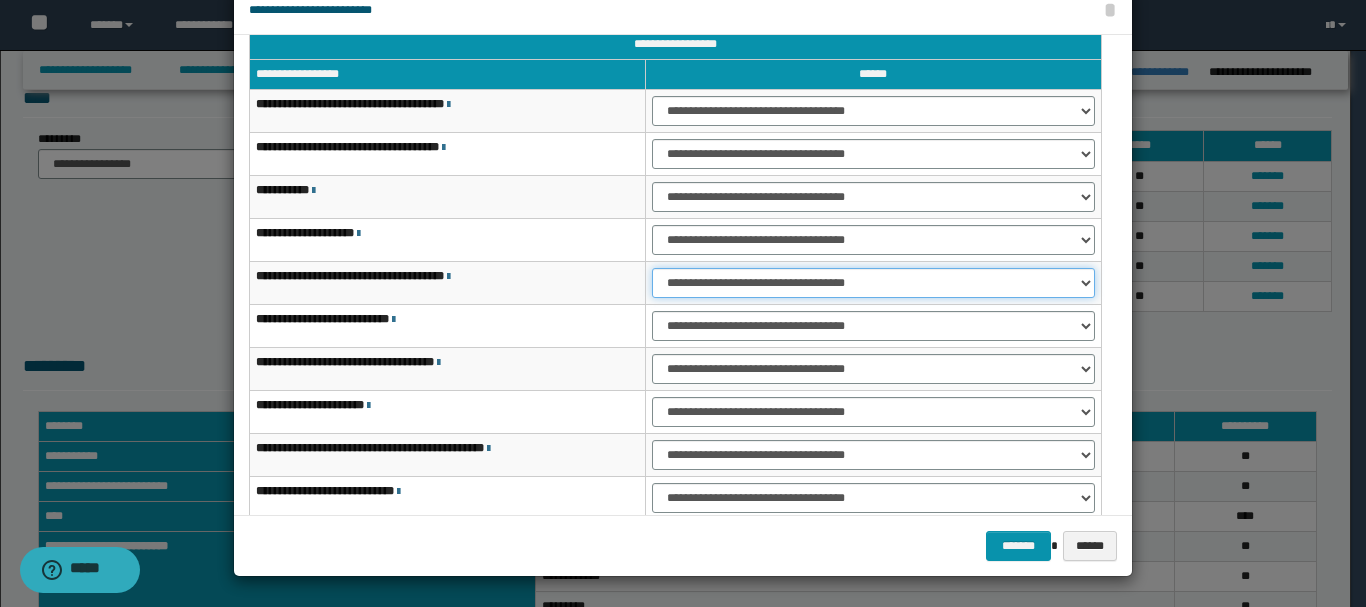 click on "**********" at bounding box center [873, 283] 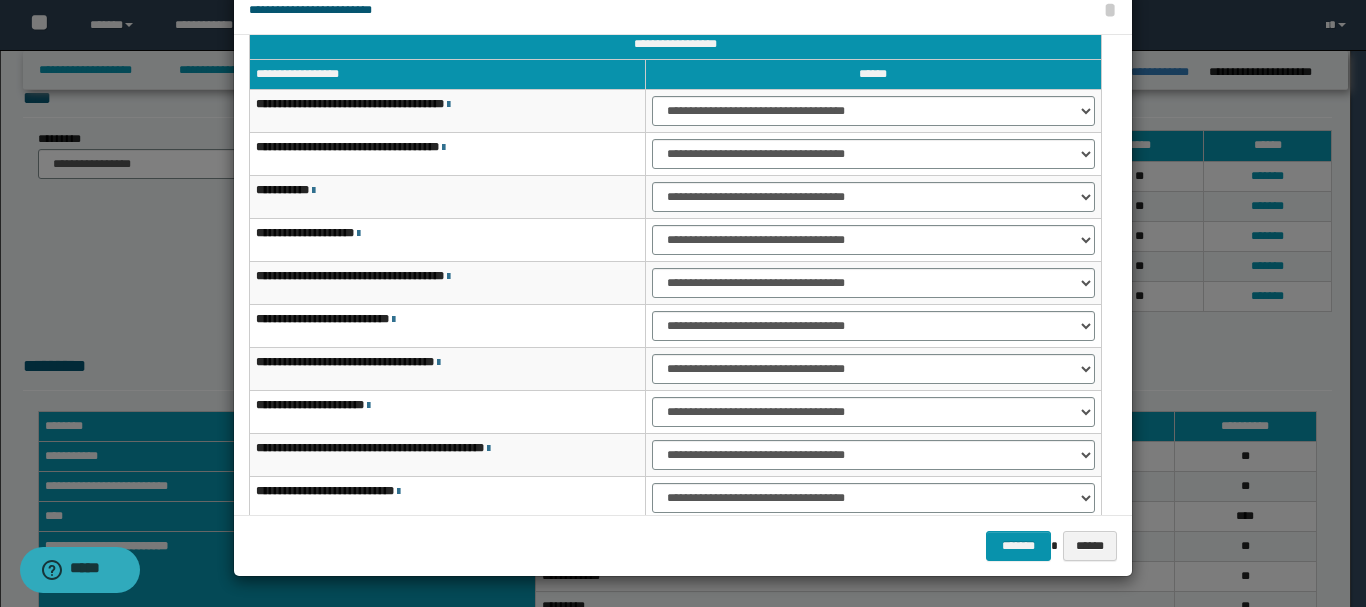 click on "**********" at bounding box center [873, 326] 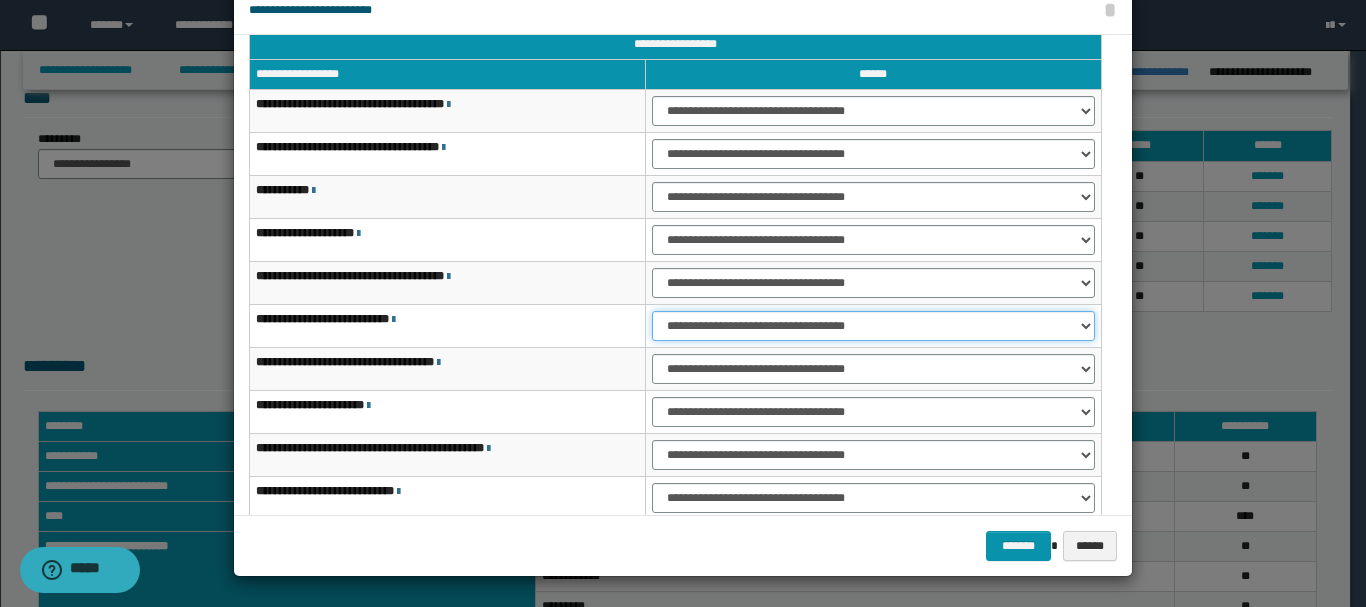 click on "**********" at bounding box center (873, 326) 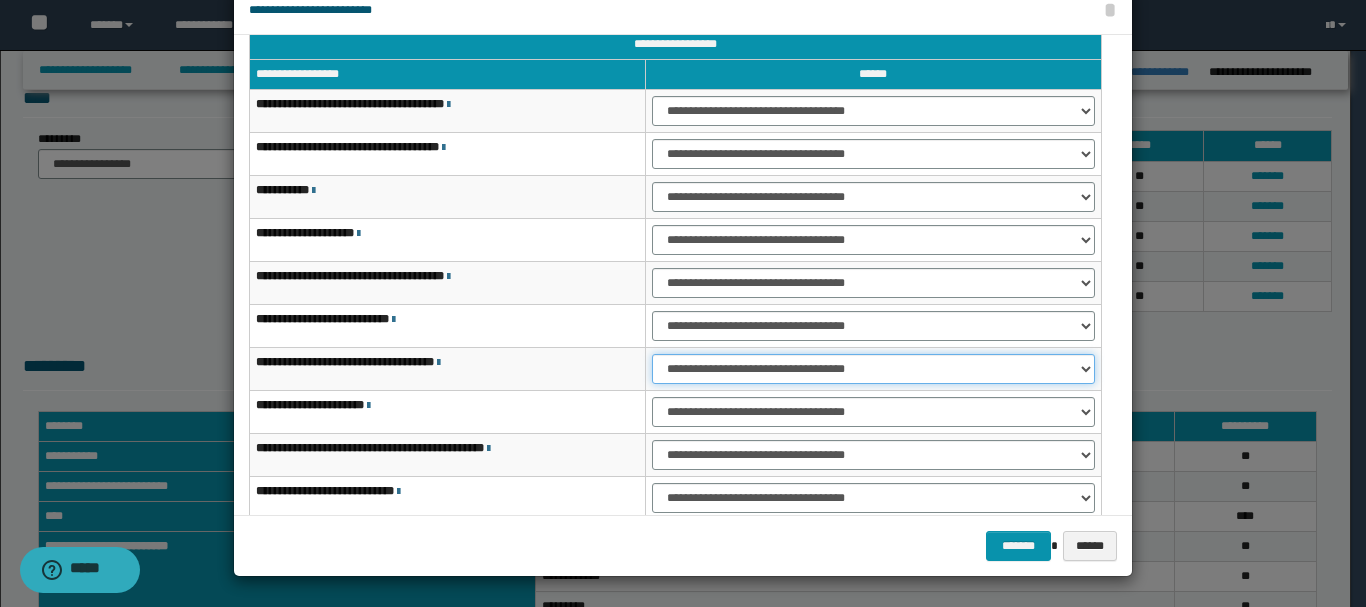 click on "**********" at bounding box center [873, 369] 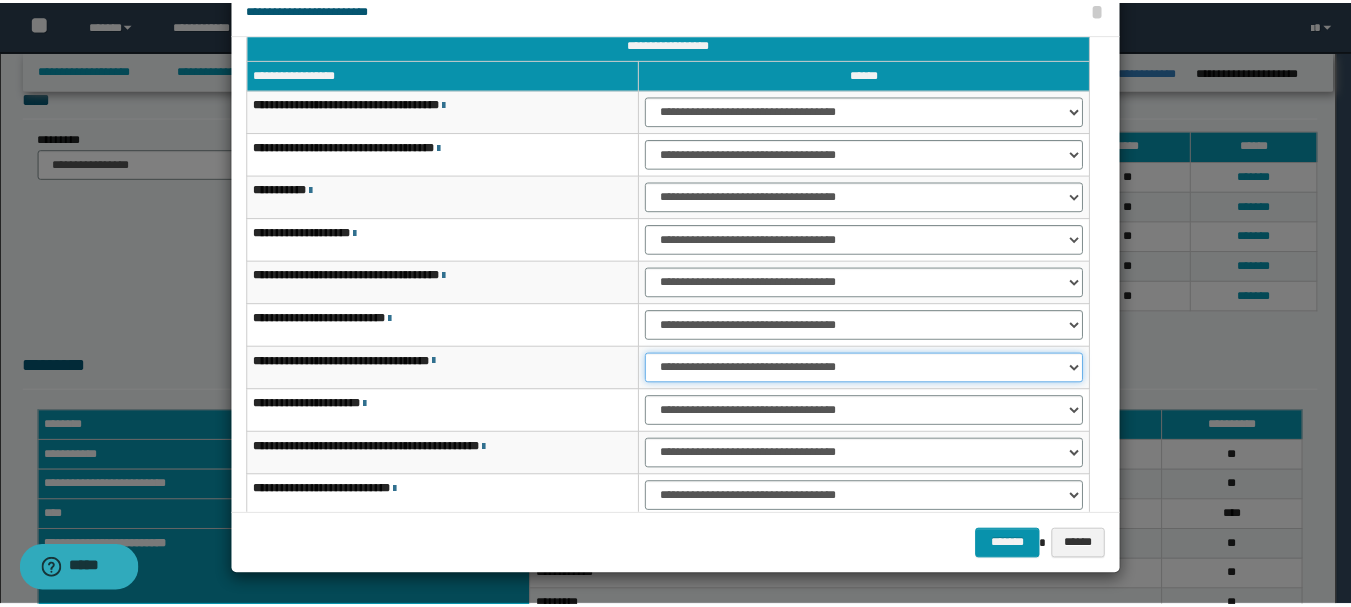 scroll, scrollTop: 121, scrollLeft: 0, axis: vertical 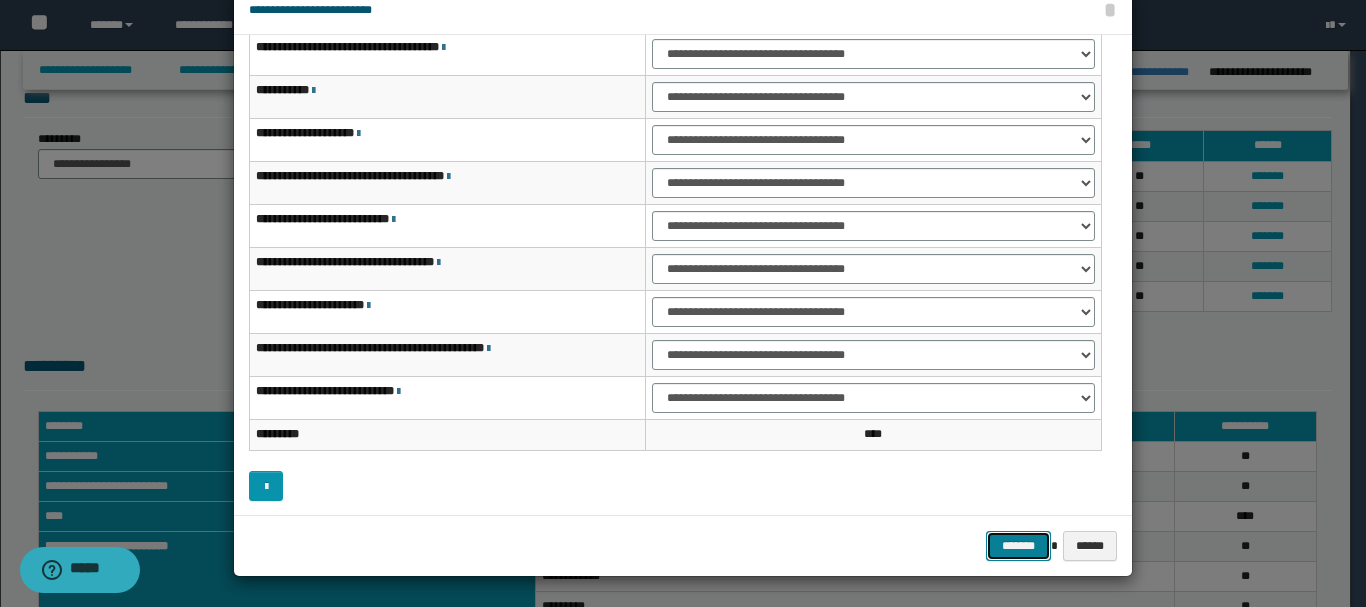 click on "*******" at bounding box center [1018, 546] 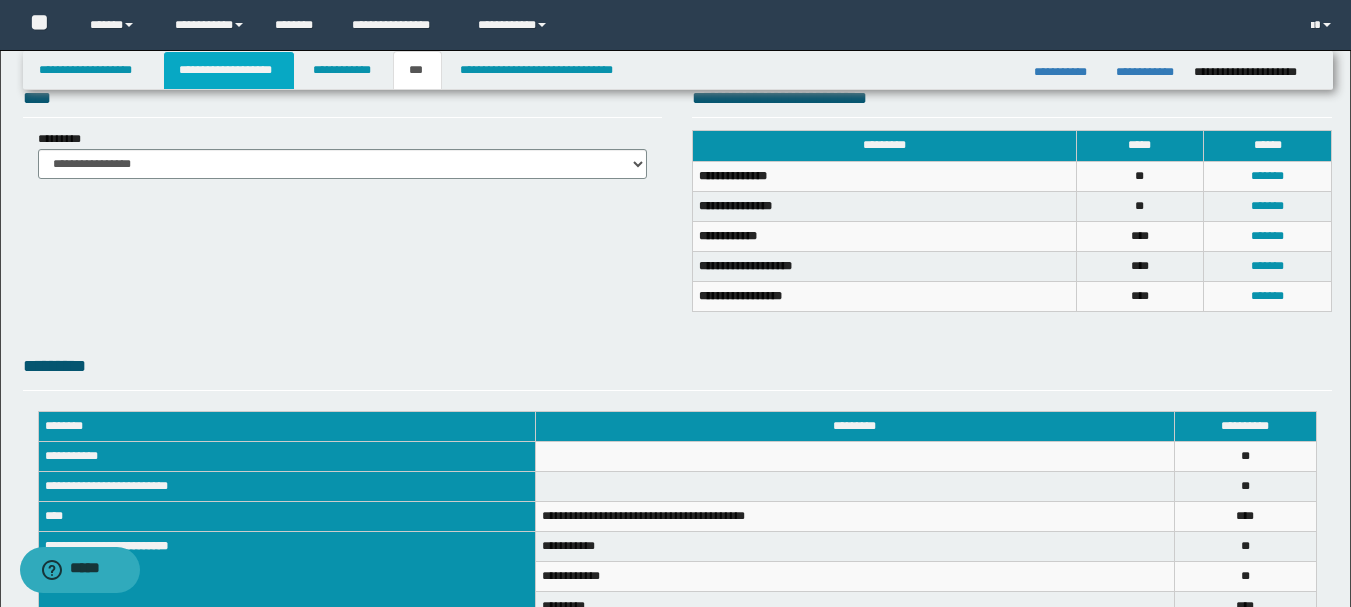 click on "**********" at bounding box center [229, 70] 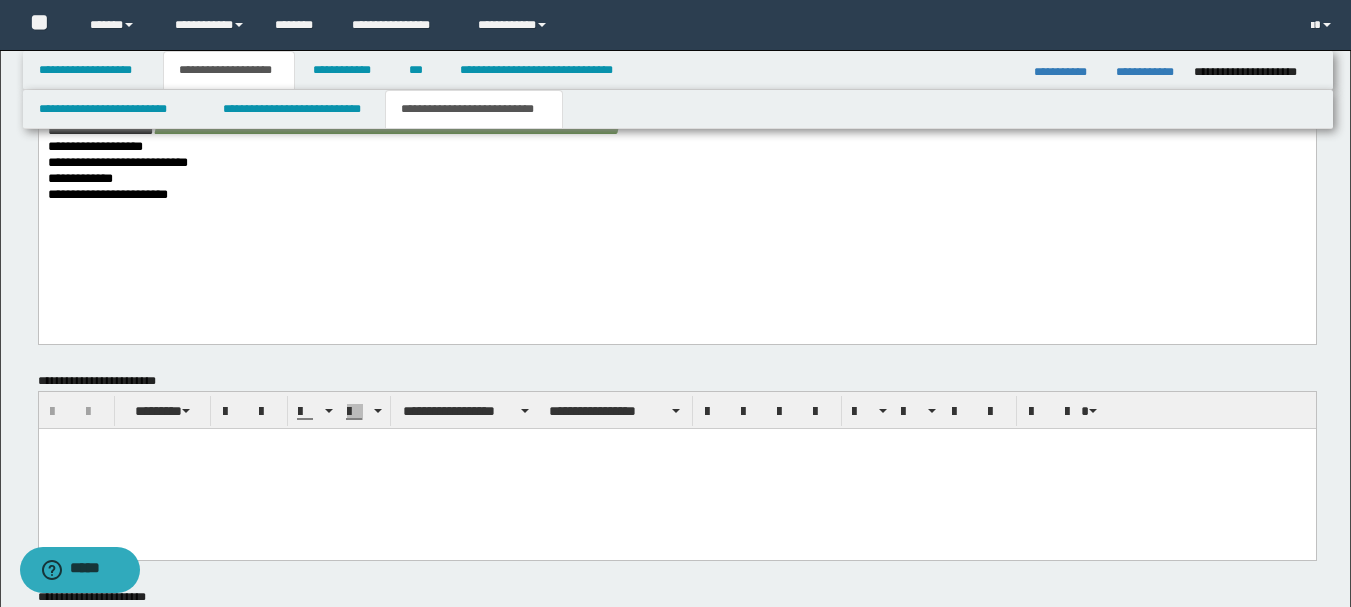 scroll, scrollTop: 1131, scrollLeft: 0, axis: vertical 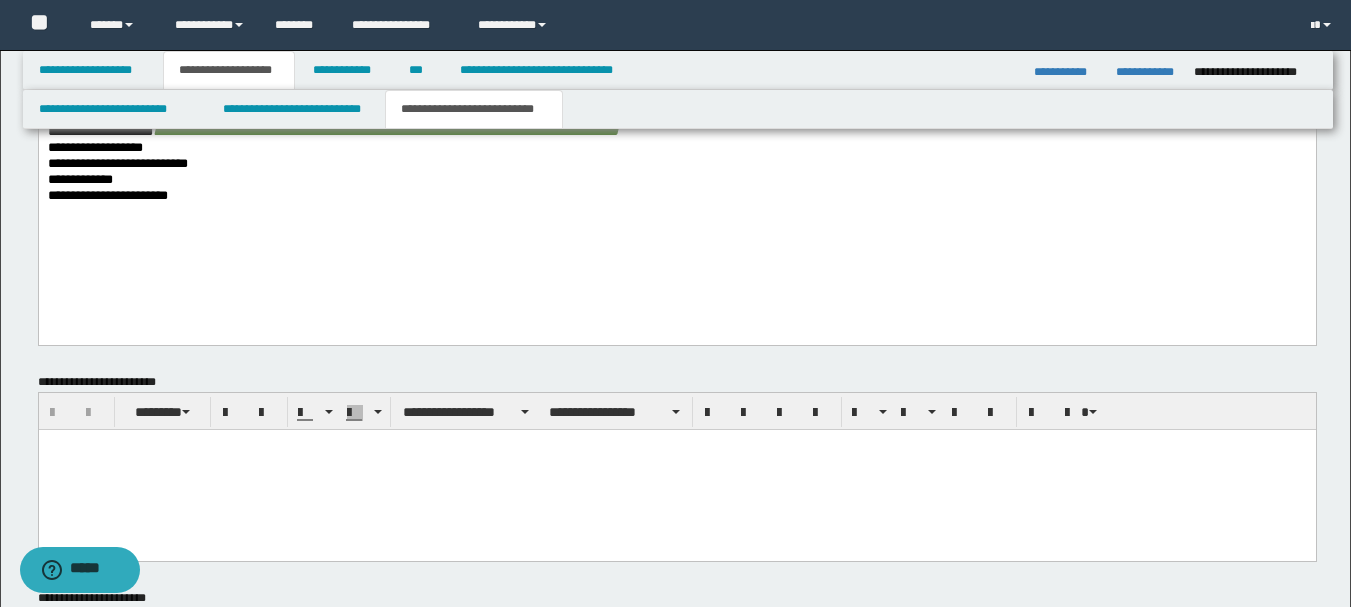 click on "**********" at bounding box center [117, 164] 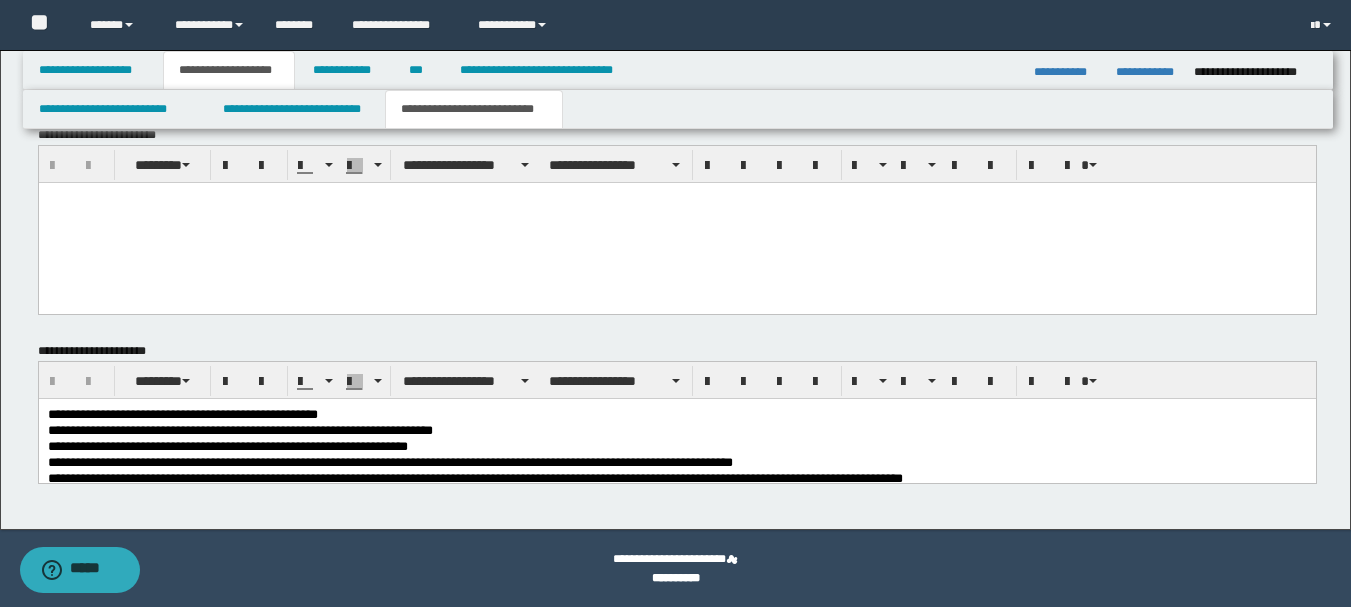 scroll, scrollTop: 1347, scrollLeft: 0, axis: vertical 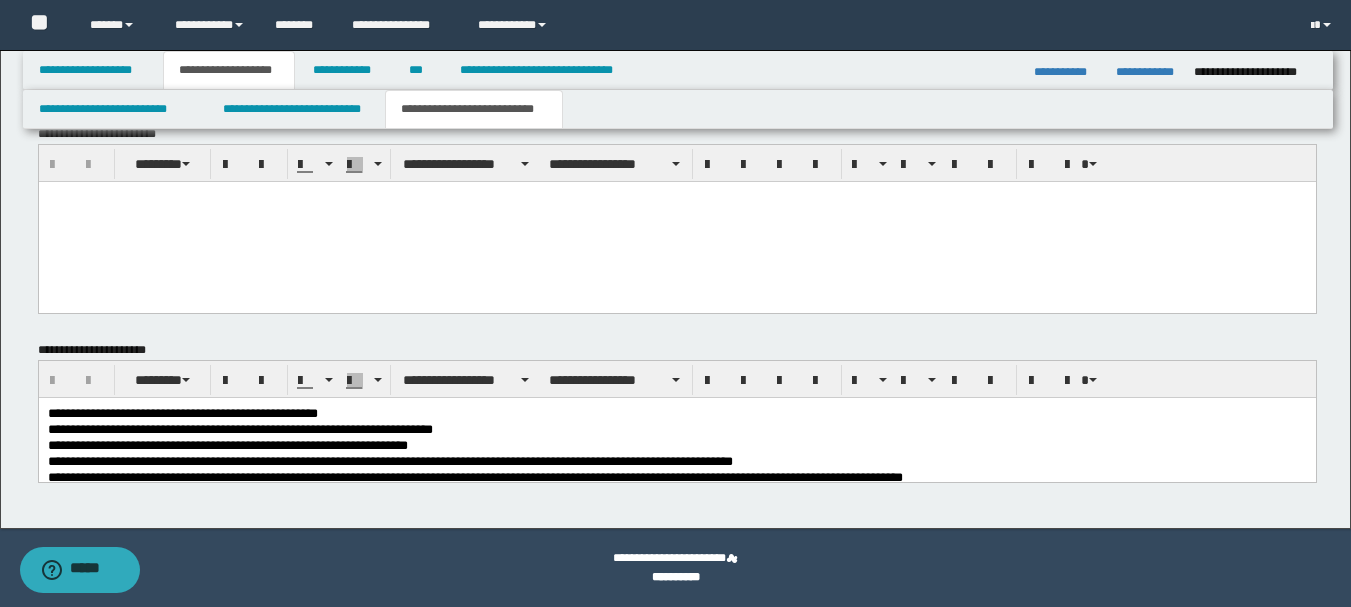 click on "**********" at bounding box center [389, 460] 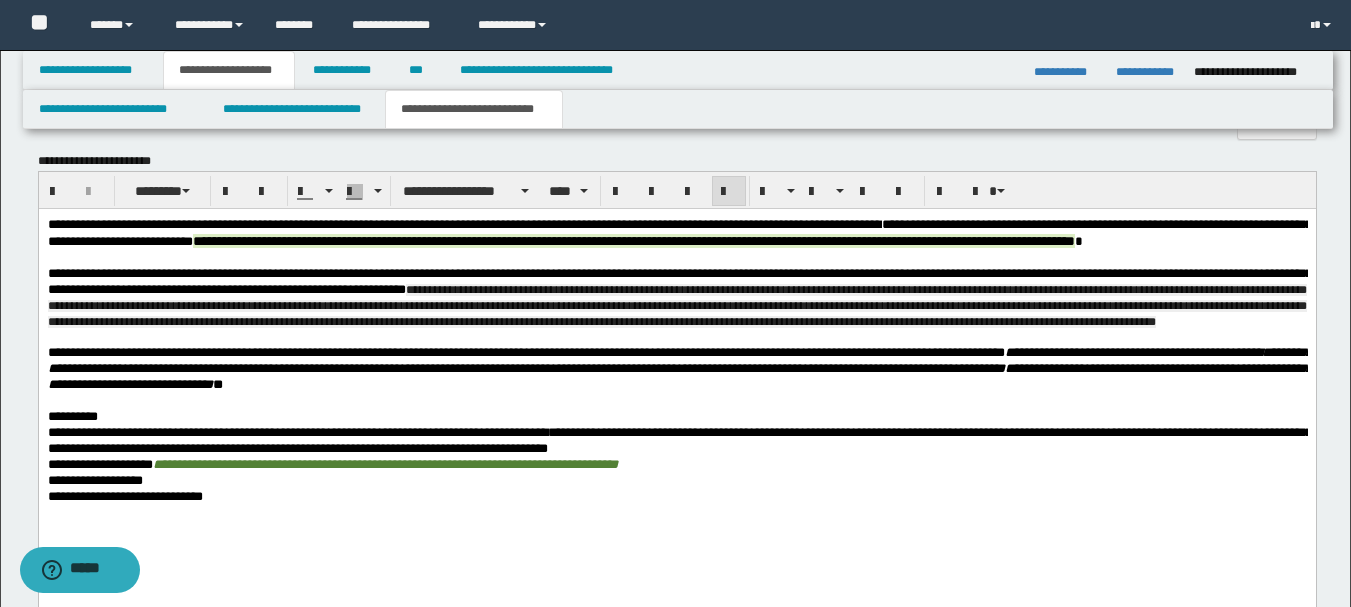 scroll, scrollTop: 747, scrollLeft: 0, axis: vertical 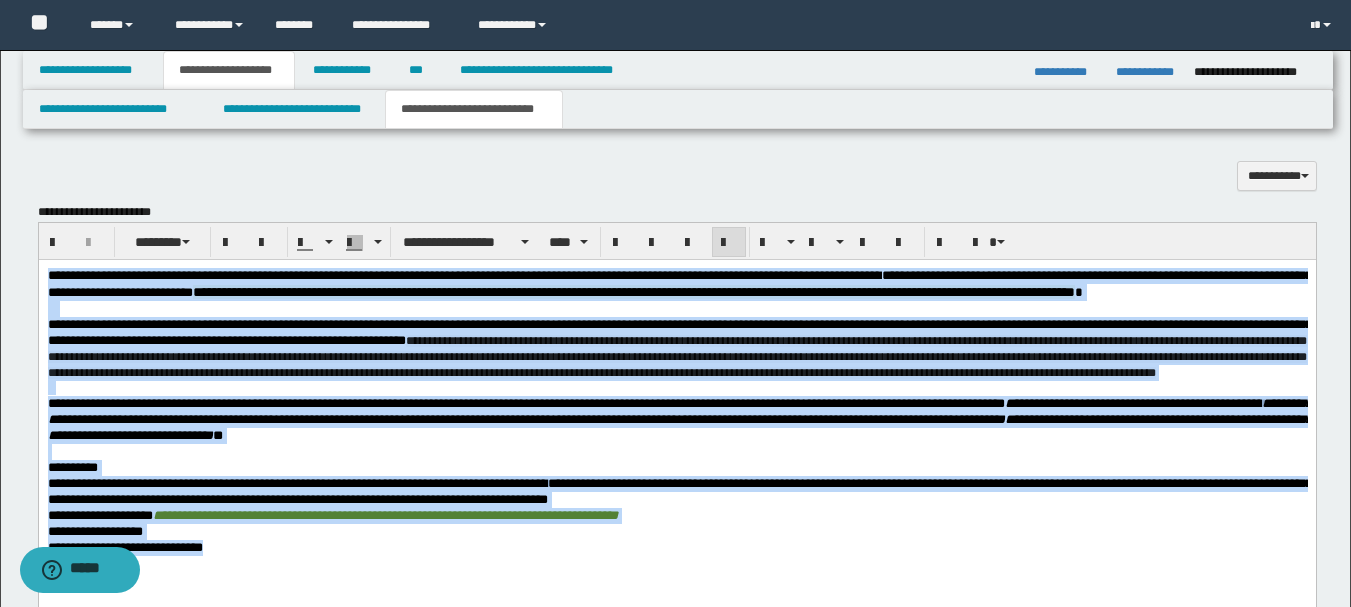 drag, startPoint x: 225, startPoint y: 566, endPoint x: 39, endPoint y: 236, distance: 378.80865 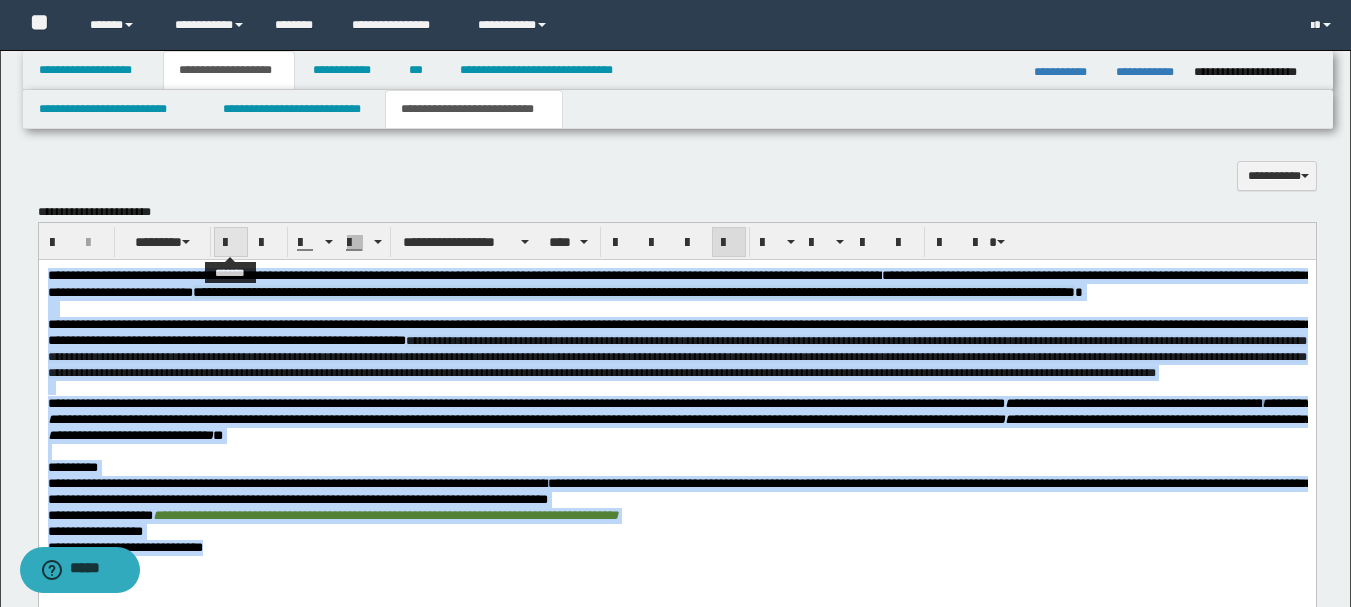 click at bounding box center [231, 242] 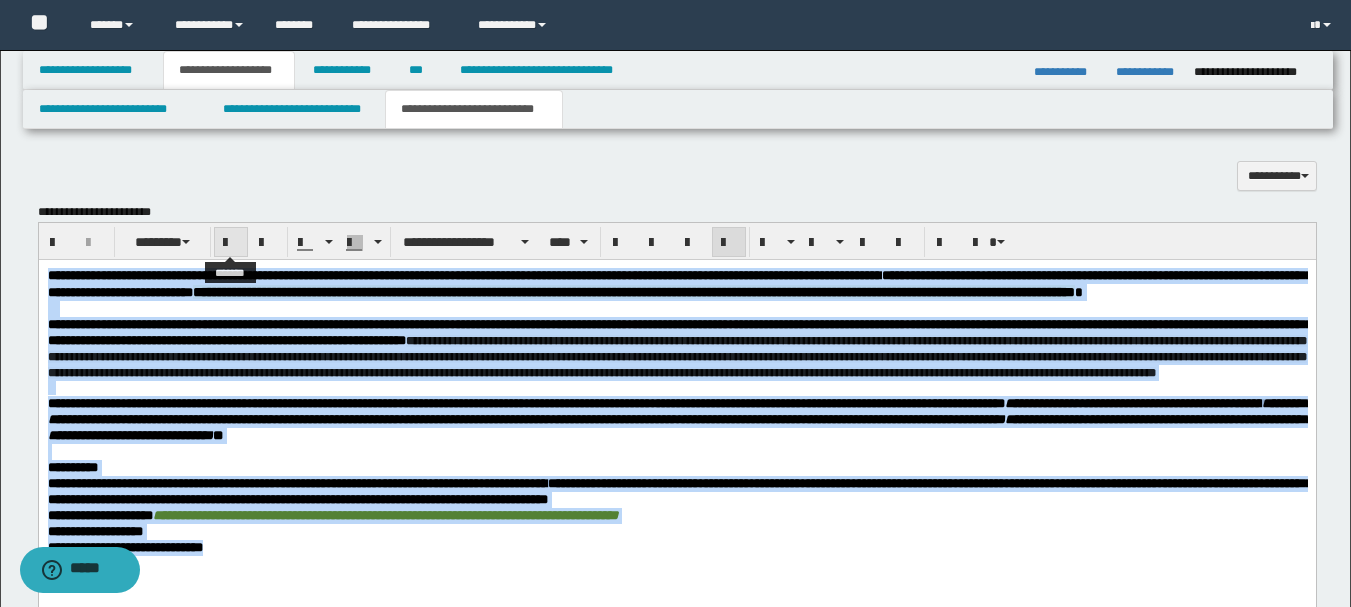 click at bounding box center (231, 242) 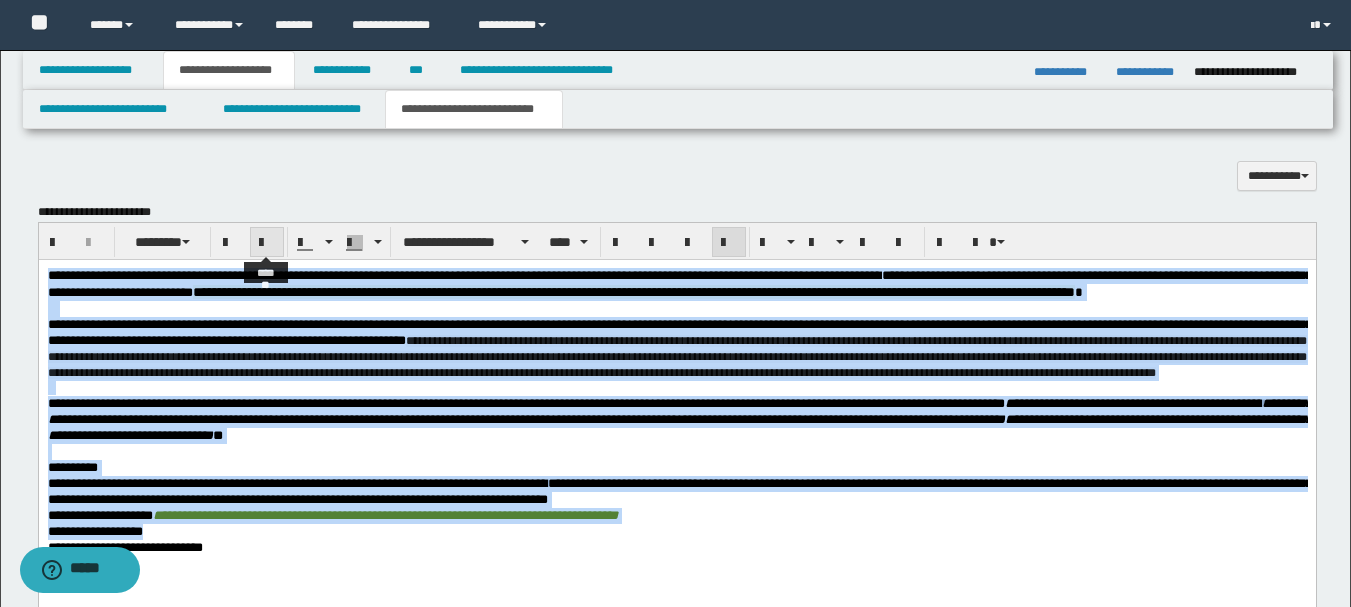 click at bounding box center [267, 243] 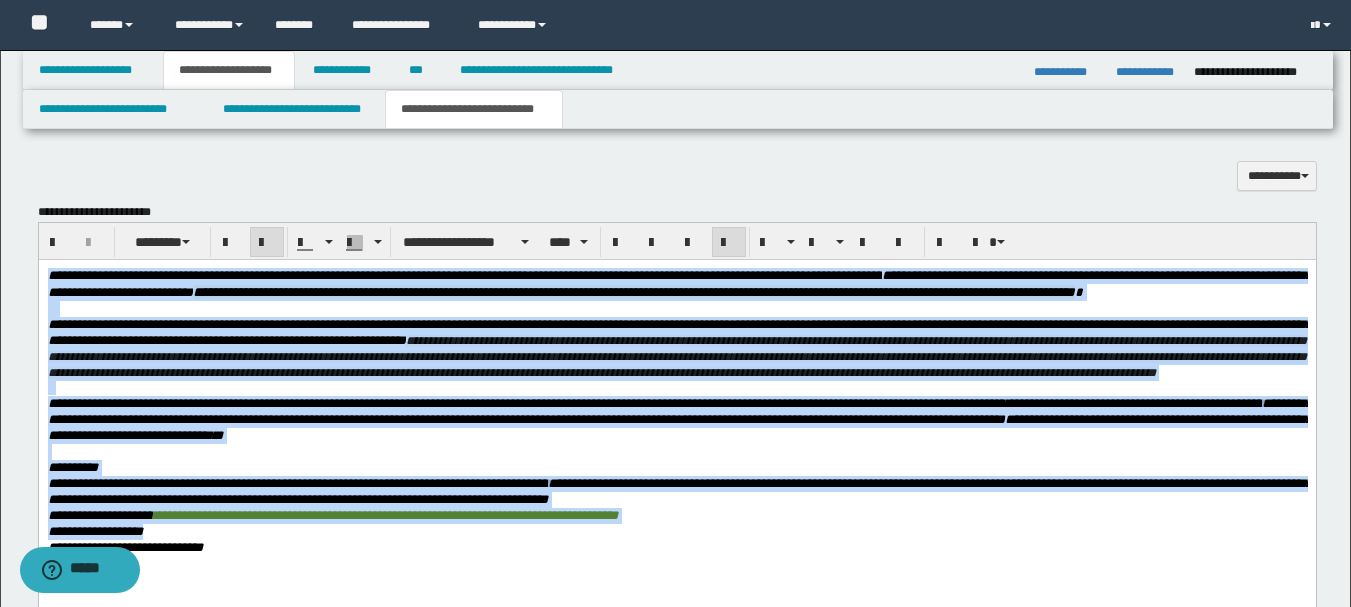 click at bounding box center [267, 243] 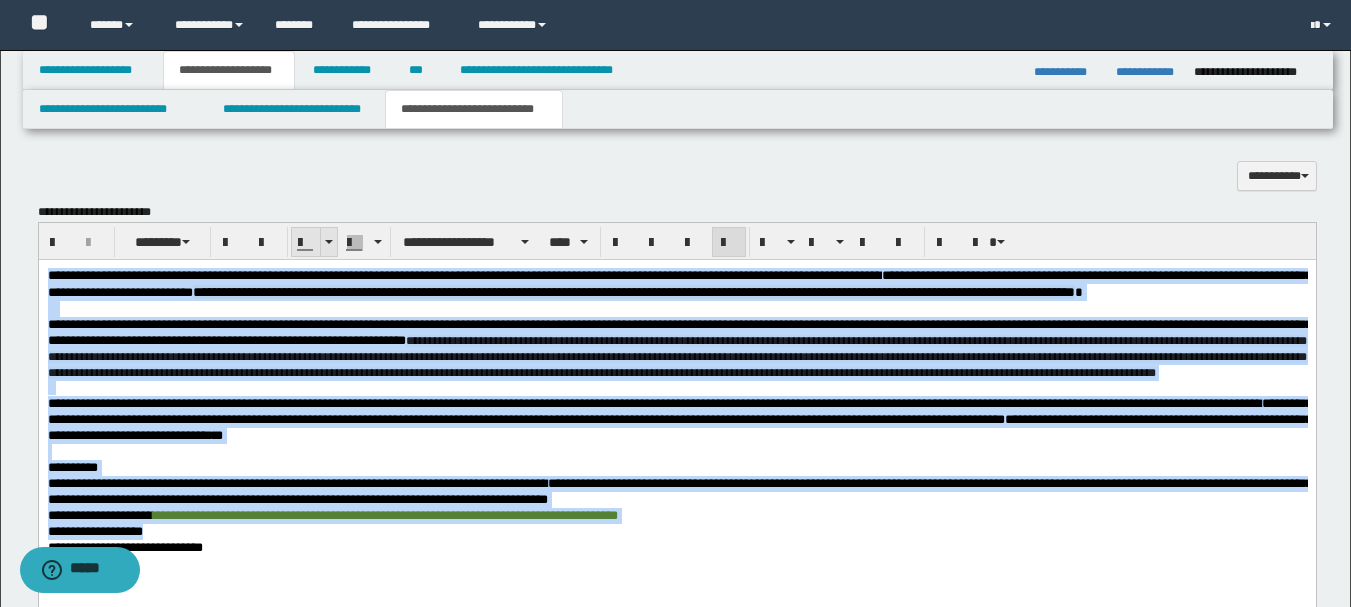 click at bounding box center (306, 243) 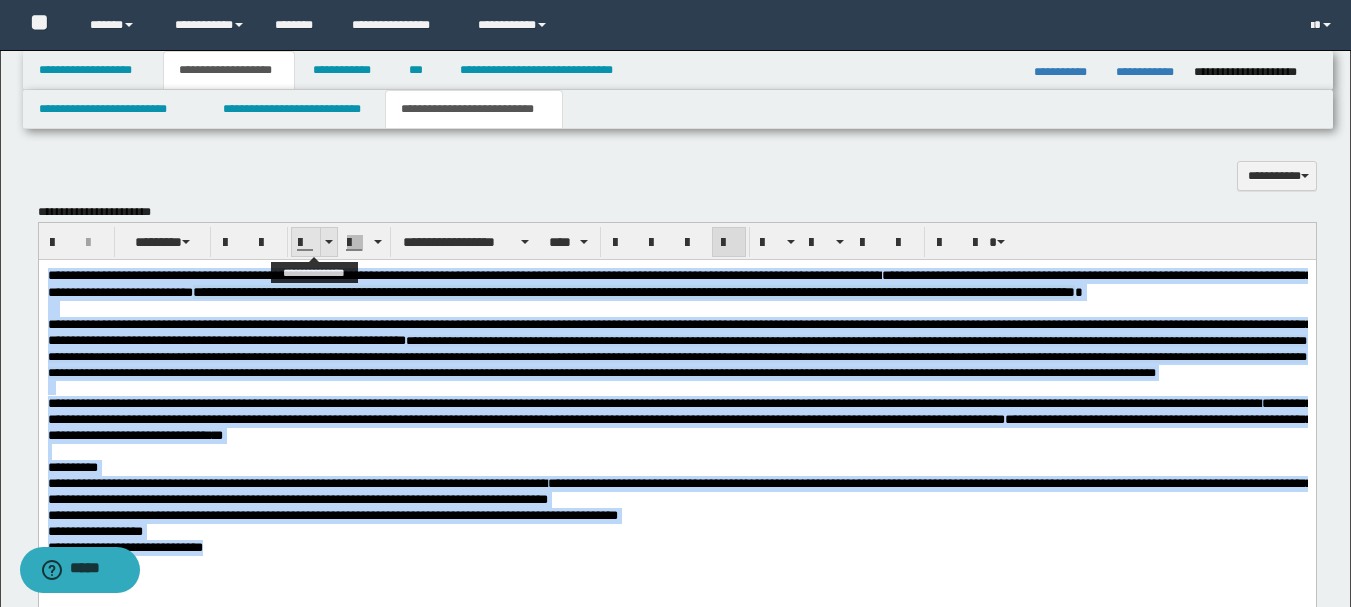 click at bounding box center (328, 242) 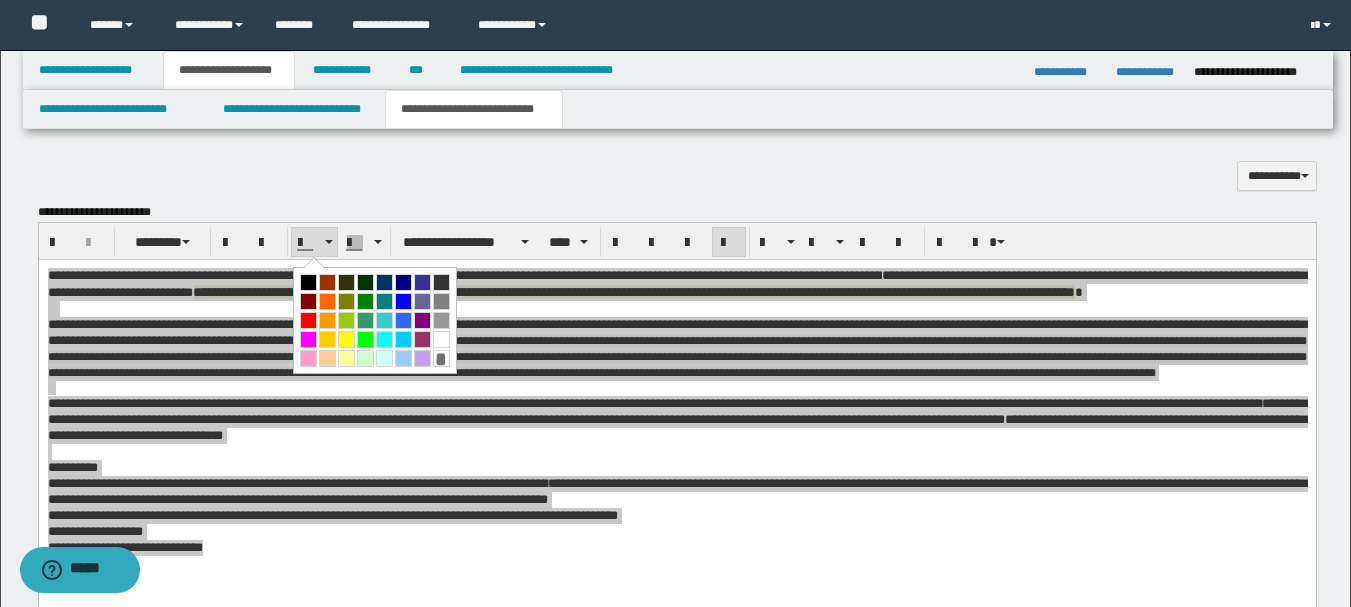 click at bounding box center [308, 282] 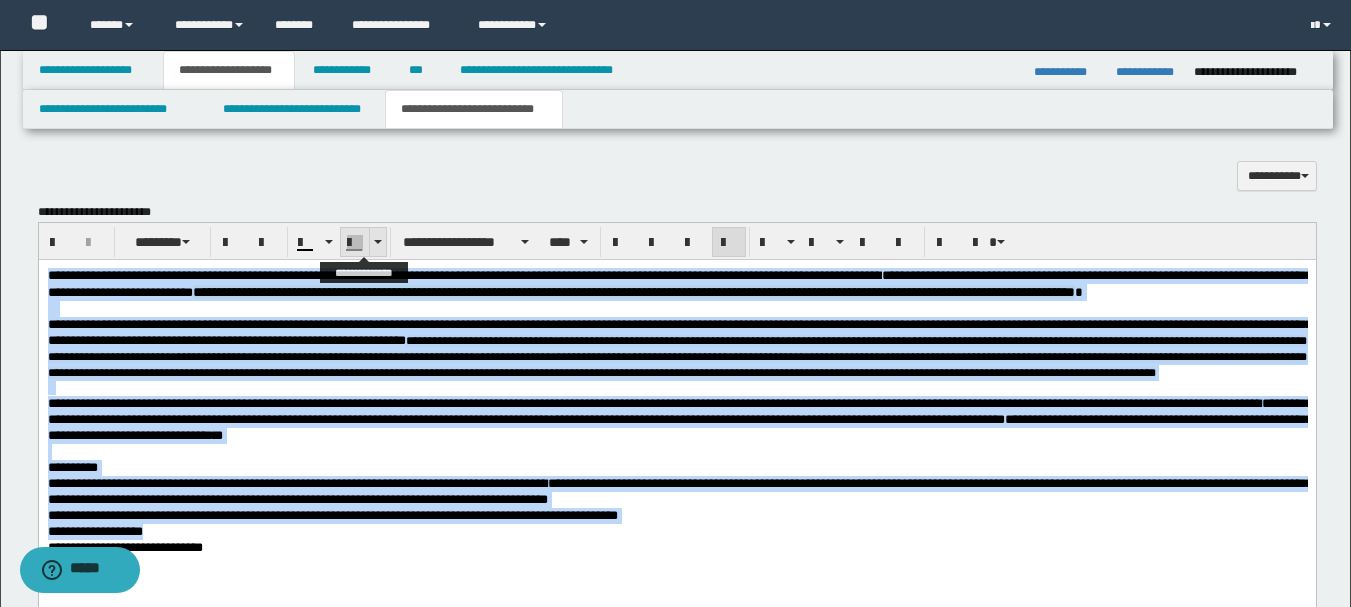 click at bounding box center [377, 242] 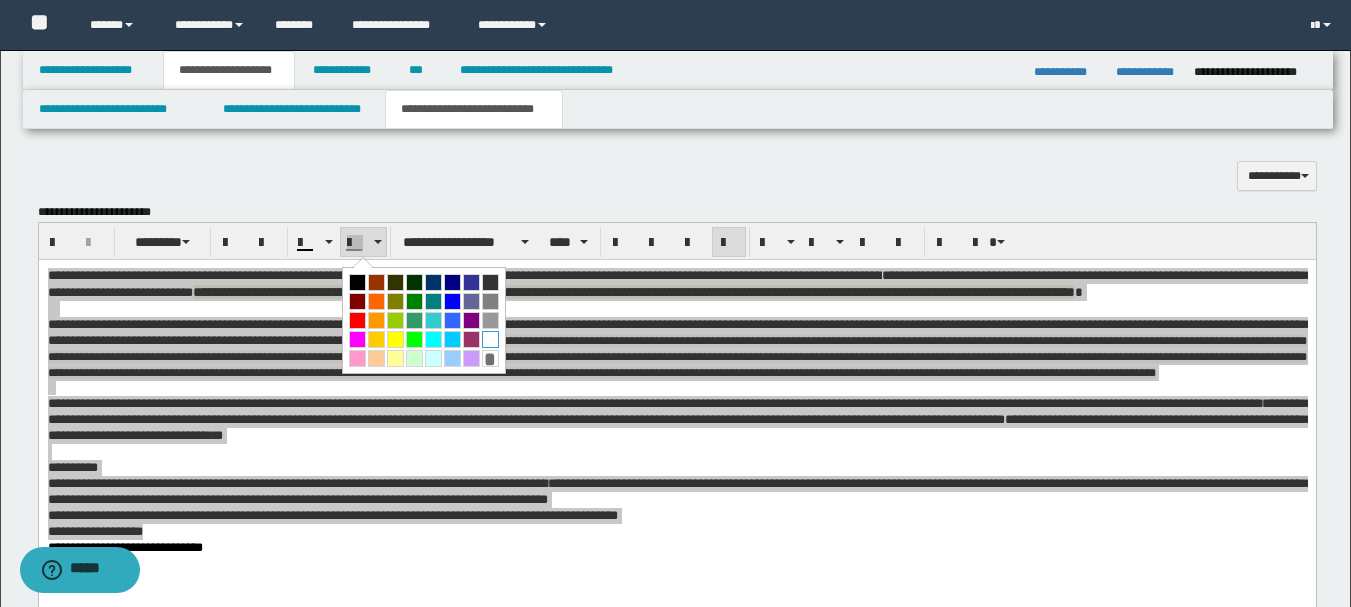 click at bounding box center [490, 339] 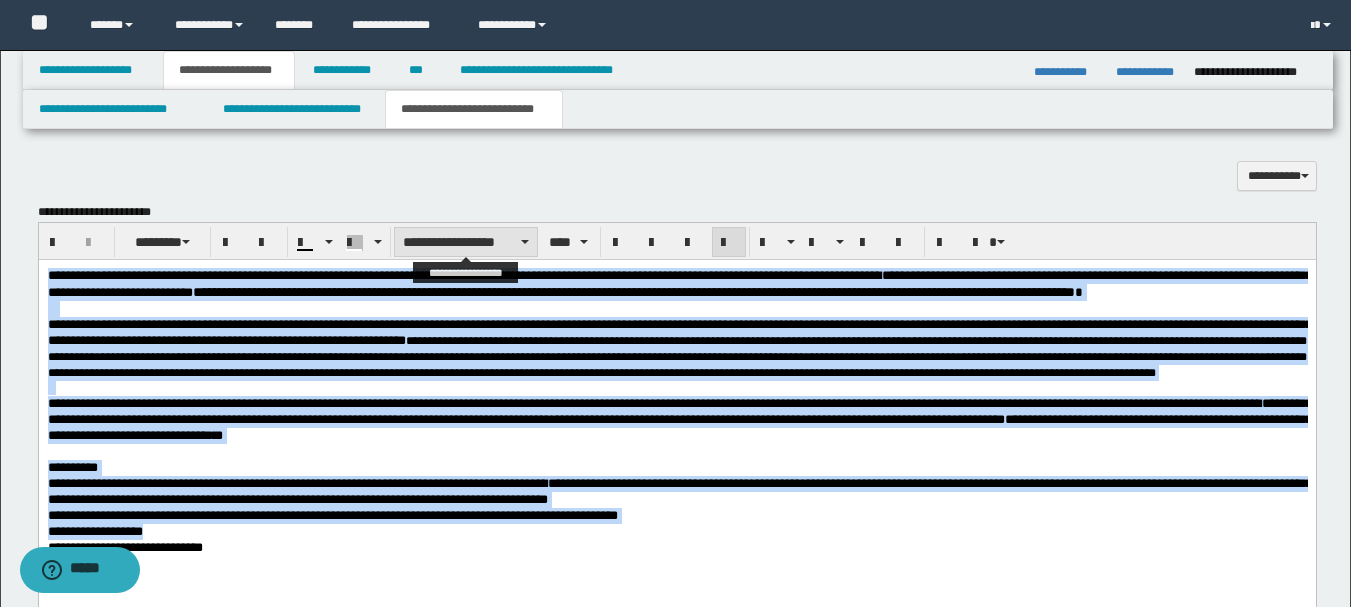 click on "**********" at bounding box center (466, 242) 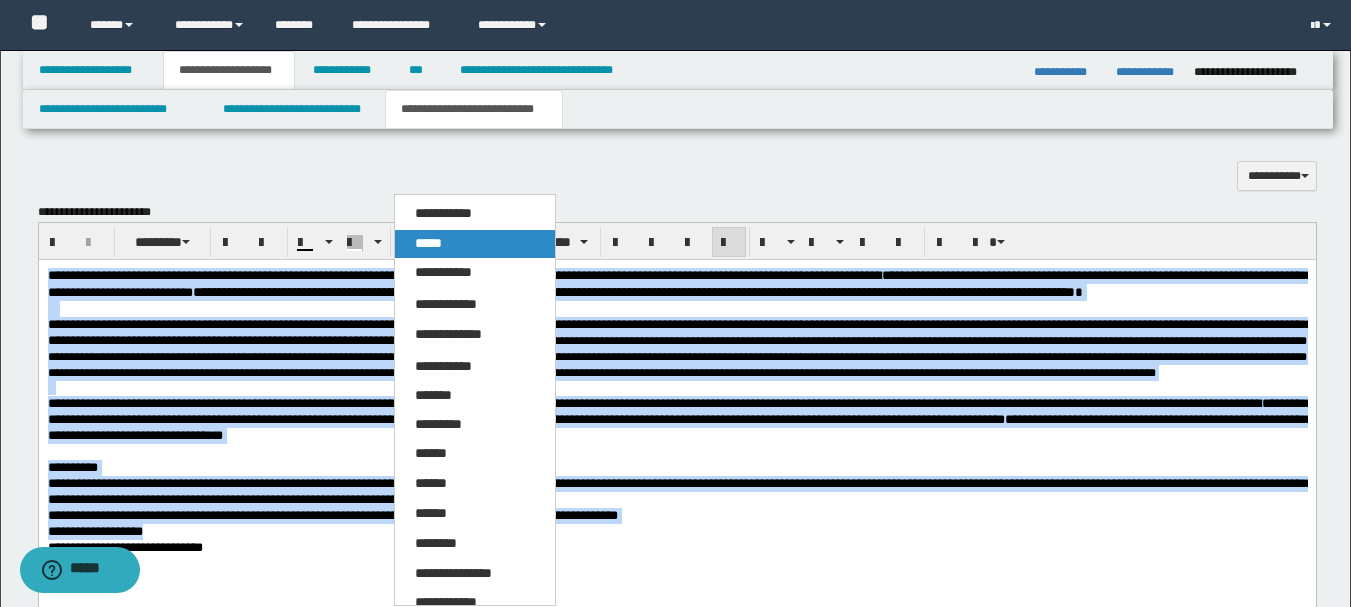 click on "*****" at bounding box center [475, 244] 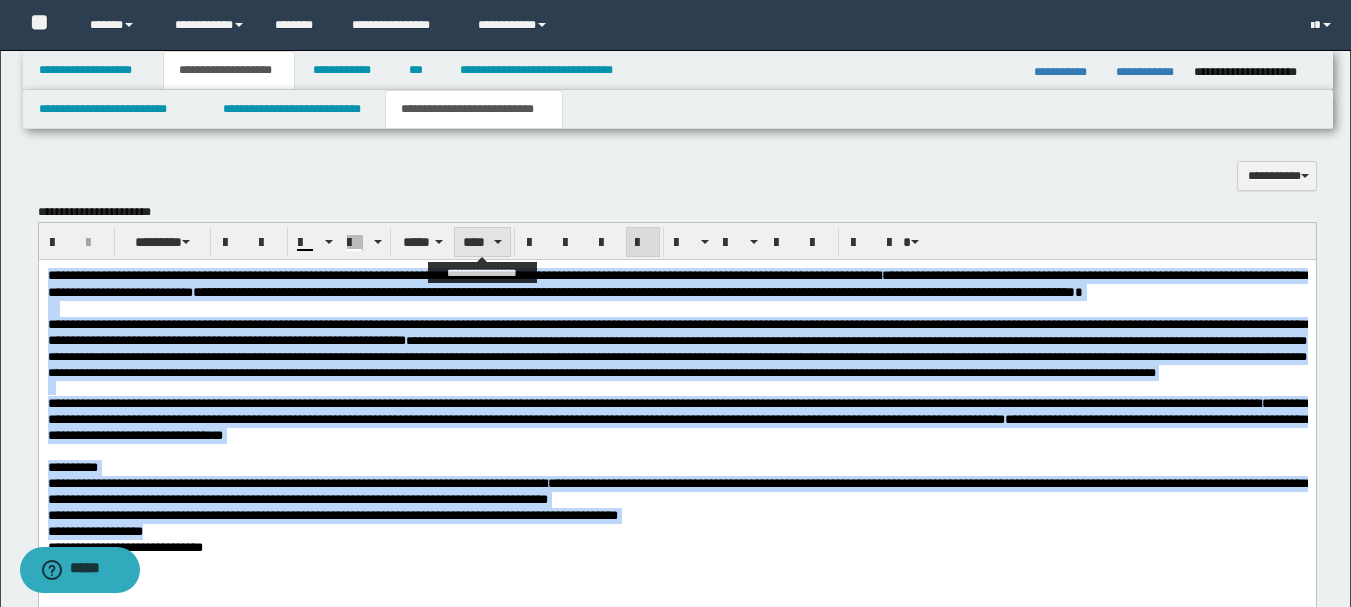 click on "****" at bounding box center (482, 242) 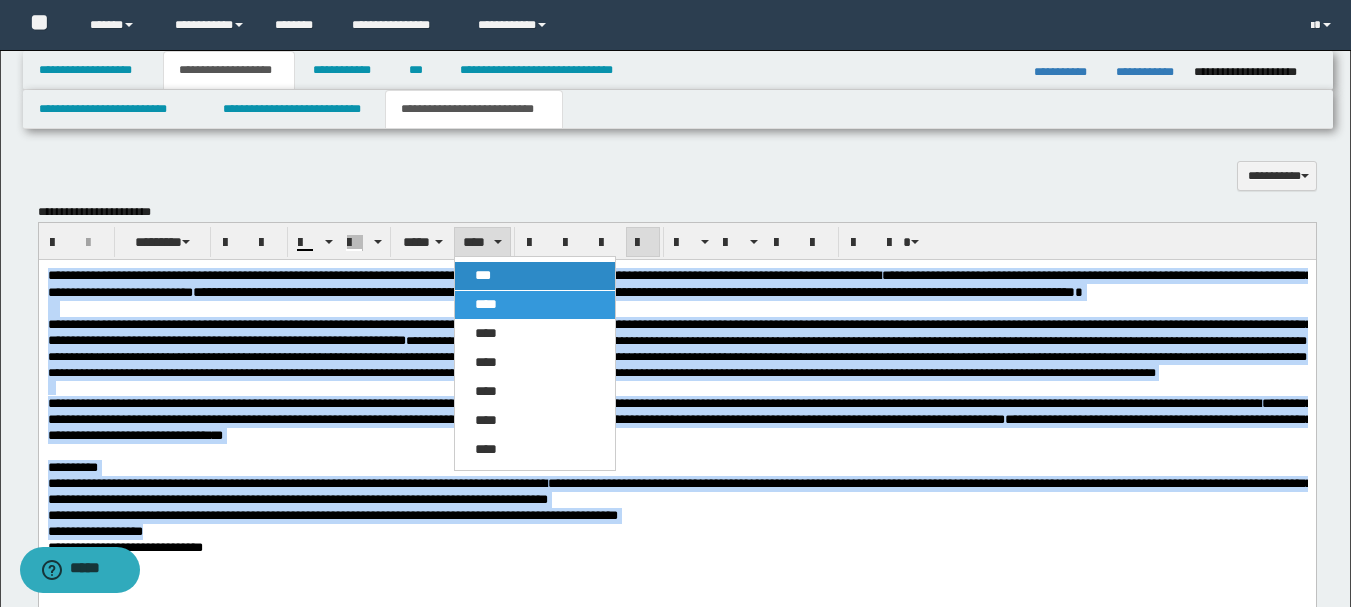 click on "***" at bounding box center (535, 276) 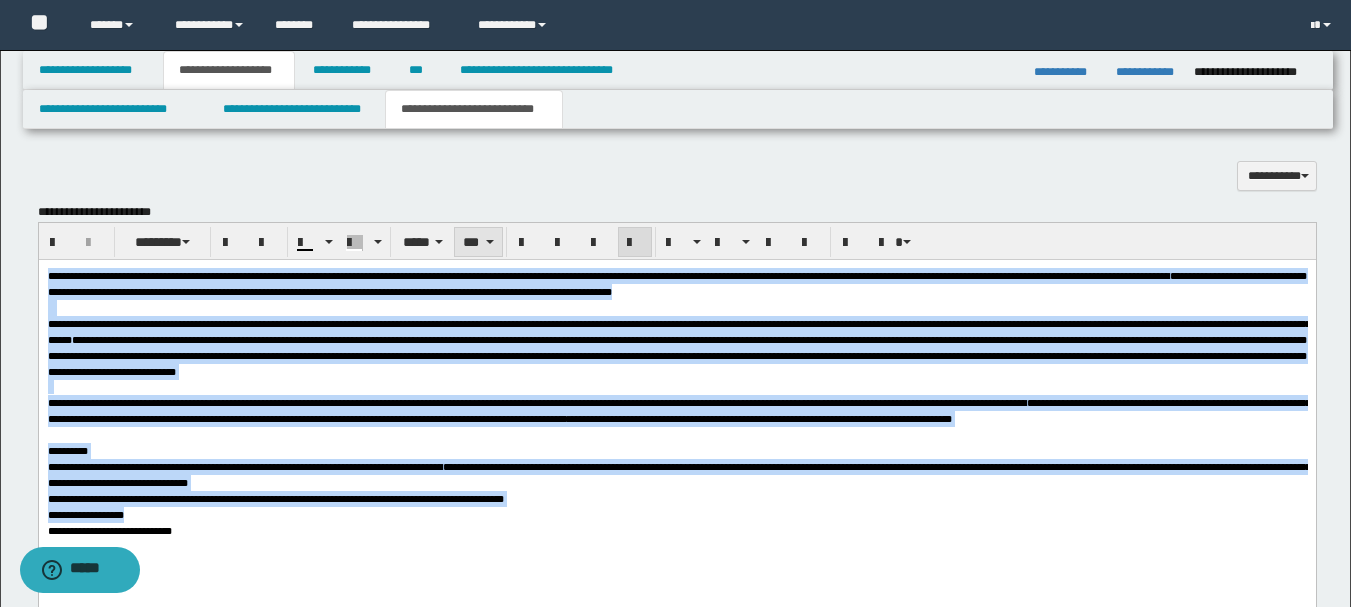 click at bounding box center [490, 242] 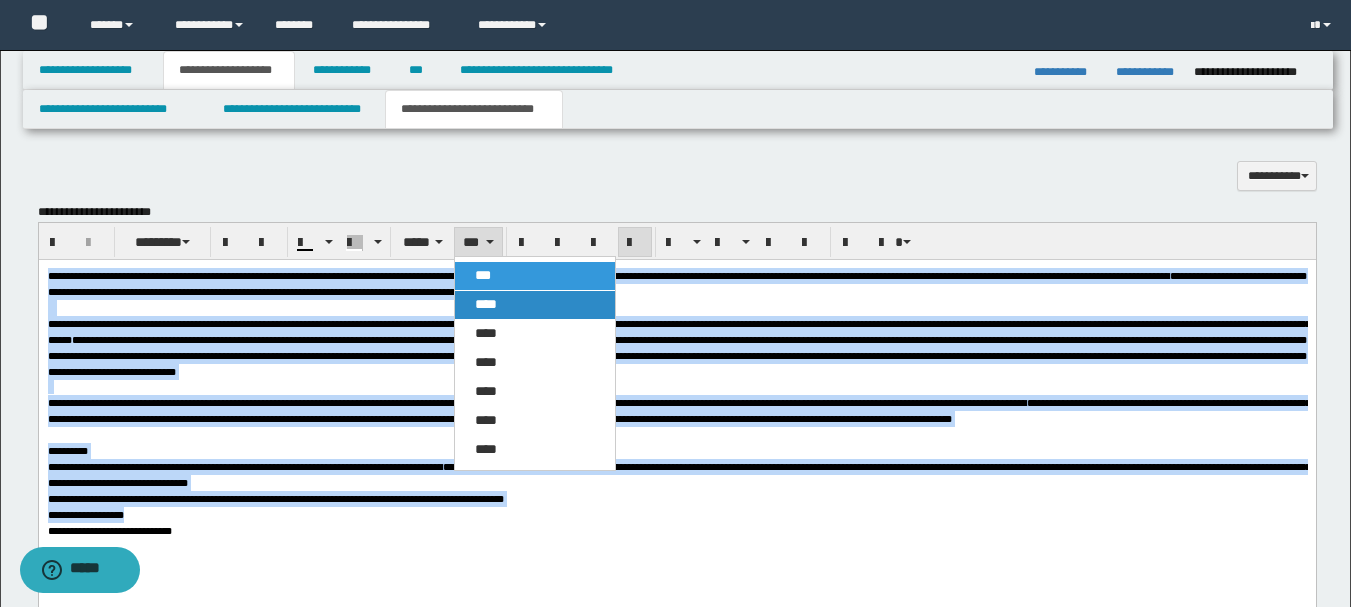 click on "****" at bounding box center [535, 305] 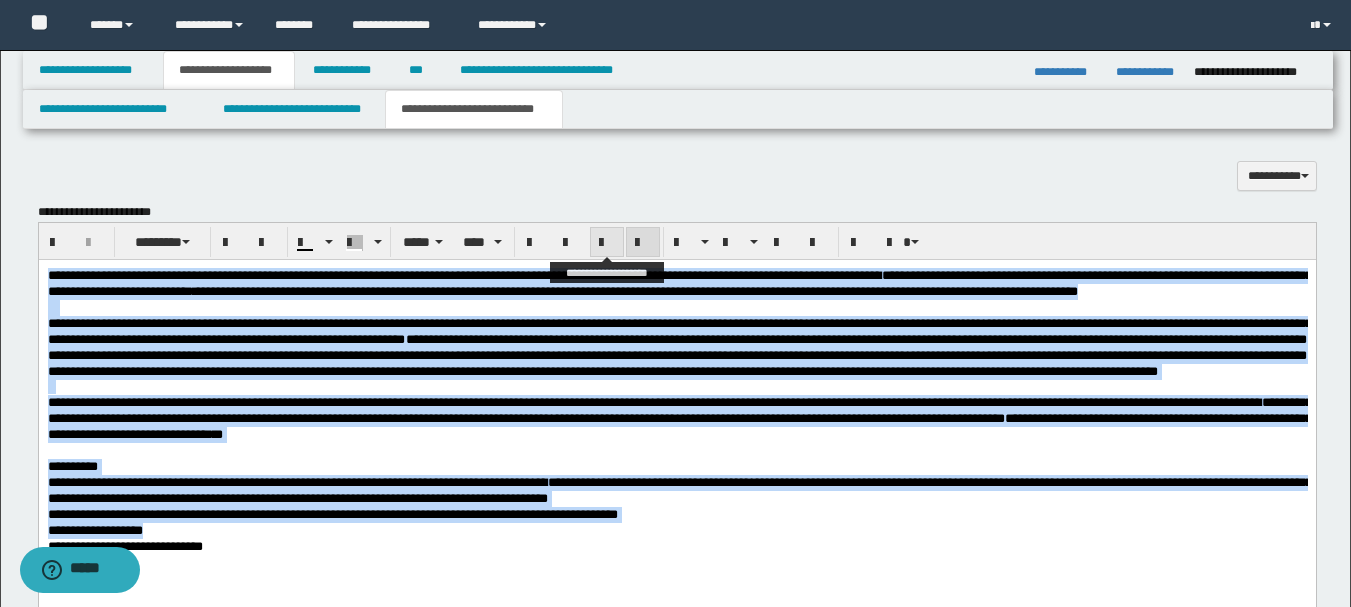 click at bounding box center (607, 242) 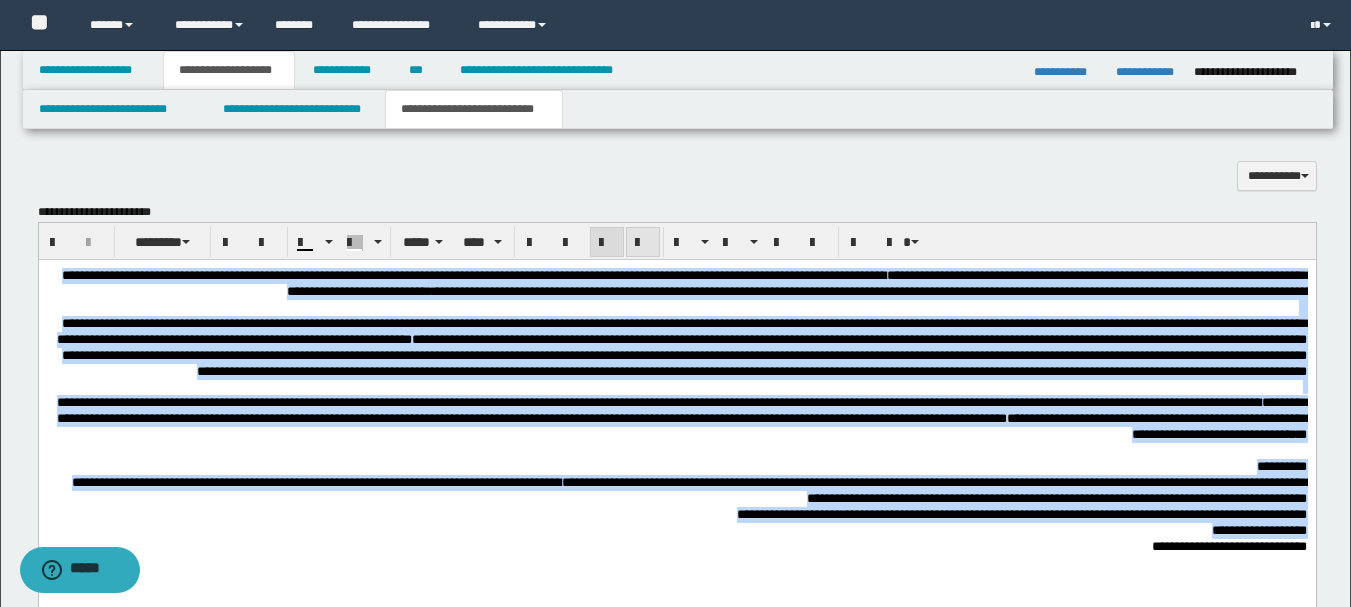 click at bounding box center (643, 243) 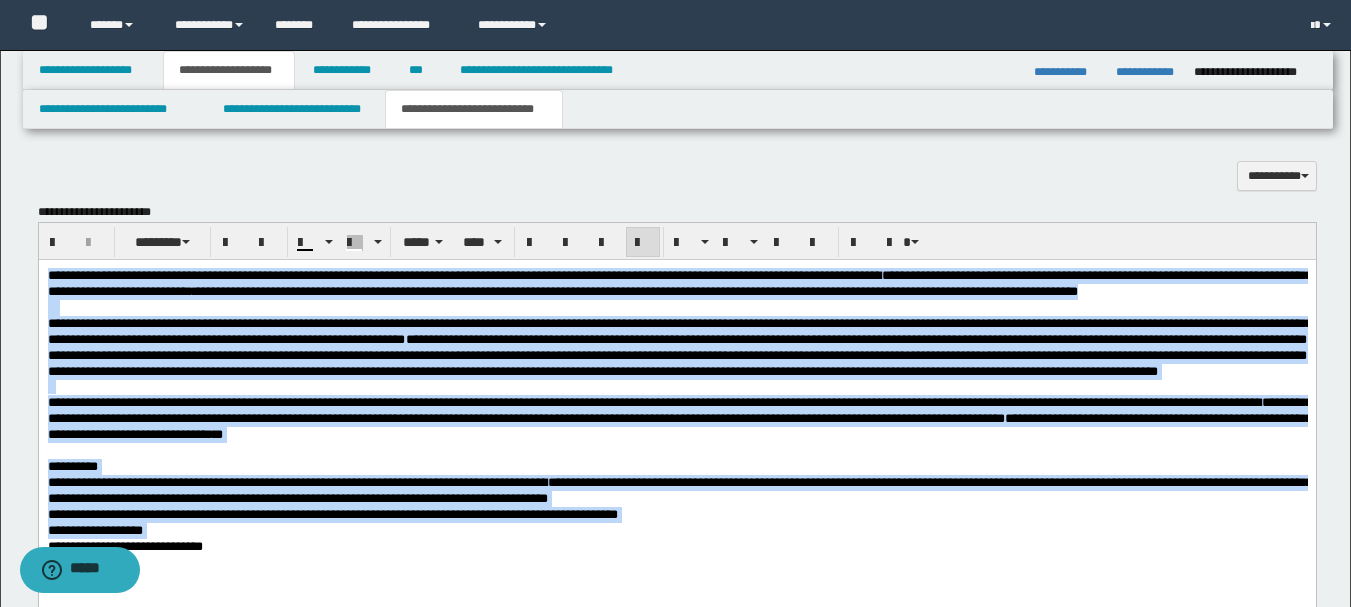 click at bounding box center (676, 308) 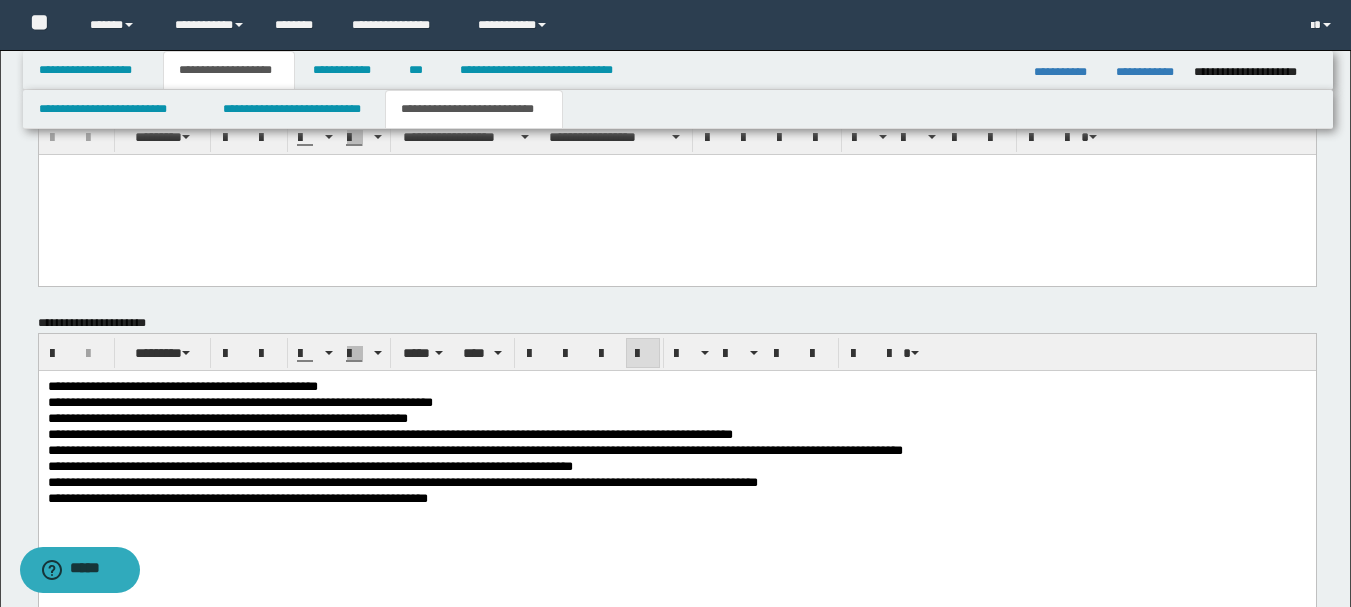 scroll, scrollTop: 1505, scrollLeft: 0, axis: vertical 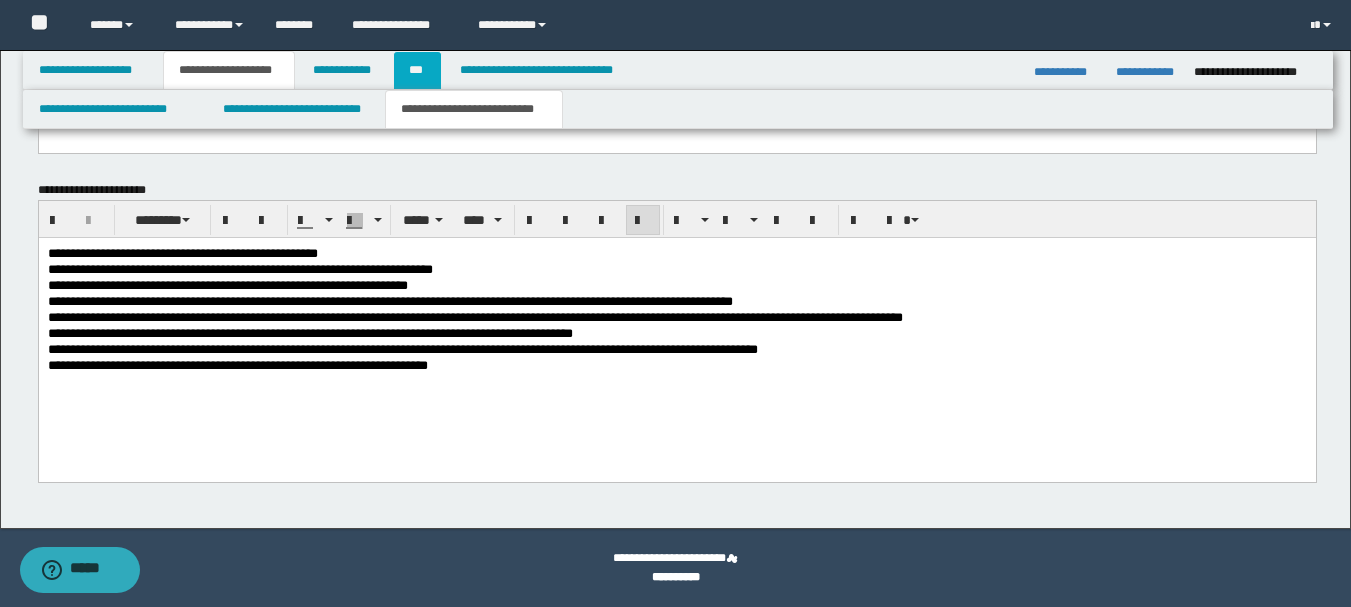 click on "***" at bounding box center (417, 70) 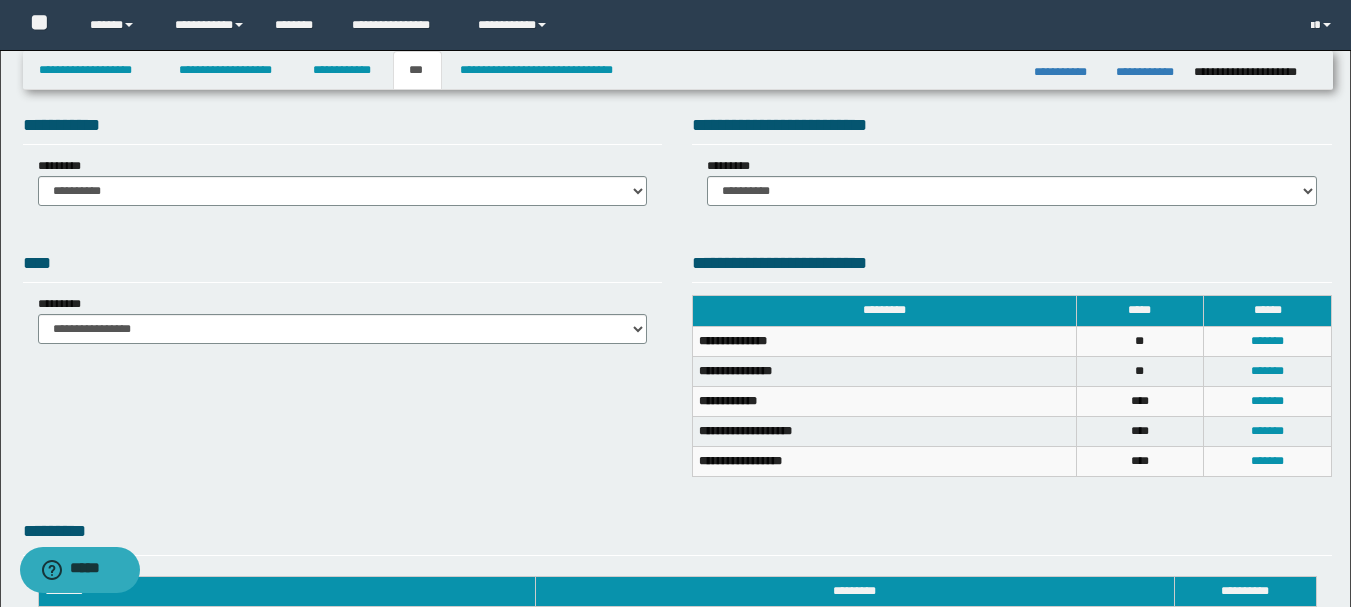 scroll, scrollTop: 0, scrollLeft: 0, axis: both 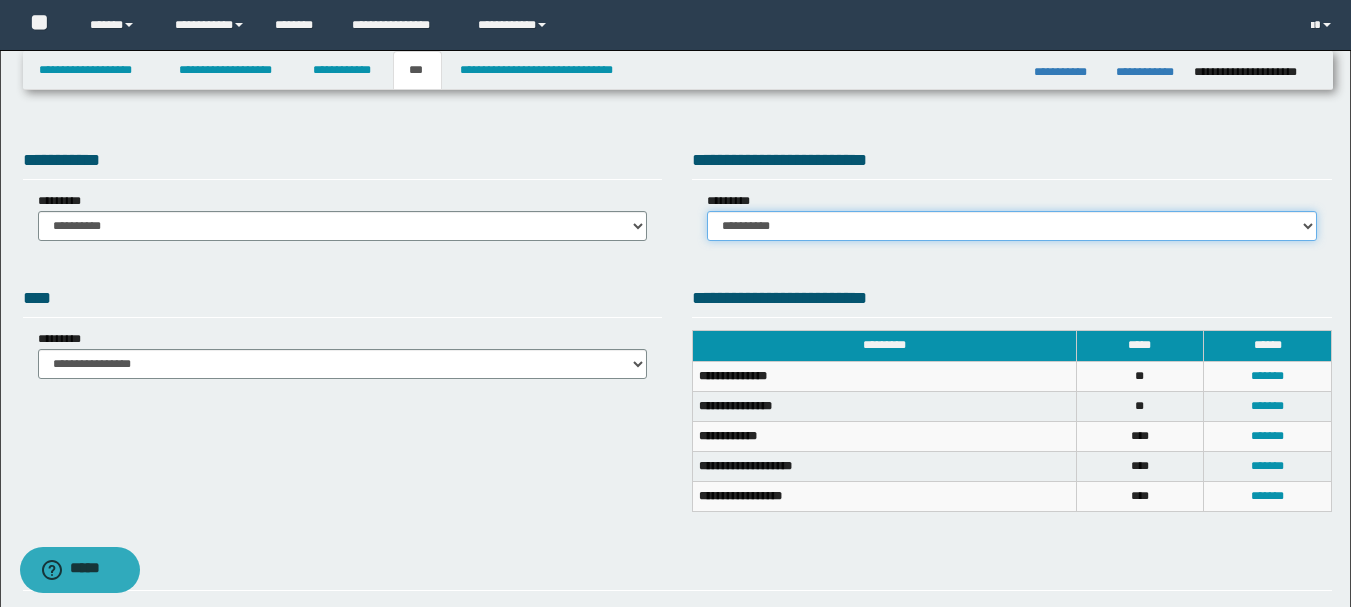 click on "**********" at bounding box center [1012, 226] 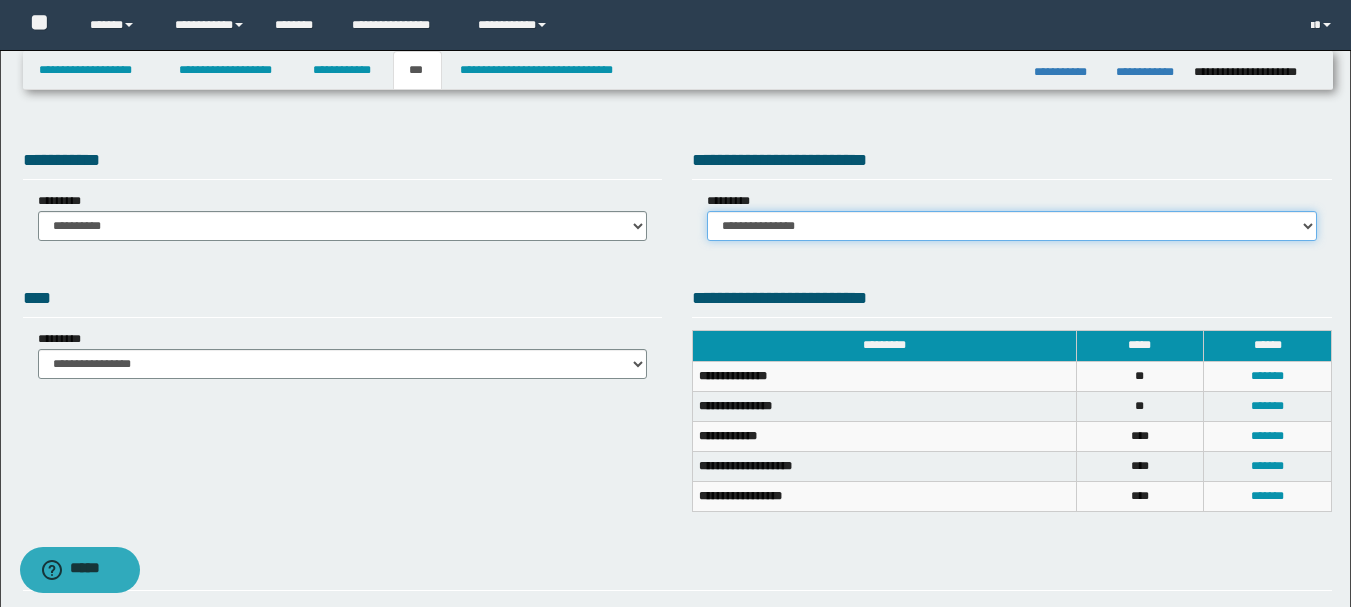 click on "**********" at bounding box center (1012, 226) 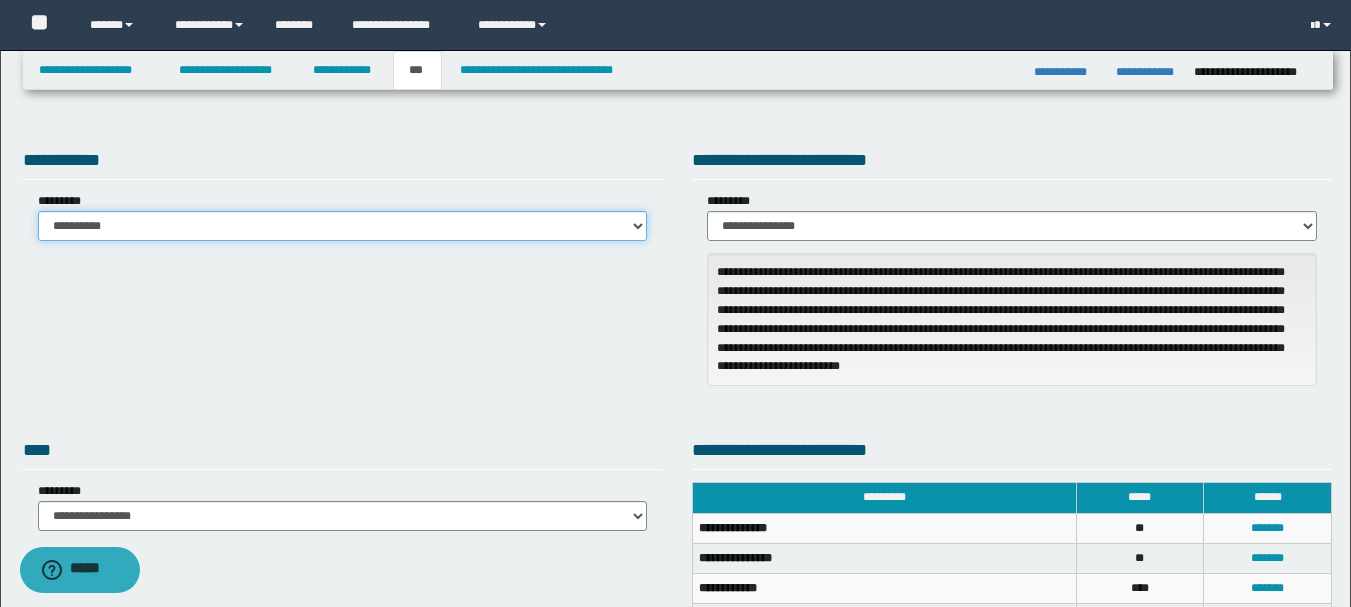 click on "**********" at bounding box center [343, 226] 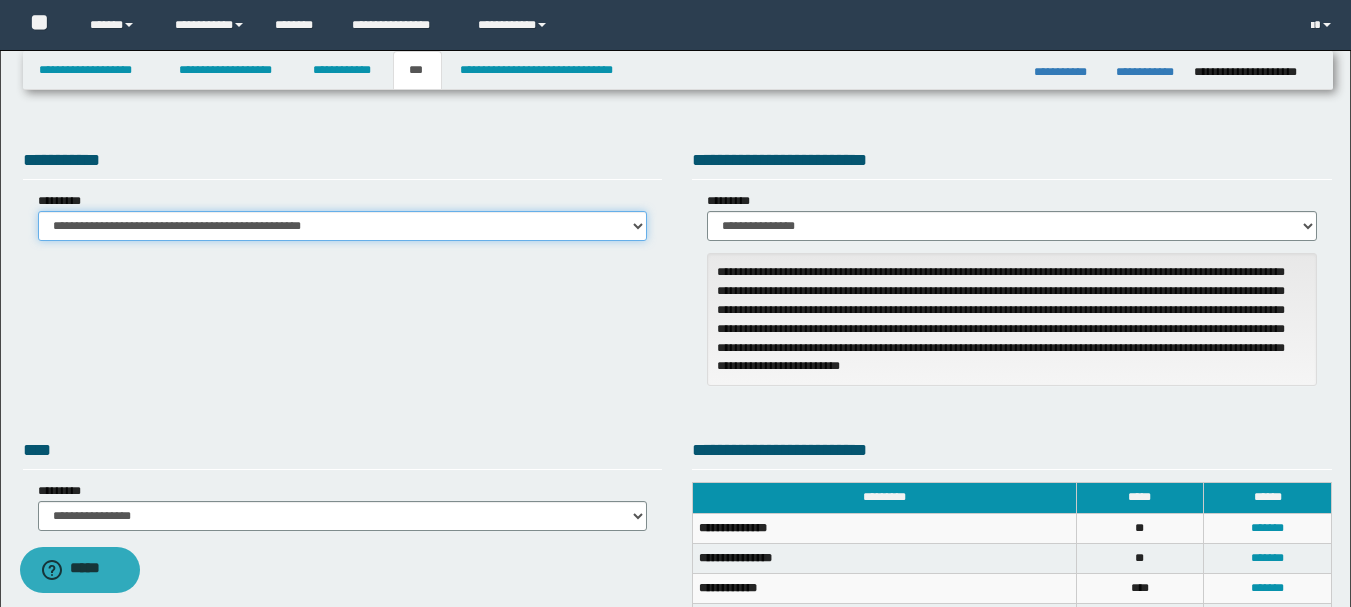 click on "**********" at bounding box center (343, 226) 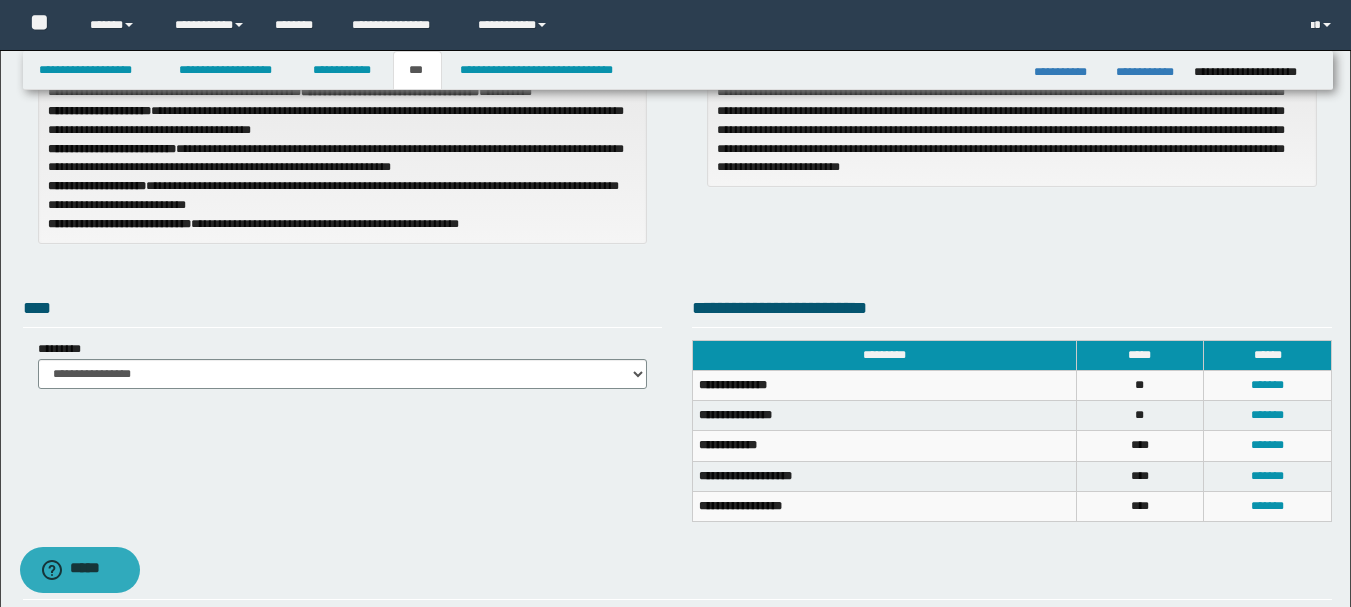 scroll, scrollTop: 200, scrollLeft: 0, axis: vertical 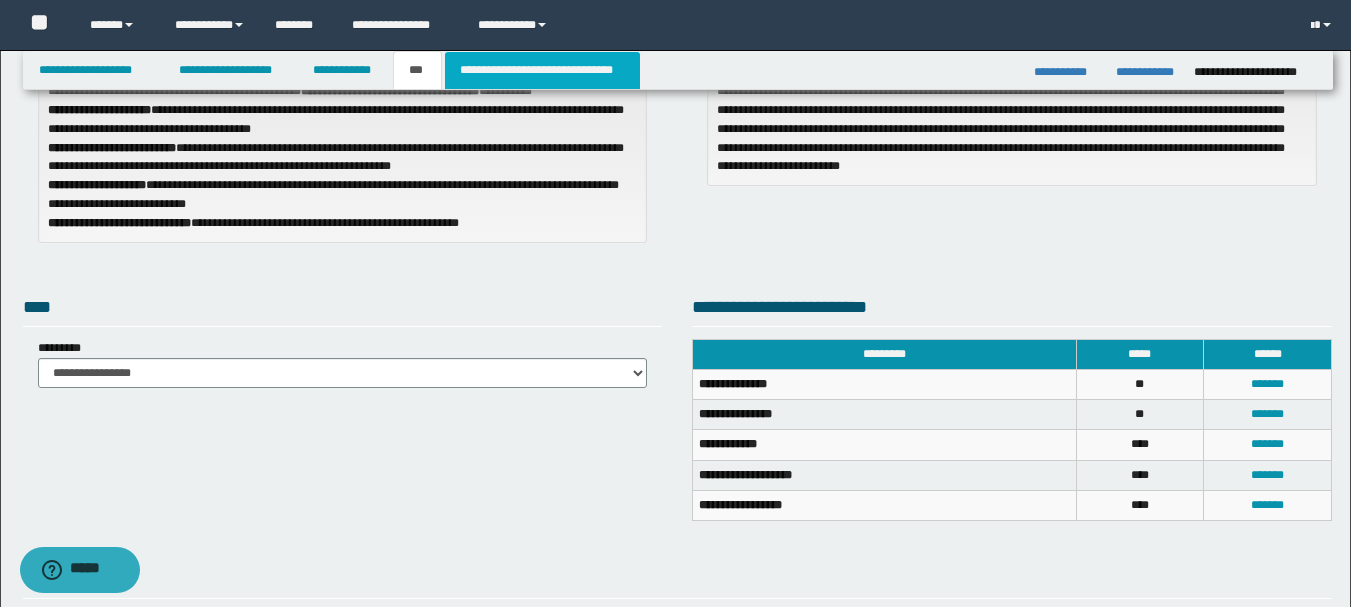 click on "**********" at bounding box center [542, 70] 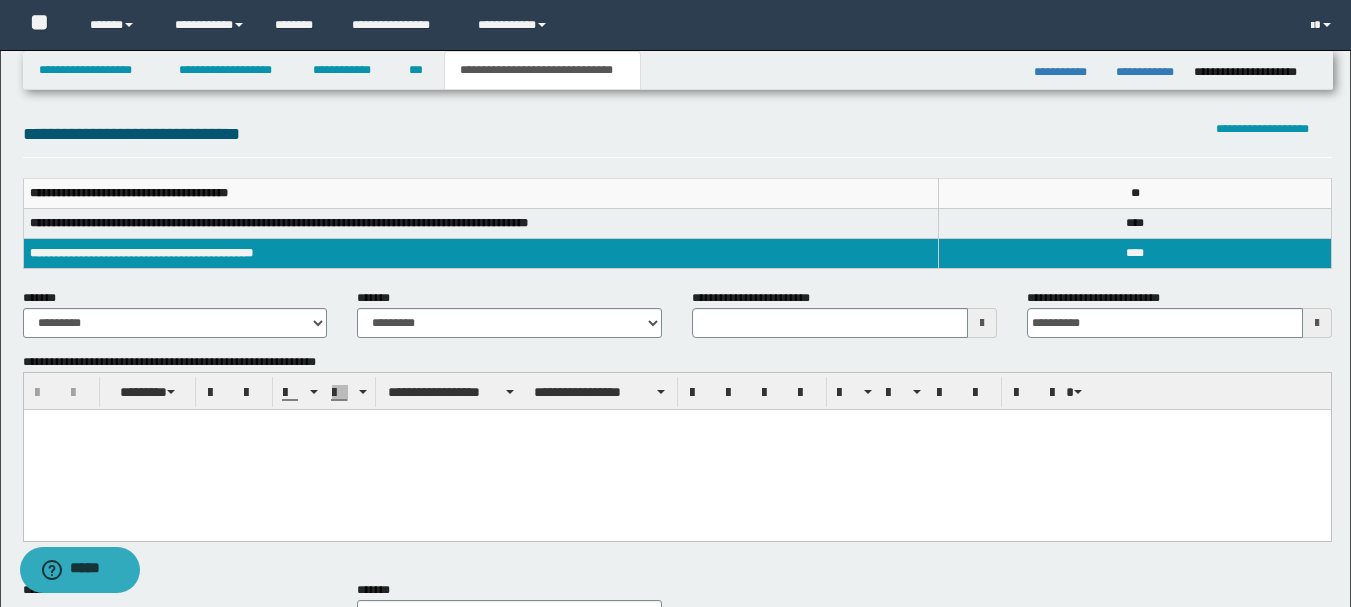 scroll, scrollTop: 200, scrollLeft: 0, axis: vertical 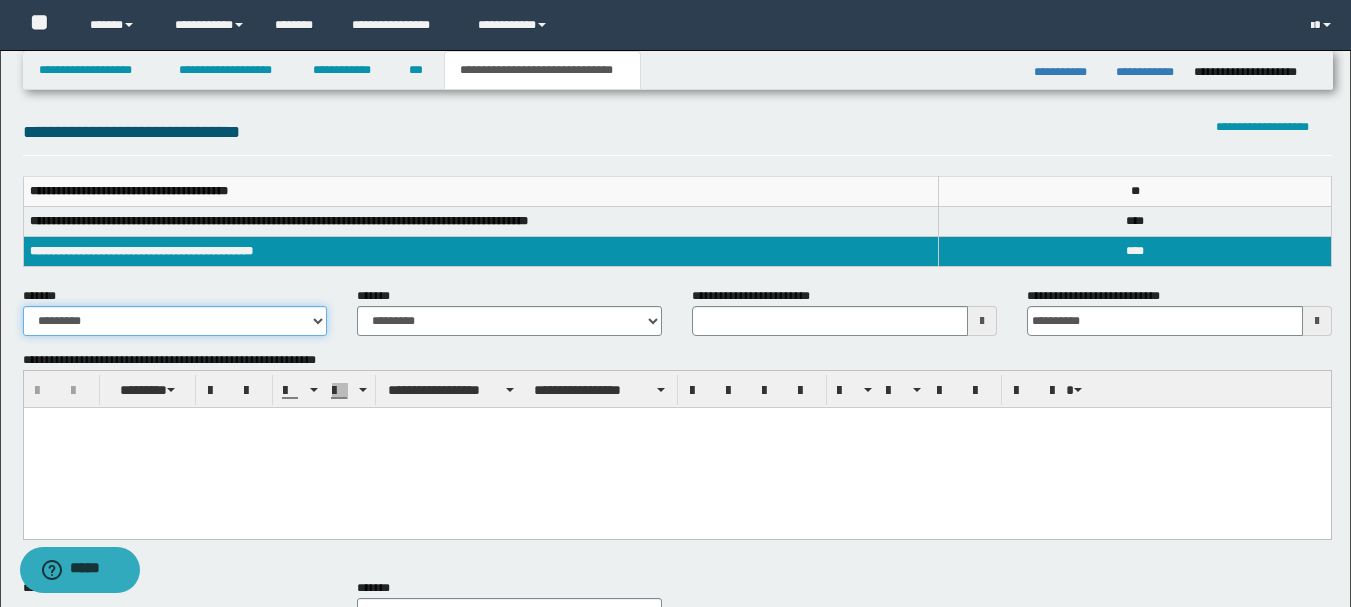 click on "**********" at bounding box center (175, 321) 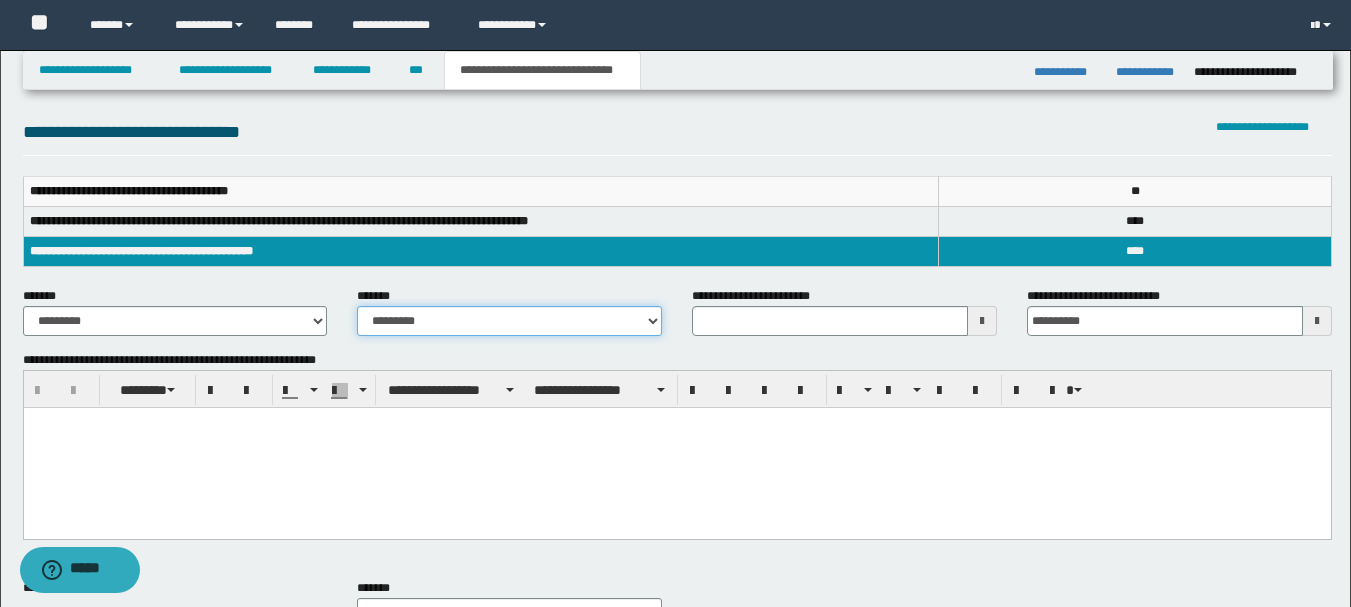 click on "**********" at bounding box center (509, 321) 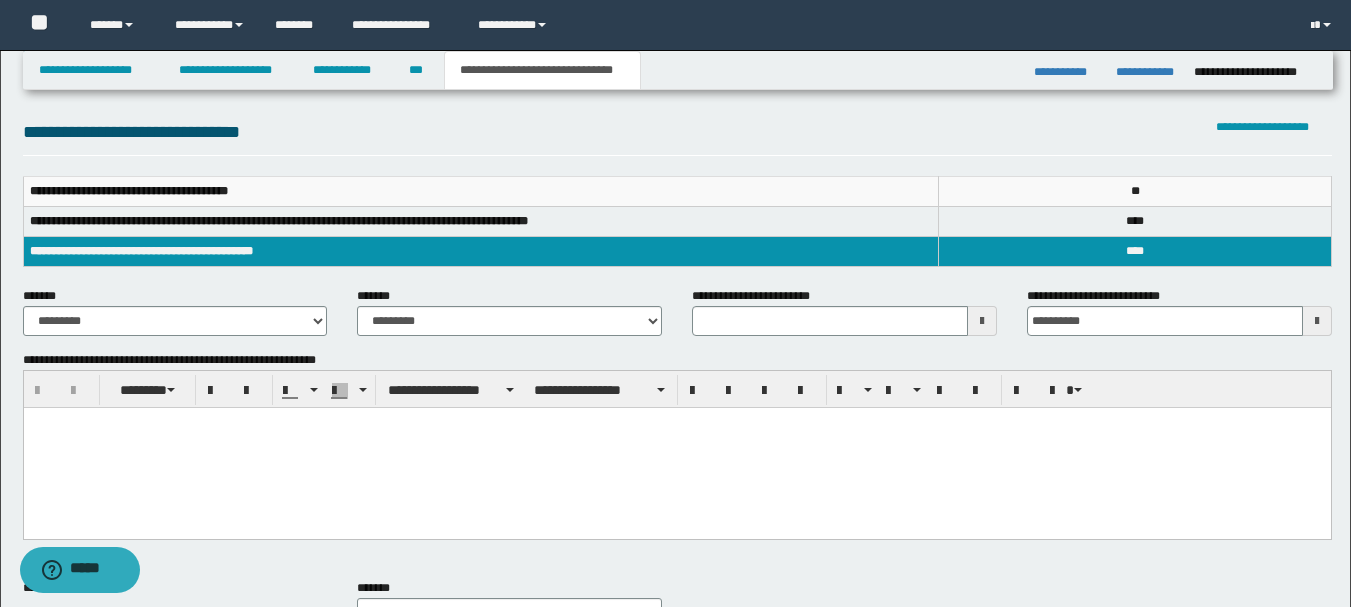drag, startPoint x: 975, startPoint y: 315, endPoint x: 990, endPoint y: 309, distance: 16.155495 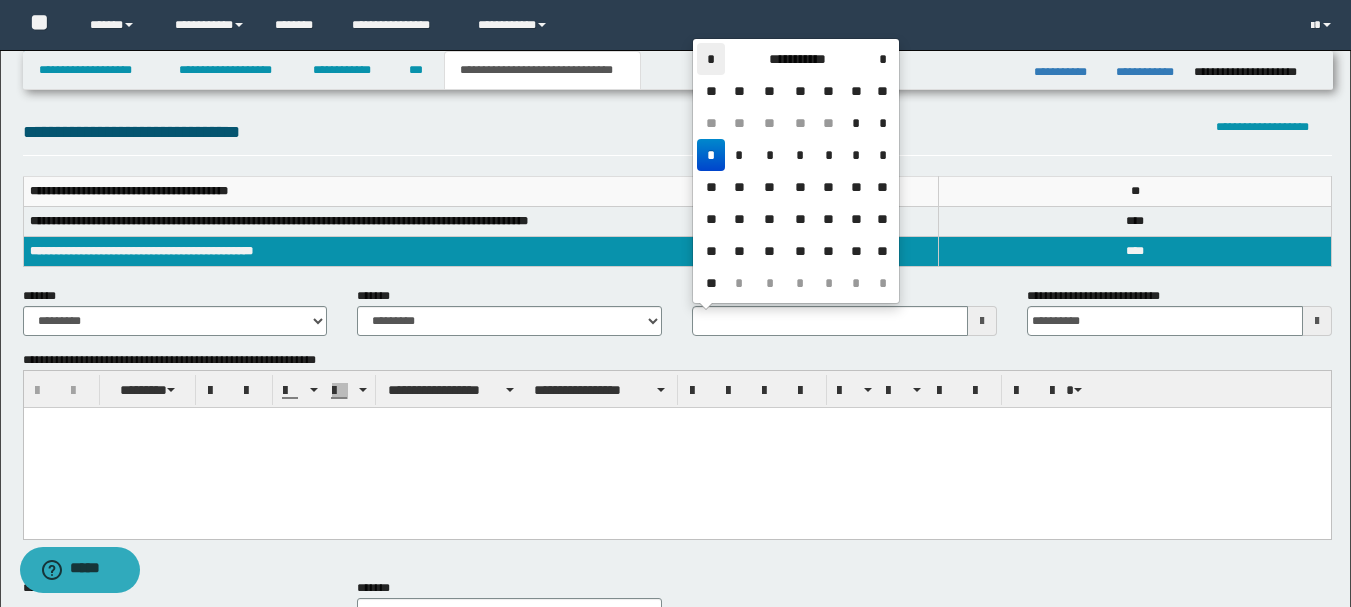 click on "*" at bounding box center [711, 59] 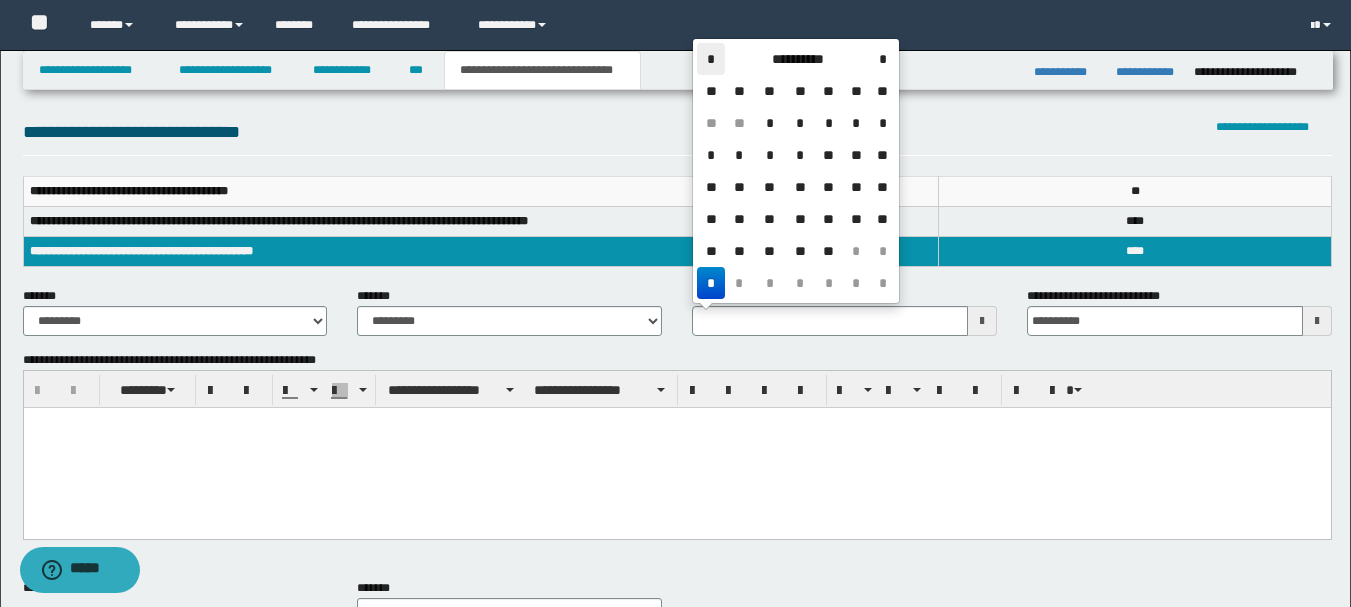 click on "*" at bounding box center [711, 59] 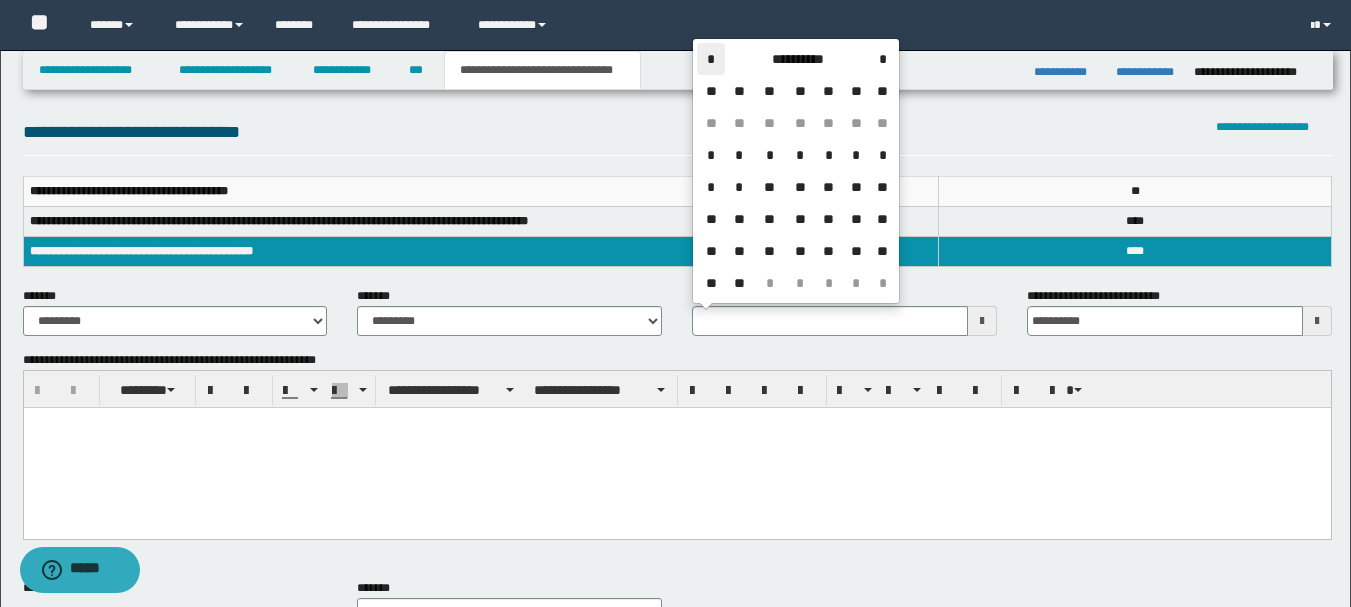 click on "*" at bounding box center (711, 59) 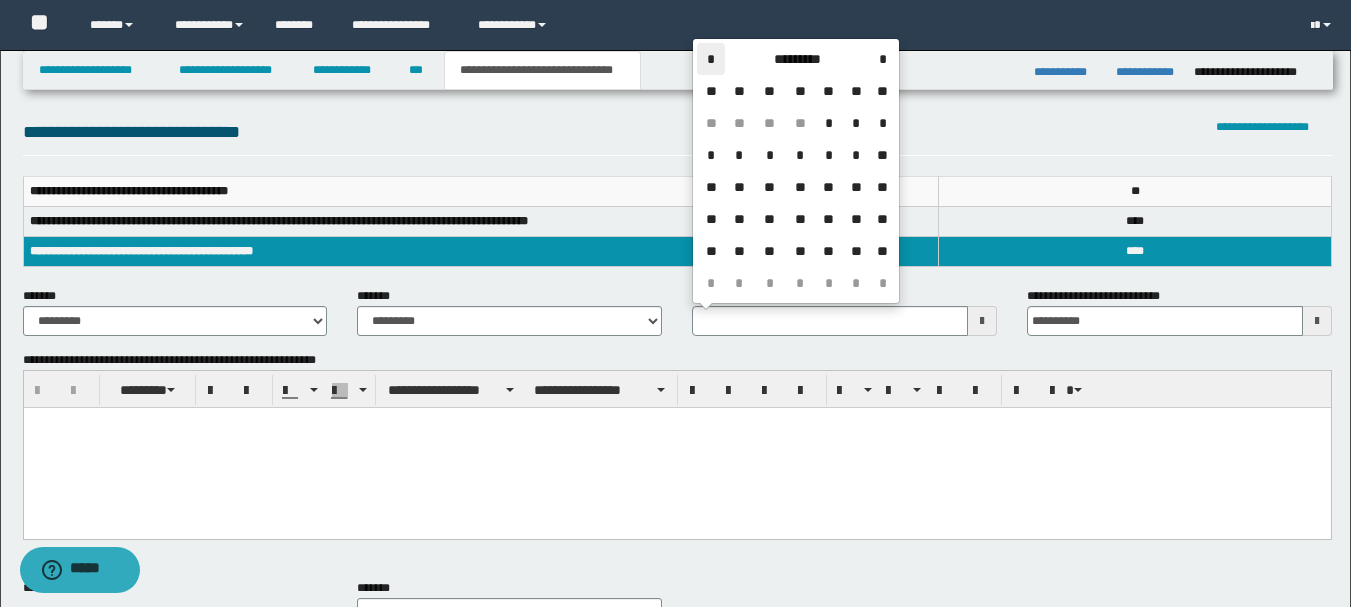 click on "*" at bounding box center (711, 59) 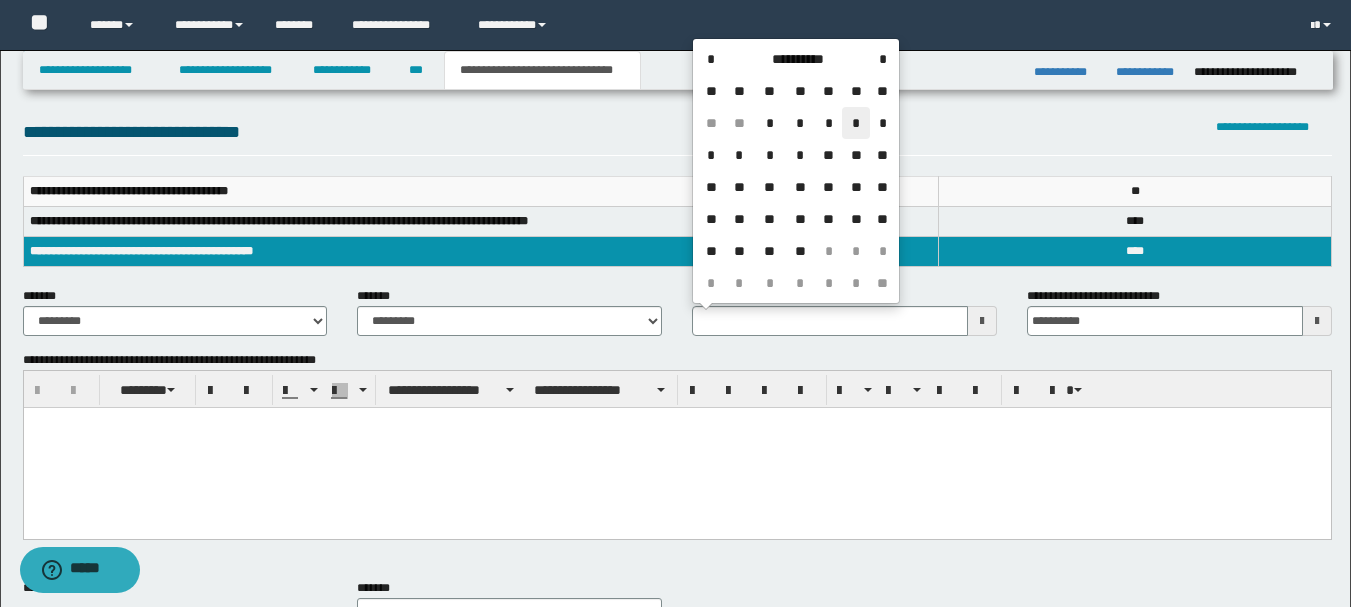 click on "*" at bounding box center [856, 123] 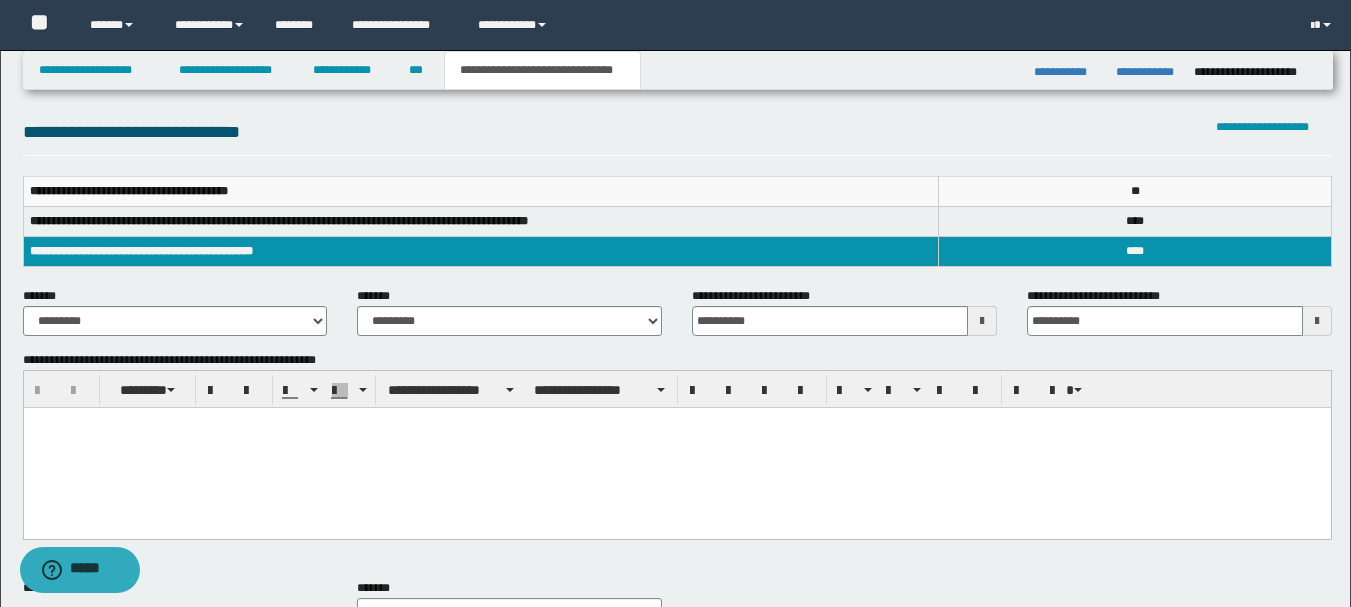 click at bounding box center [676, 448] 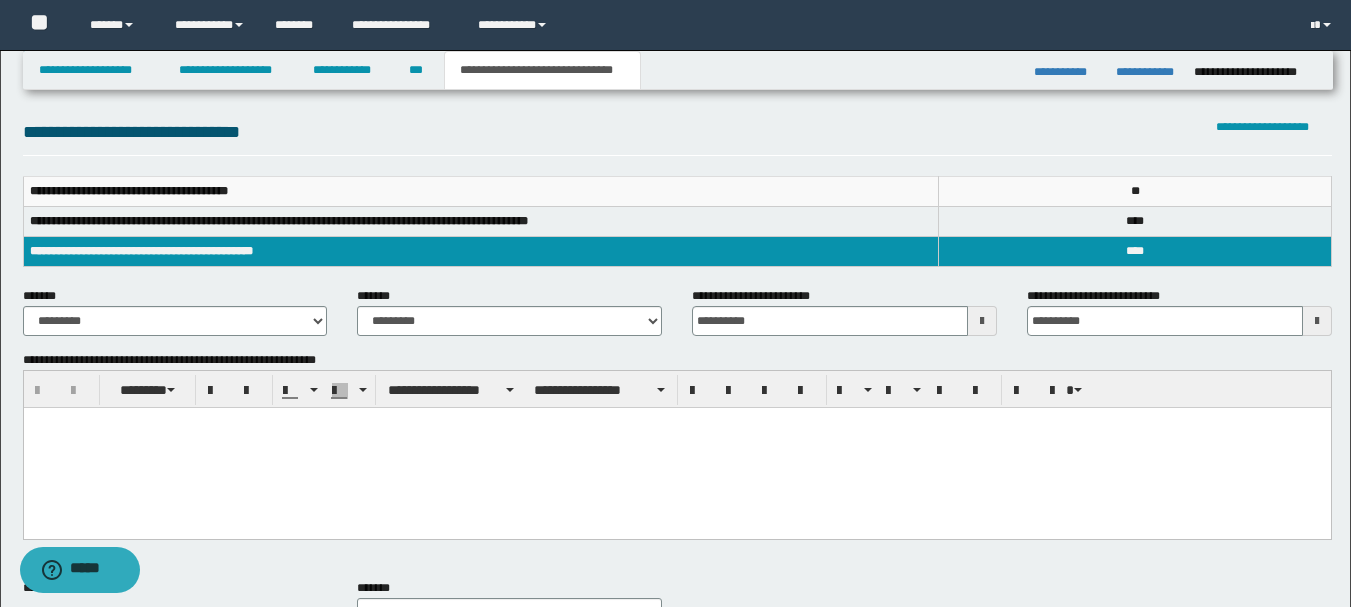 click at bounding box center (676, 448) 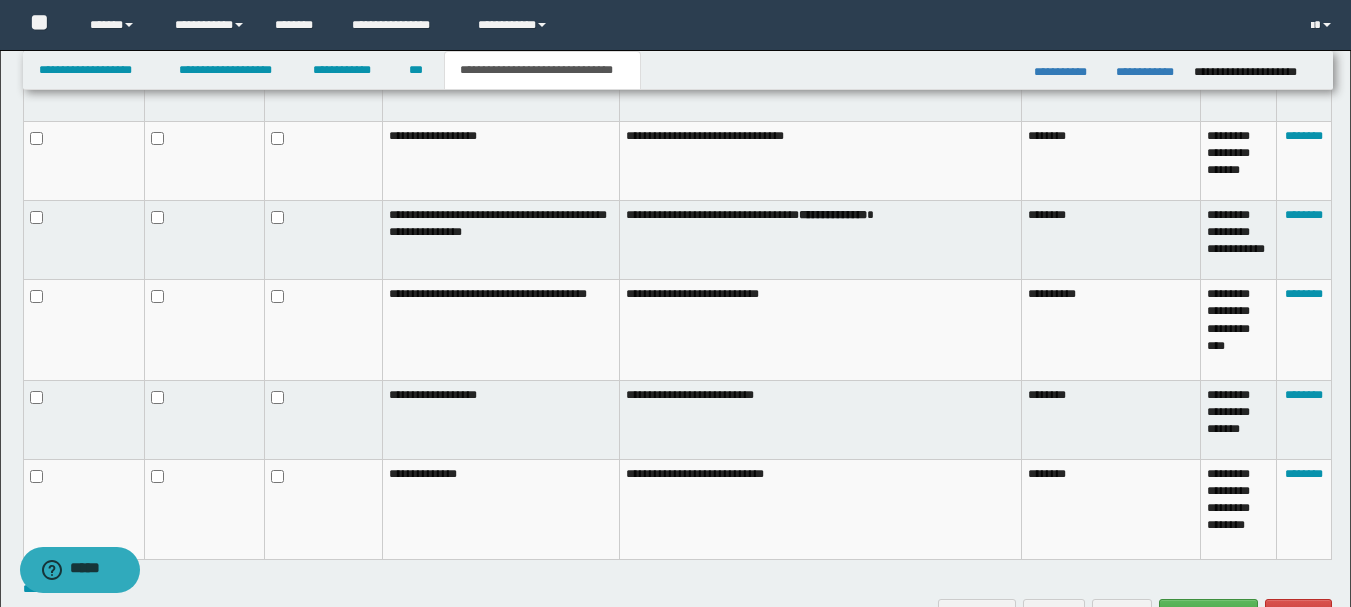 scroll, scrollTop: 1362, scrollLeft: 0, axis: vertical 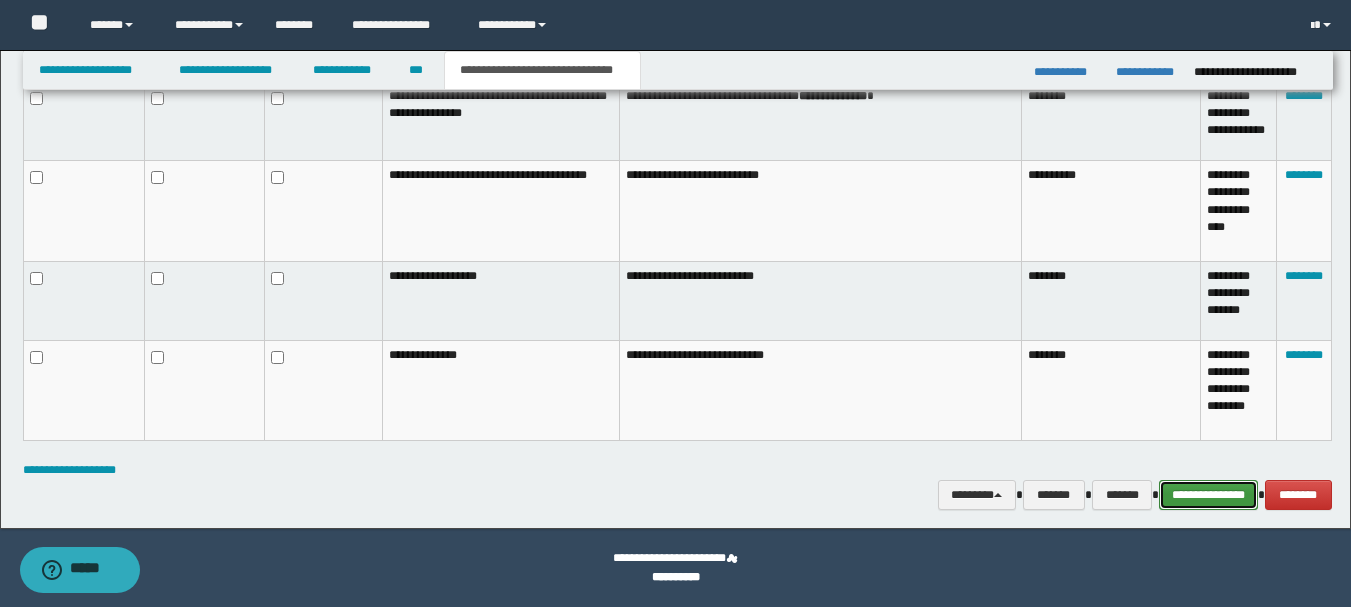 click on "**********" at bounding box center (1208, 495) 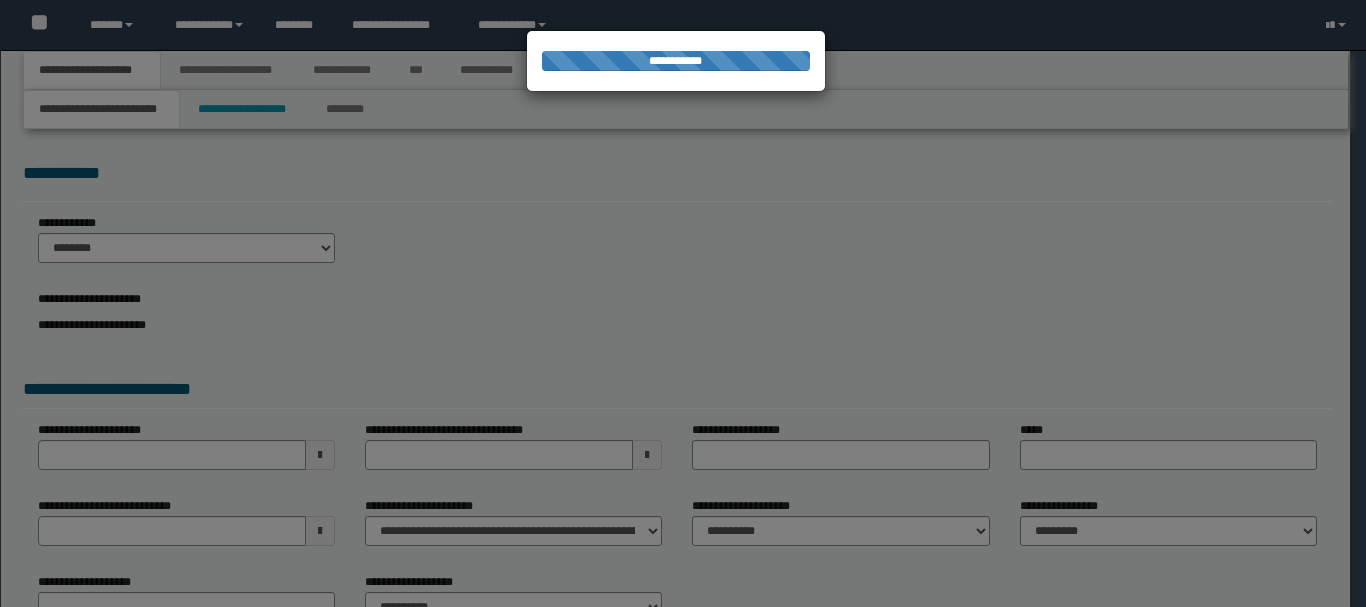 scroll, scrollTop: 0, scrollLeft: 0, axis: both 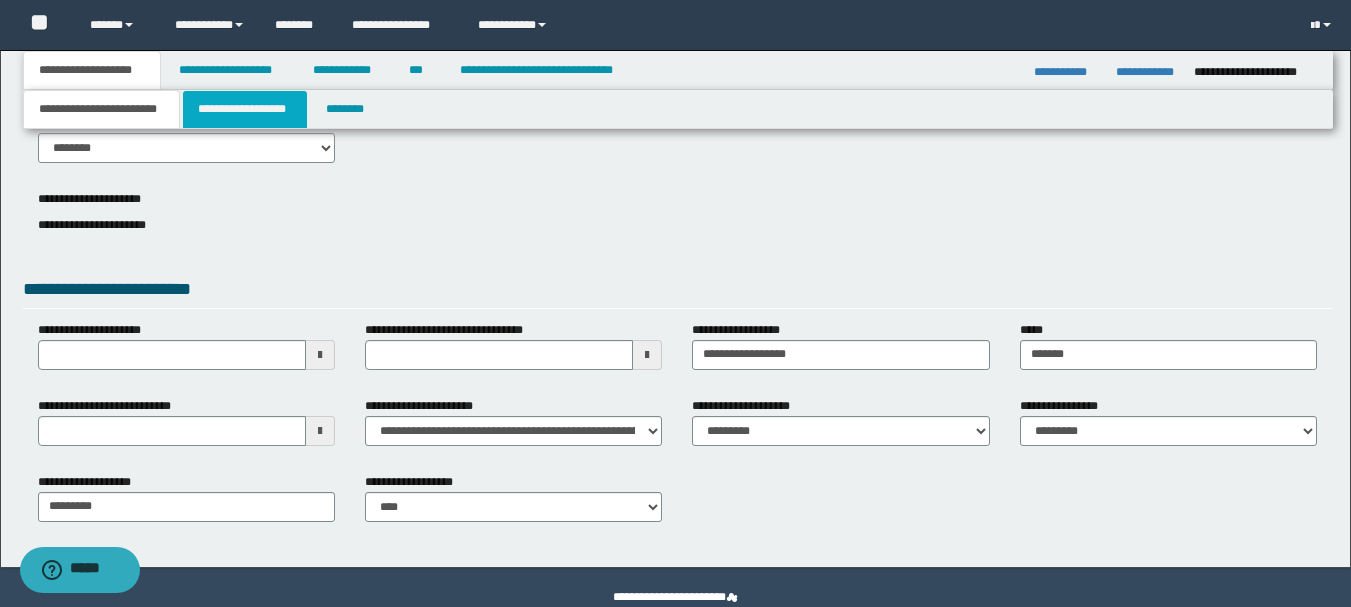 click on "**********" at bounding box center (245, 109) 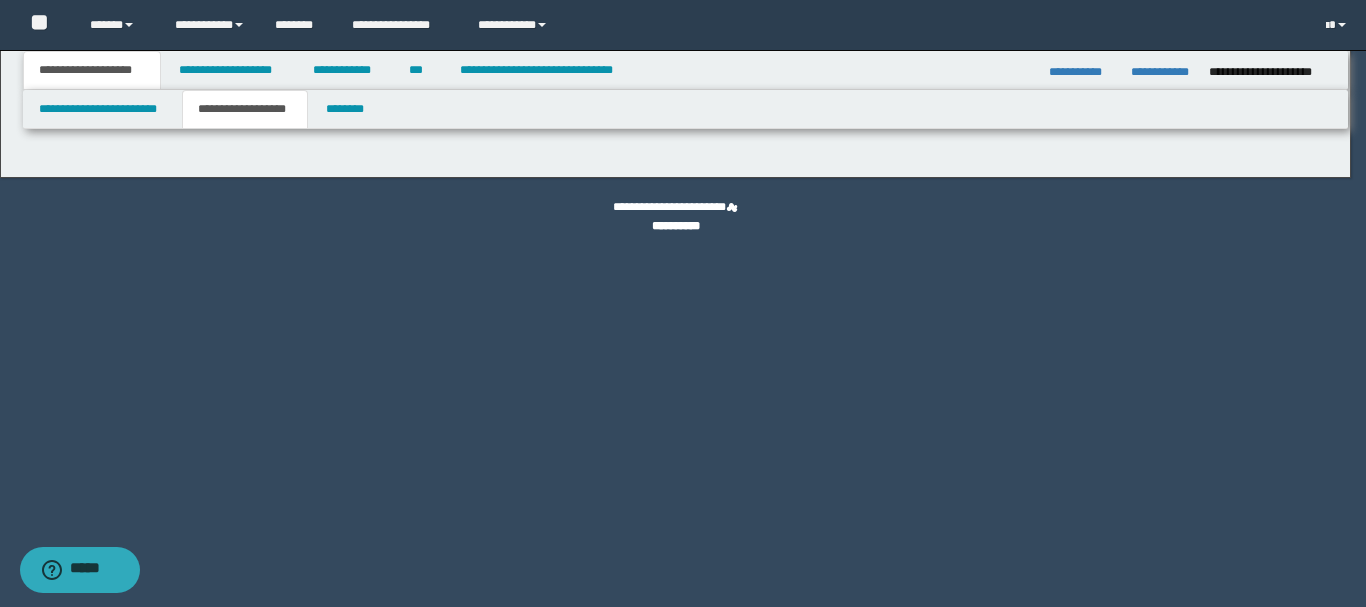 type on "********" 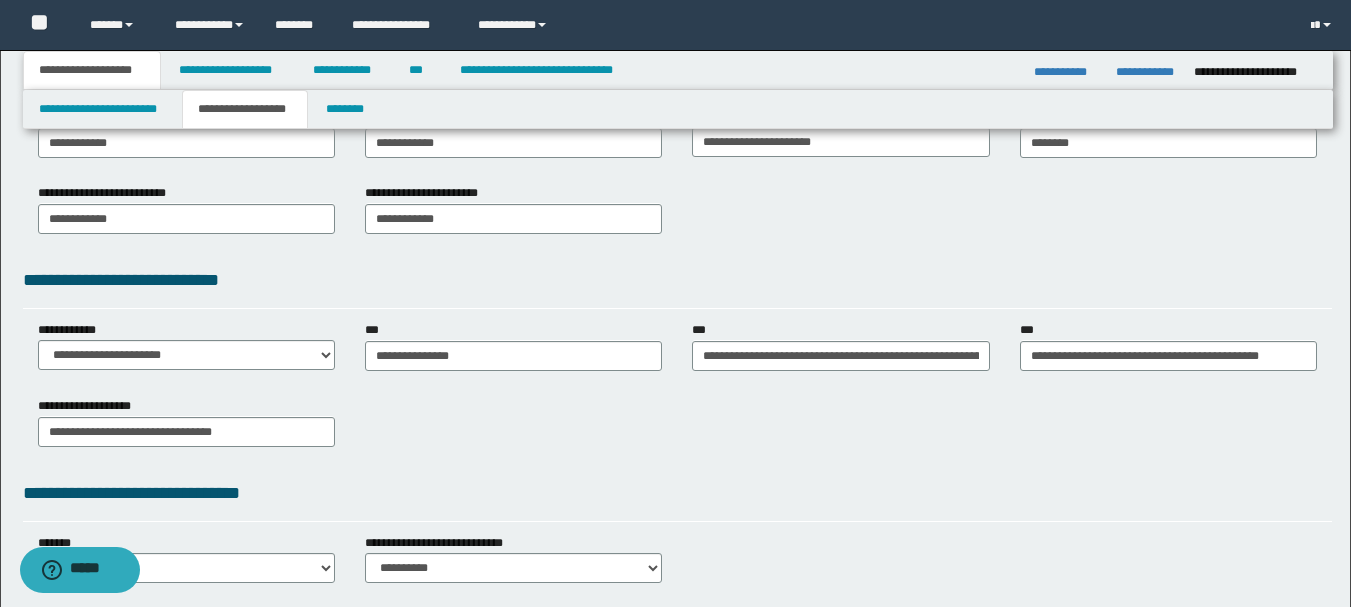 scroll, scrollTop: 500, scrollLeft: 0, axis: vertical 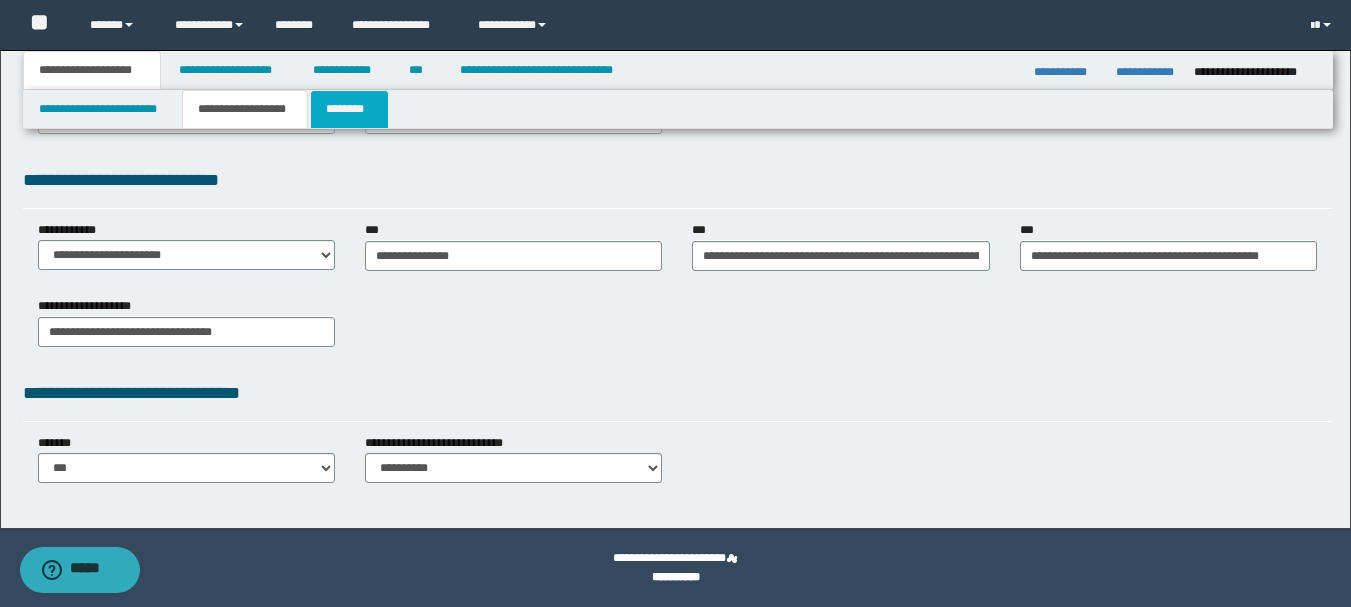 click on "********" at bounding box center [349, 109] 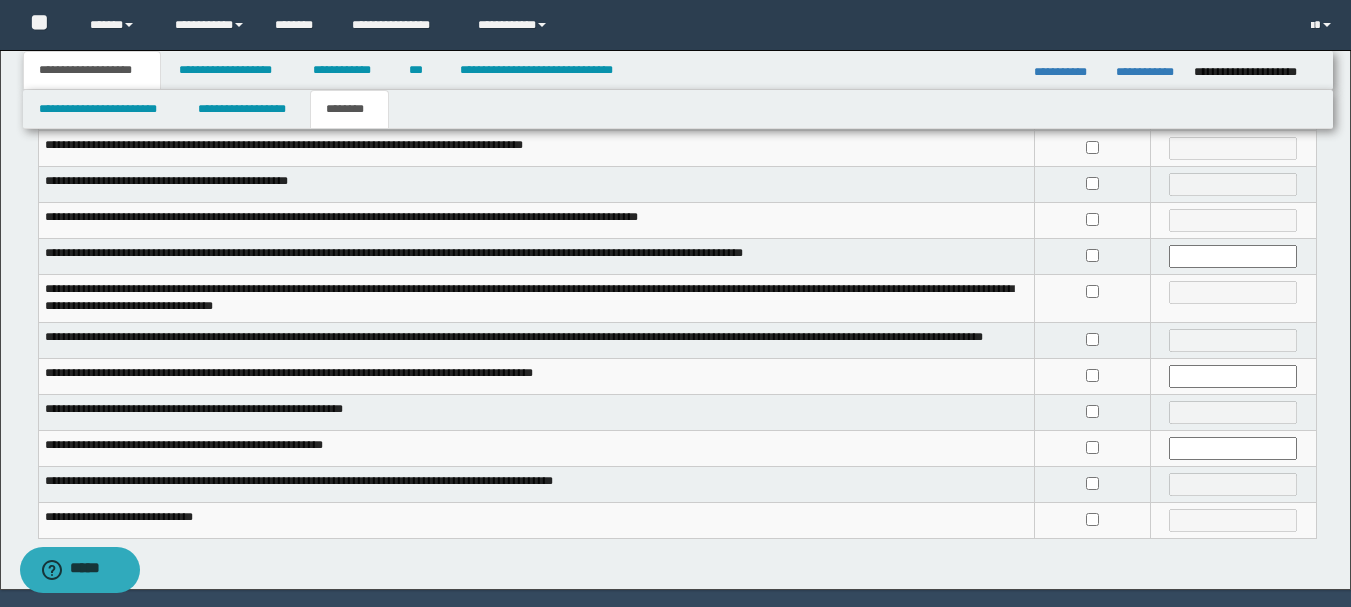 scroll, scrollTop: 500, scrollLeft: 0, axis: vertical 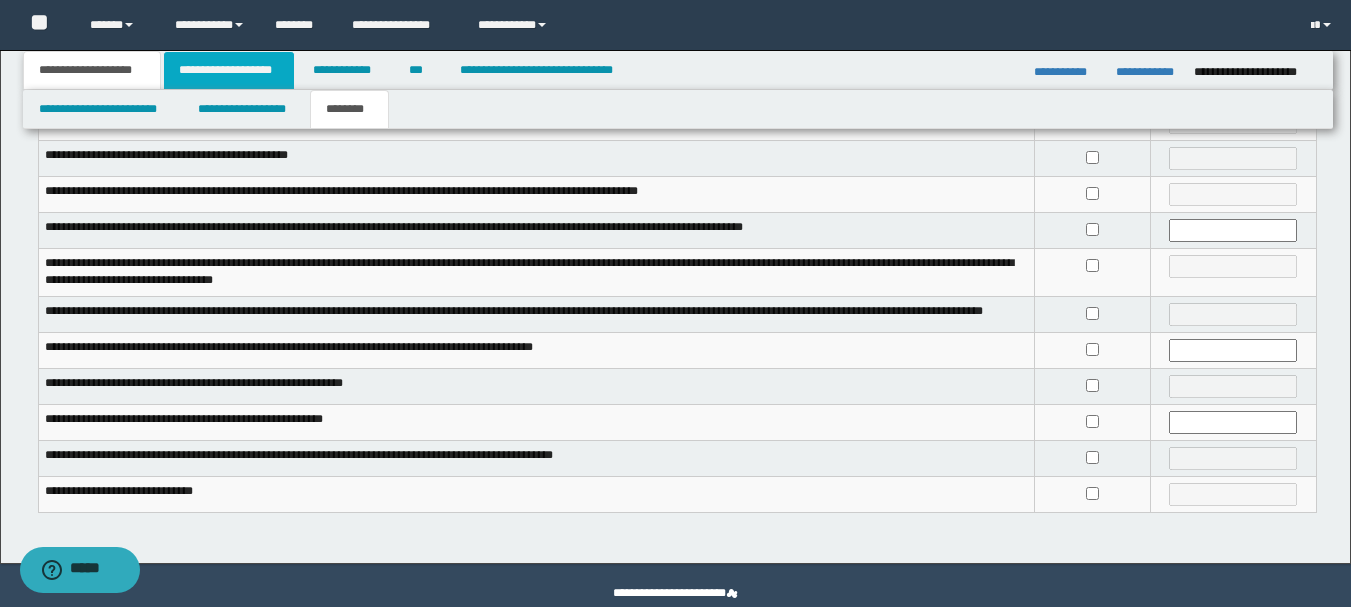 click on "**********" at bounding box center [229, 70] 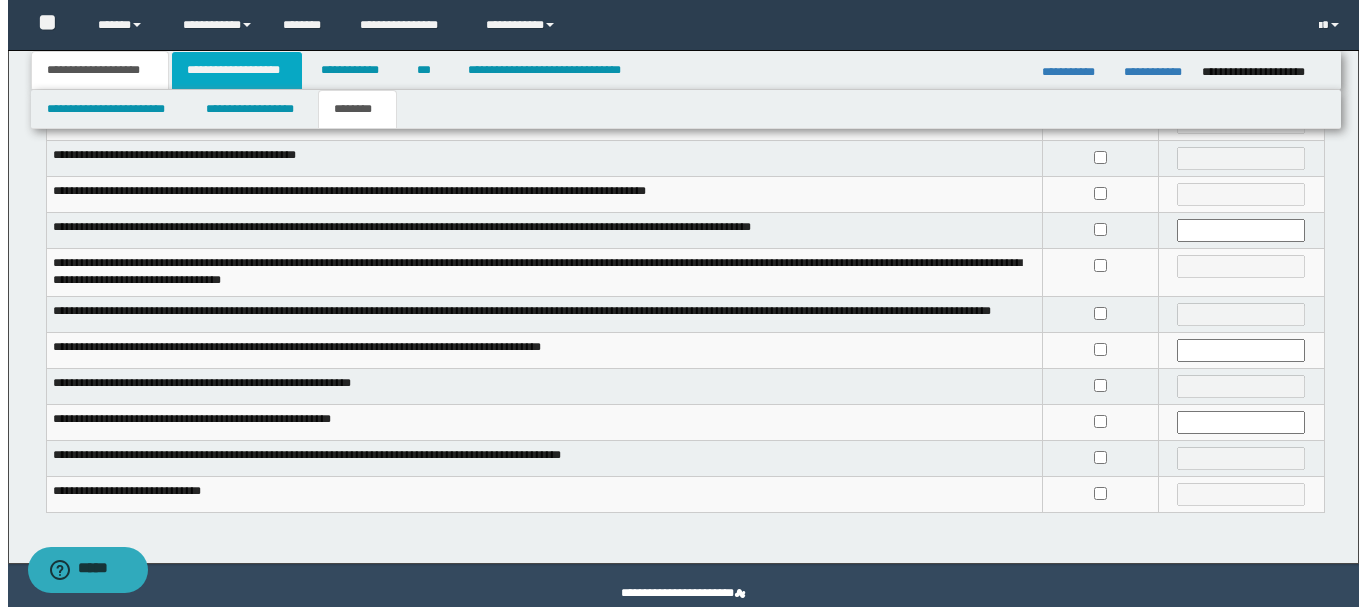 scroll, scrollTop: 0, scrollLeft: 0, axis: both 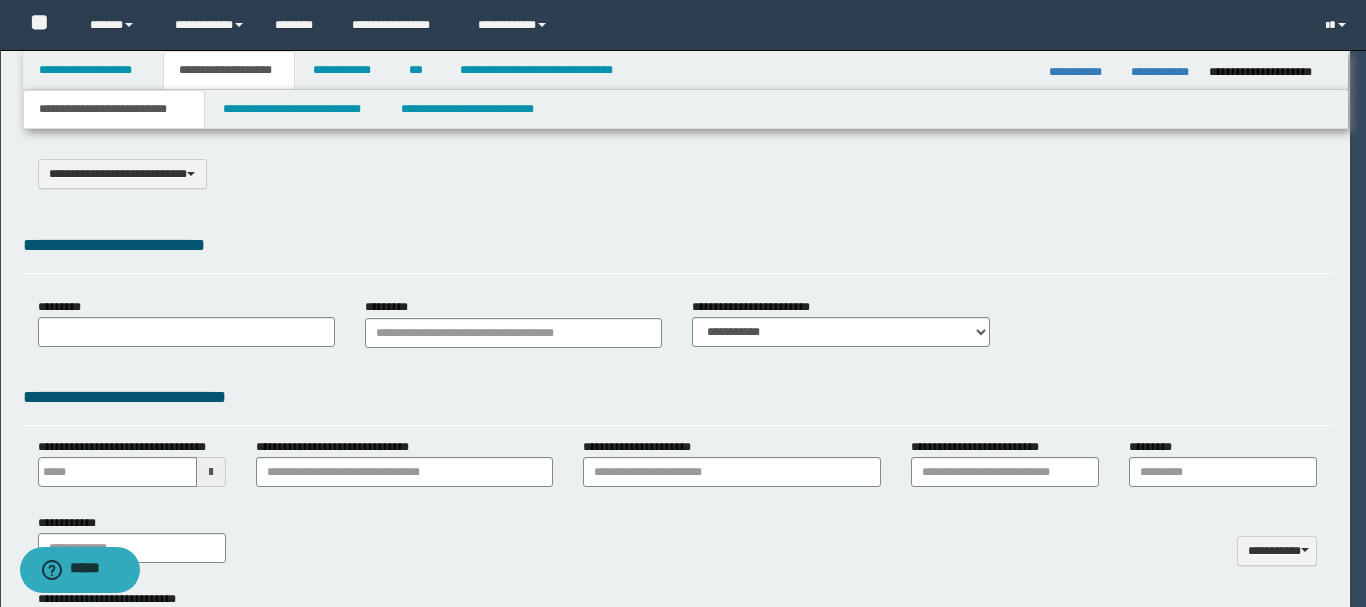 type on "******" 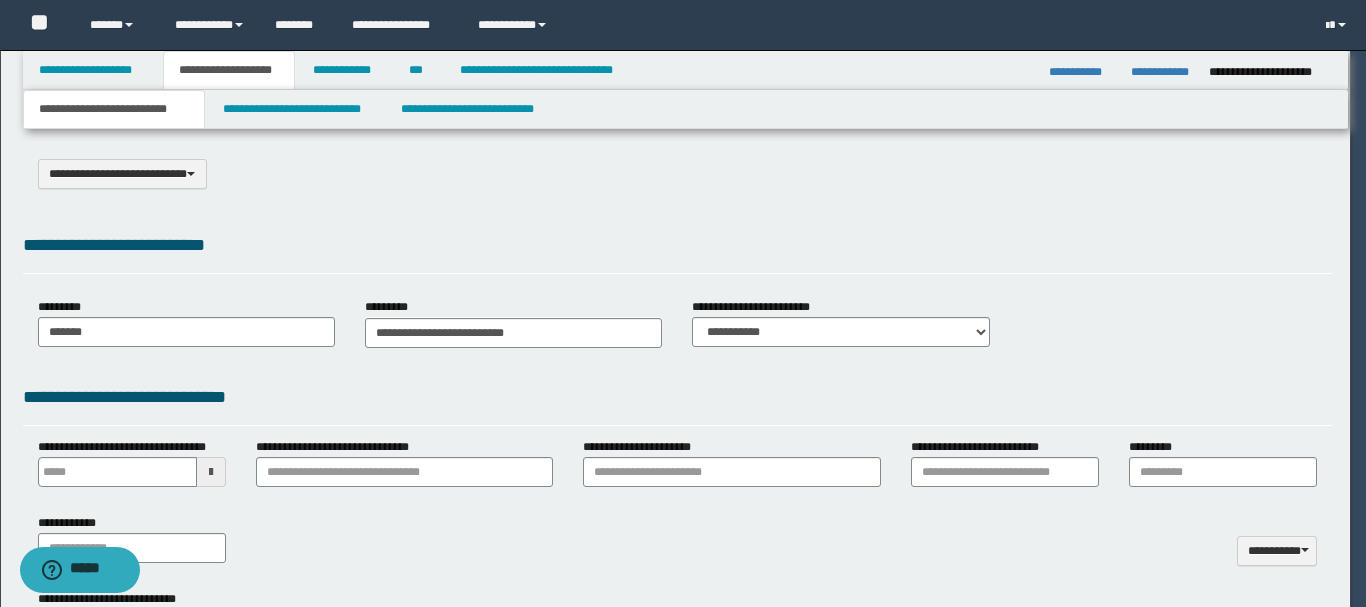 type on "**********" 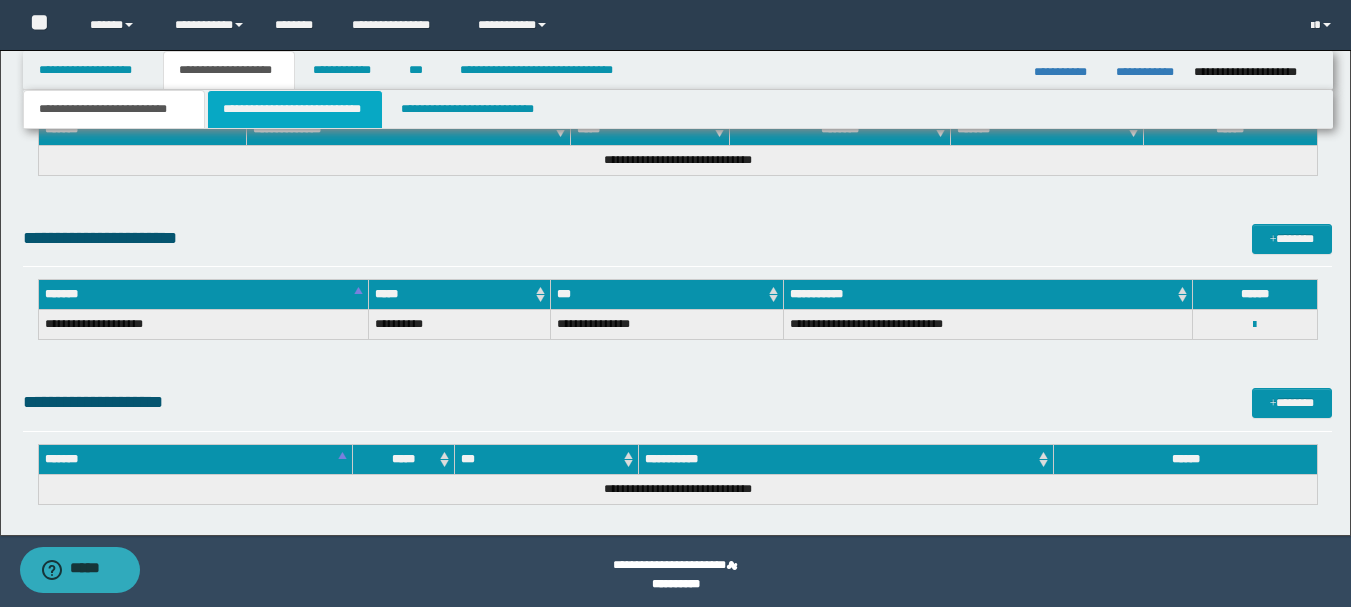 scroll, scrollTop: 1427, scrollLeft: 0, axis: vertical 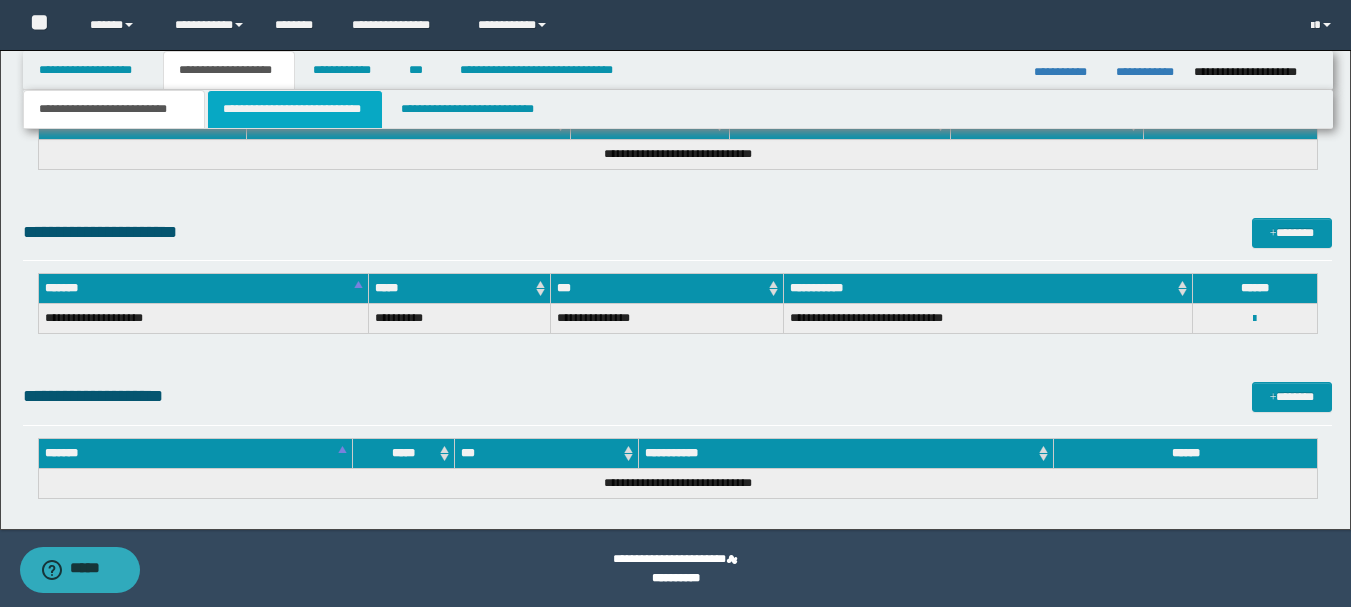 click on "**********" at bounding box center (295, 109) 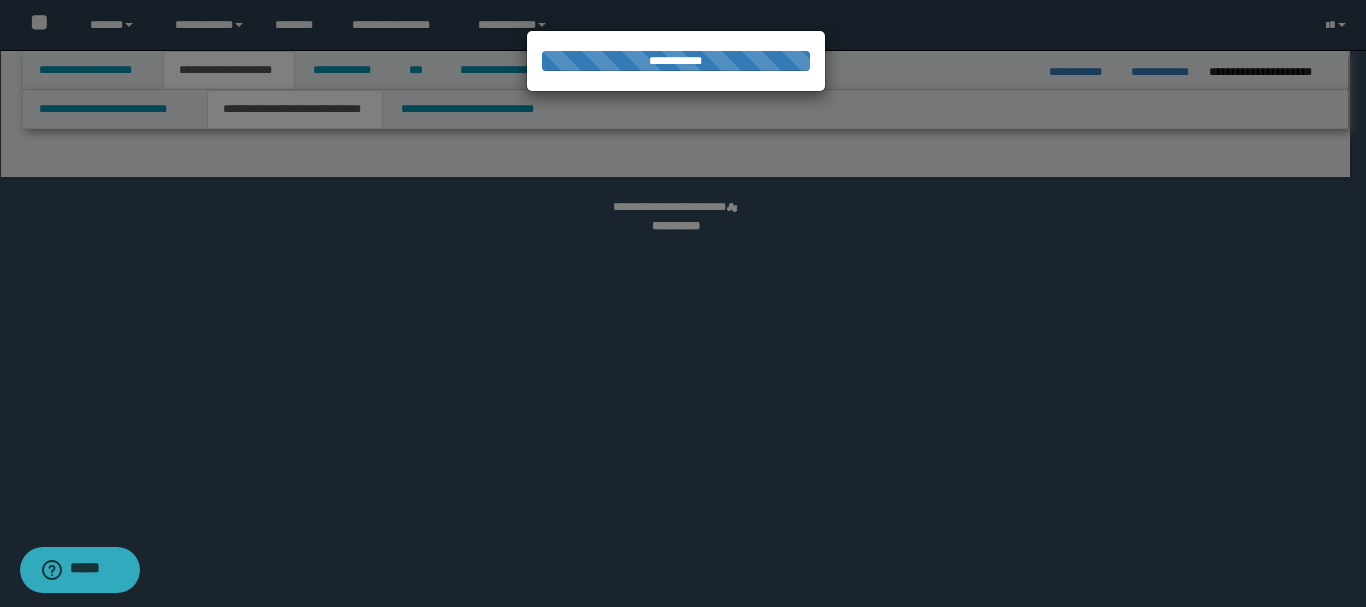 select on "*" 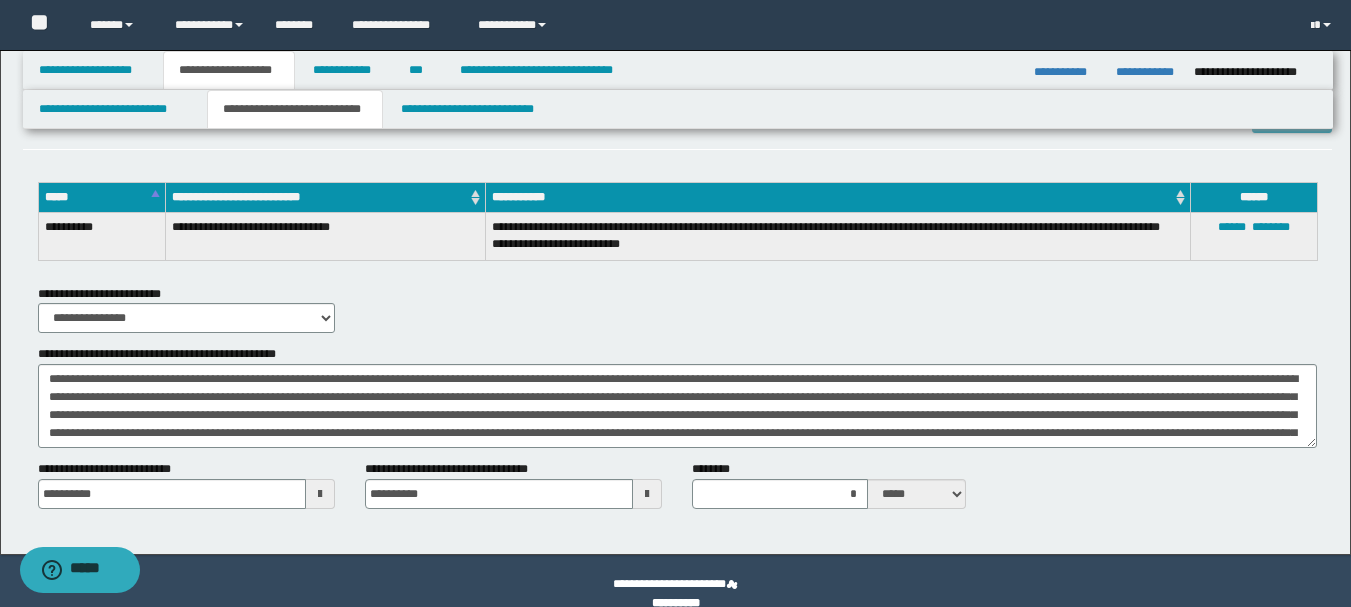 scroll, scrollTop: 2873, scrollLeft: 0, axis: vertical 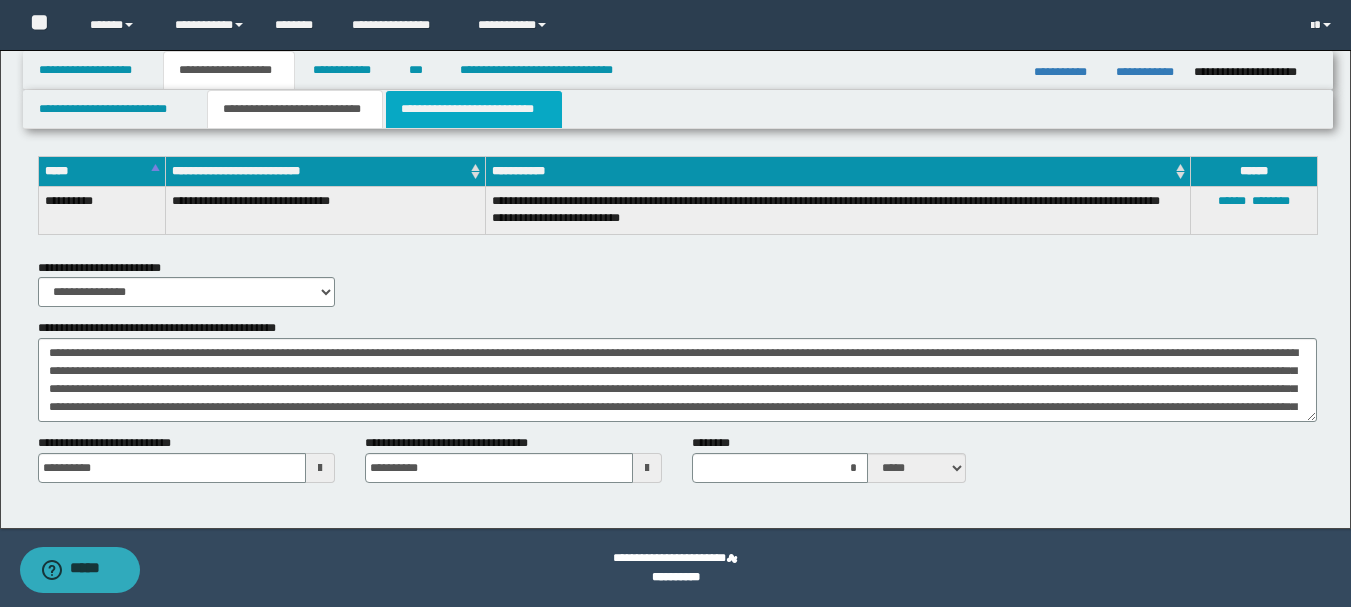 click on "**********" at bounding box center (474, 109) 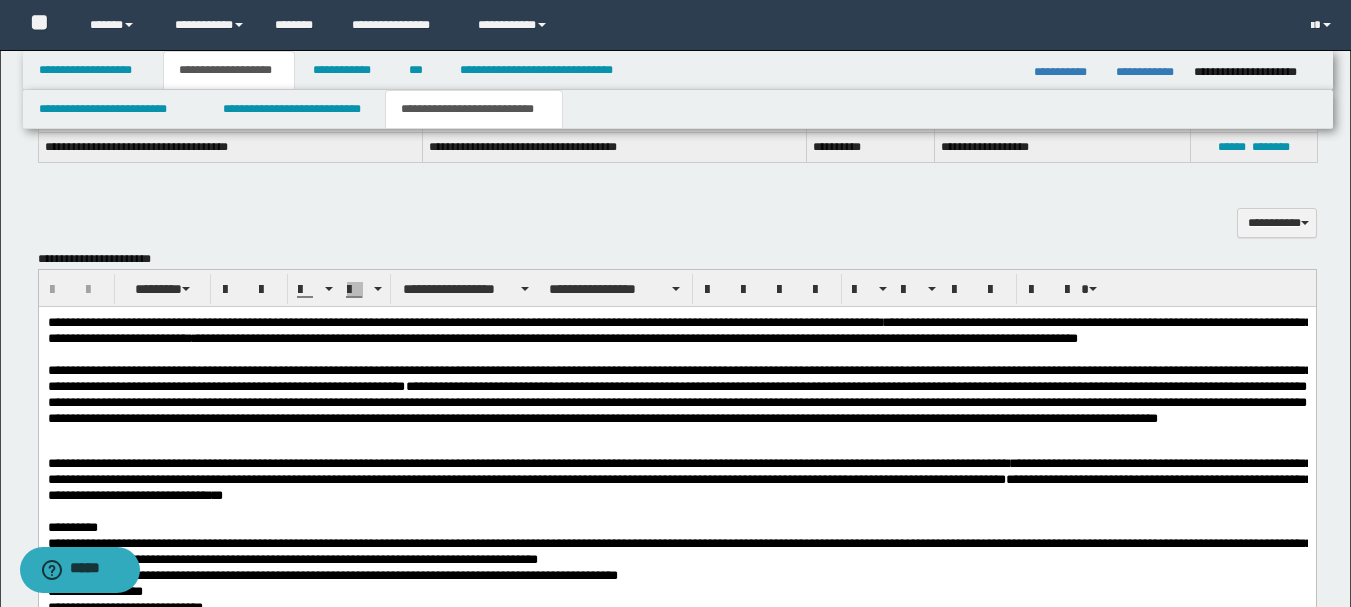 scroll, scrollTop: 800, scrollLeft: 0, axis: vertical 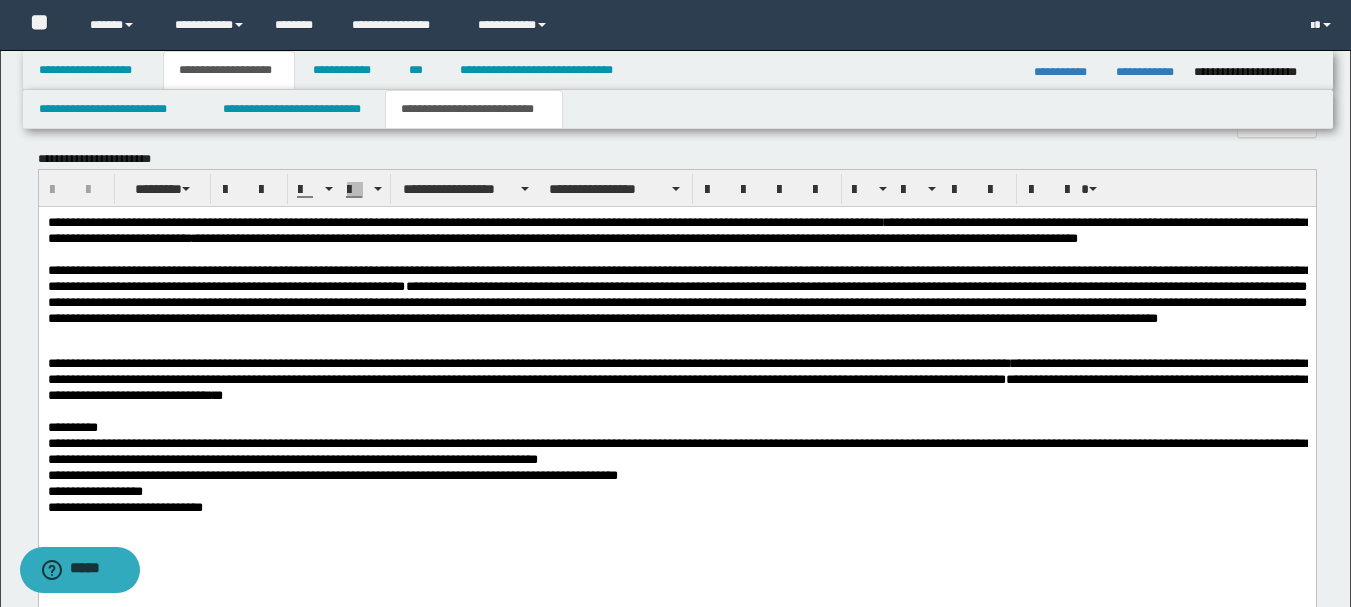 click at bounding box center (676, 334) 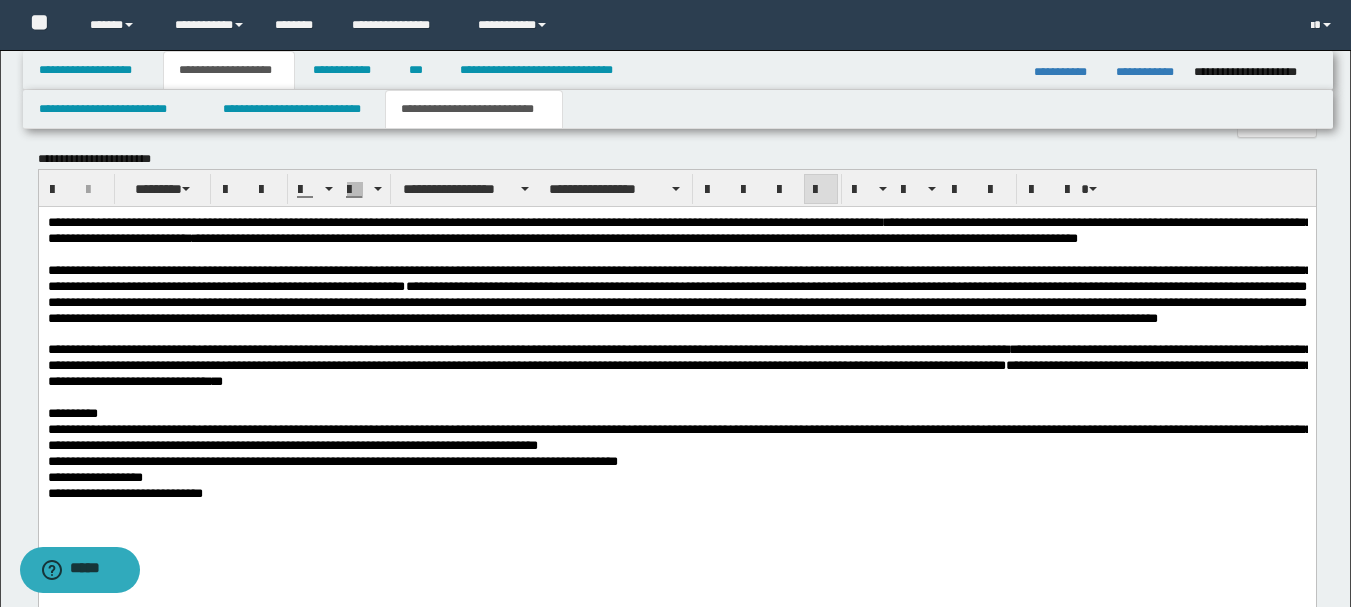 scroll, scrollTop: 900, scrollLeft: 0, axis: vertical 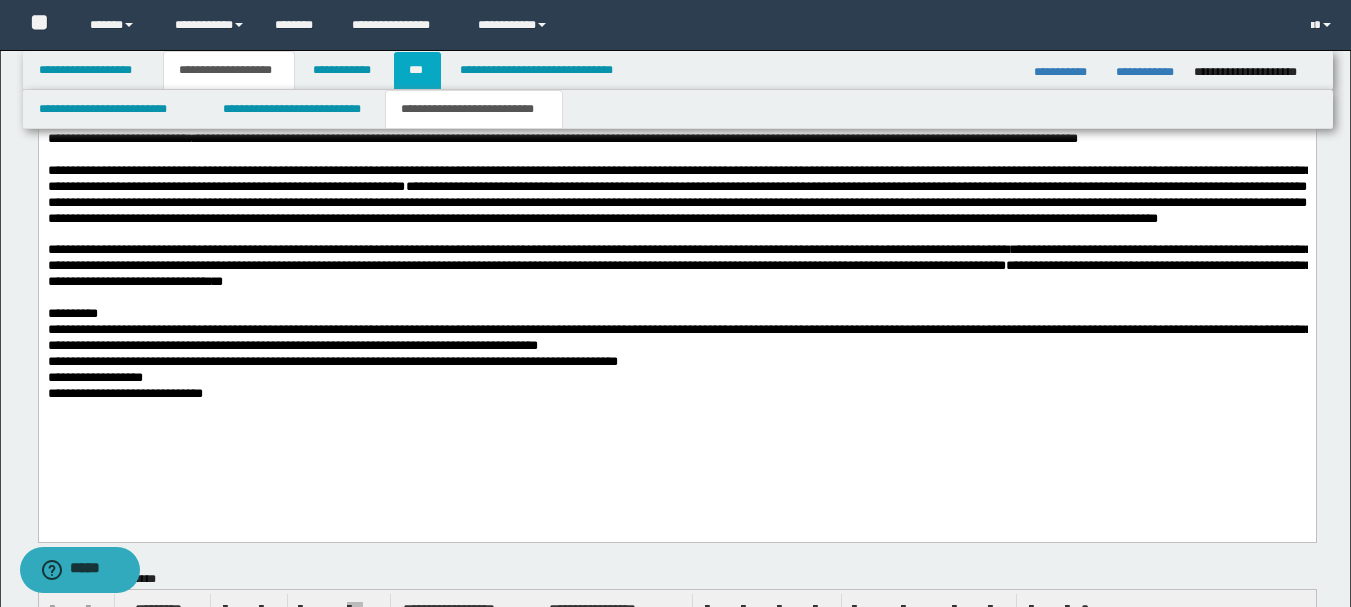 click on "***" at bounding box center (417, 70) 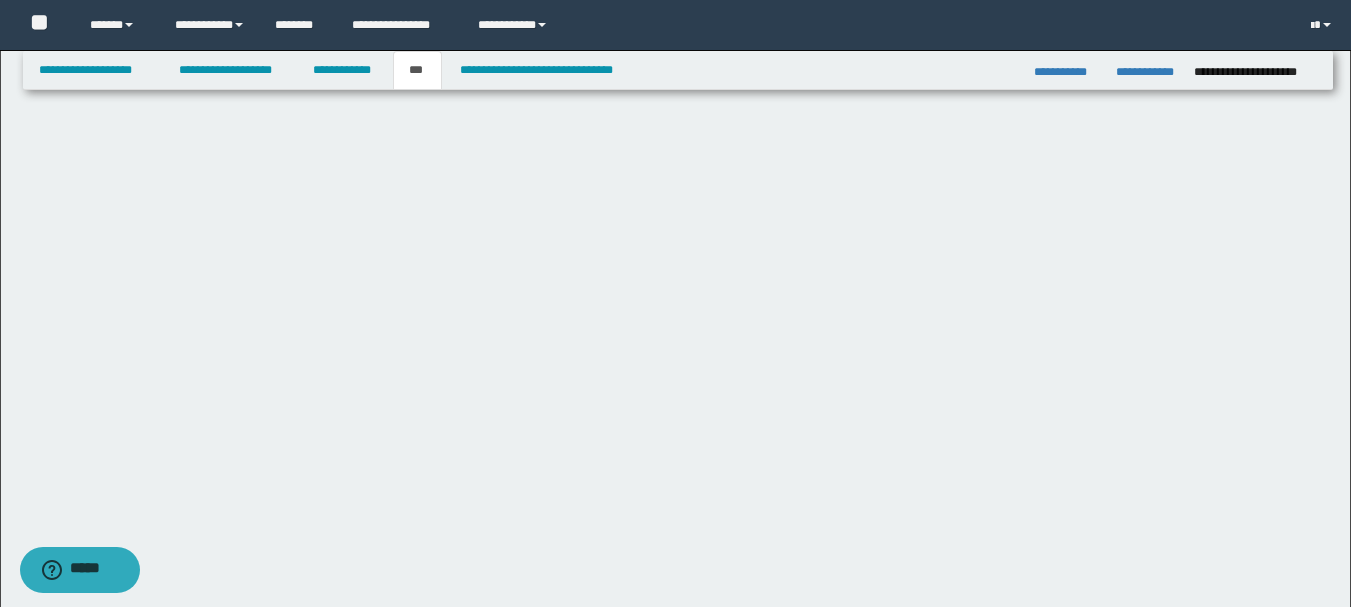 scroll, scrollTop: 0, scrollLeft: 0, axis: both 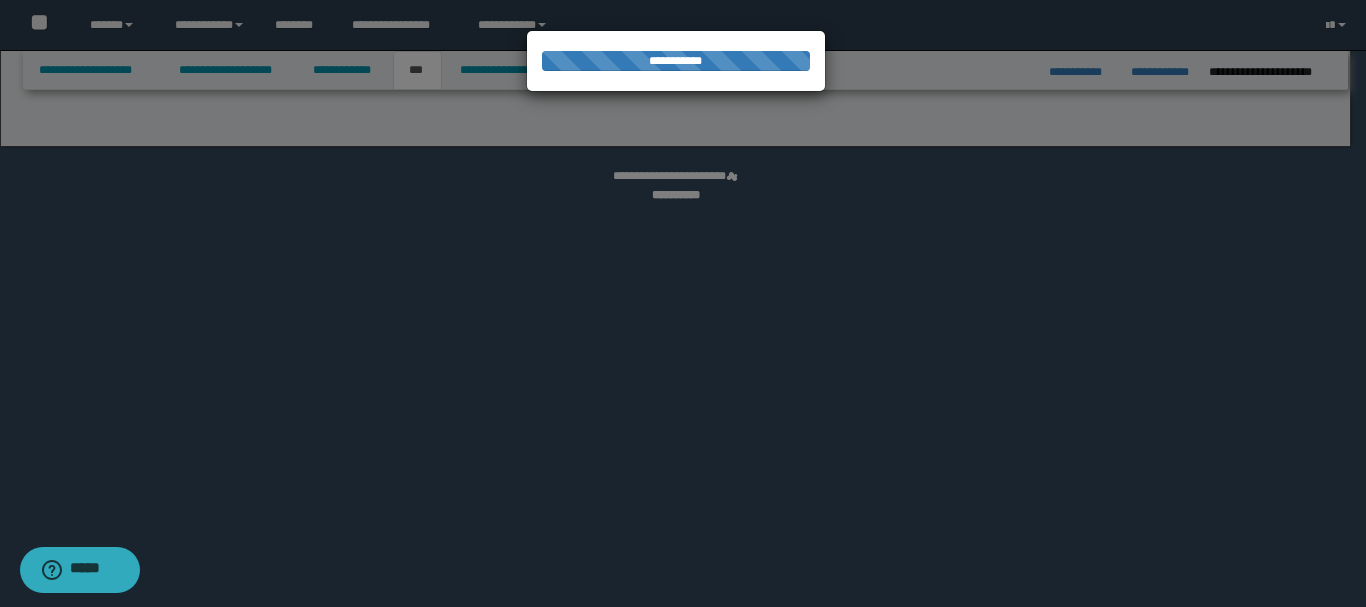 select on "*" 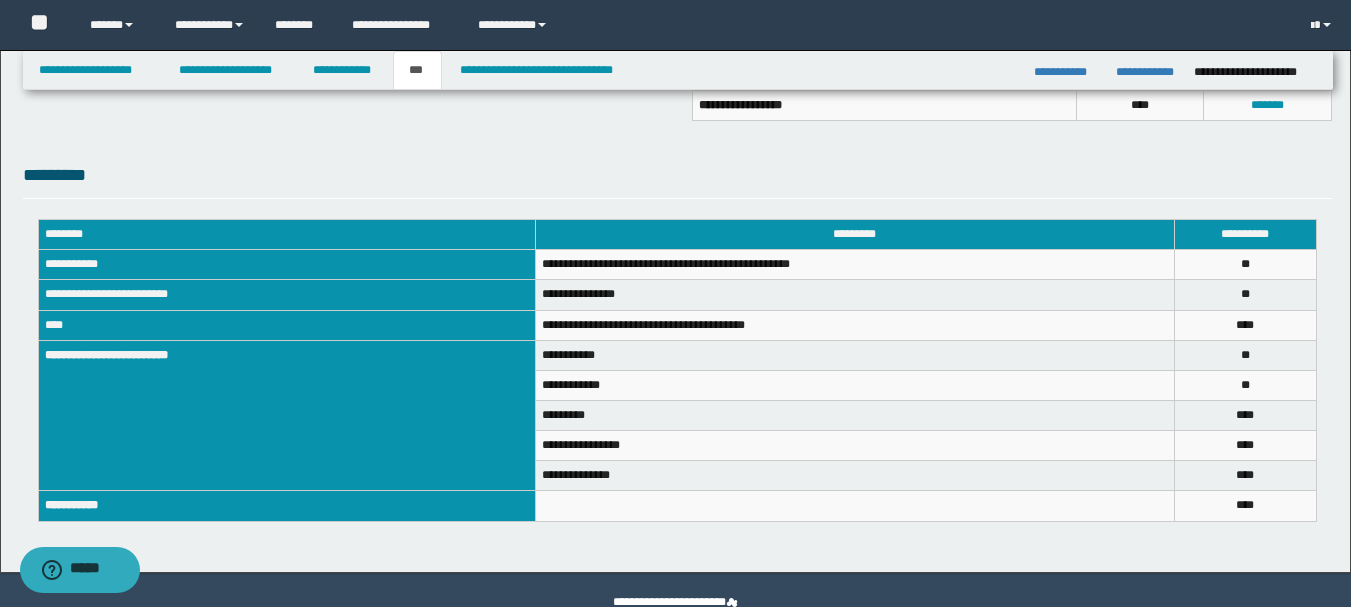scroll, scrollTop: 643, scrollLeft: 0, axis: vertical 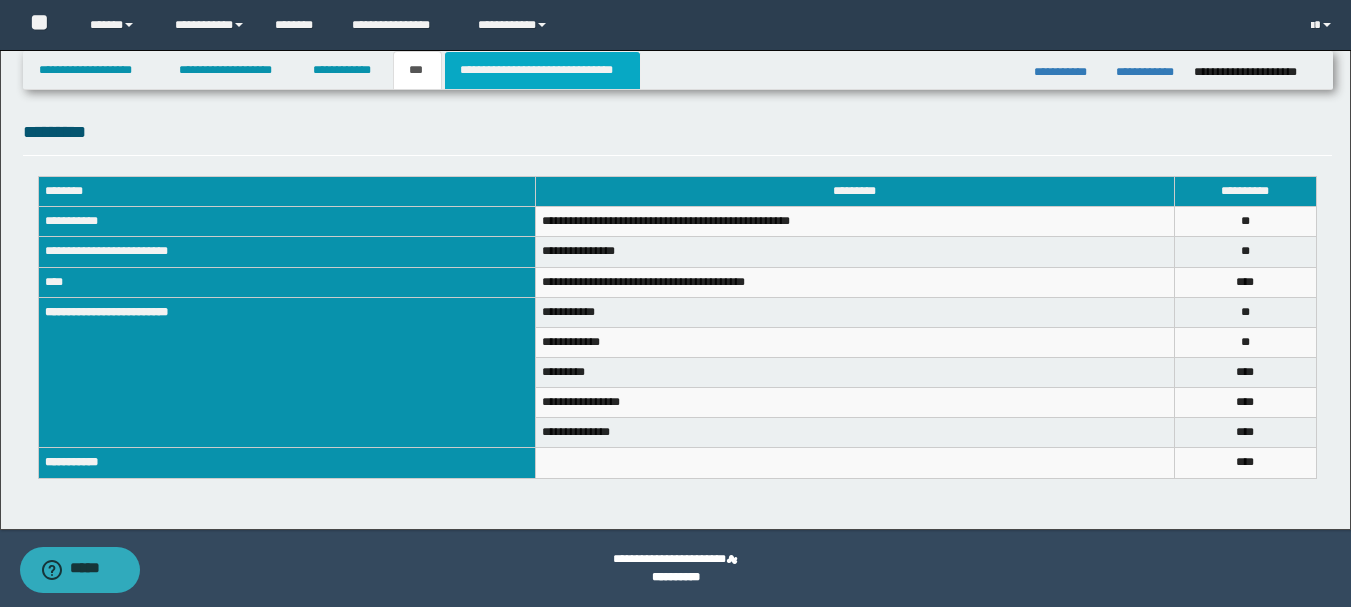 click on "**********" at bounding box center (542, 70) 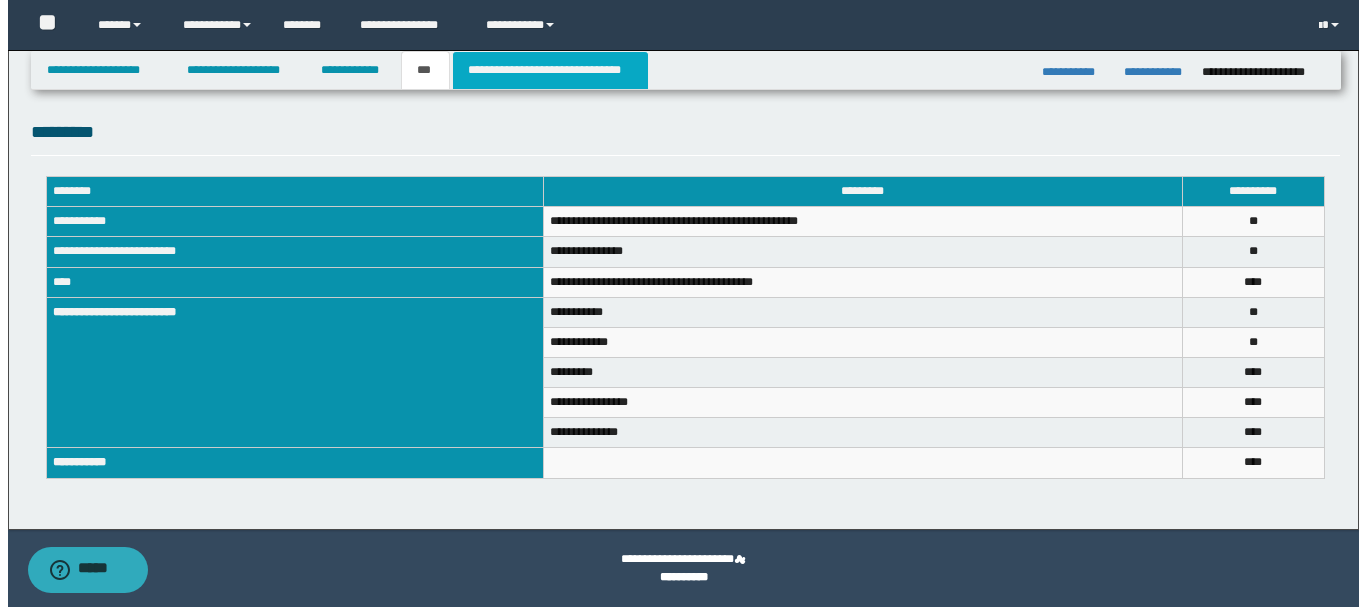 scroll, scrollTop: 0, scrollLeft: 0, axis: both 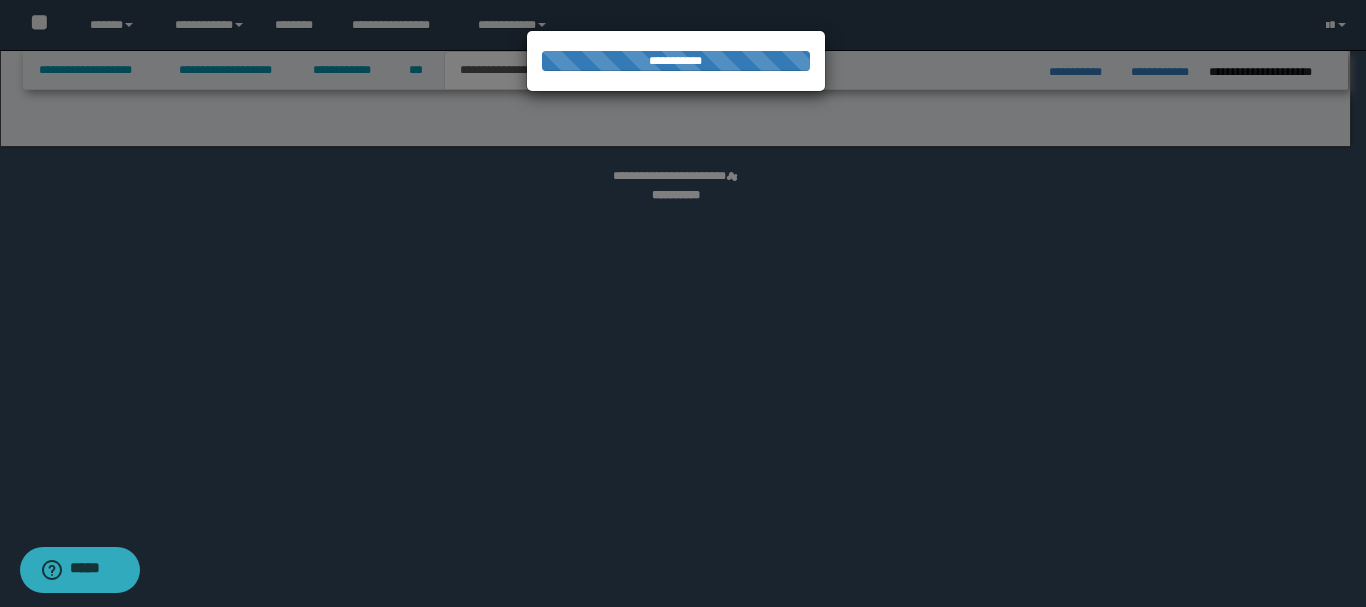 select on "*" 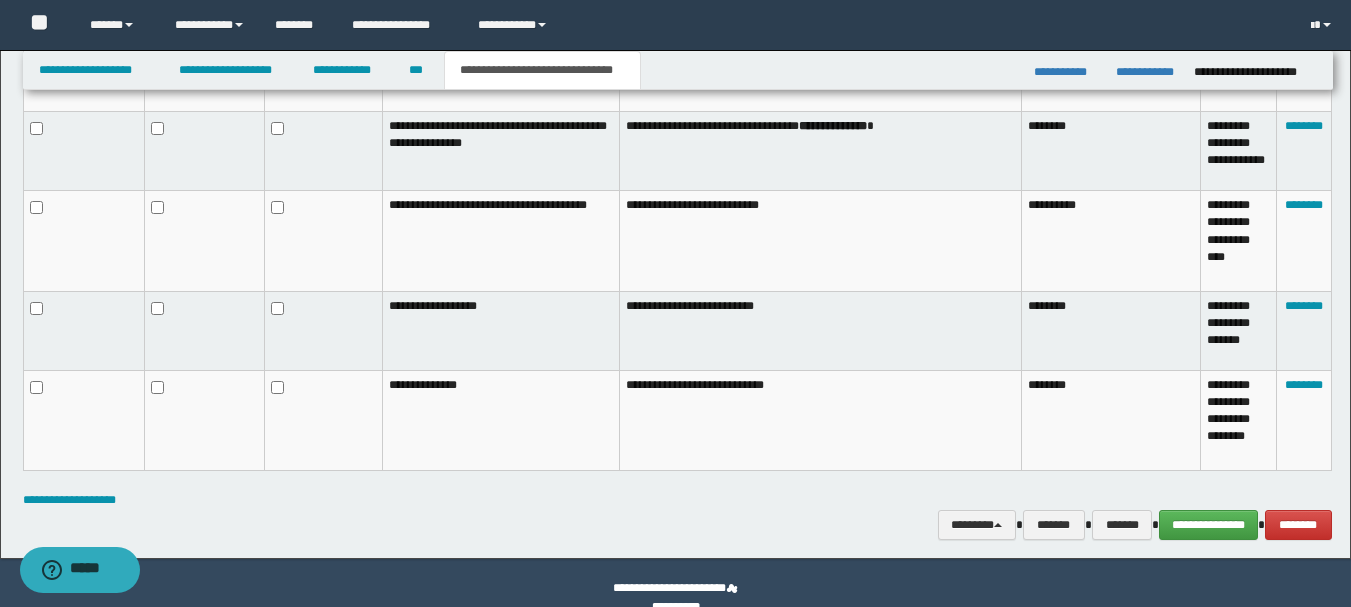 scroll, scrollTop: 1362, scrollLeft: 0, axis: vertical 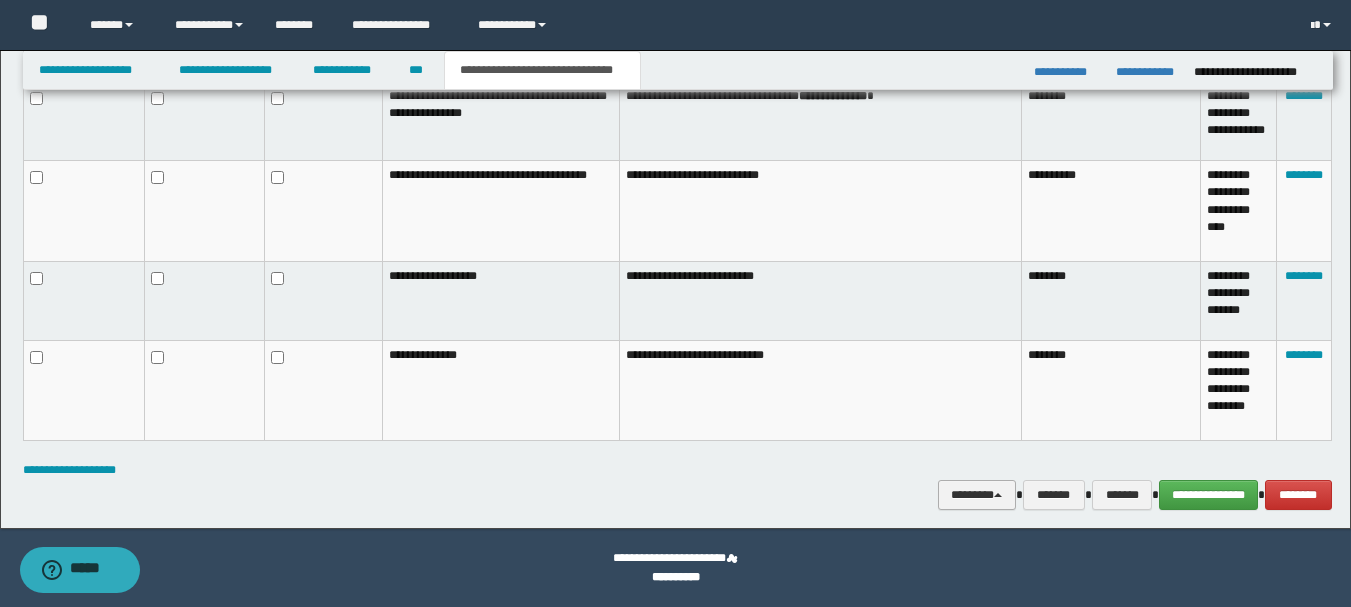 click on "********" at bounding box center (977, 495) 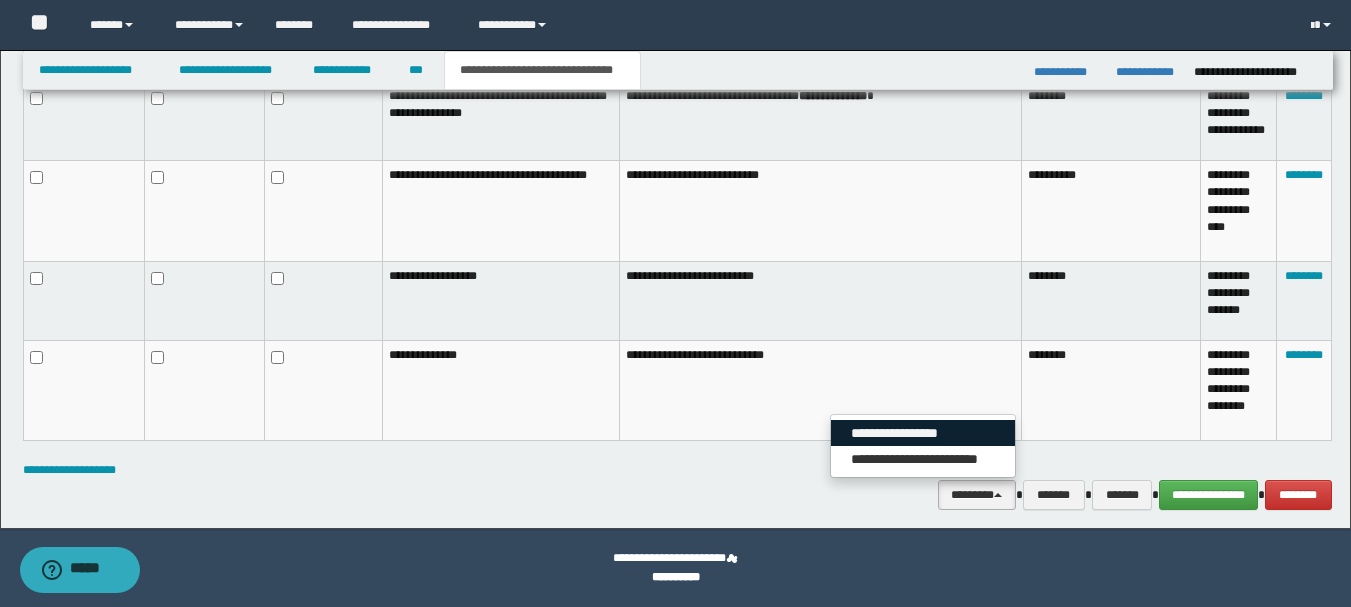click on "**********" at bounding box center [923, 433] 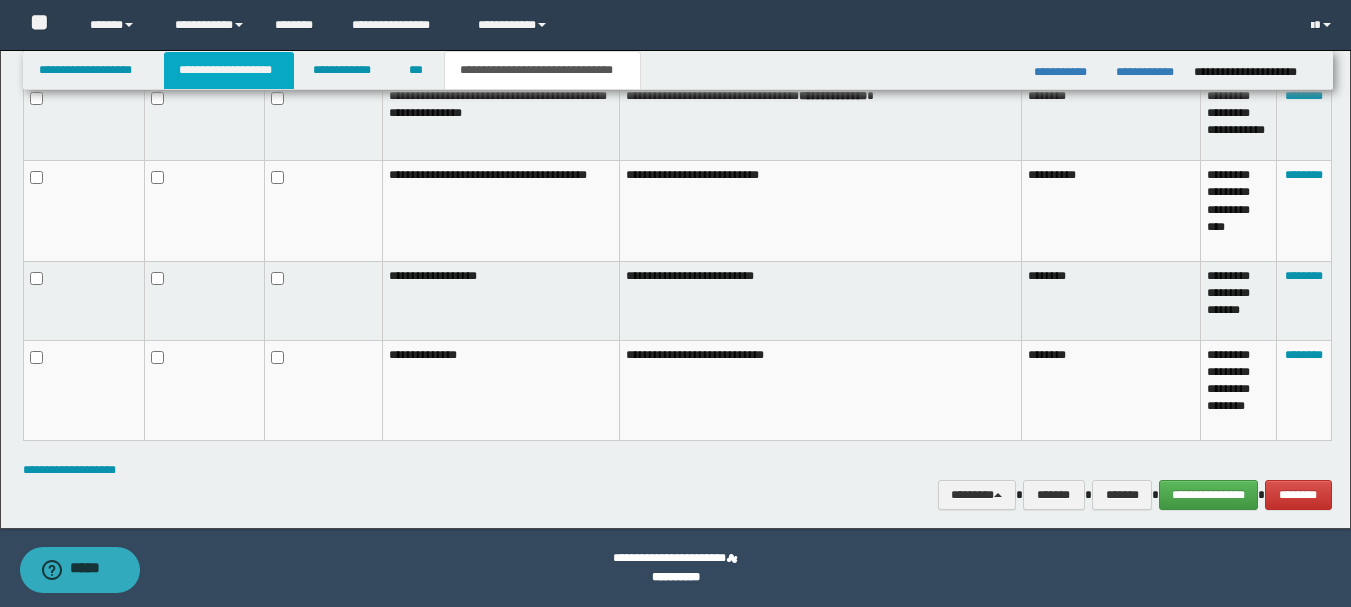 click on "**********" at bounding box center (229, 70) 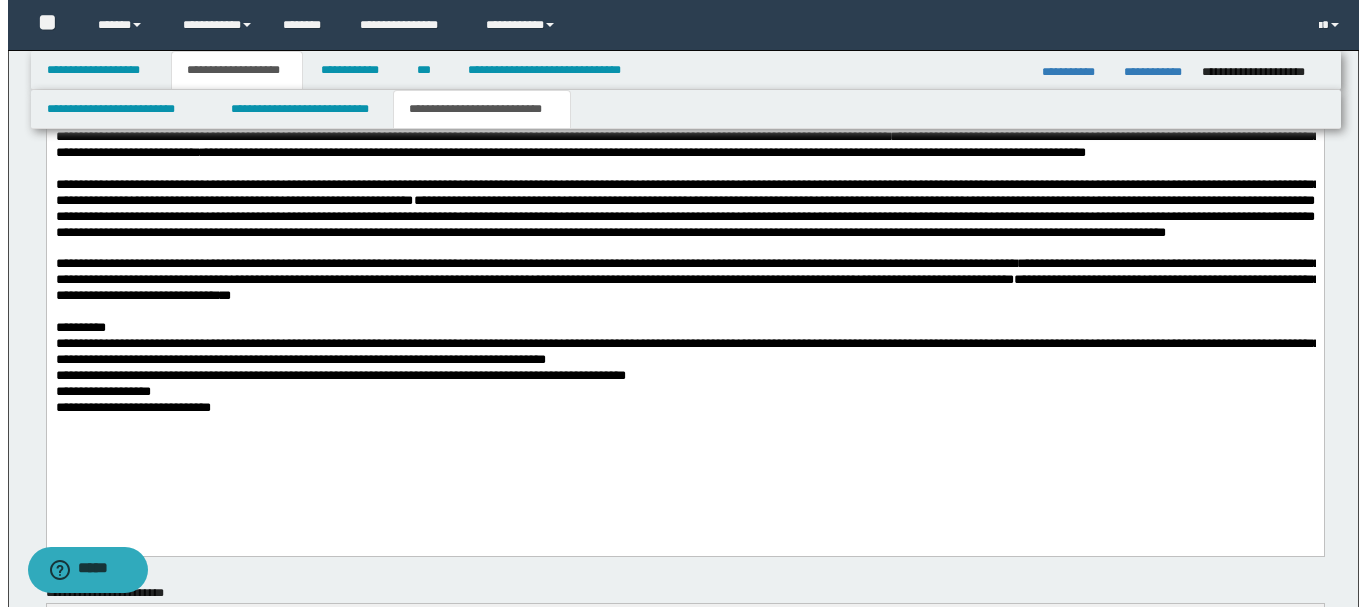 scroll, scrollTop: 793, scrollLeft: 0, axis: vertical 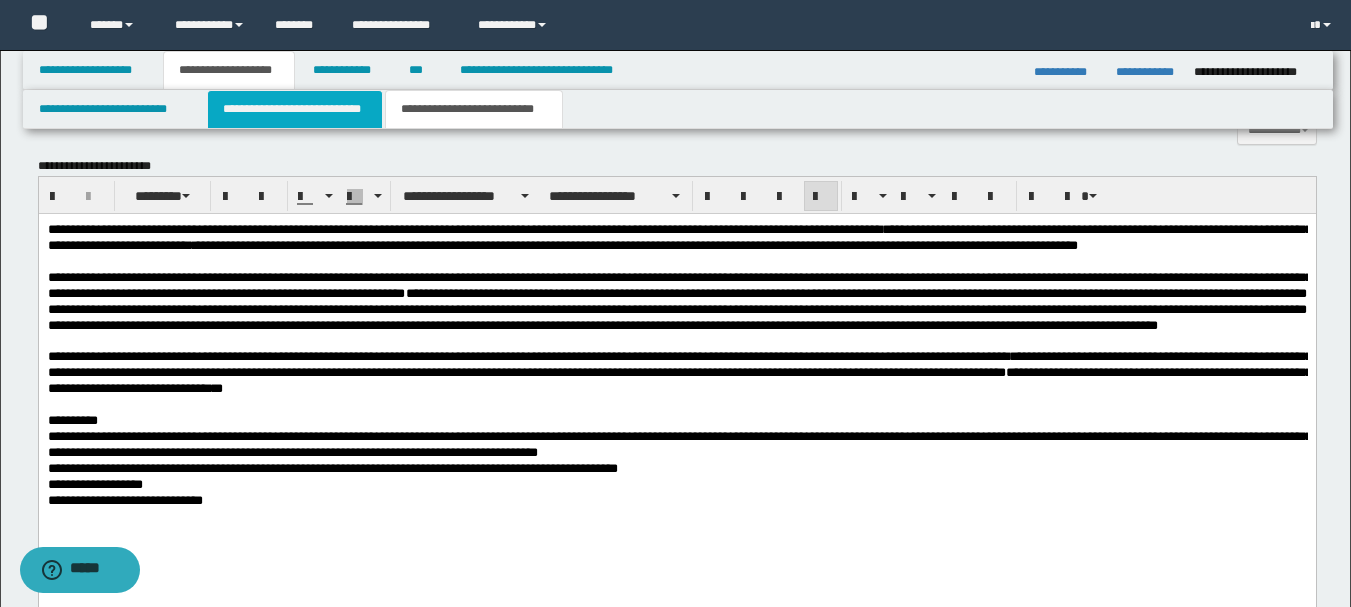 click on "**********" at bounding box center [295, 109] 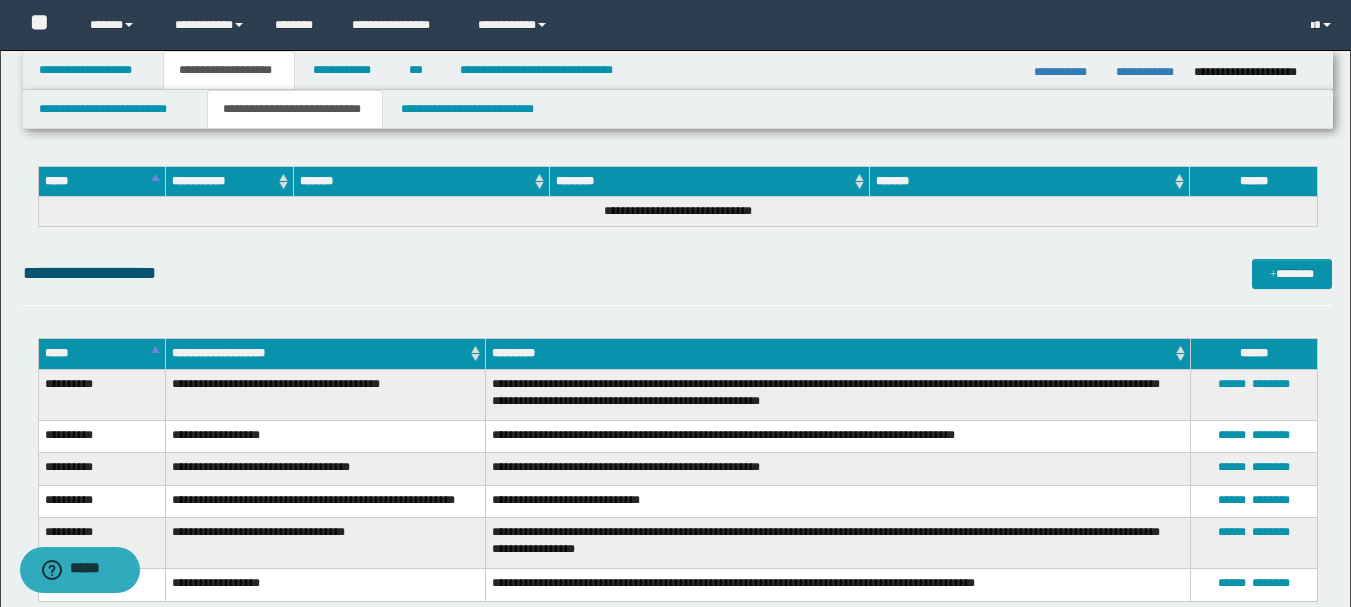 scroll, scrollTop: 2493, scrollLeft: 0, axis: vertical 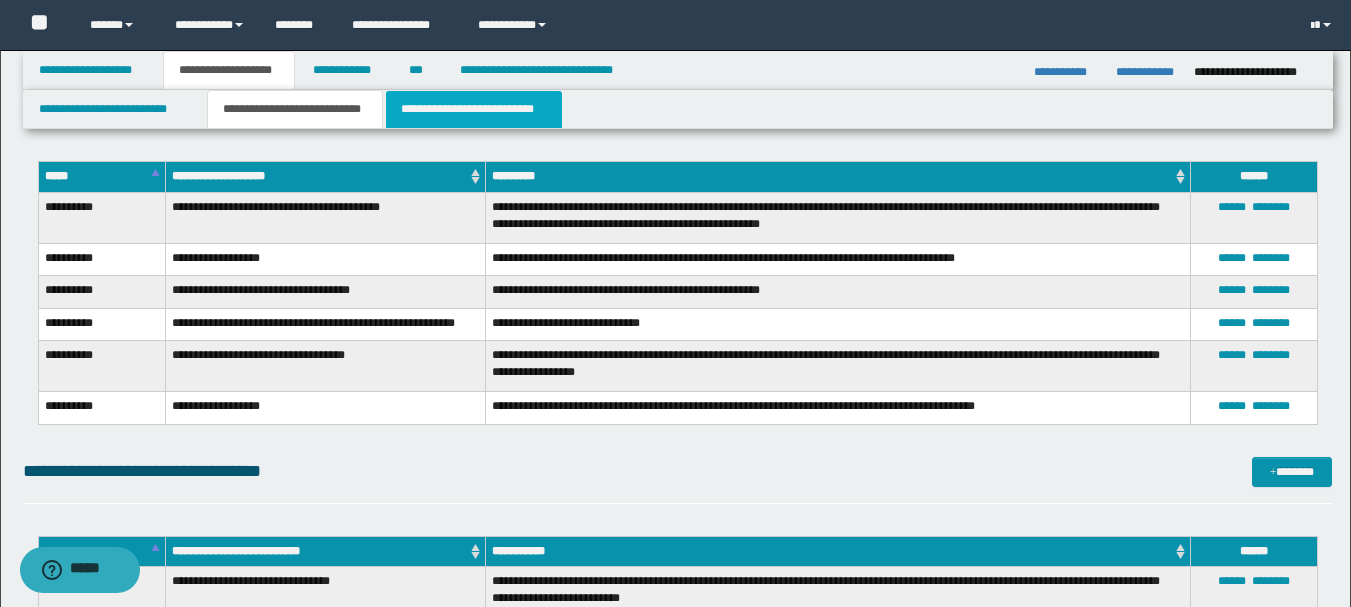 click on "**********" at bounding box center [474, 109] 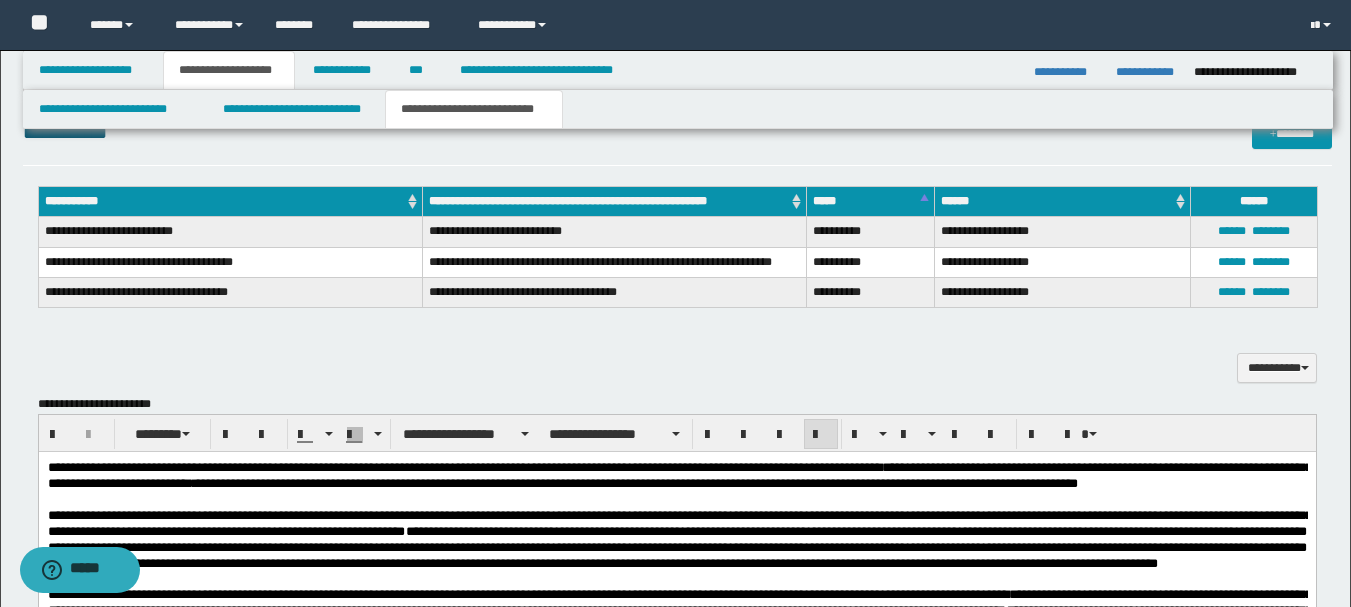 scroll, scrollTop: 545, scrollLeft: 0, axis: vertical 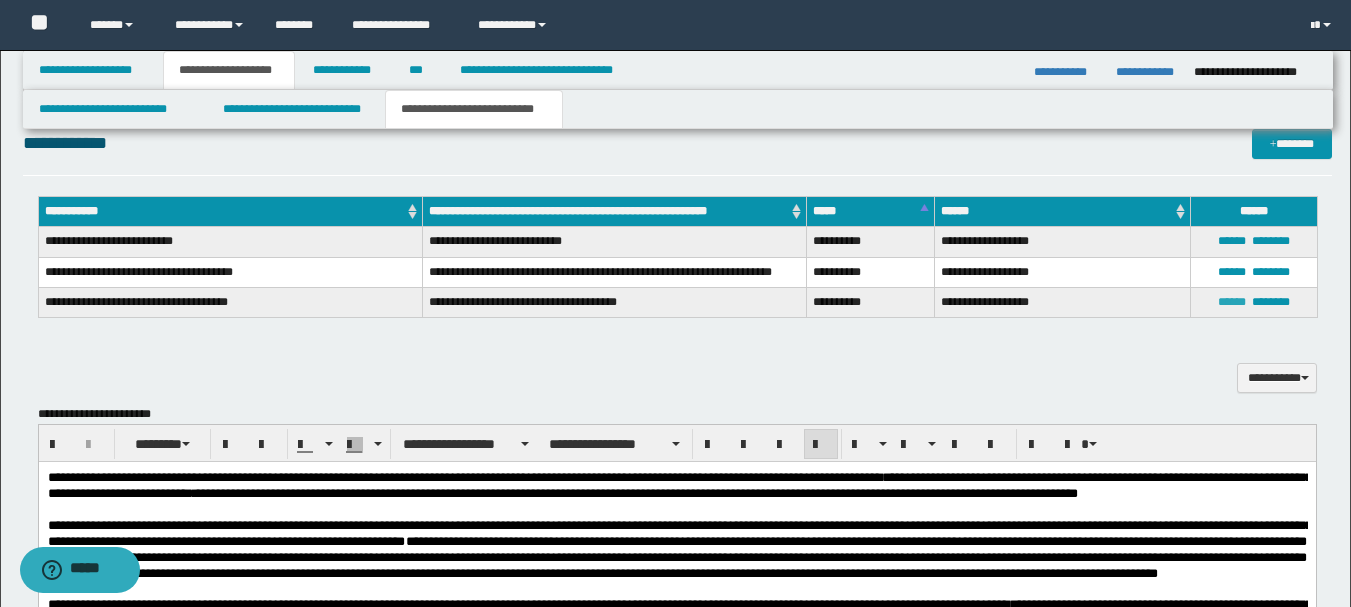 click on "******" at bounding box center [1232, 302] 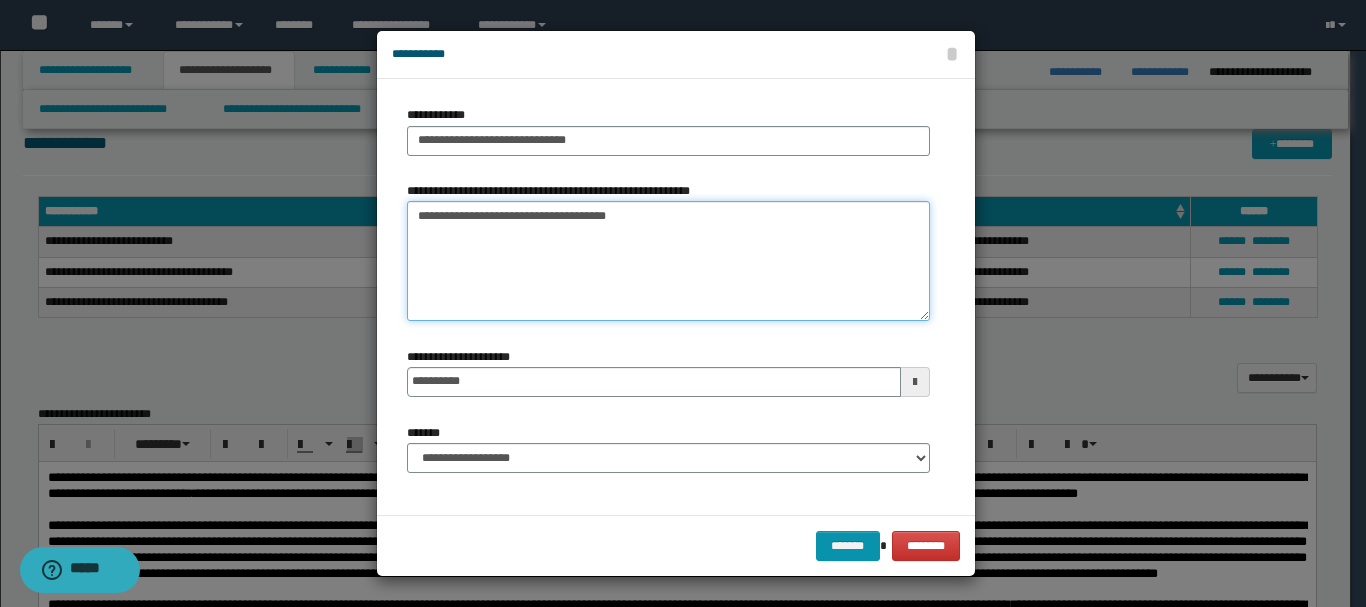 click on "**********" at bounding box center [668, 261] 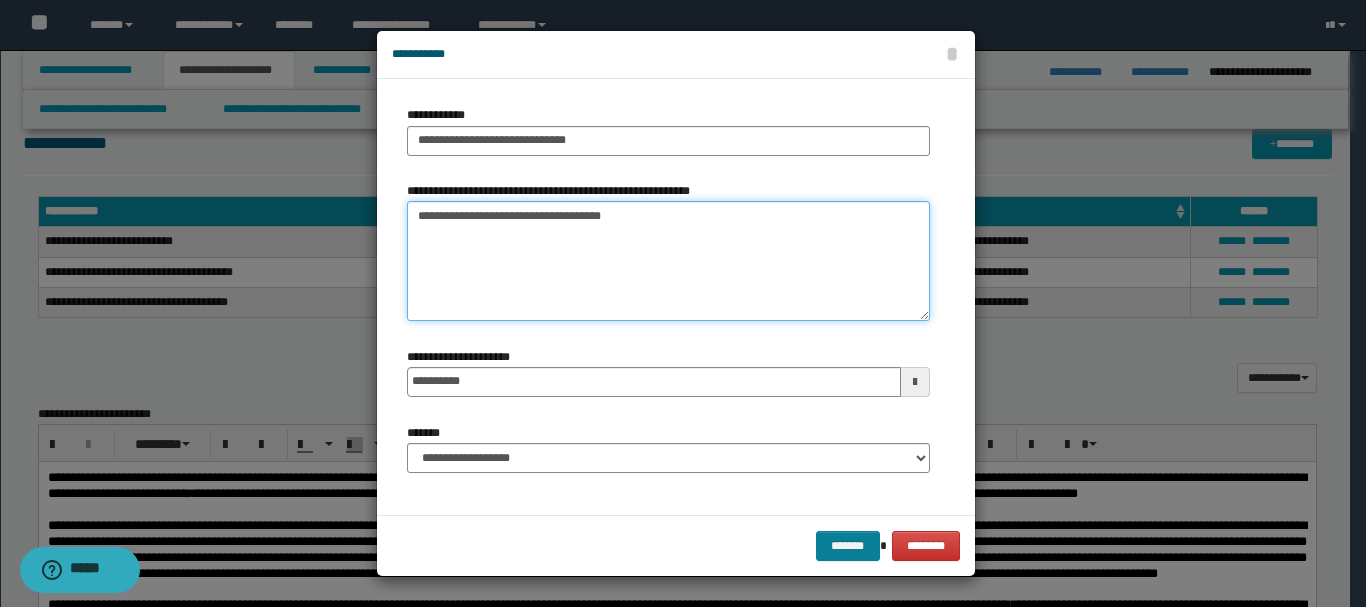 type on "**********" 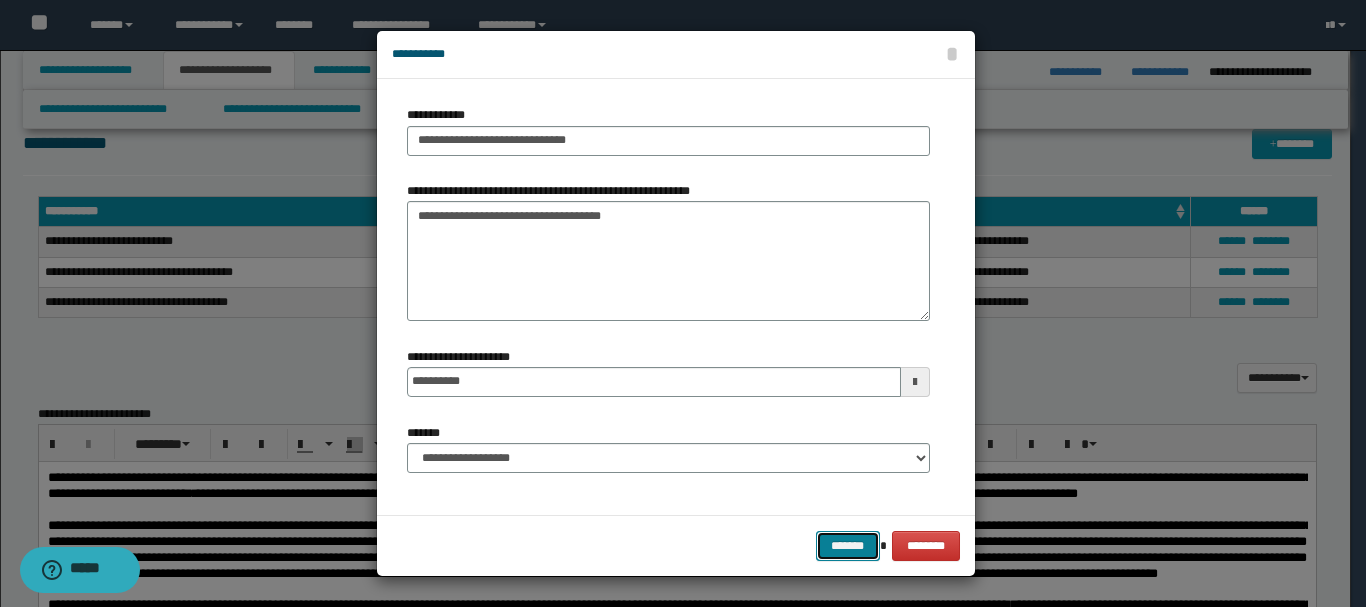 click on "*******" at bounding box center [848, 546] 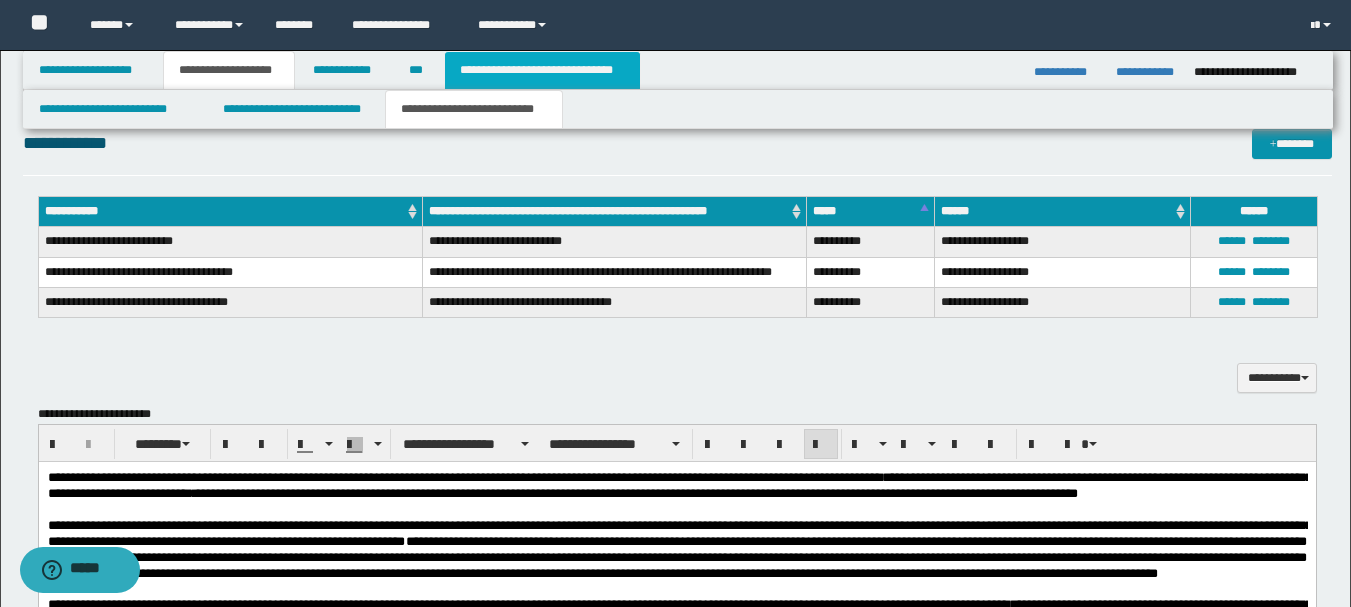 click on "**********" at bounding box center (542, 70) 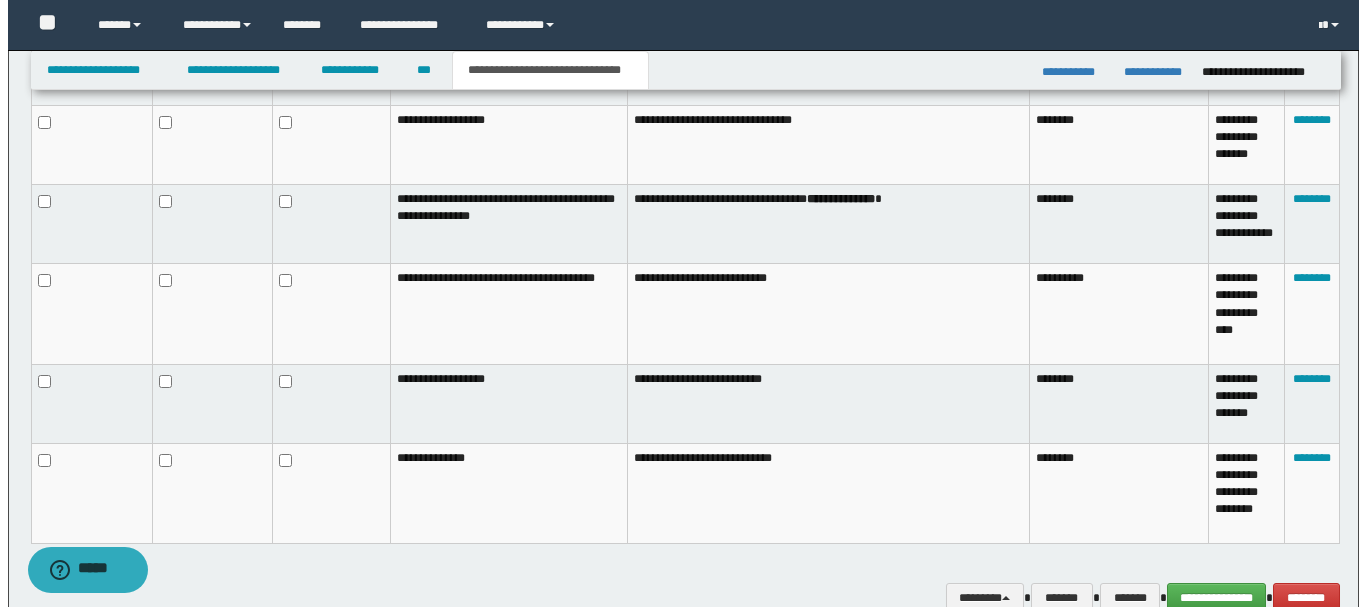 scroll, scrollTop: 1362, scrollLeft: 0, axis: vertical 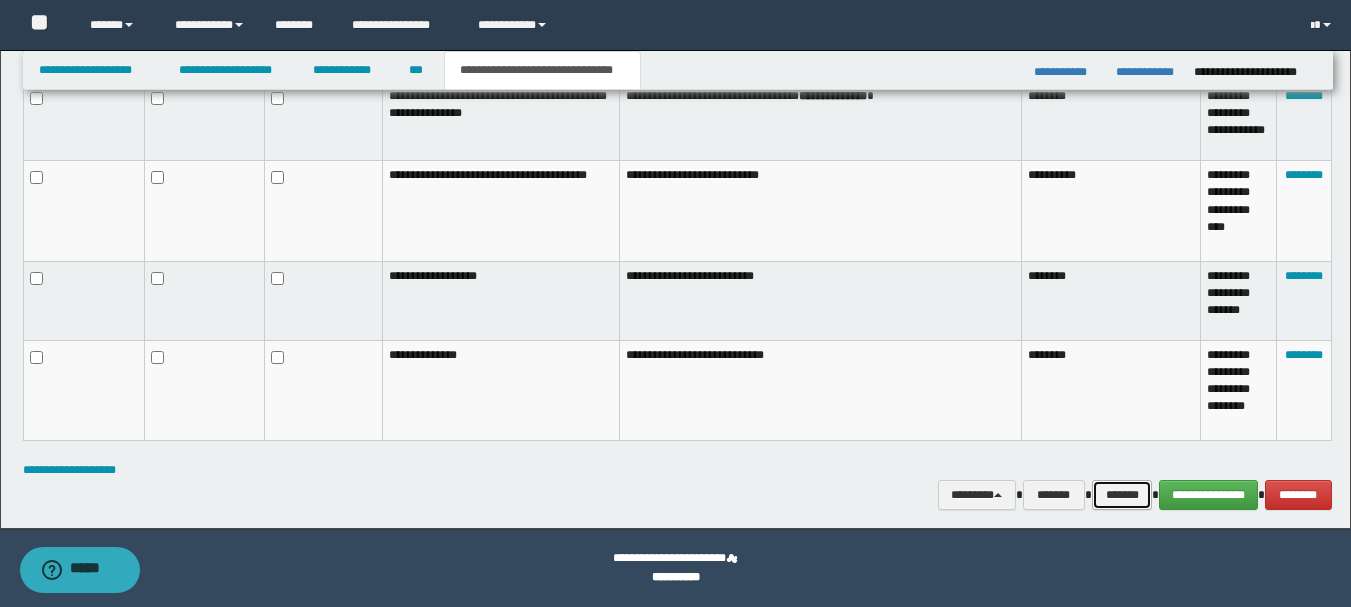 click on "*******" at bounding box center [1122, 495] 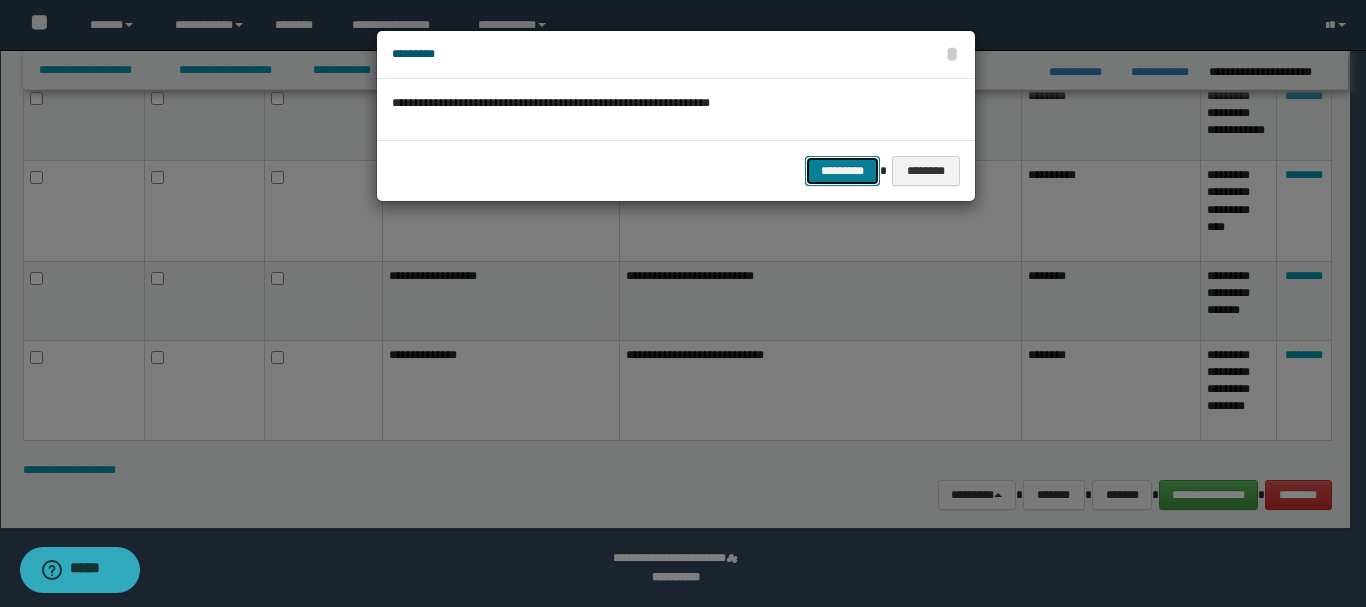 click on "*********" at bounding box center [842, 171] 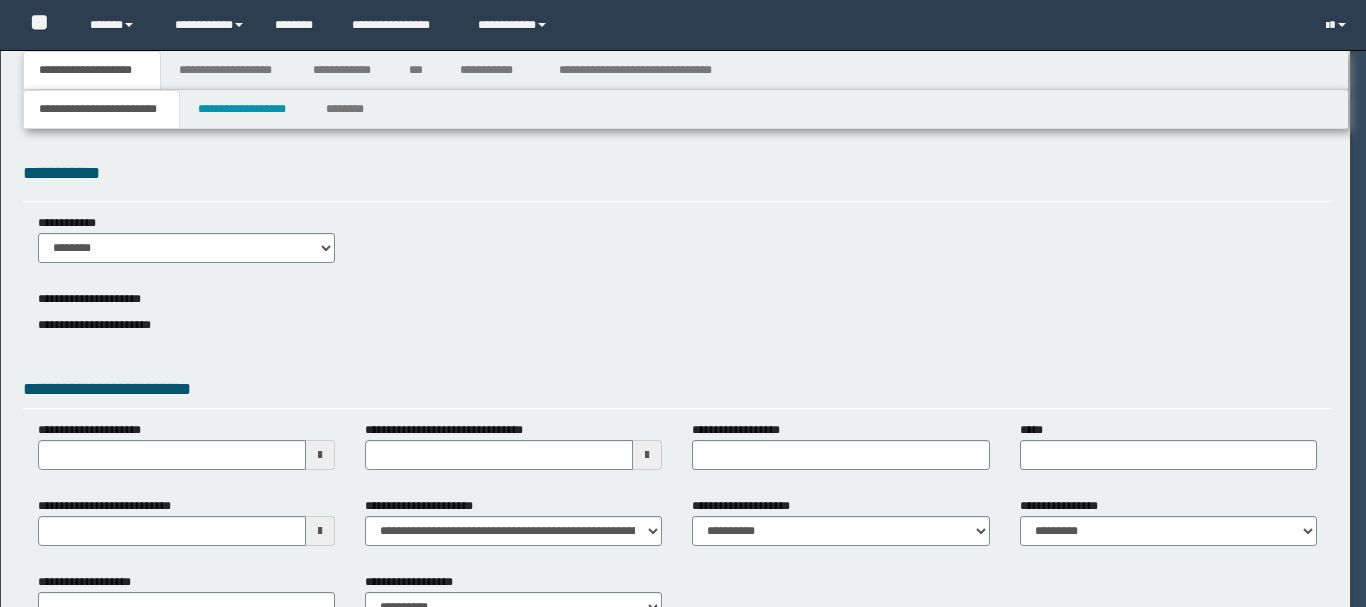 scroll, scrollTop: 0, scrollLeft: 0, axis: both 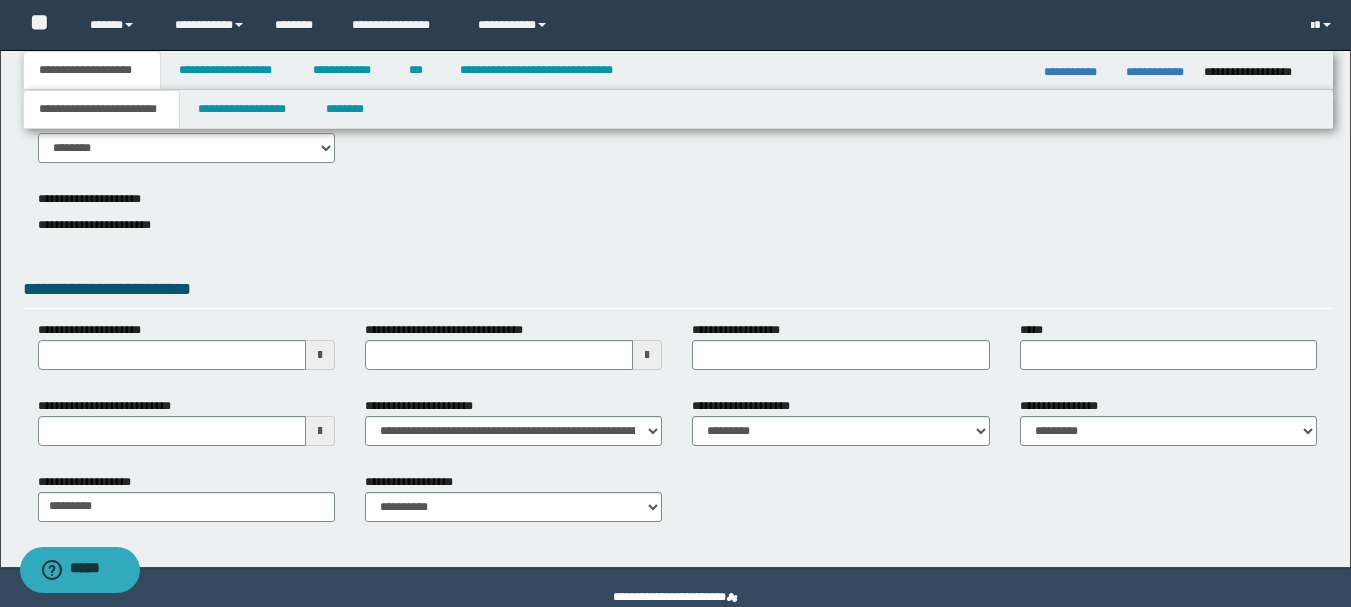 click at bounding box center [647, 355] 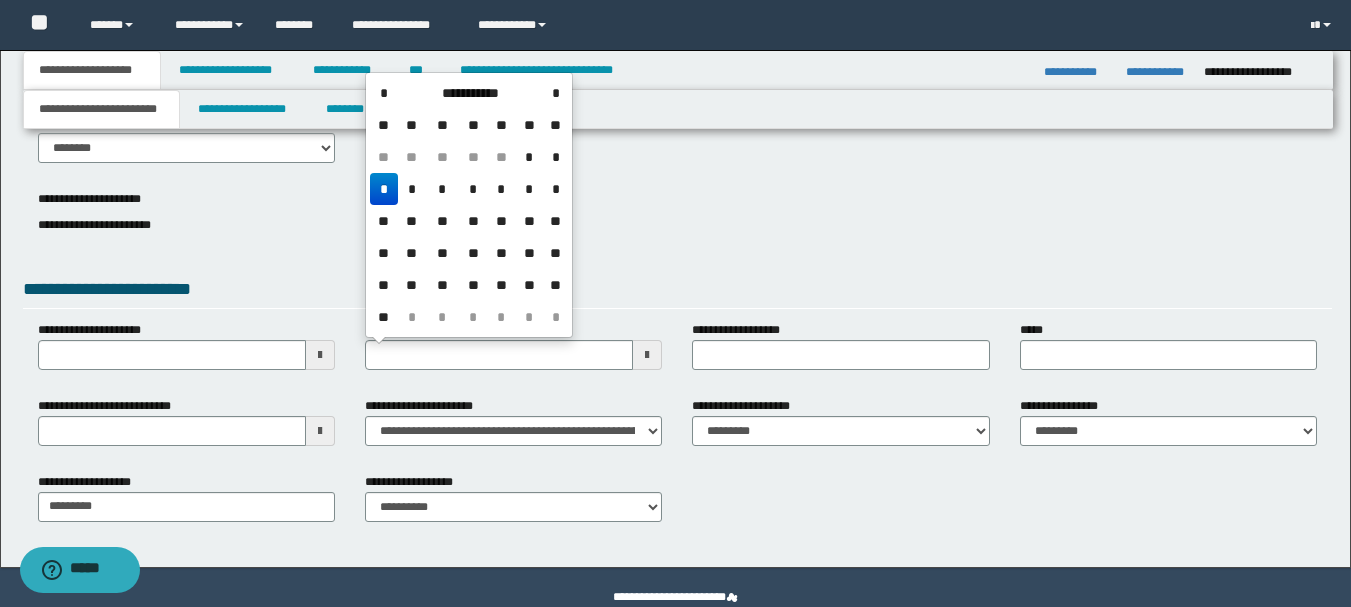 click on "*" at bounding box center [384, 189] 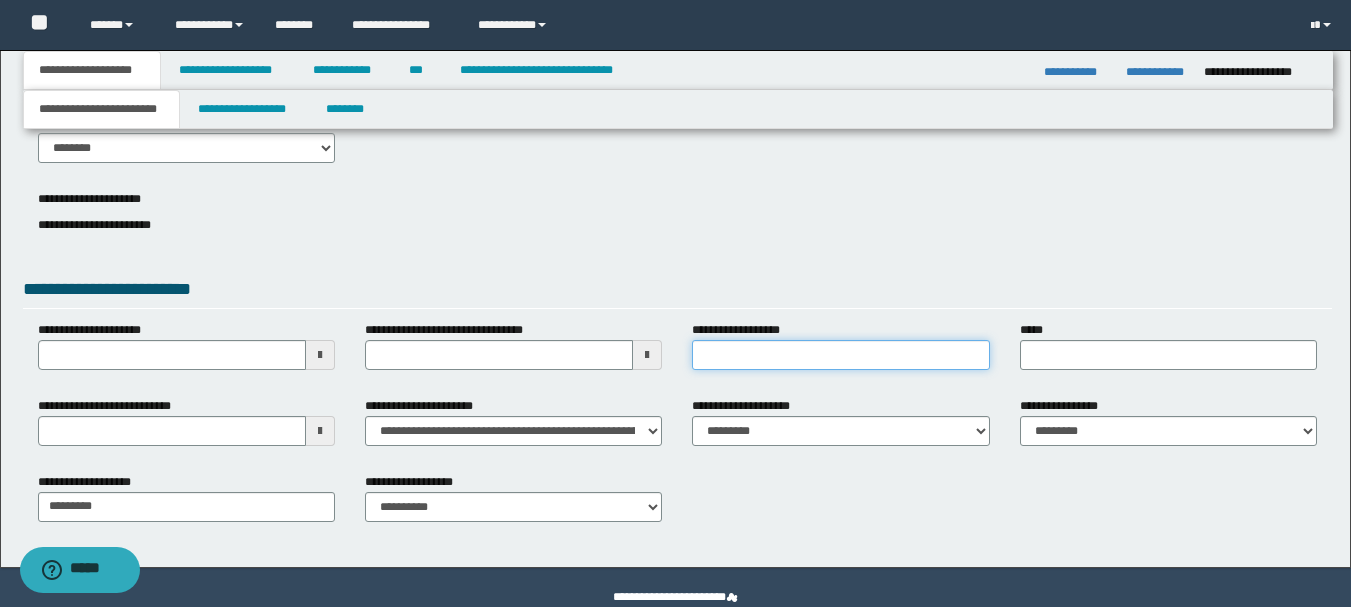 click on "**********" at bounding box center [840, 355] 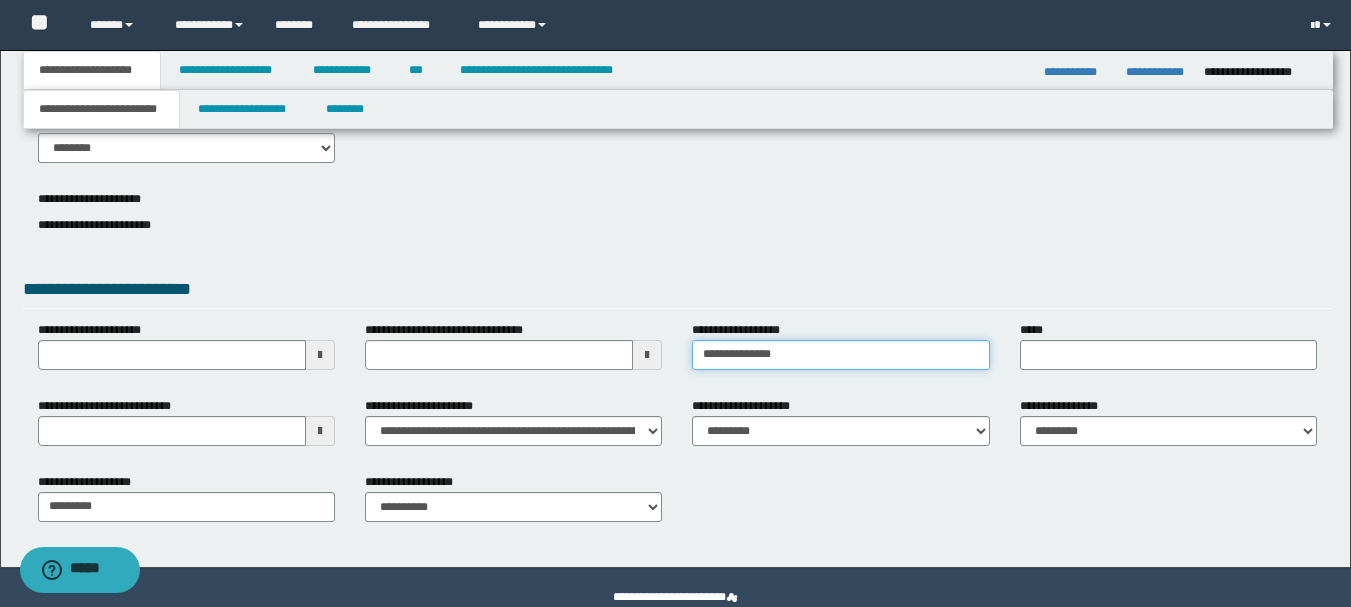 type on "**********" 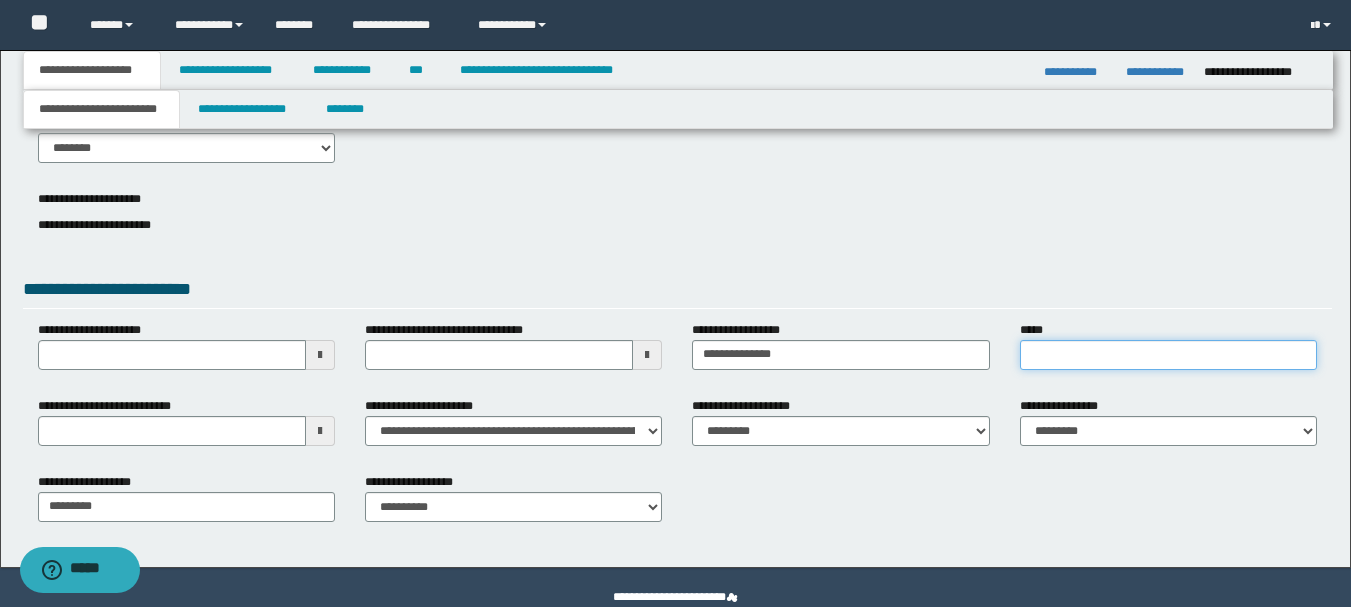 click on "*****" at bounding box center (1168, 355) 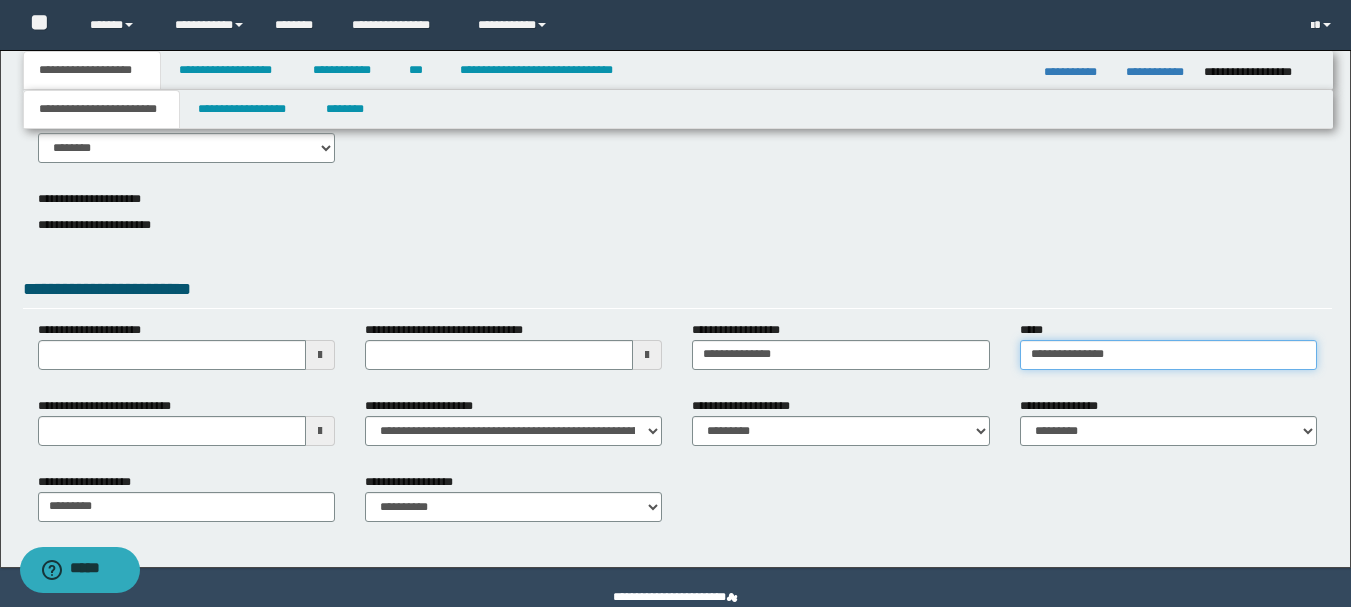 type on "**********" 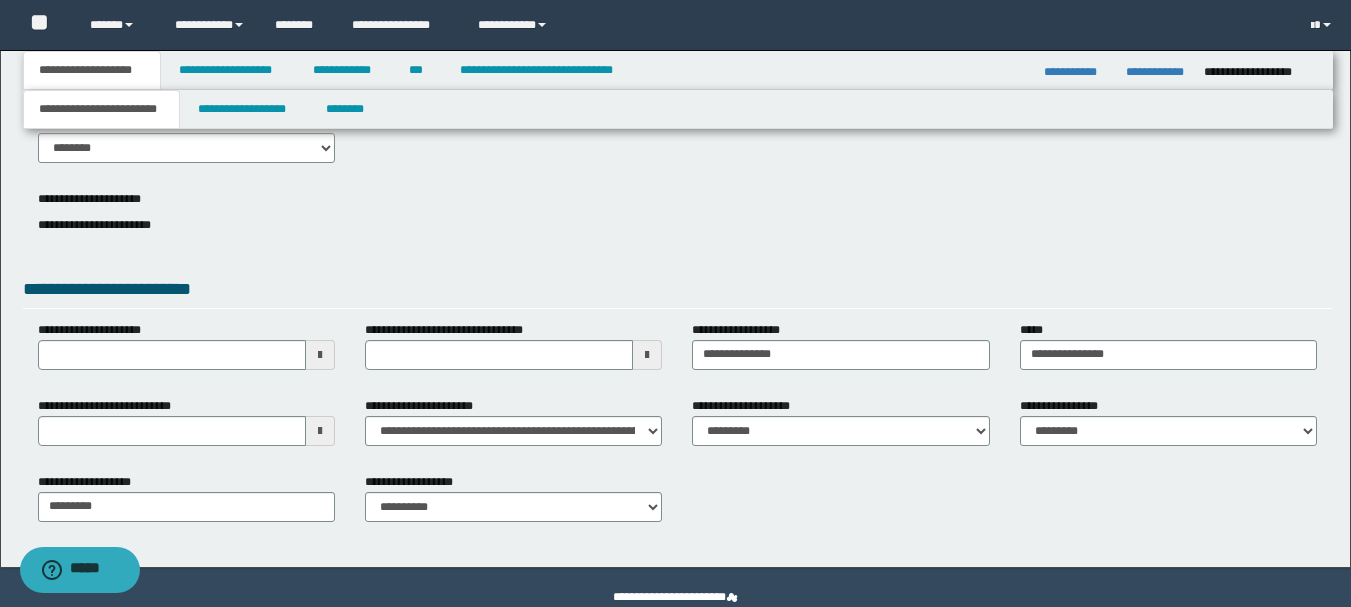 click on "**********" at bounding box center (677, 292) 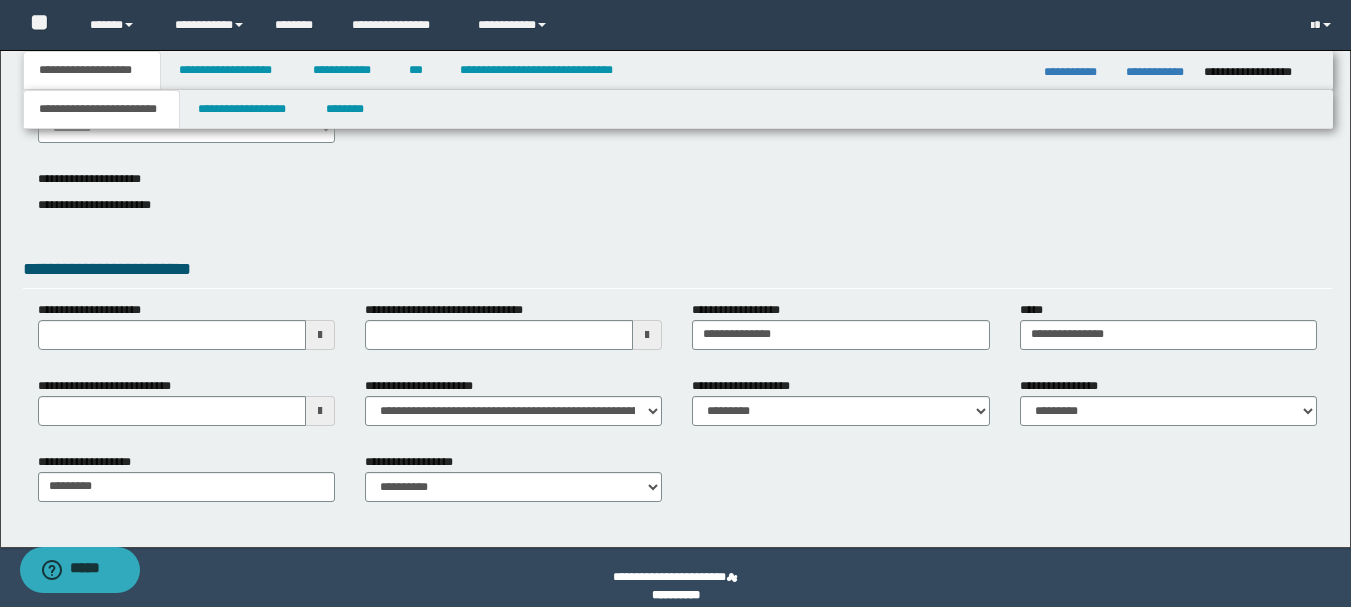 scroll, scrollTop: 138, scrollLeft: 0, axis: vertical 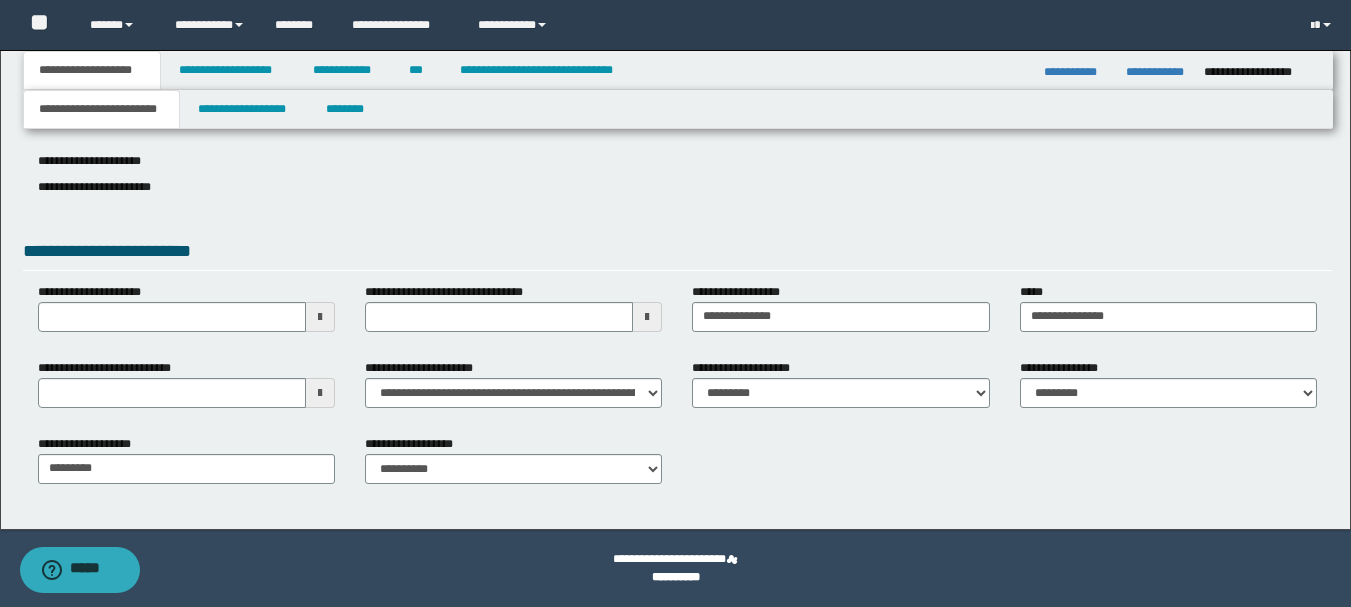 click at bounding box center (320, 393) 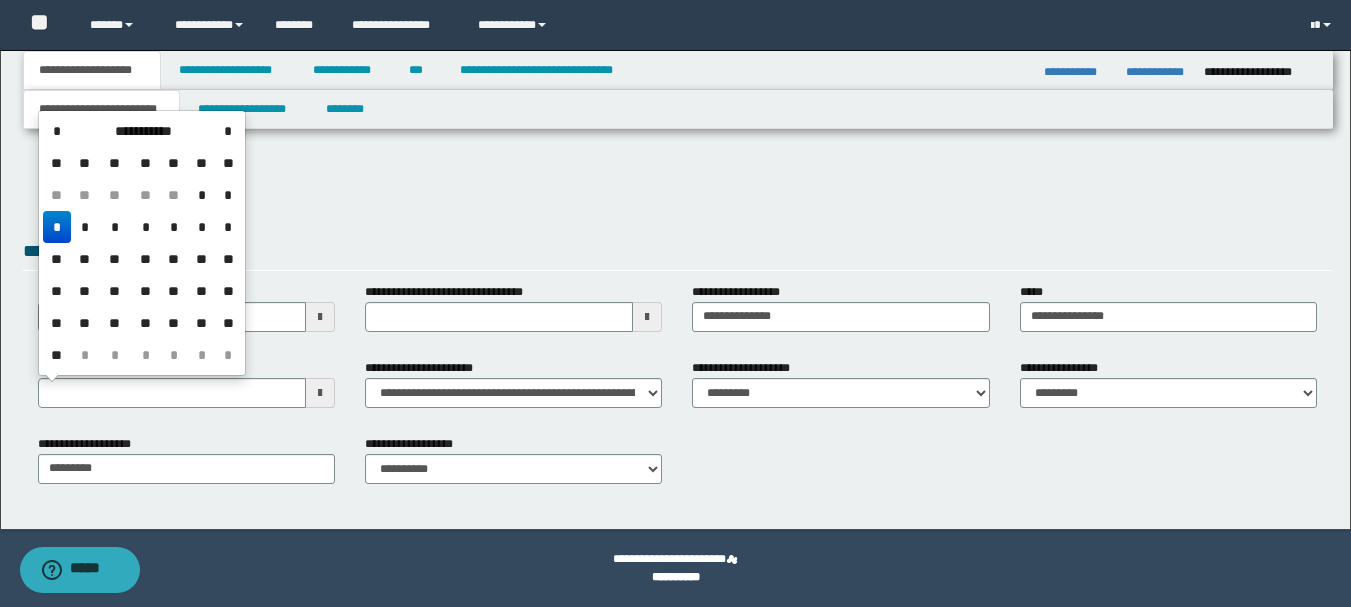 click on "*" at bounding box center (57, 227) 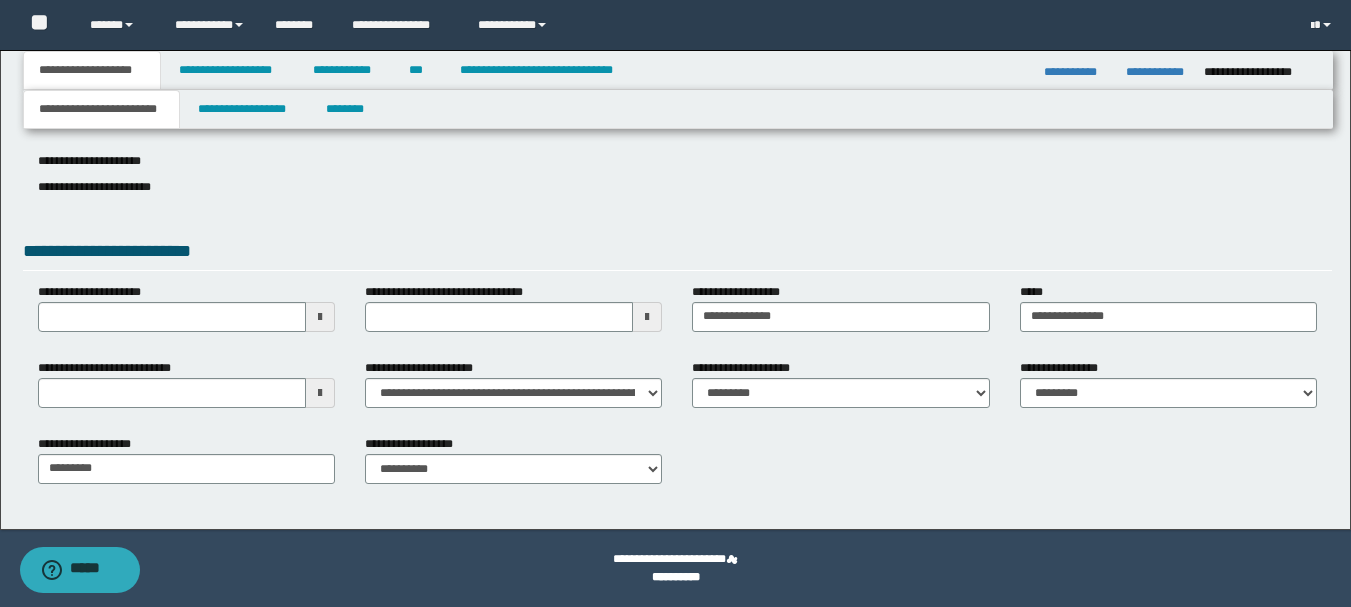 click on "**********" at bounding box center [677, 467] 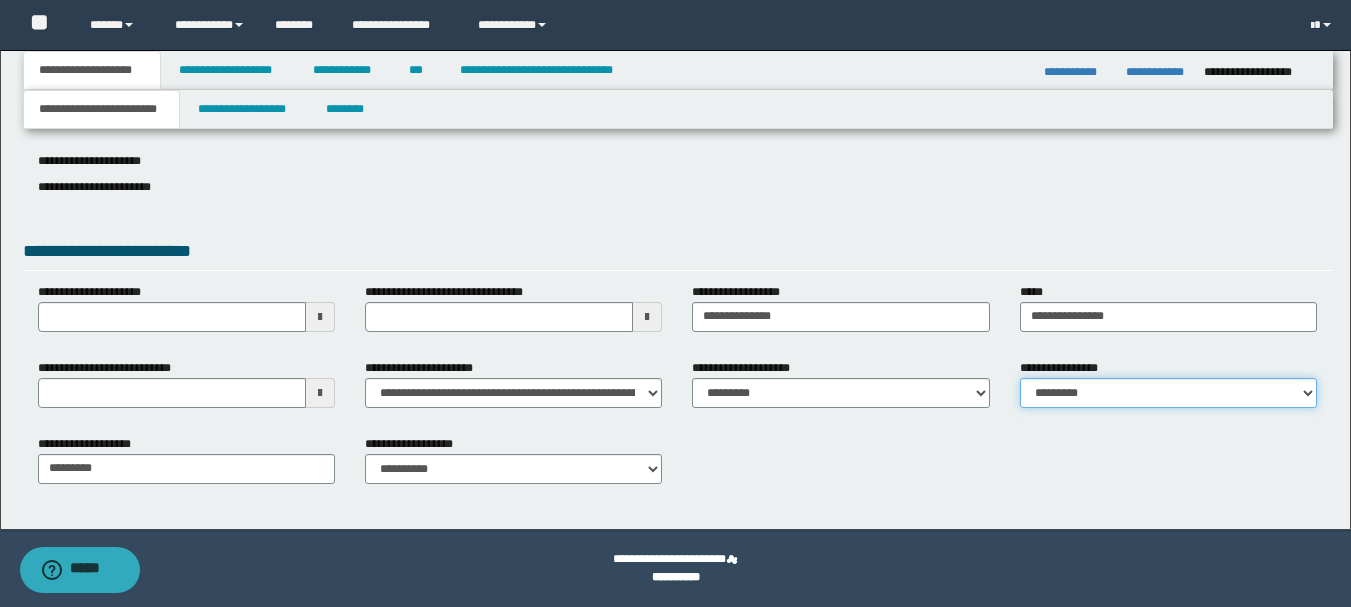 click on "**********" at bounding box center [1168, 393] 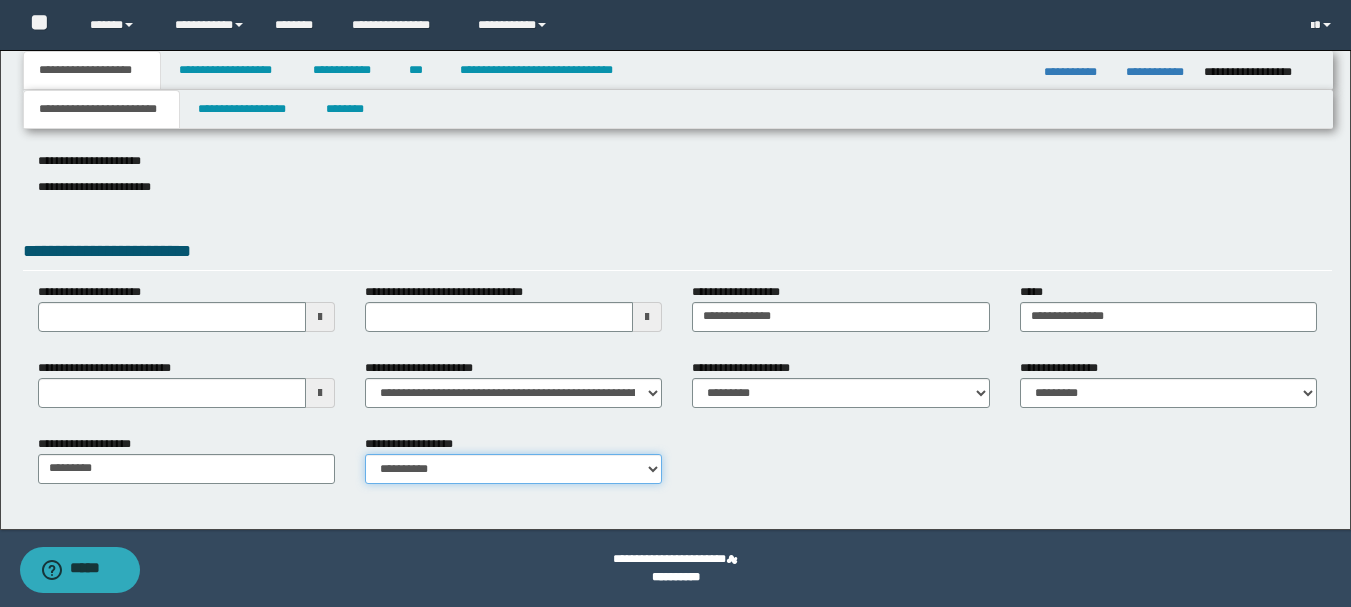 click on "**********" at bounding box center [513, 469] 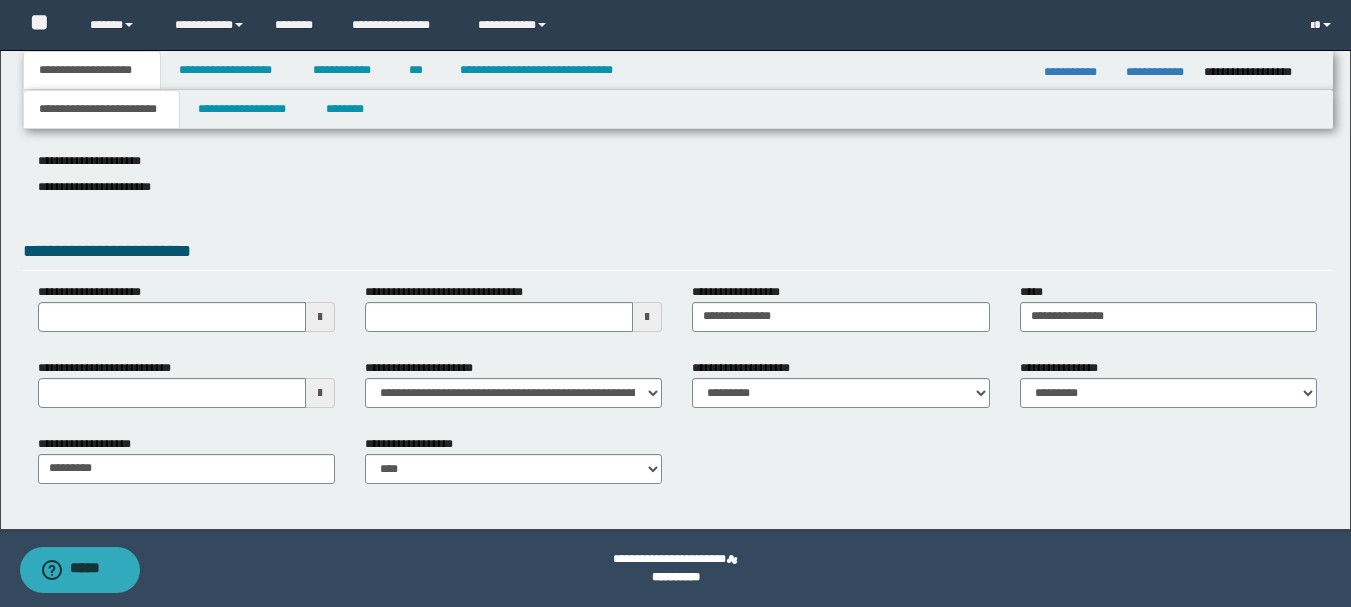 click on "**********" at bounding box center (677, 467) 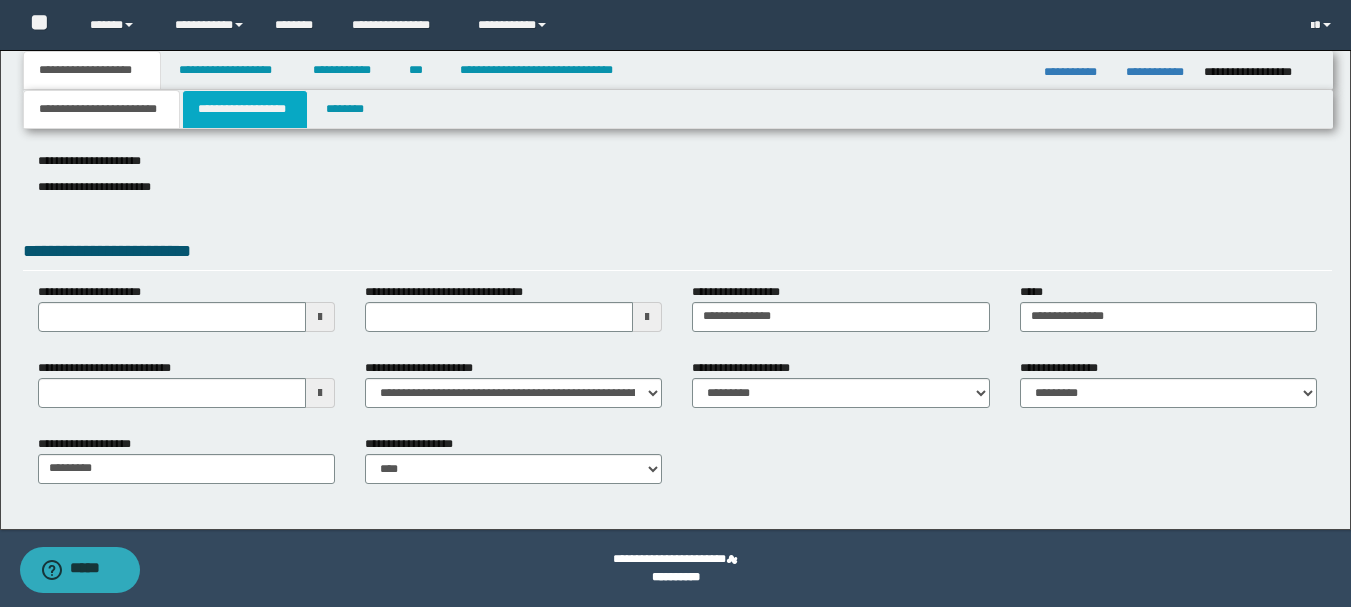 click on "**********" at bounding box center [245, 109] 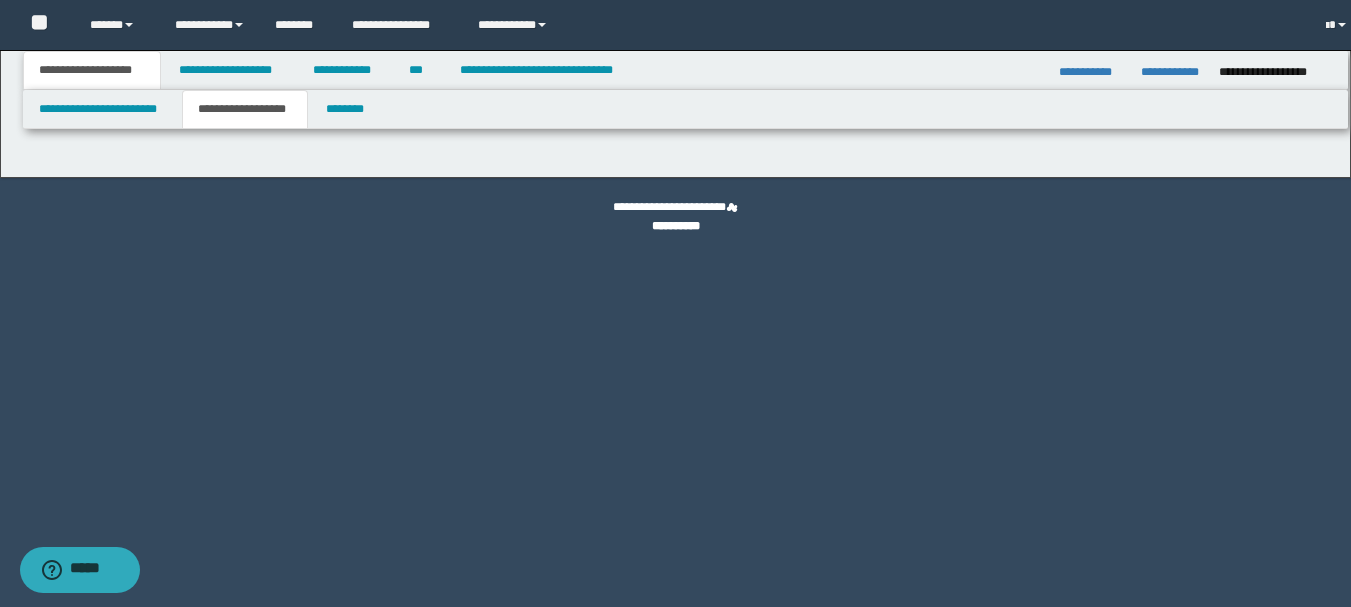 scroll, scrollTop: 0, scrollLeft: 0, axis: both 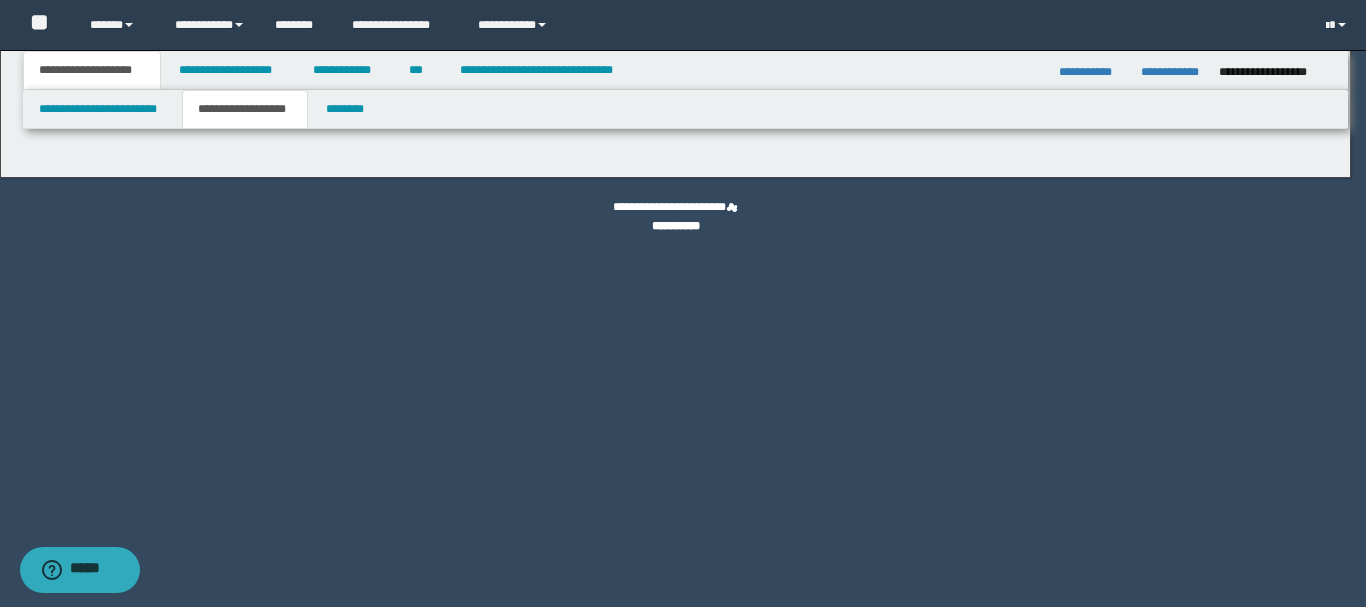 type on "********" 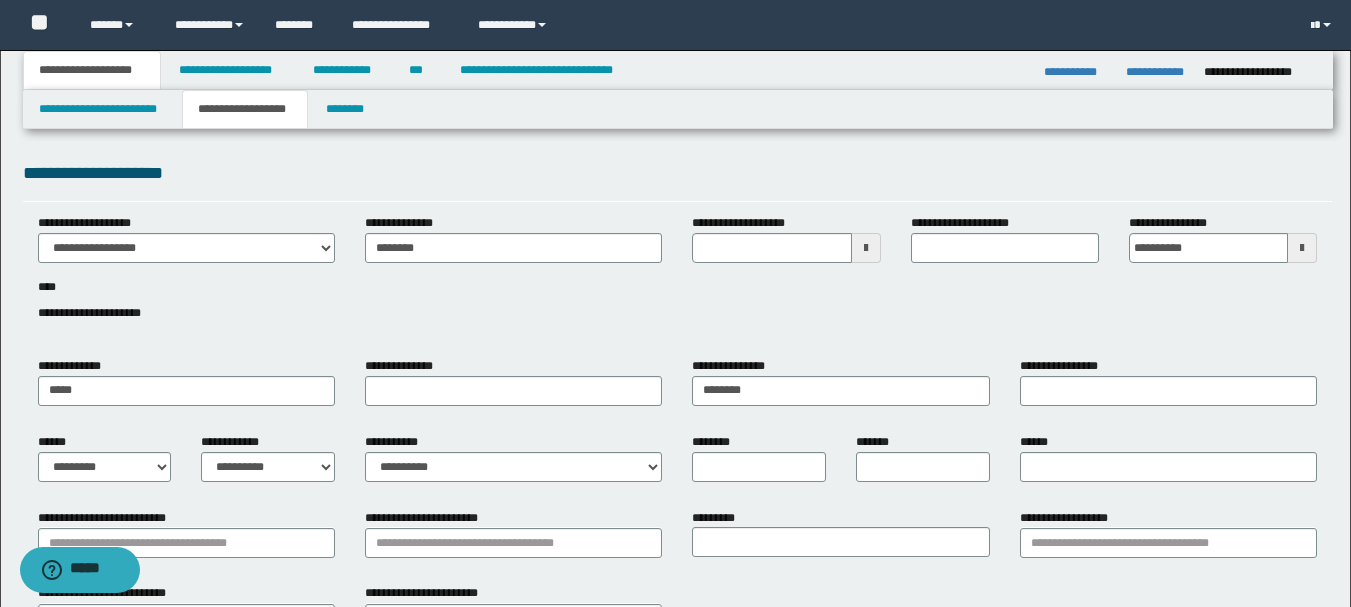 type 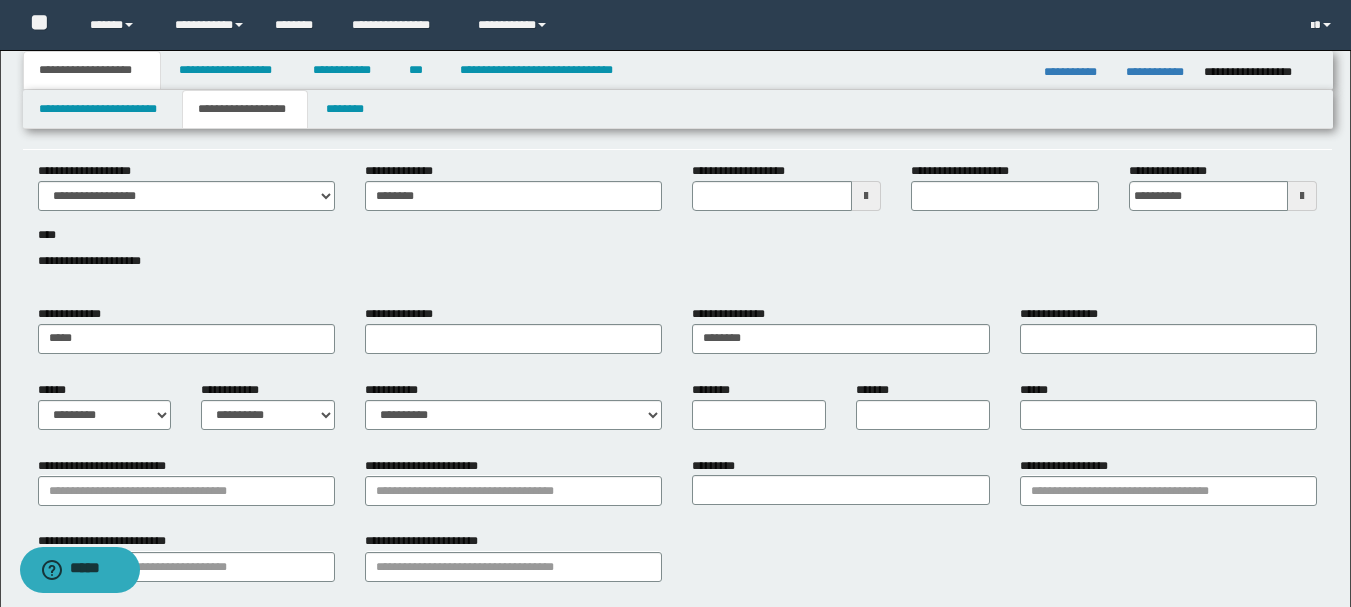 scroll, scrollTop: 100, scrollLeft: 0, axis: vertical 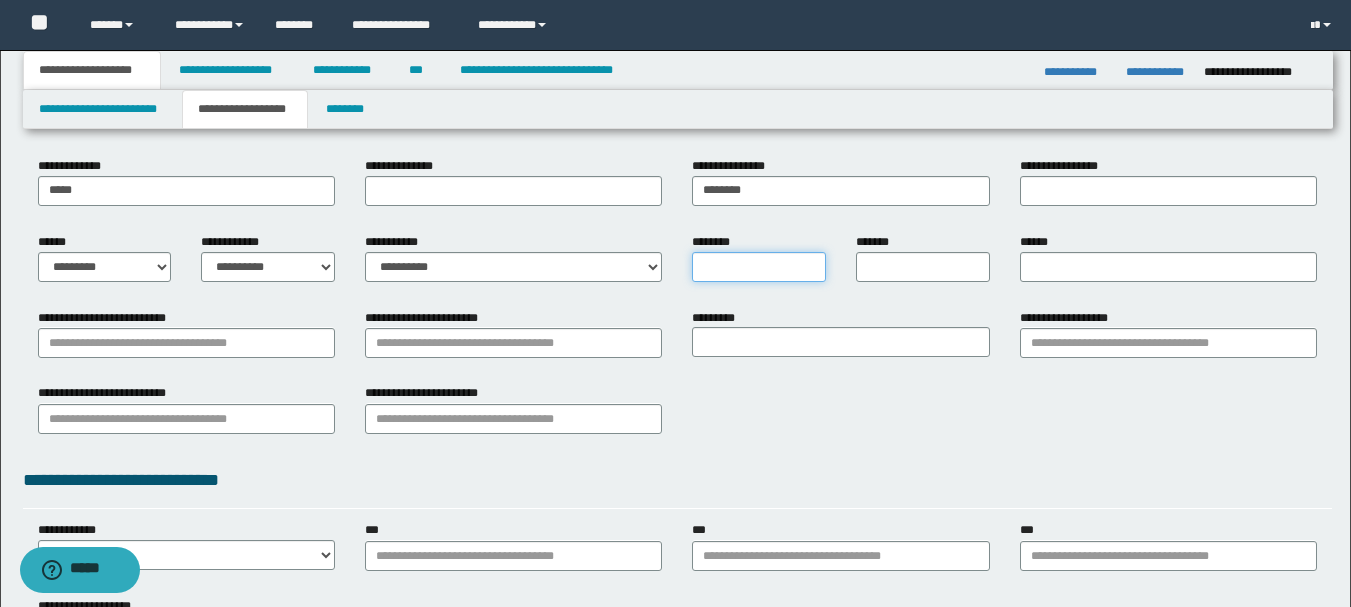 click on "********" at bounding box center [759, 267] 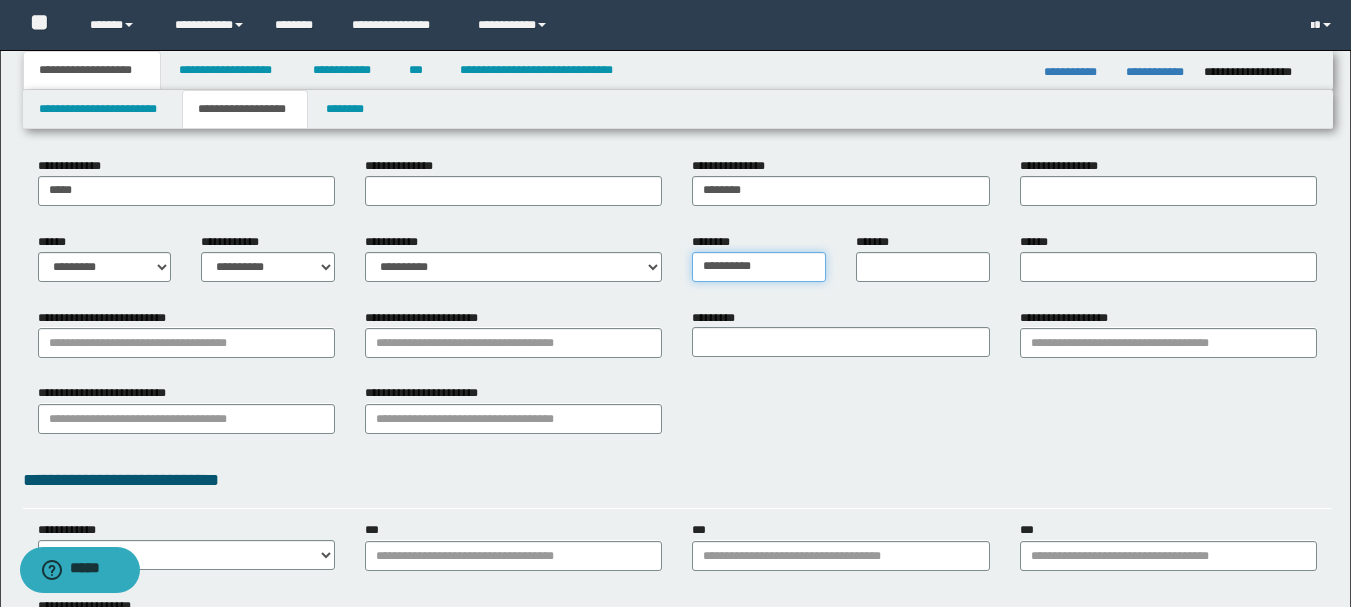 type on "**********" 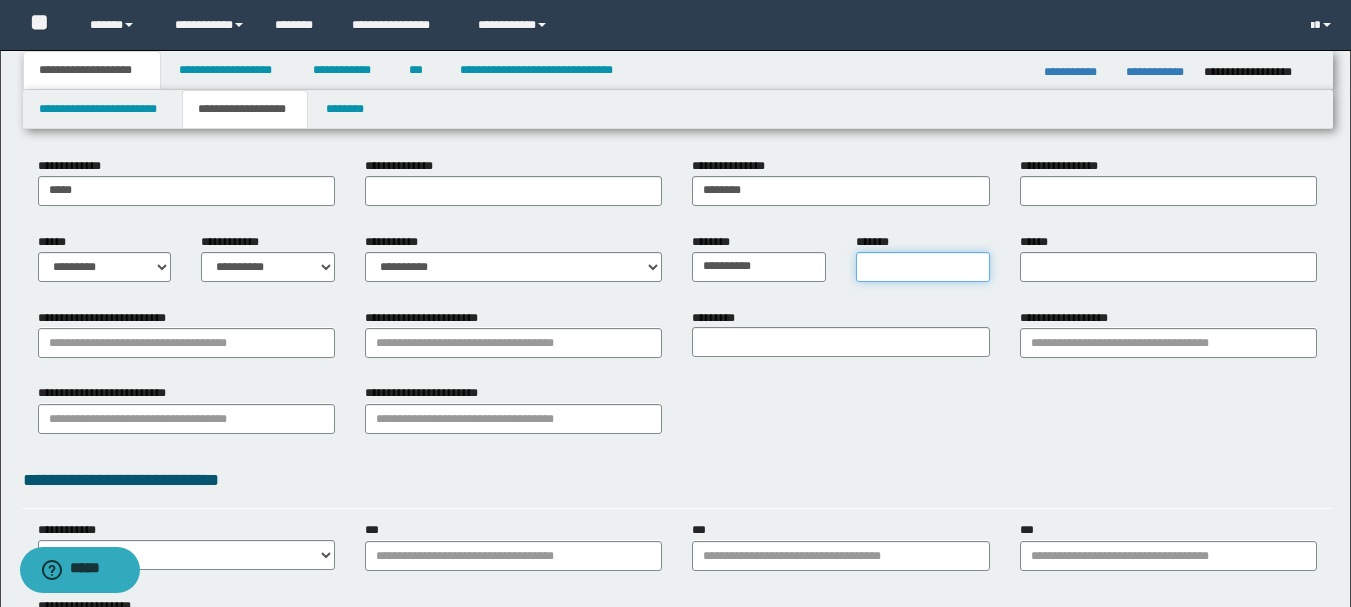 click on "*******" at bounding box center (923, 267) 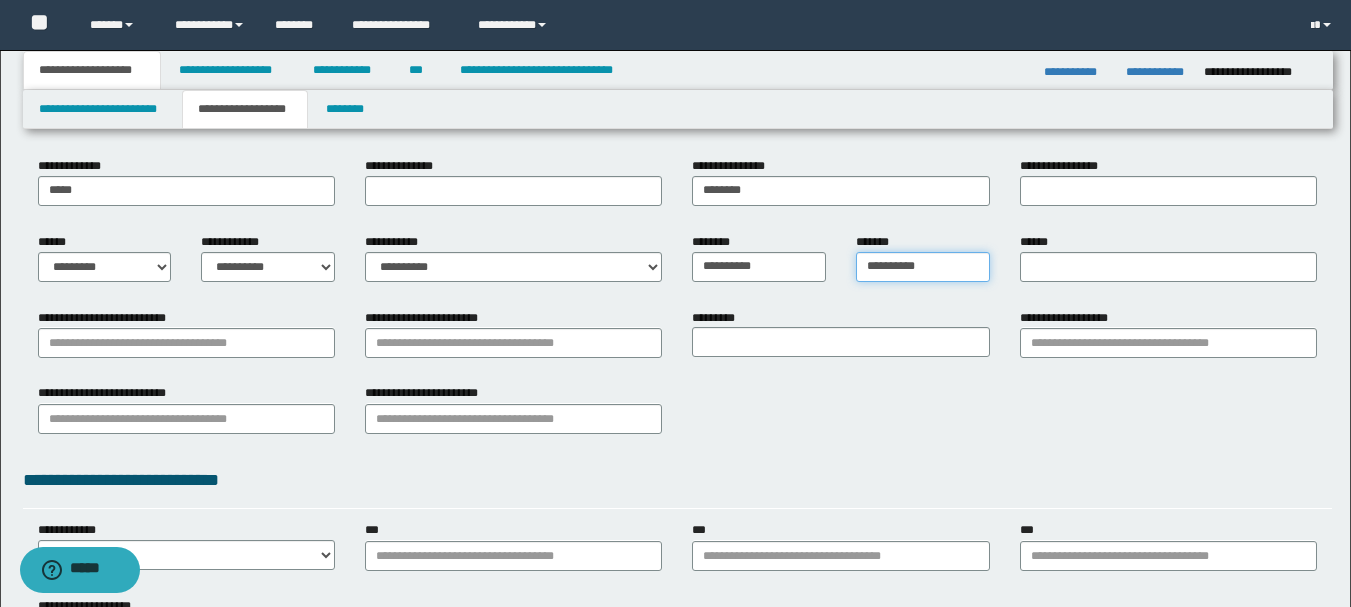 type on "**********" 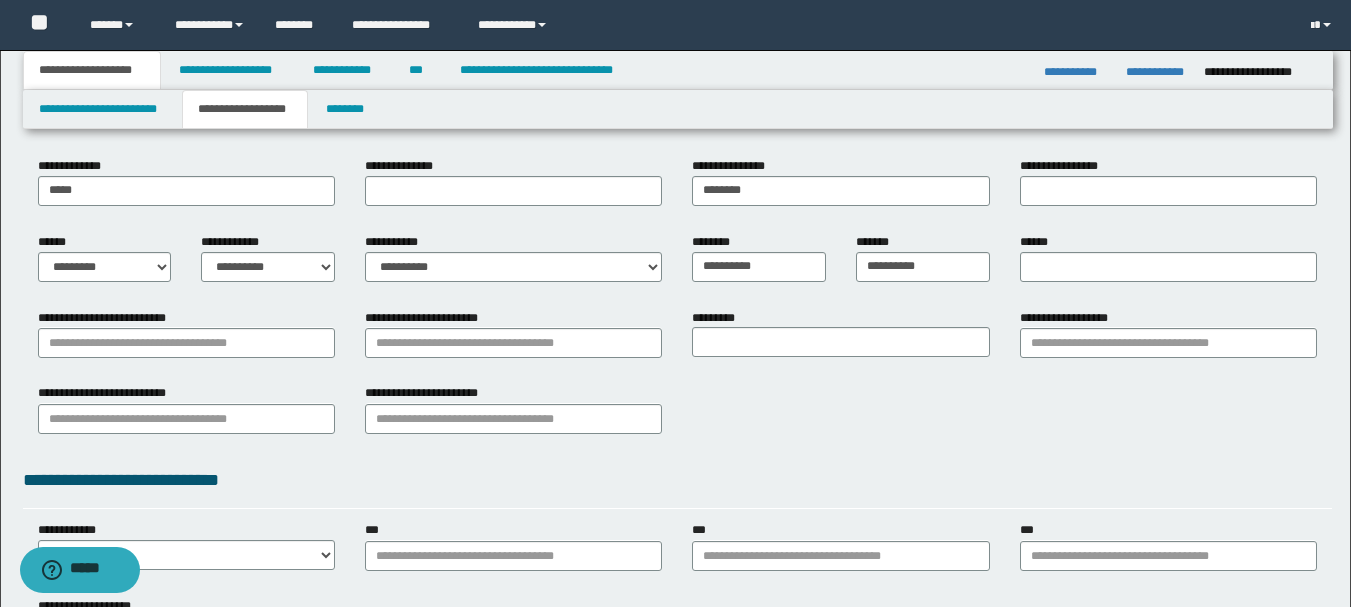 click on "******" at bounding box center (1168, 257) 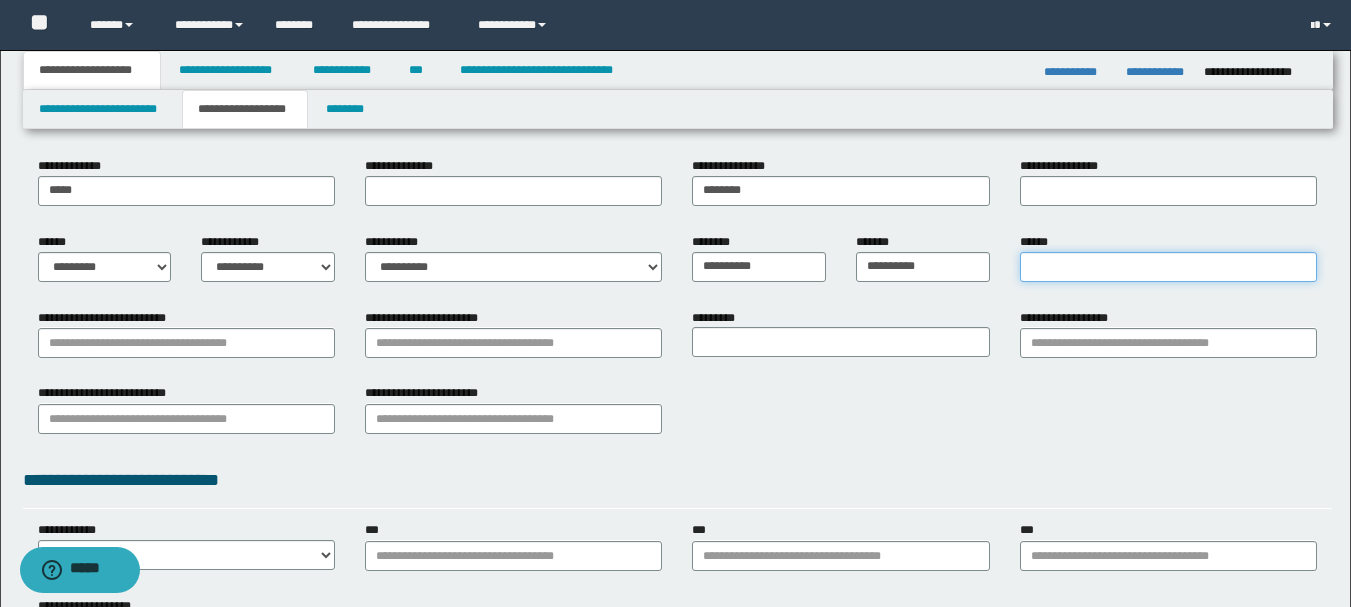 click on "******" at bounding box center [1168, 267] 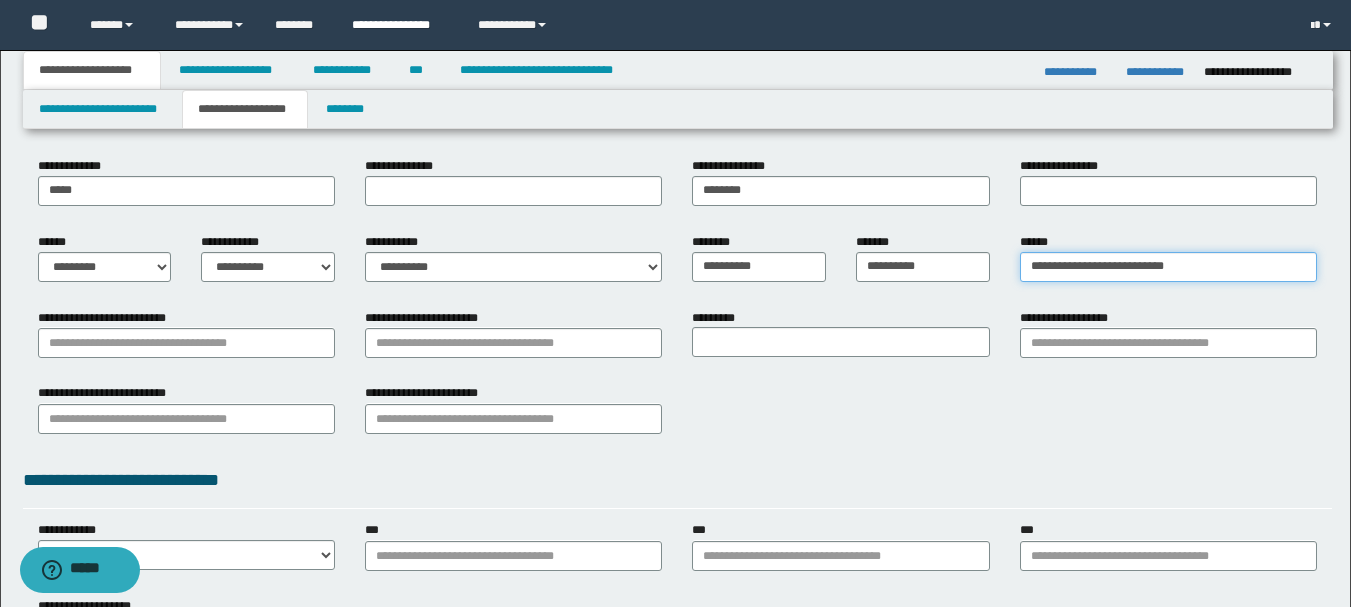 type on "**********" 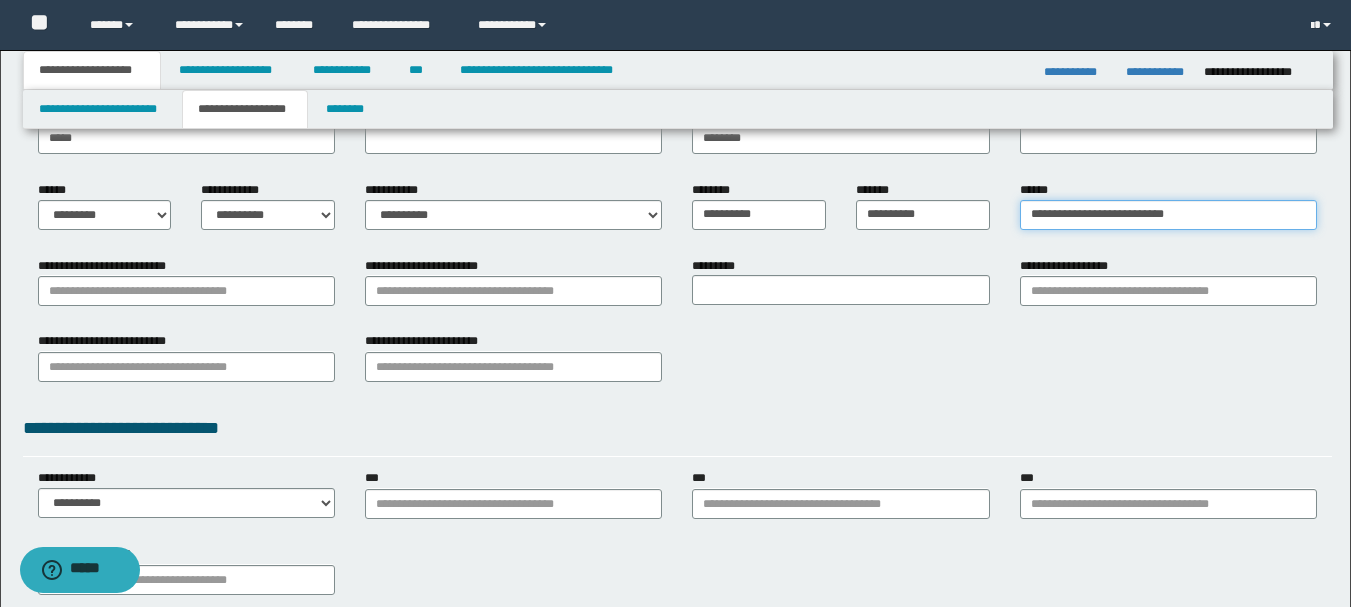 scroll, scrollTop: 300, scrollLeft: 0, axis: vertical 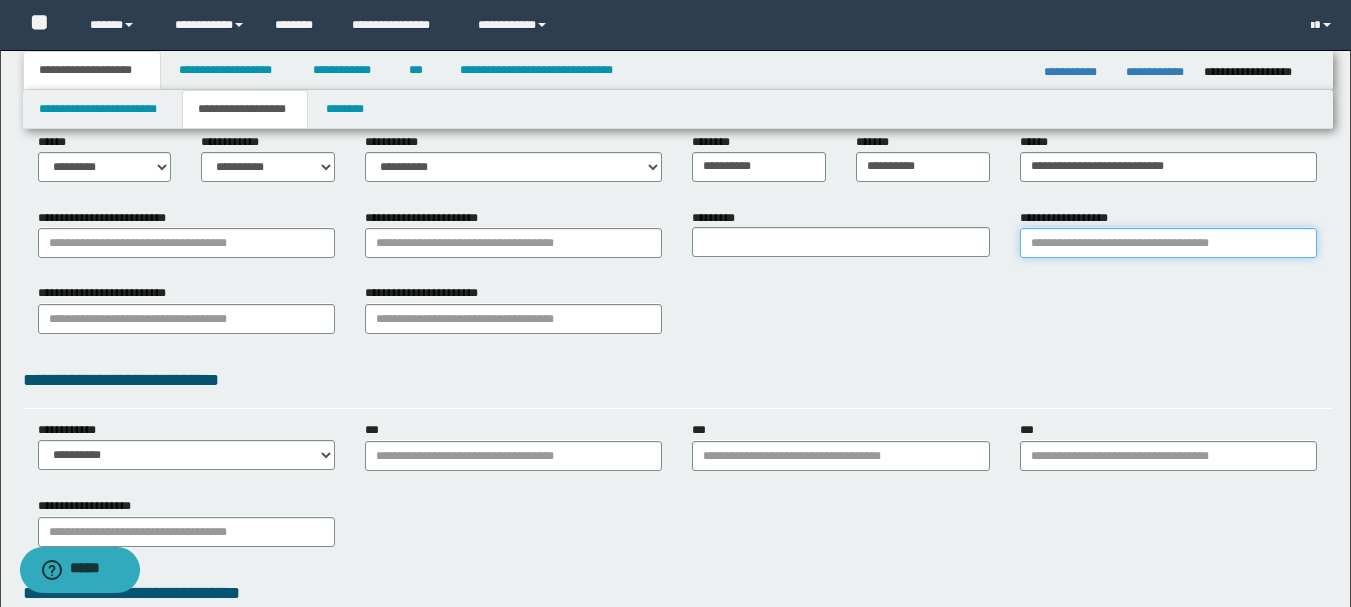 click on "**********" at bounding box center [1168, 243] 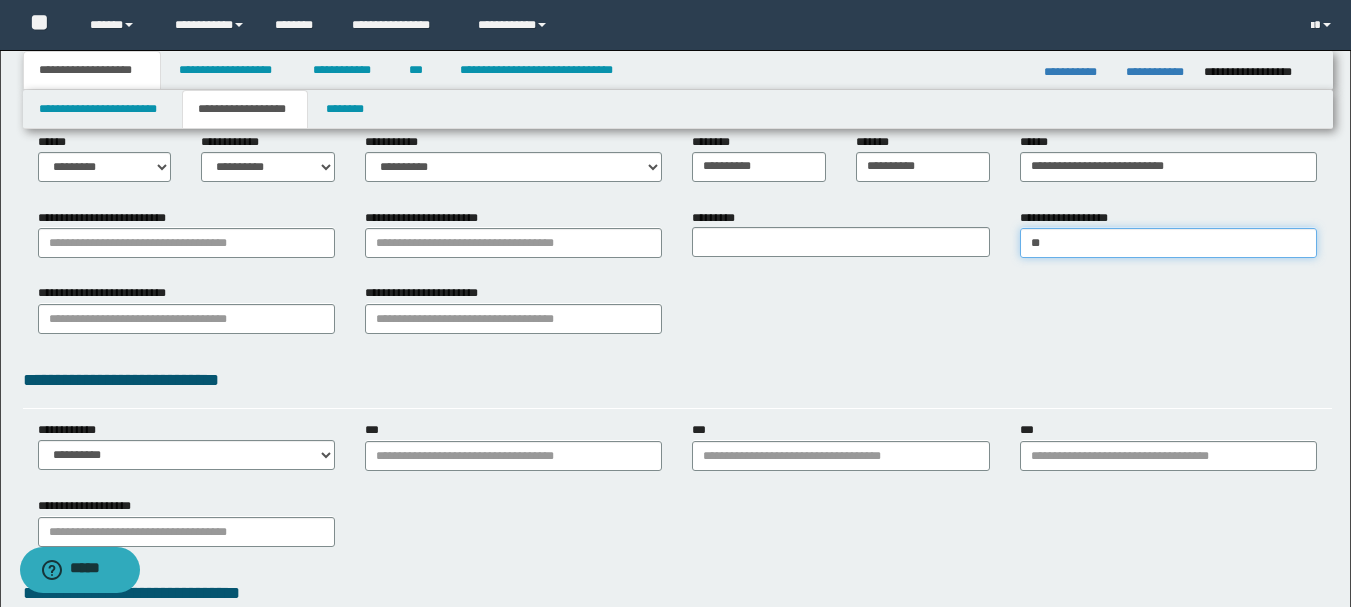 type on "***" 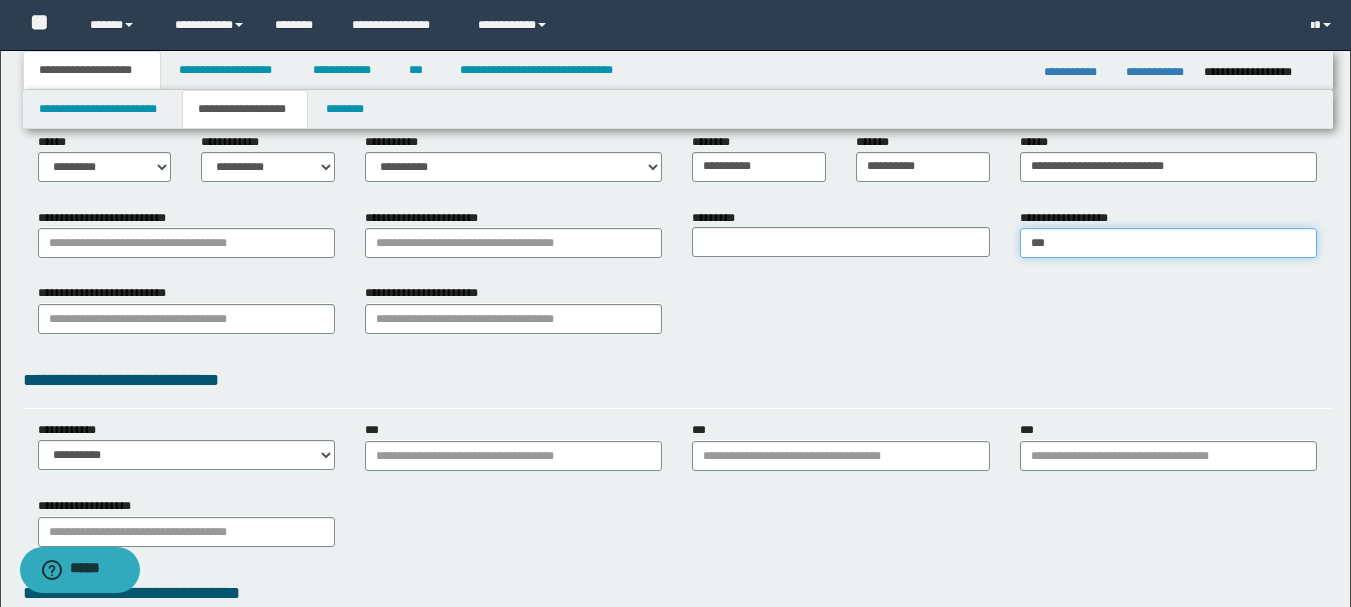 type on "********" 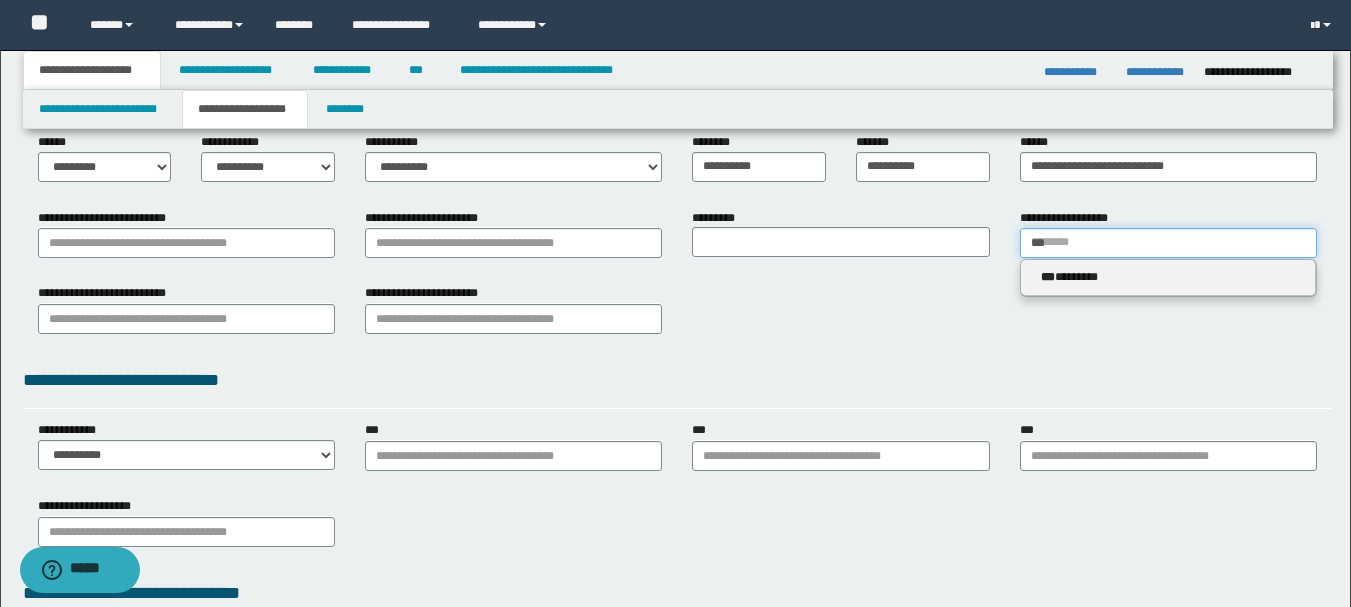 type 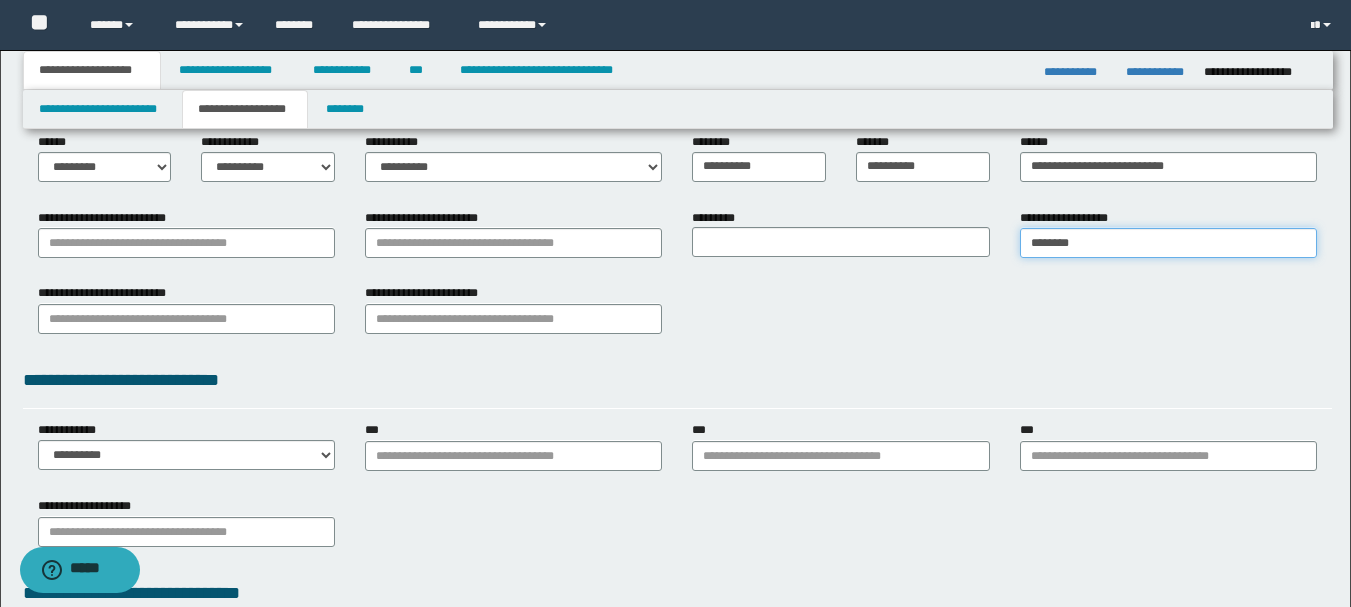 type on "********" 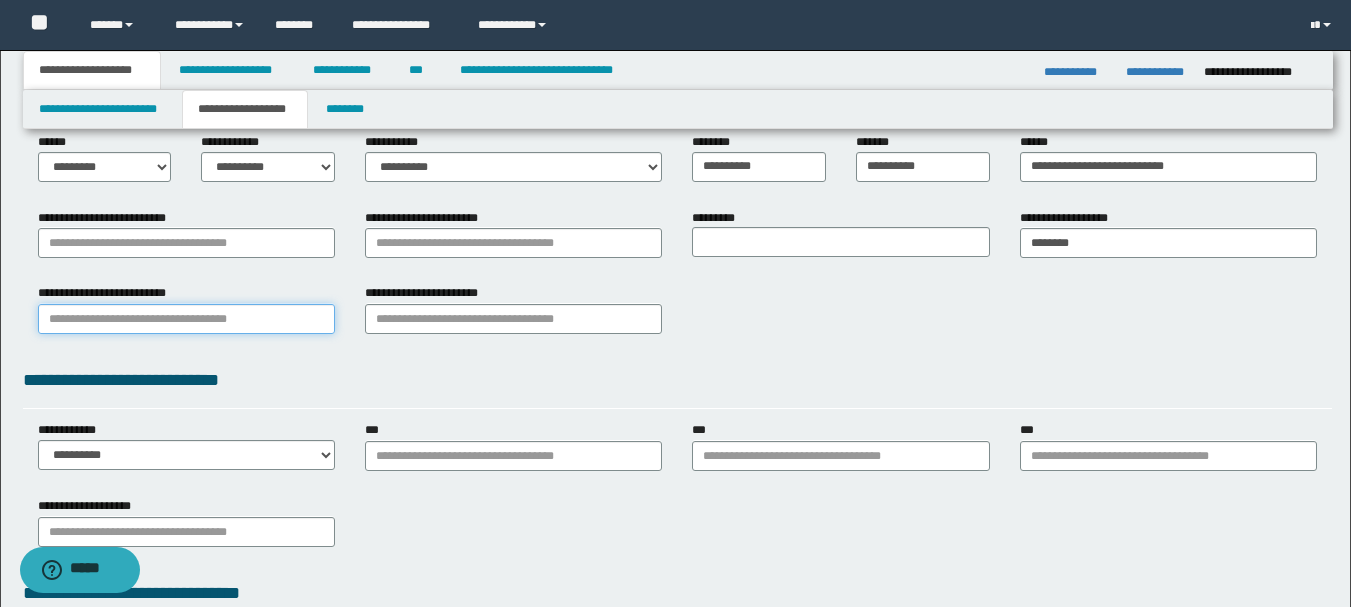 click on "**********" at bounding box center [186, 319] 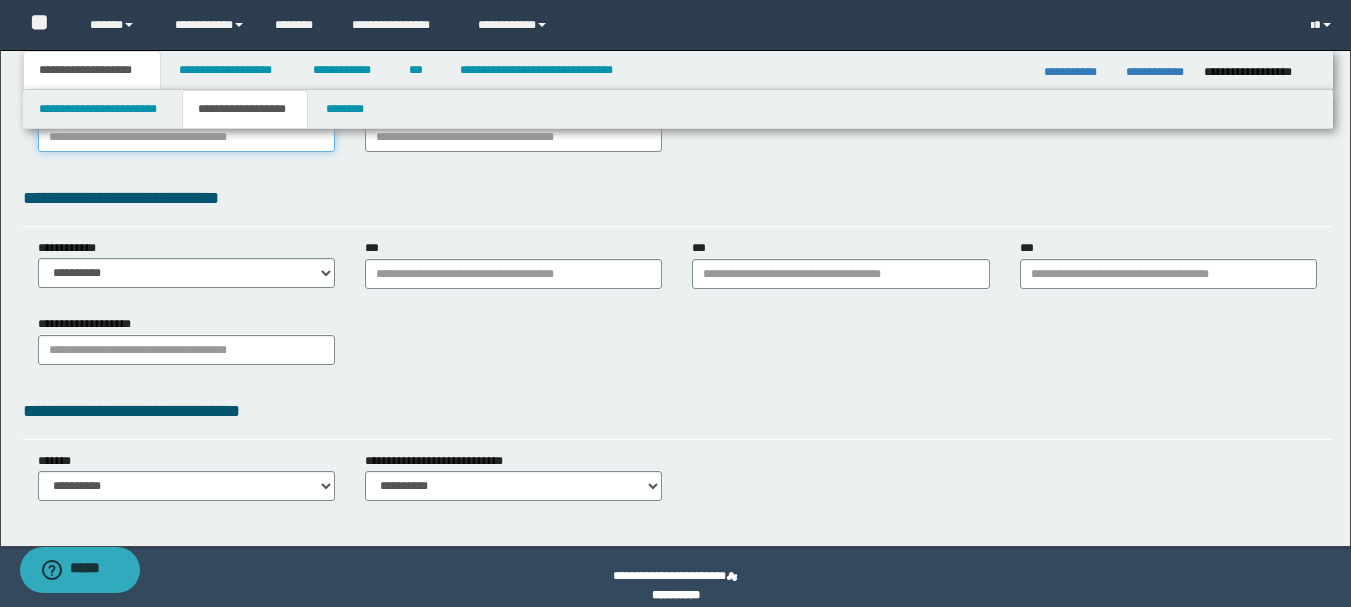 scroll, scrollTop: 500, scrollLeft: 0, axis: vertical 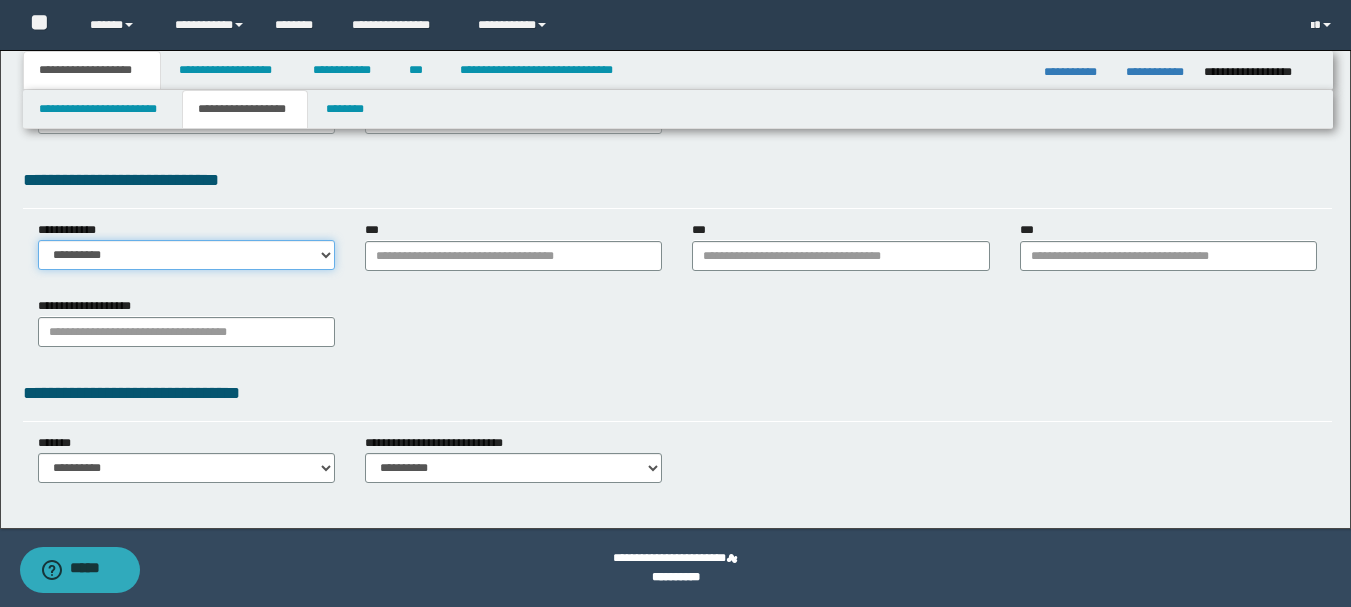 drag, startPoint x: 233, startPoint y: 253, endPoint x: 205, endPoint y: 260, distance: 28.86174 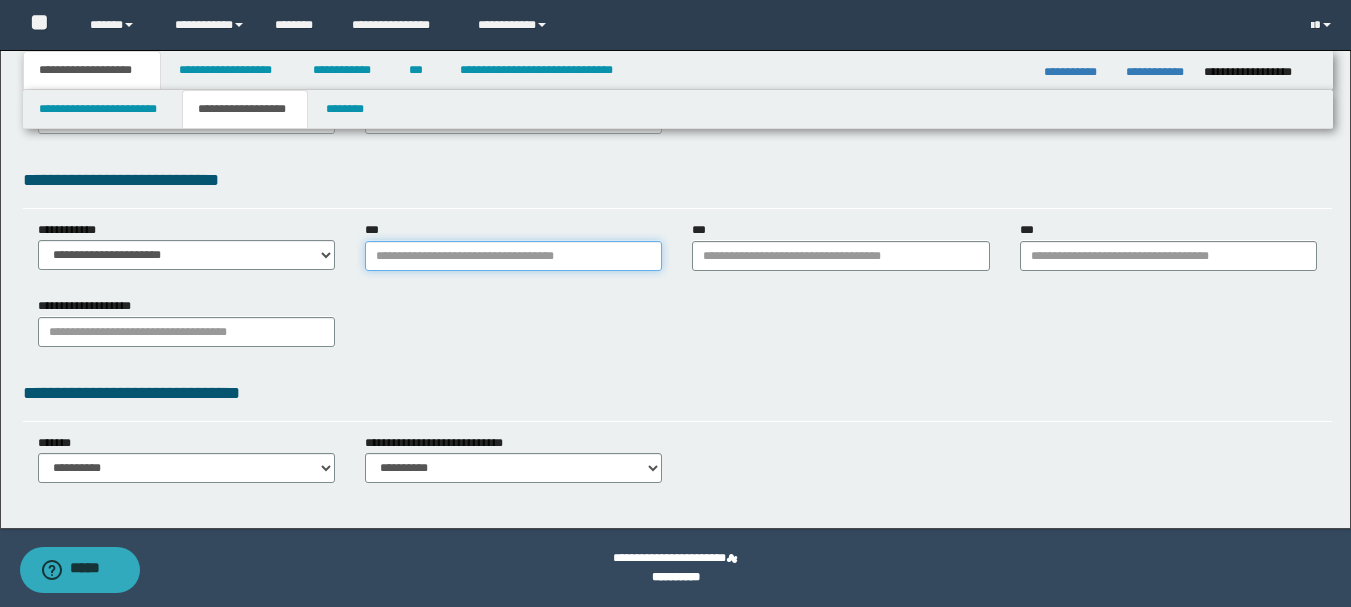 click on "***" at bounding box center [513, 256] 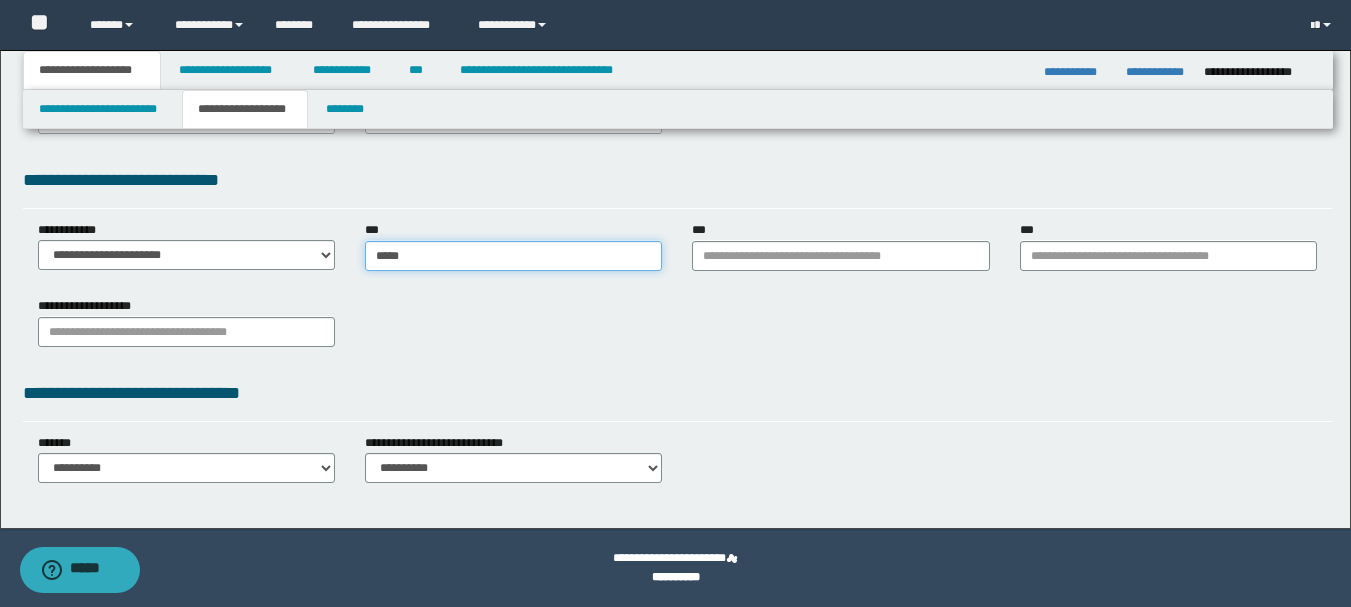 type on "******" 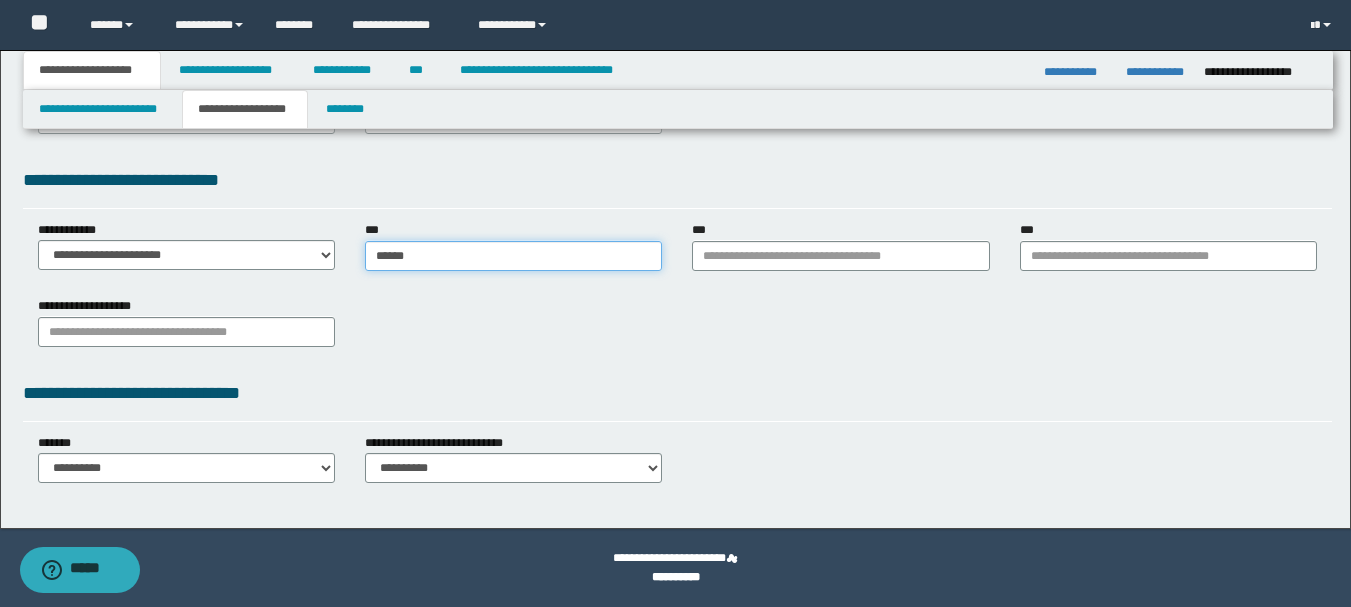 type on "******" 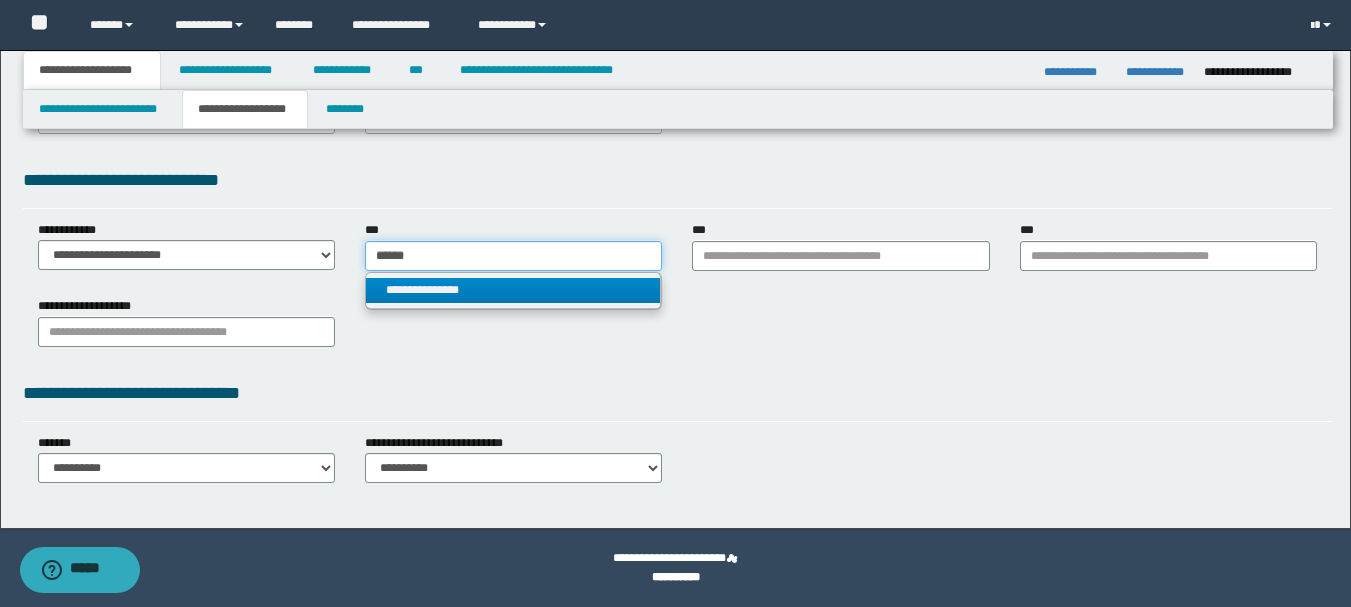 type on "******" 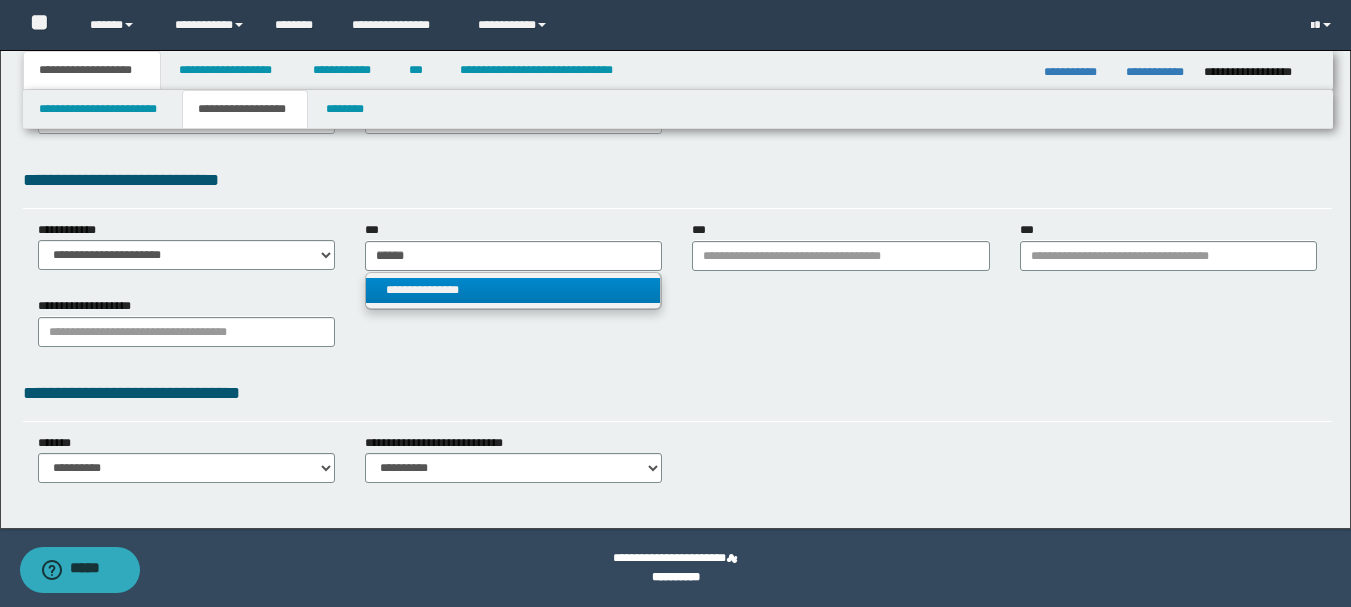 type 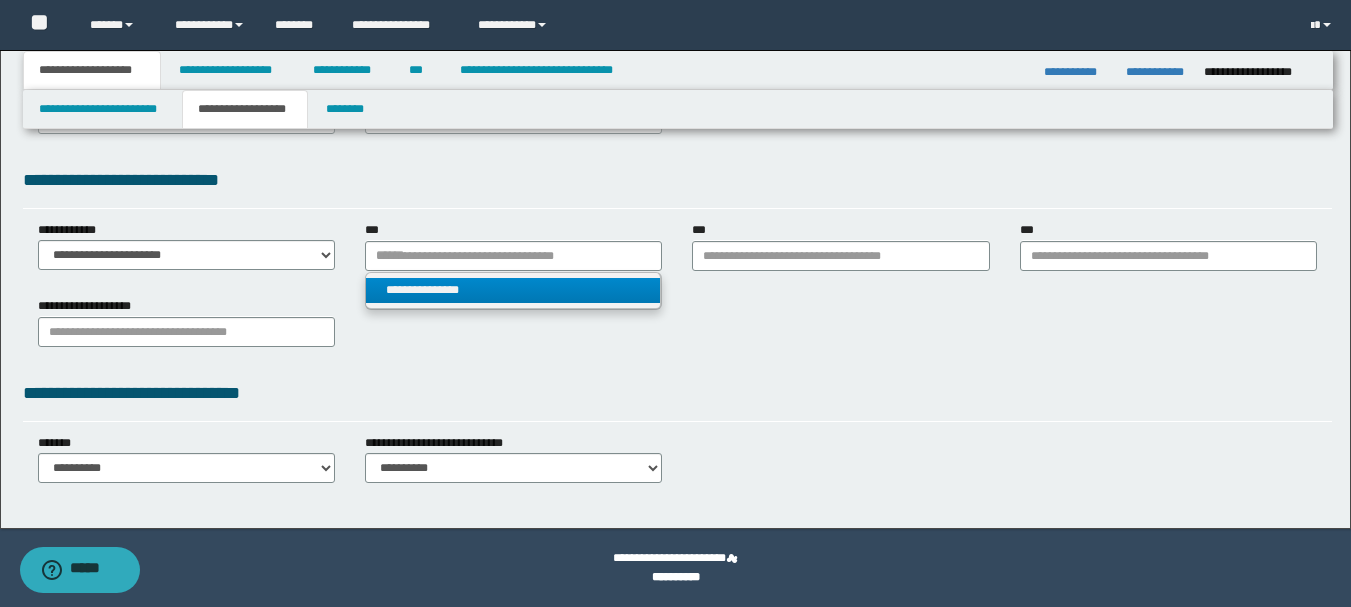 click on "**********" at bounding box center [513, 290] 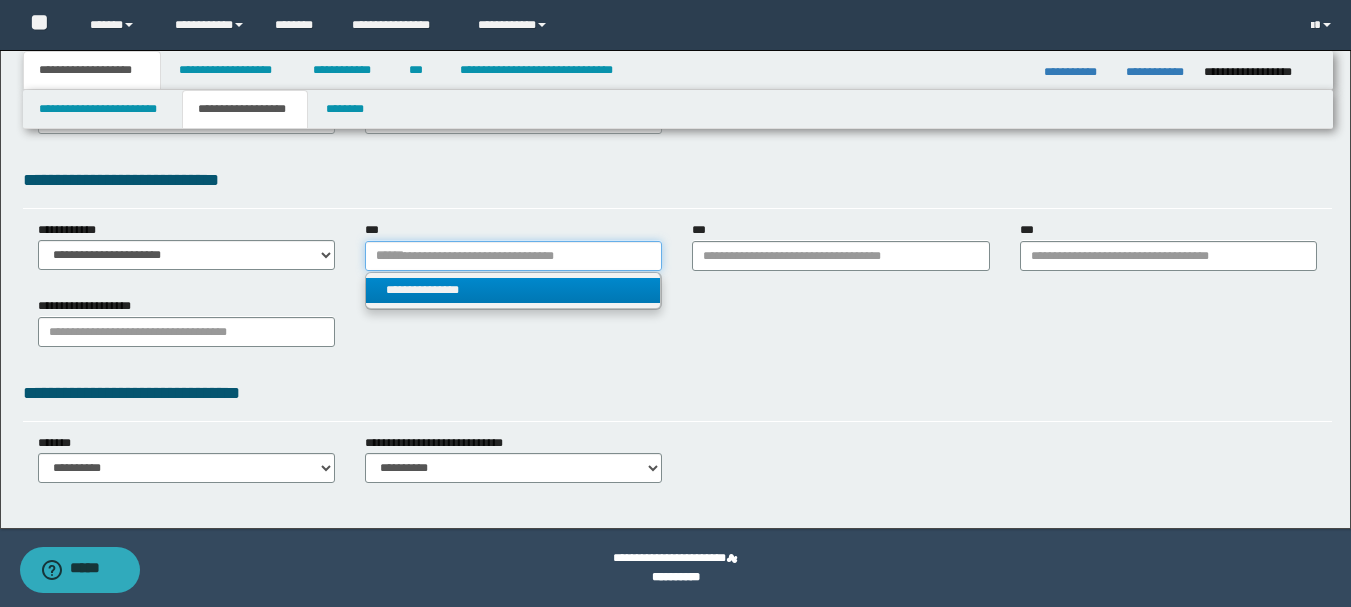 type 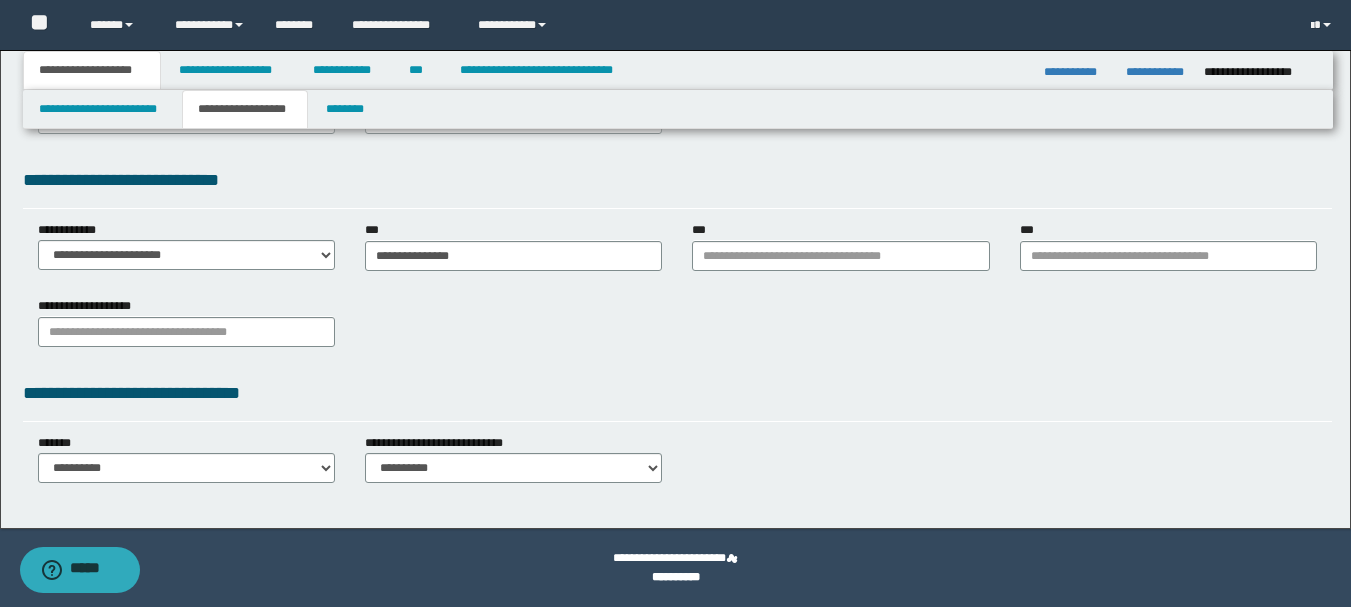 click on "**********" at bounding box center [677, 329] 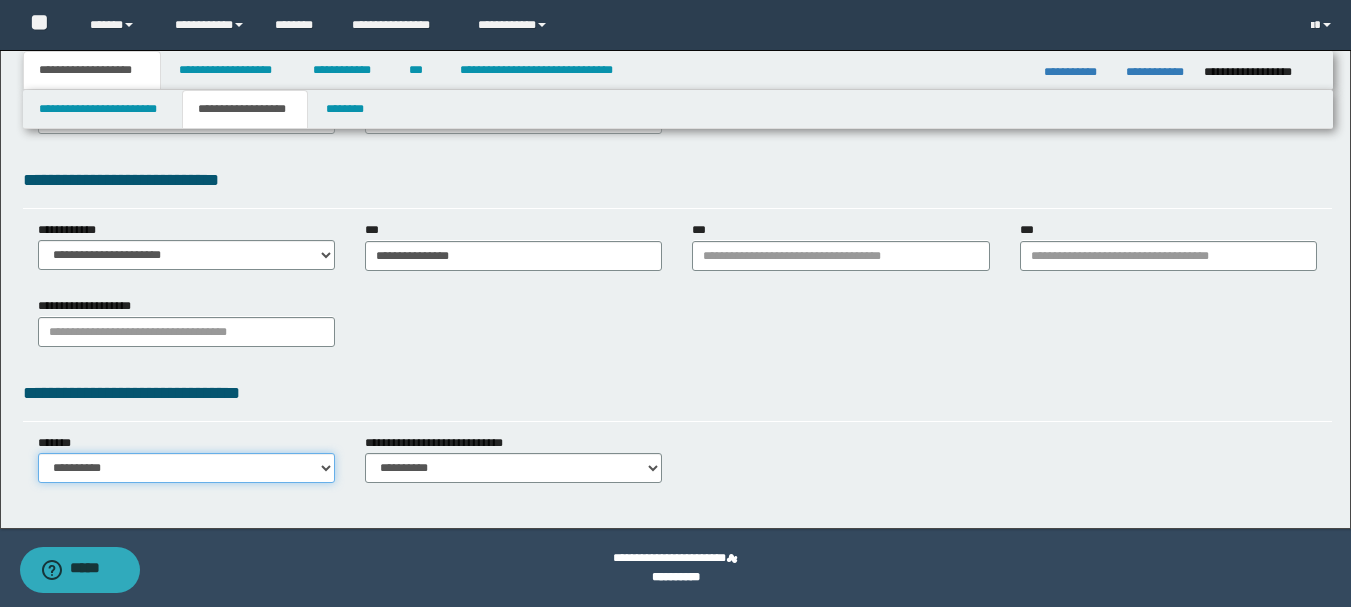 click on "**********" at bounding box center (186, 468) 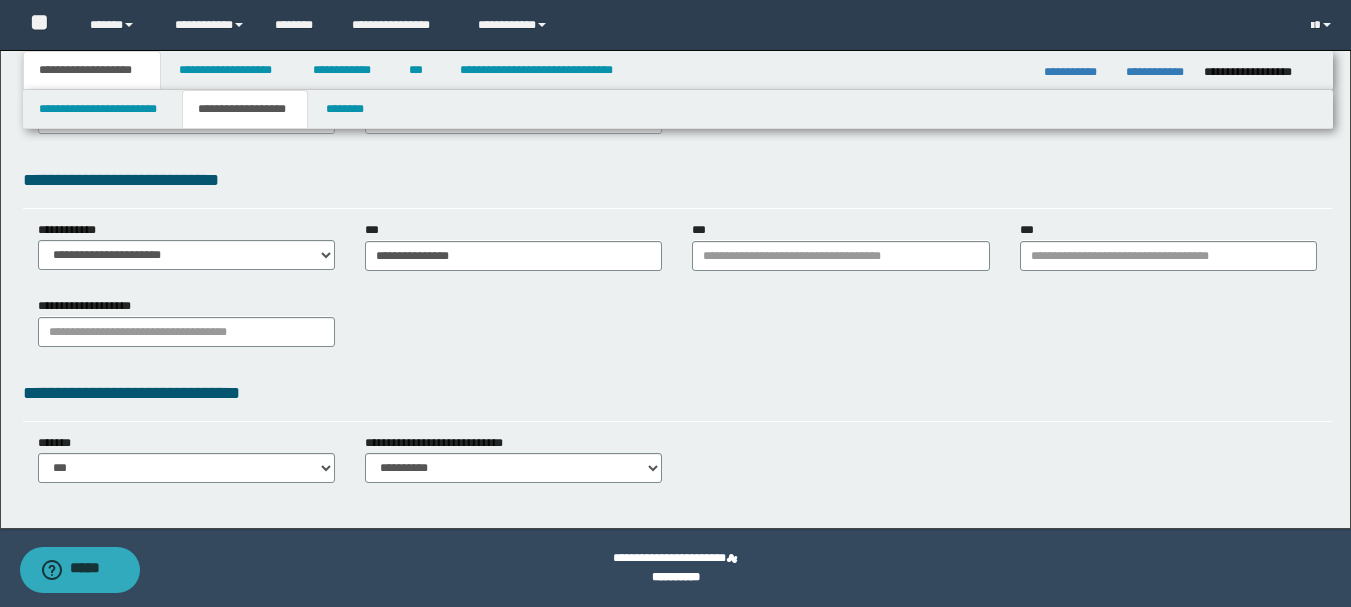 click on "**********" at bounding box center [677, 329] 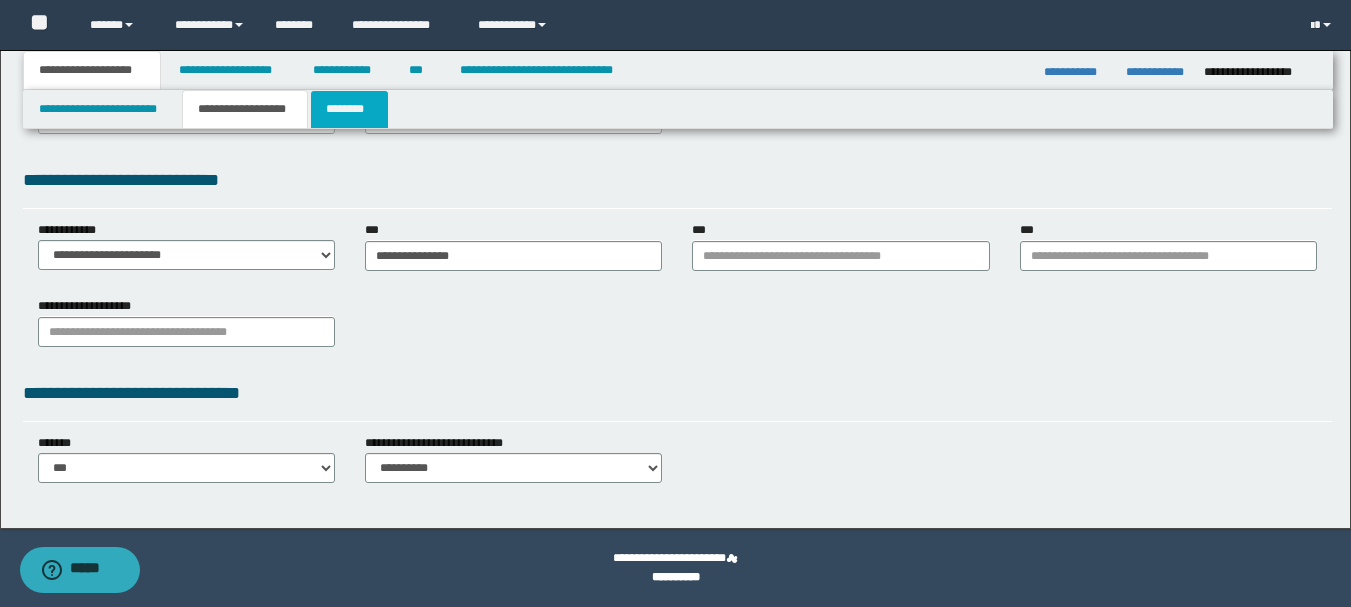 click on "********" at bounding box center [349, 109] 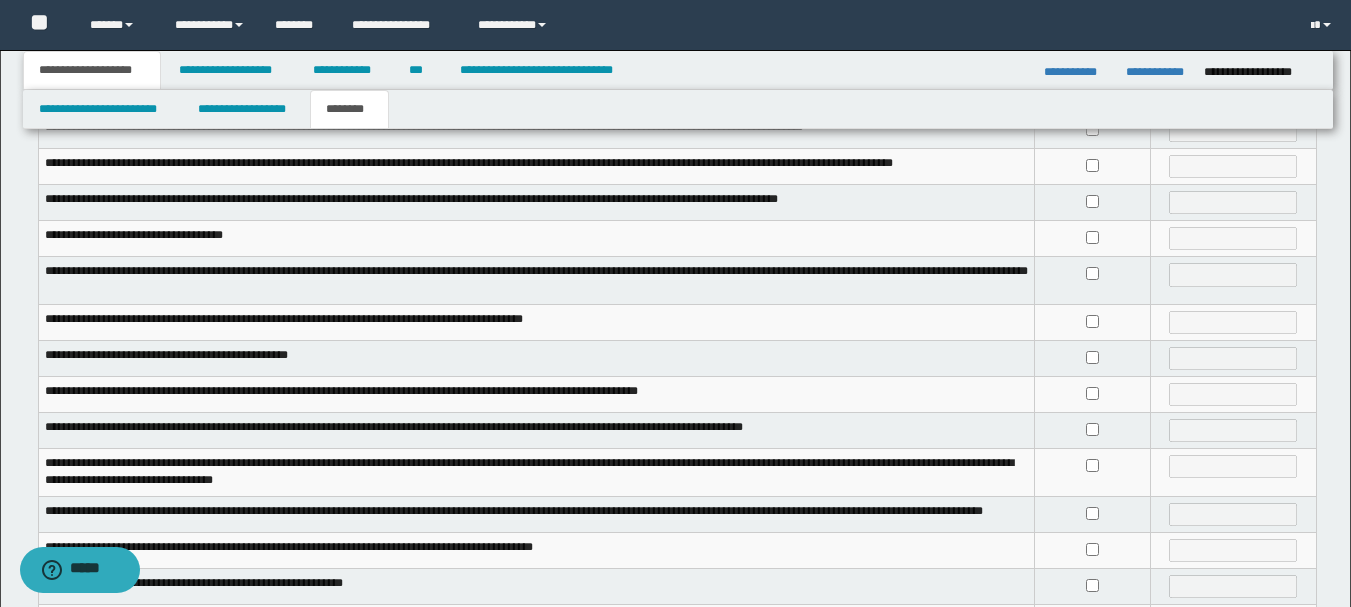 scroll, scrollTop: 400, scrollLeft: 0, axis: vertical 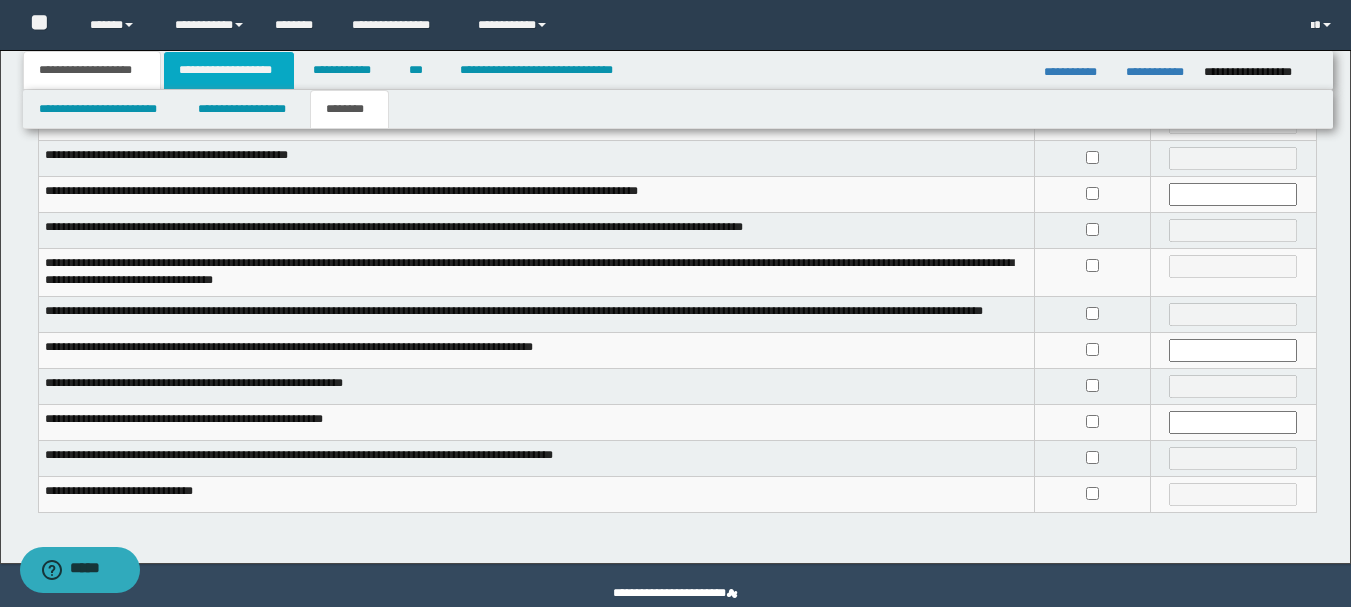 click on "**********" at bounding box center (229, 70) 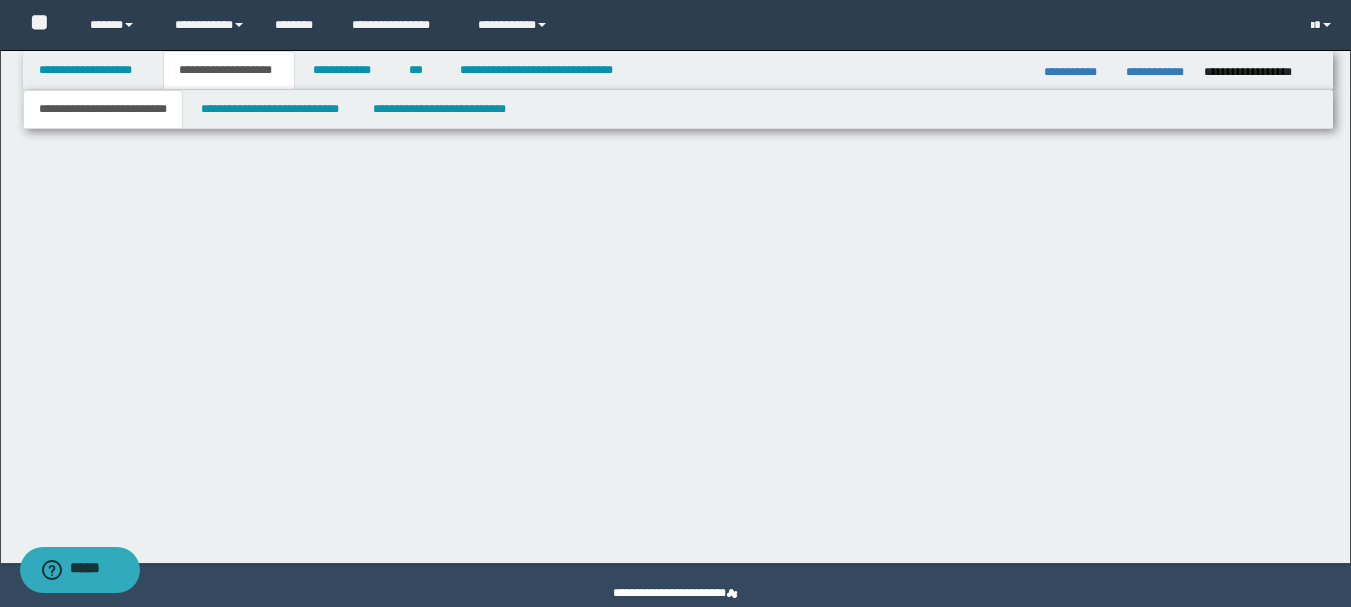 scroll, scrollTop: 0, scrollLeft: 0, axis: both 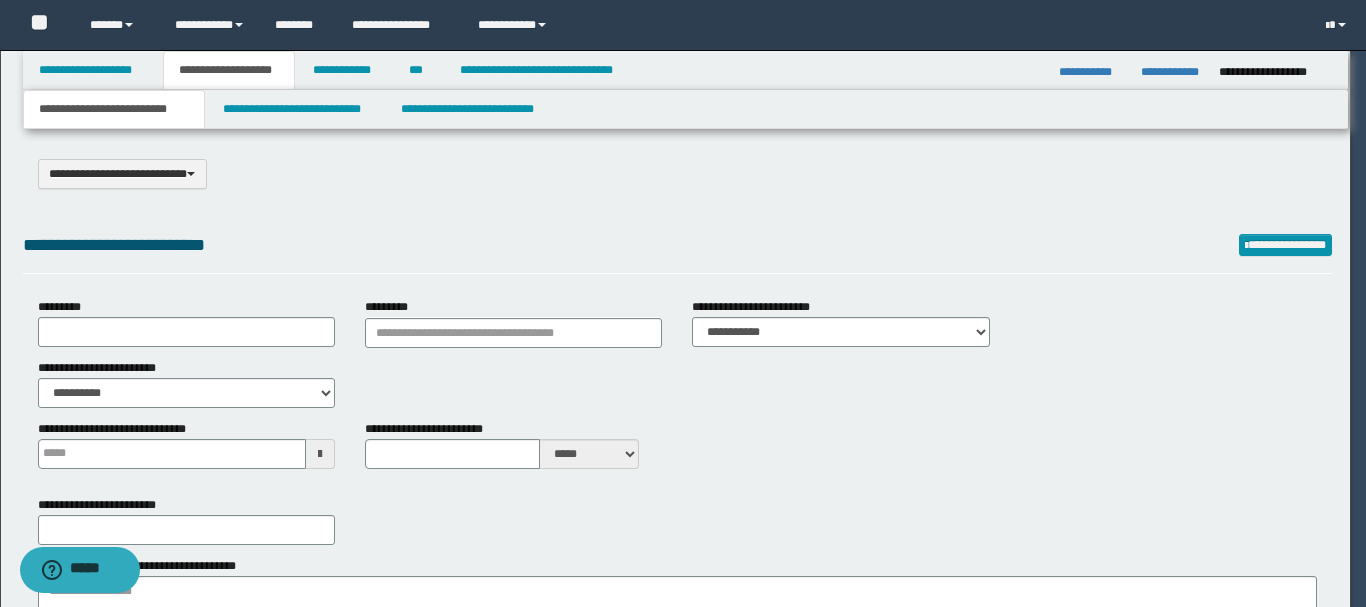 select on "*" 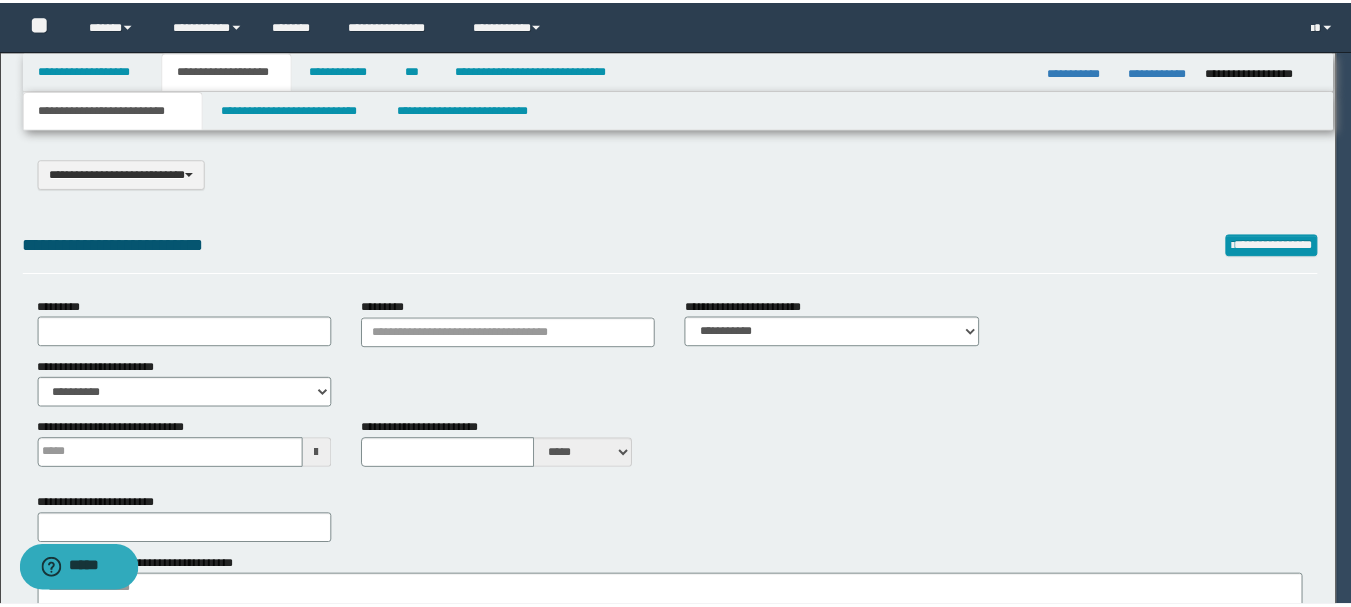 scroll, scrollTop: 0, scrollLeft: 0, axis: both 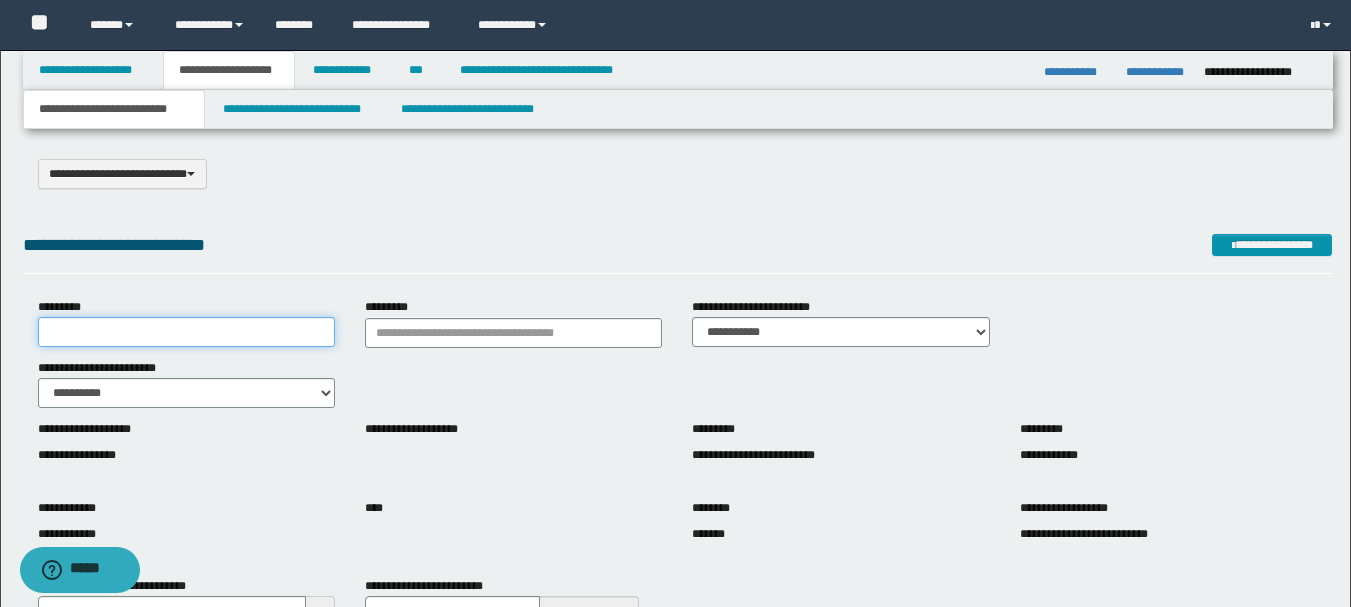 click on "*********" at bounding box center (186, 332) 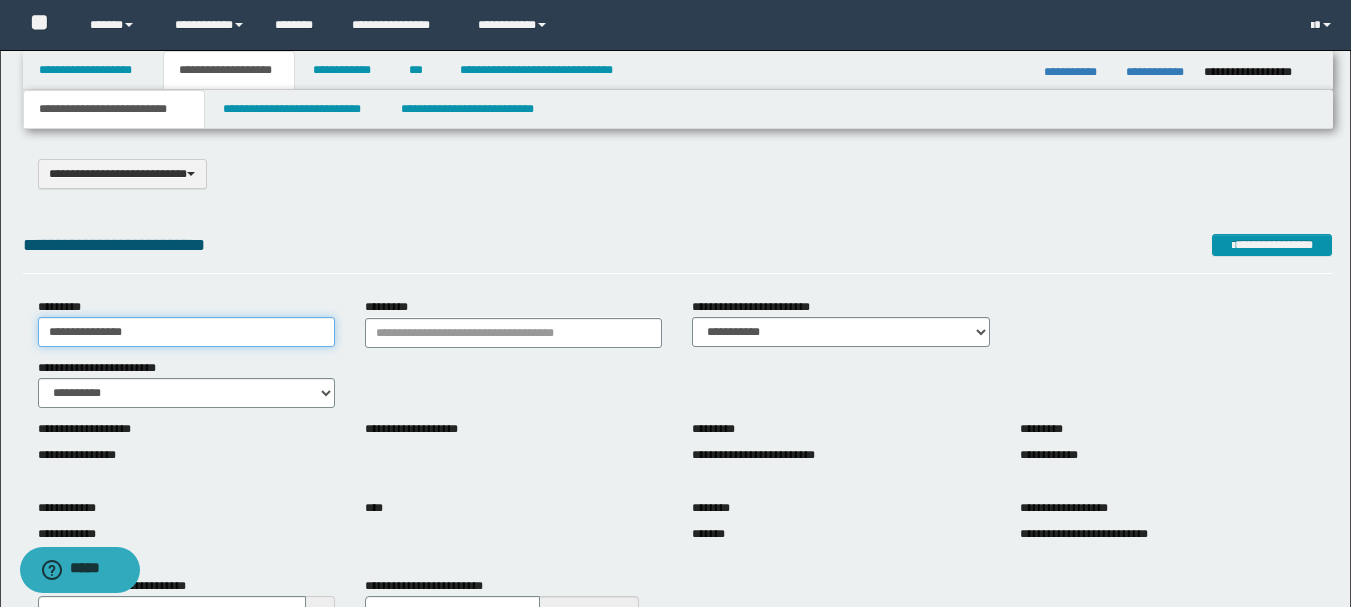 type on "**********" 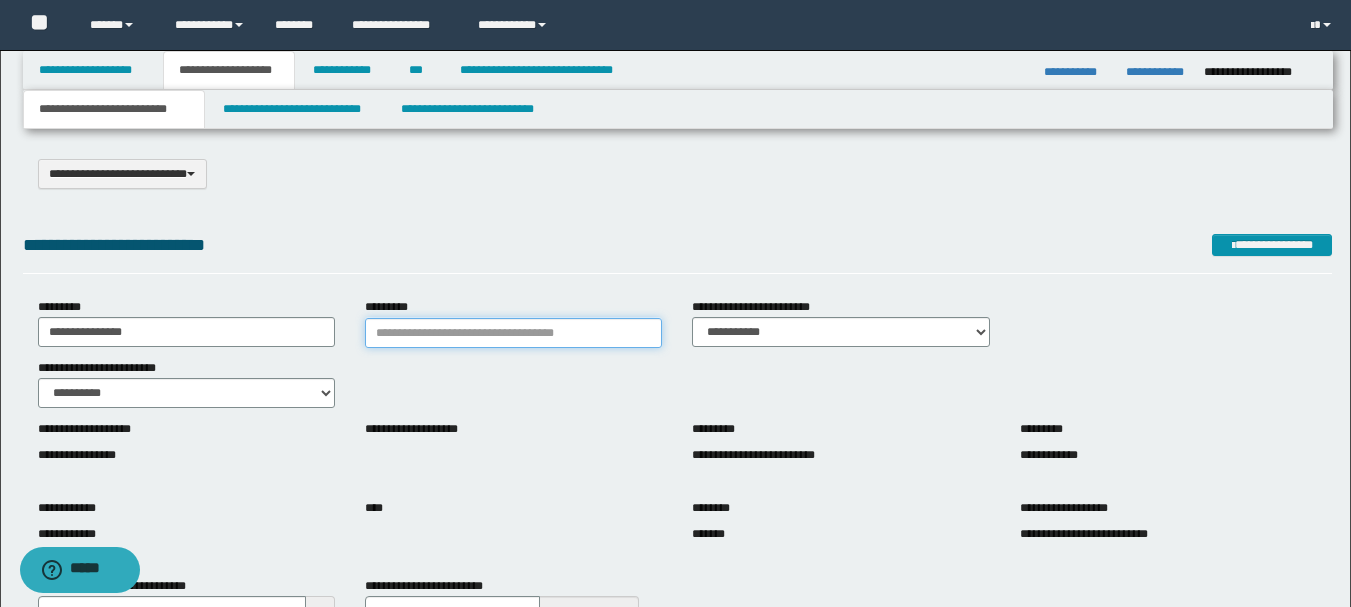 click on "*********" at bounding box center [513, 333] 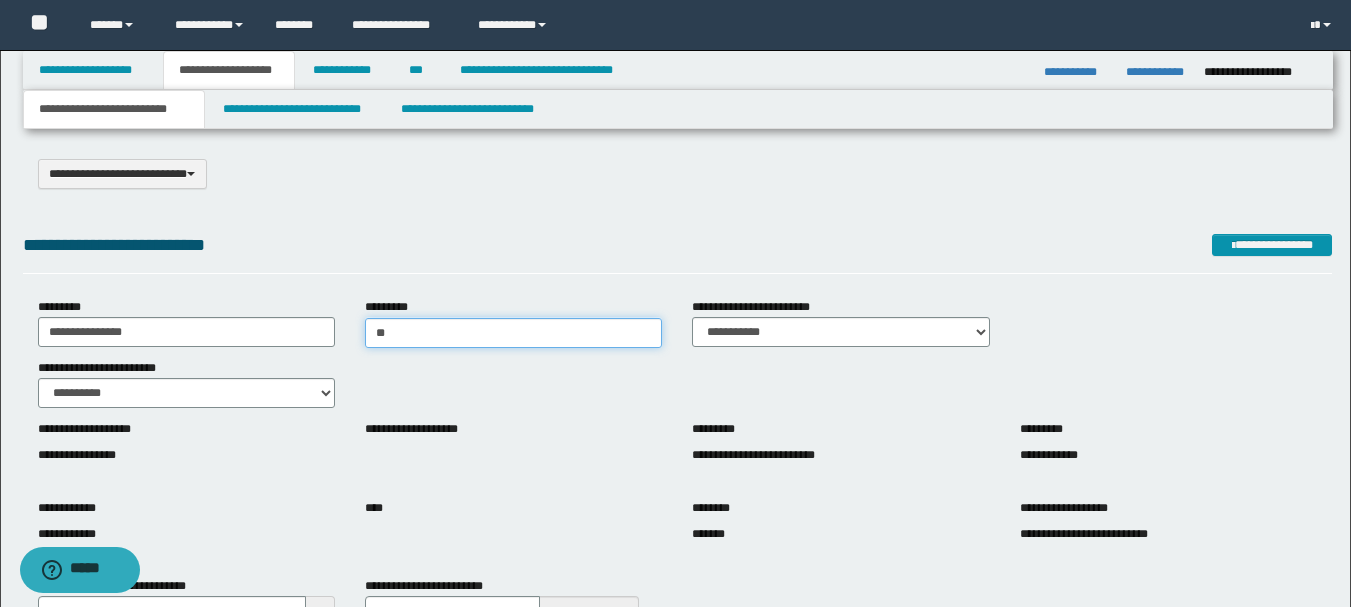 type on "***" 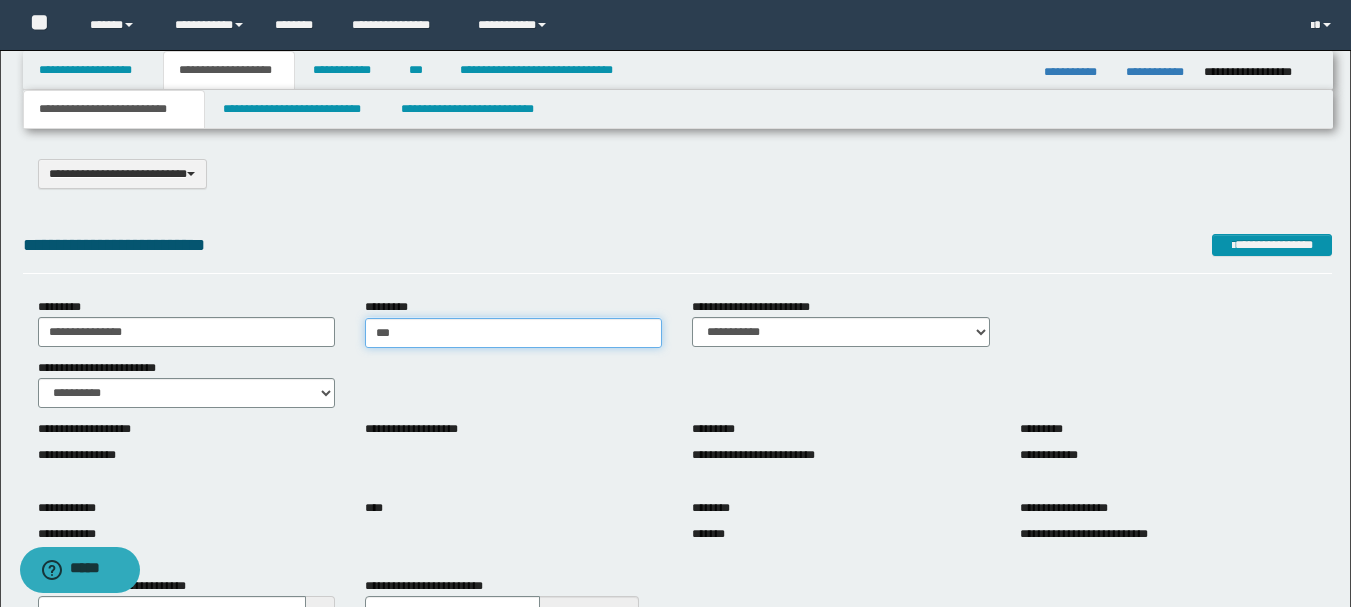 type on "***" 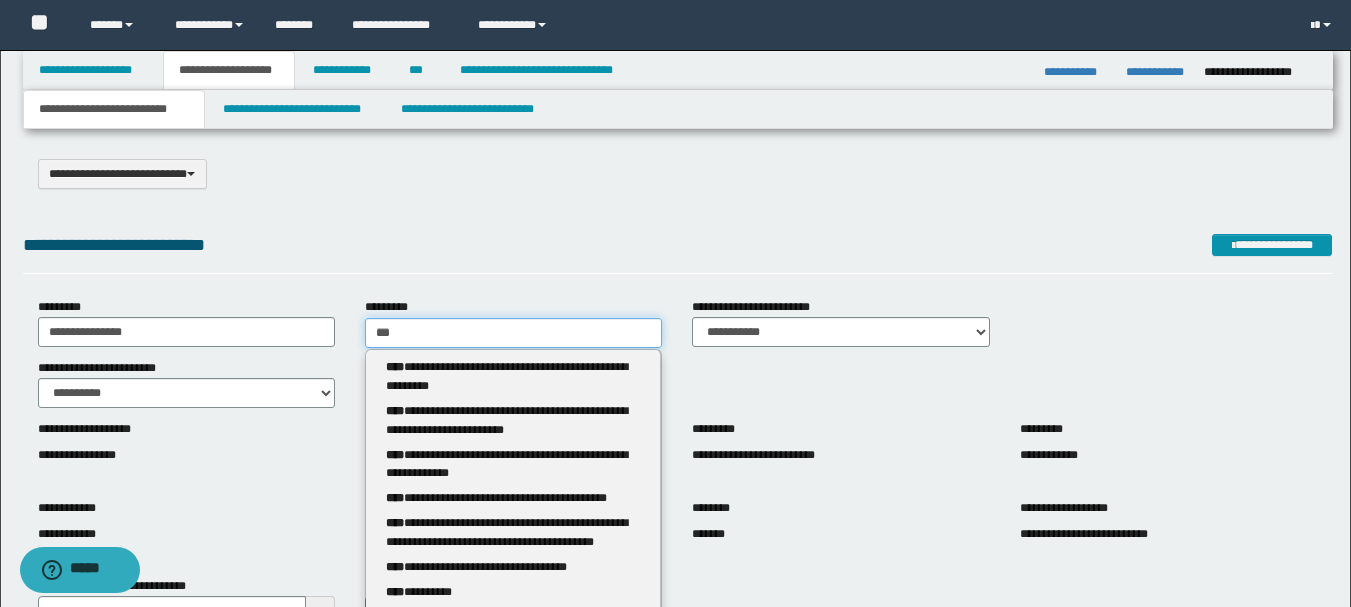 type 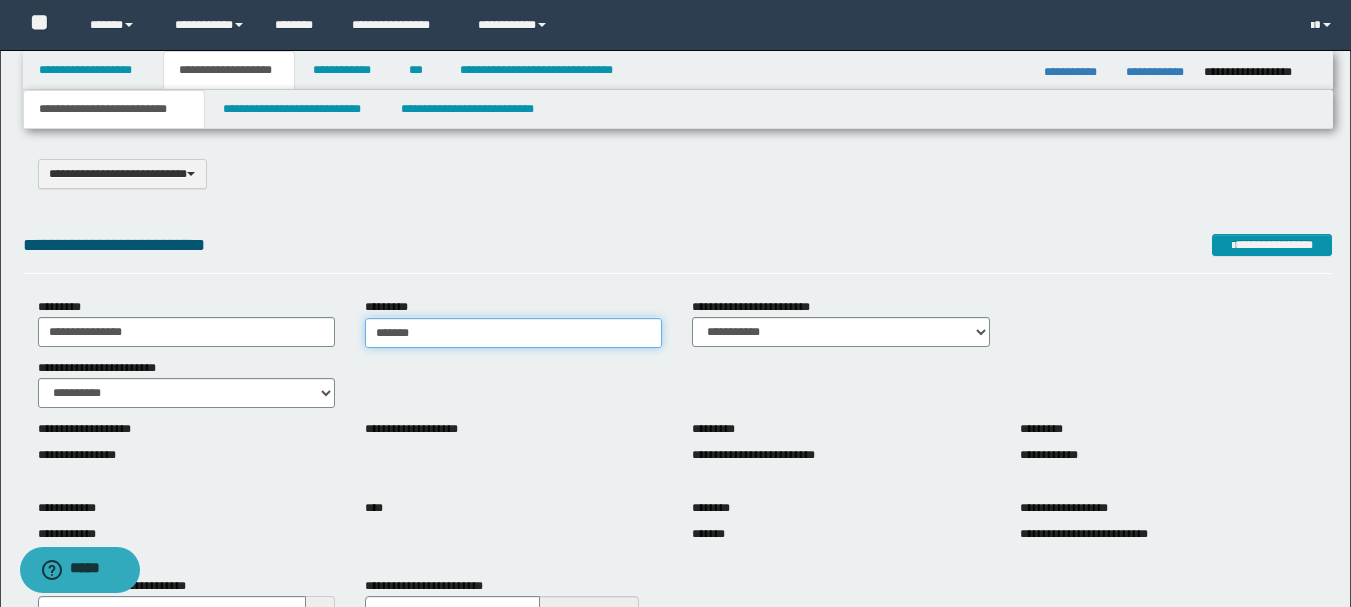 type on "********" 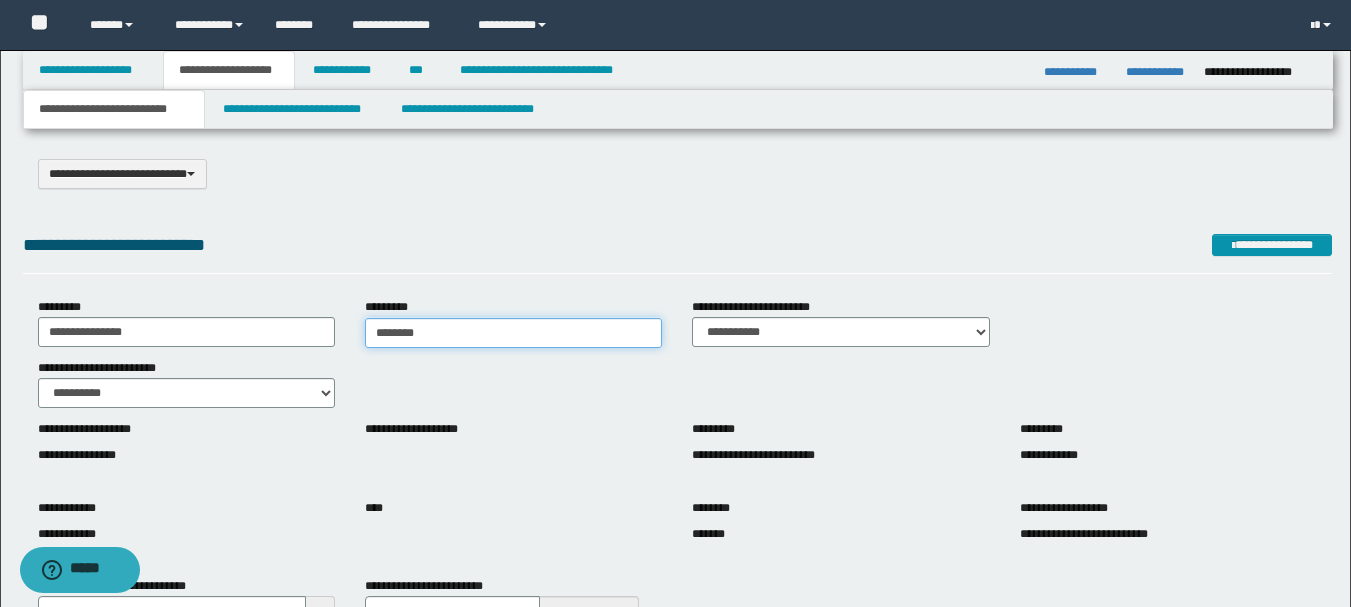 type on "********" 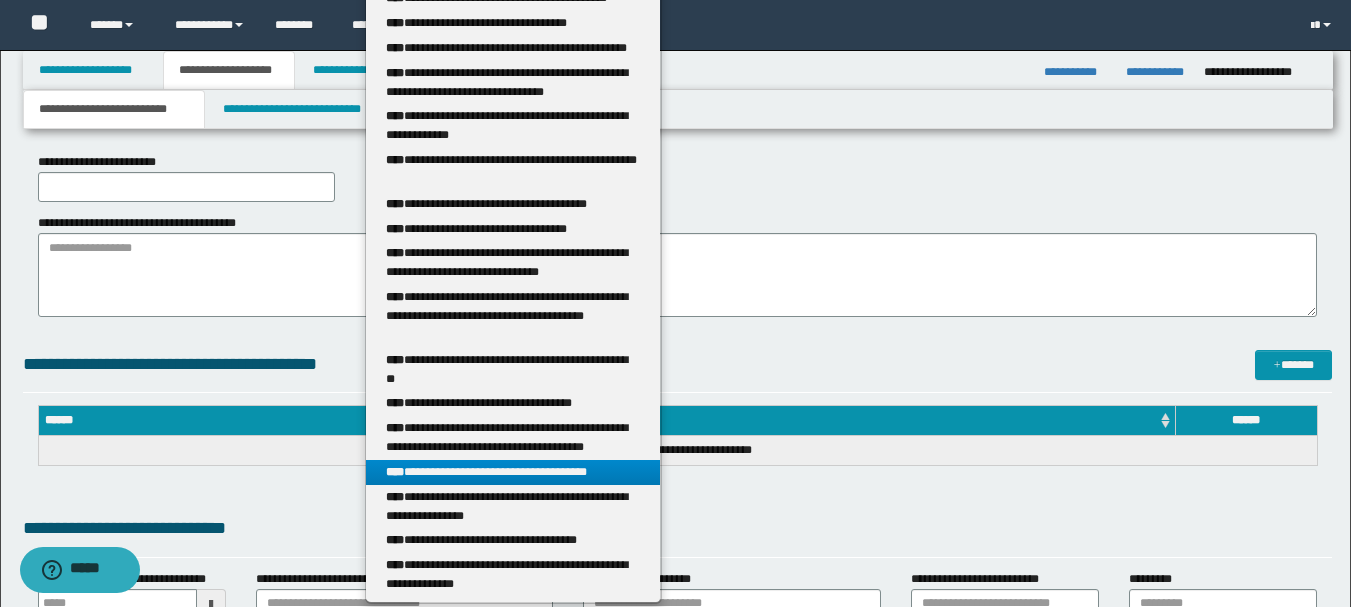 scroll, scrollTop: 600, scrollLeft: 0, axis: vertical 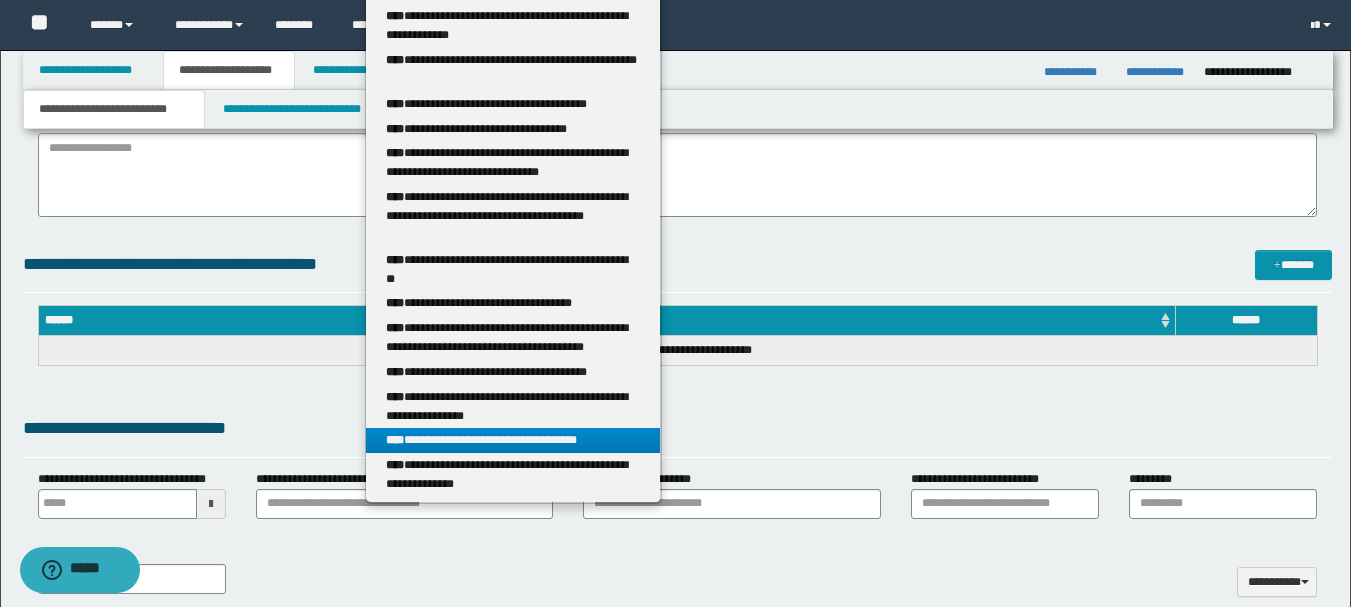 type on "********" 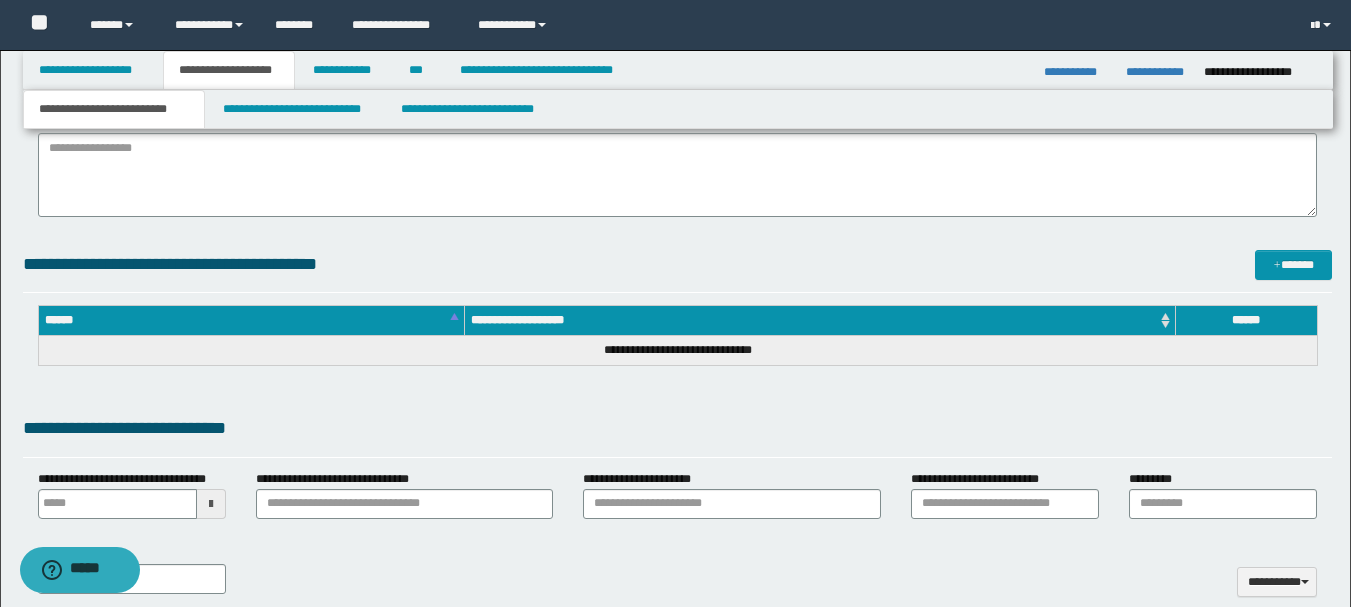 scroll, scrollTop: 30, scrollLeft: 0, axis: vertical 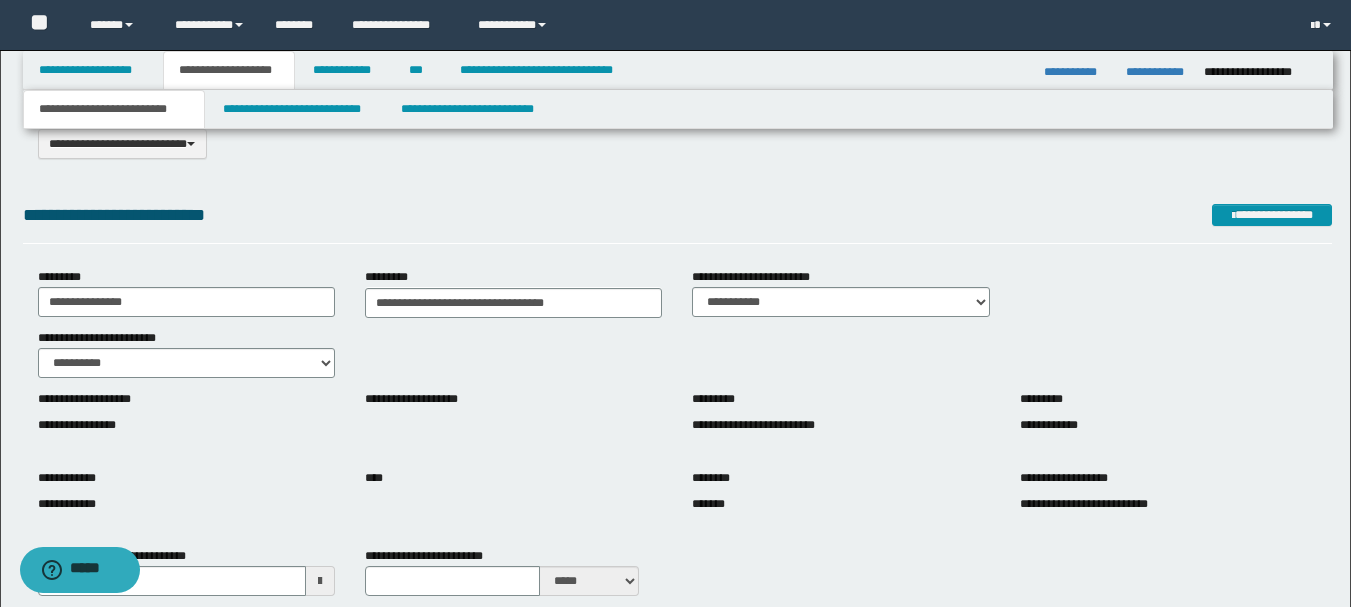 click at bounding box center [513, 416] 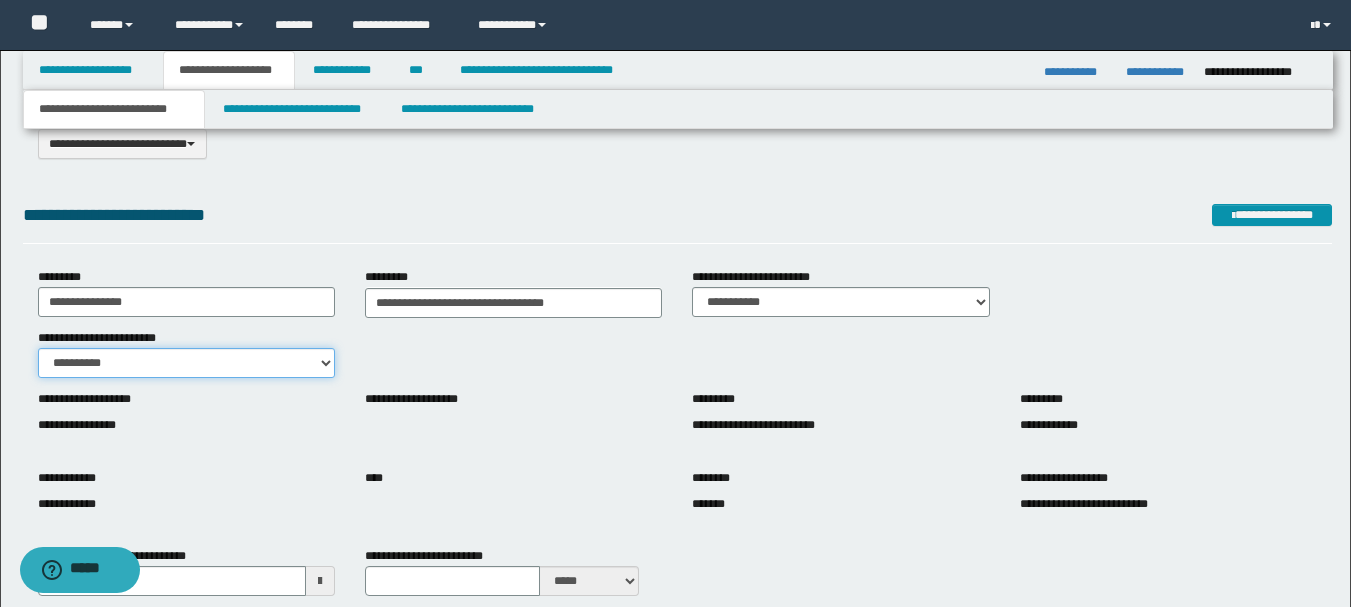 click on "**********" at bounding box center [186, 363] 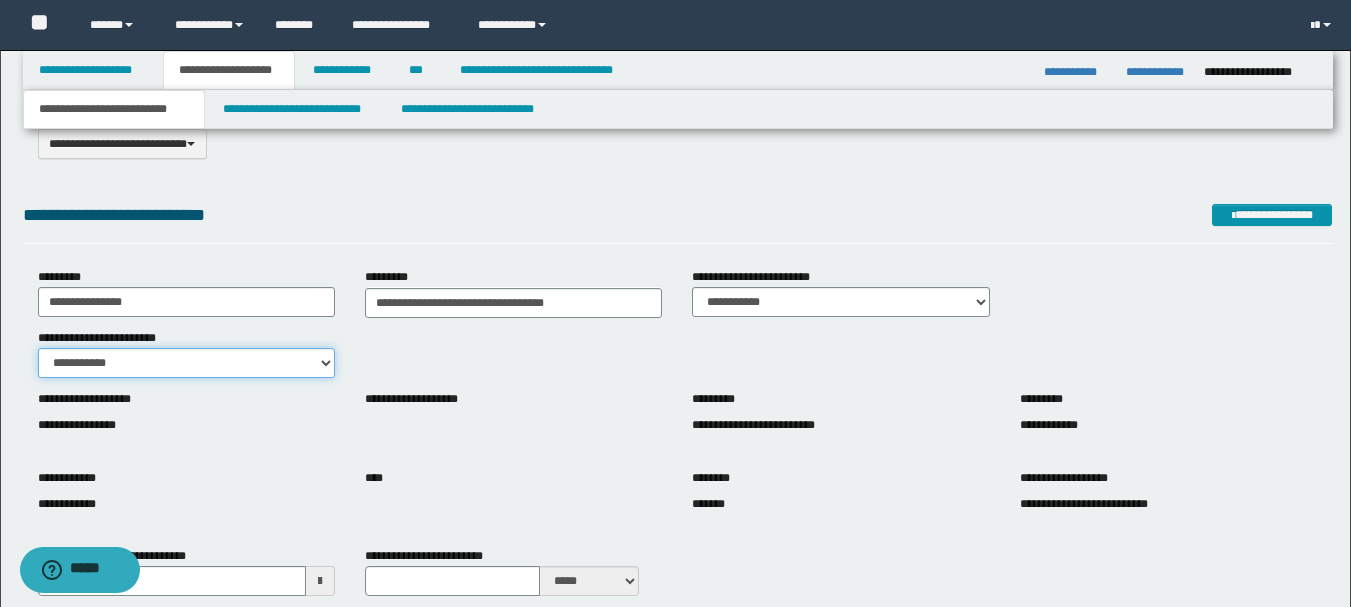 click on "**********" at bounding box center (186, 363) 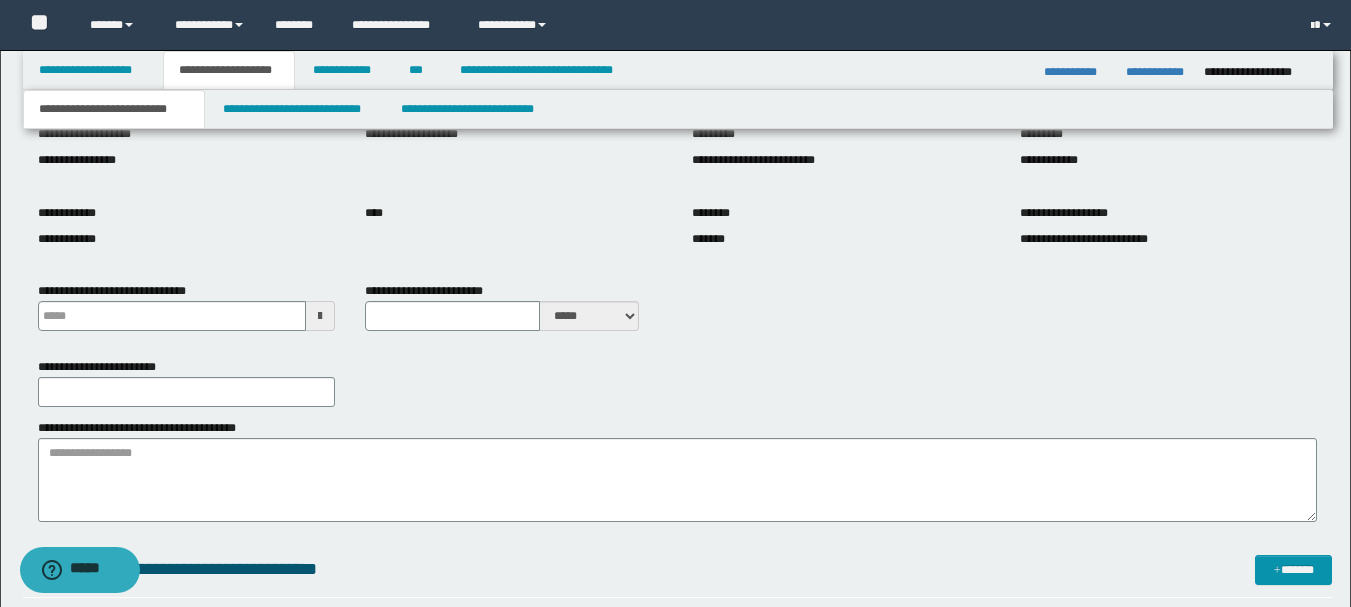 scroll, scrollTop: 330, scrollLeft: 0, axis: vertical 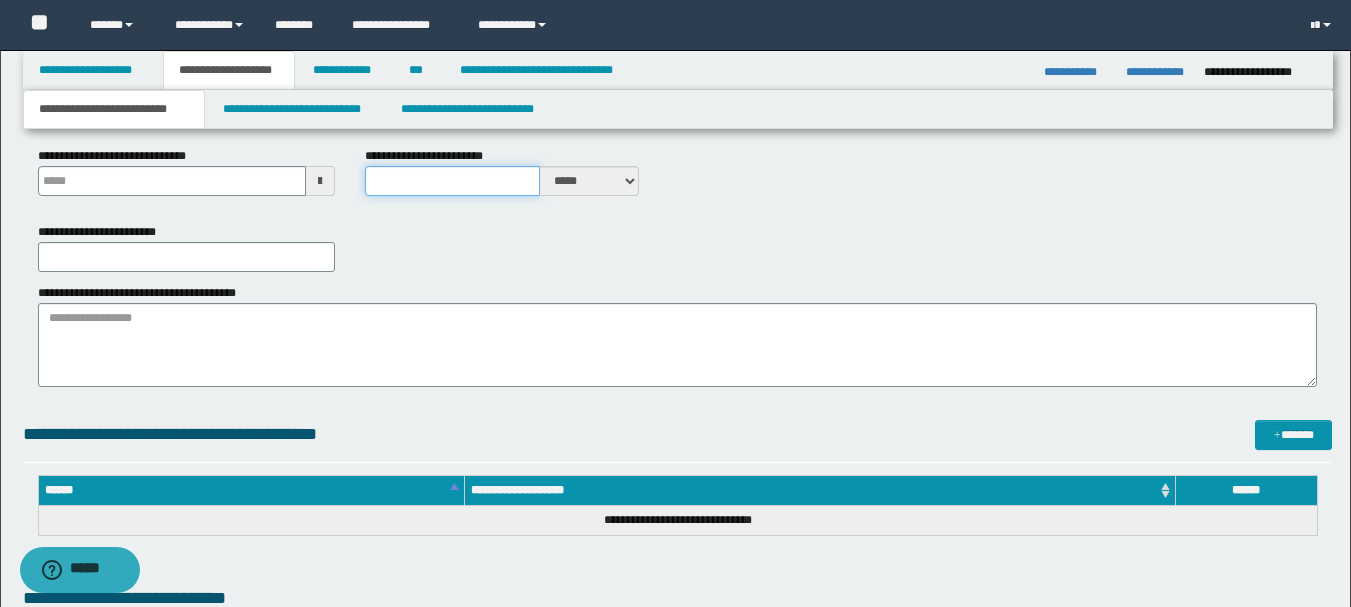 click on "**********" at bounding box center (452, 181) 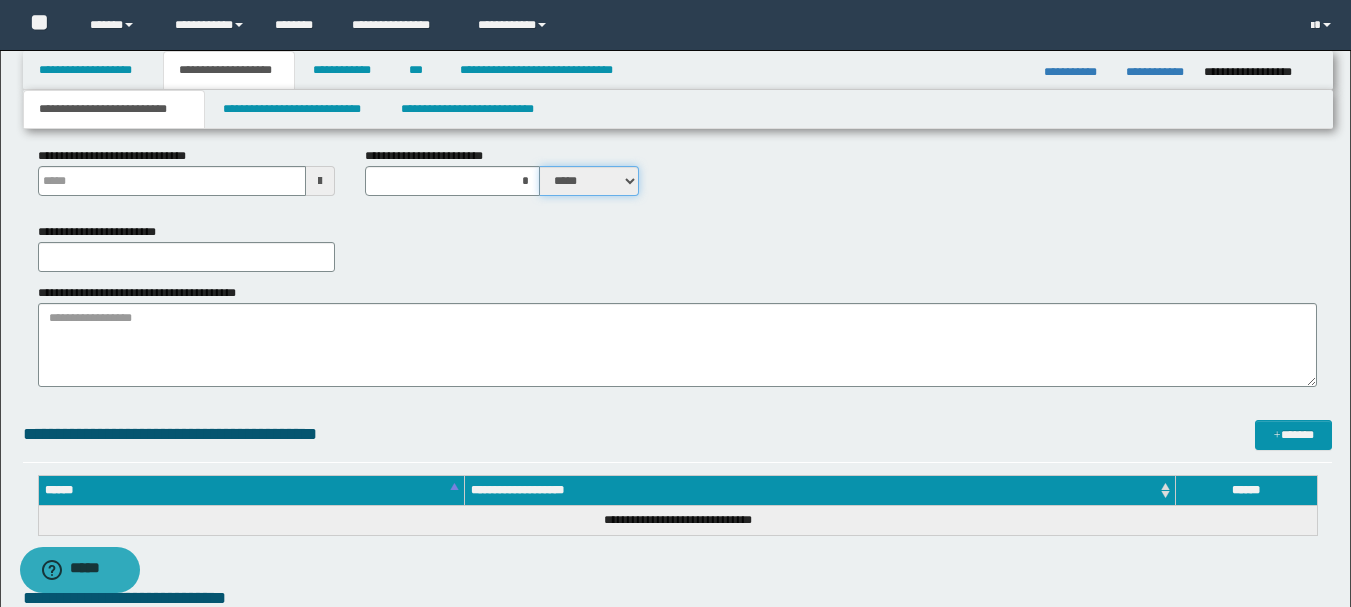 click on "*****
****" at bounding box center [589, 181] 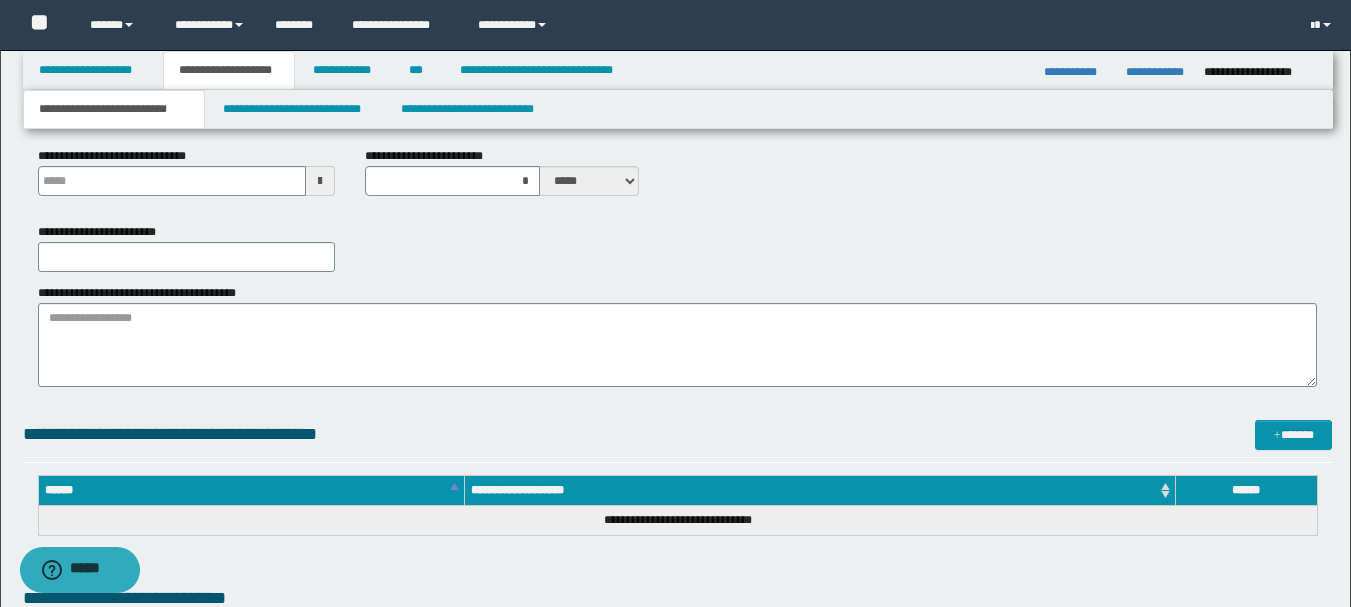 click at bounding box center [320, 181] 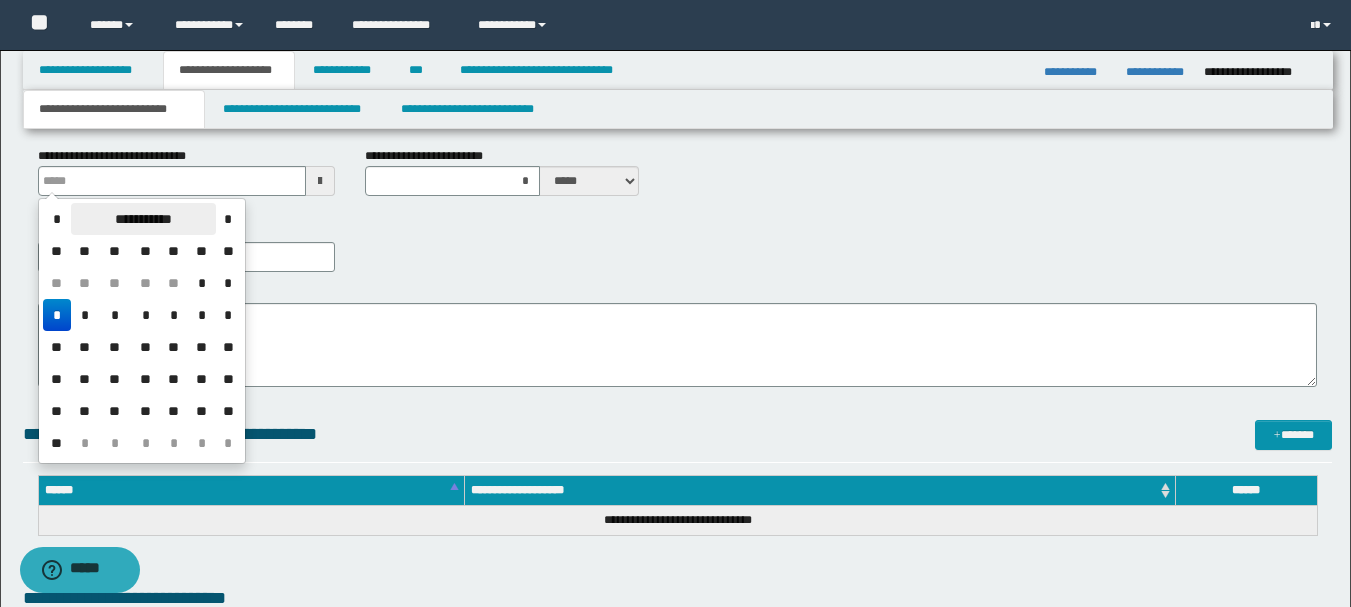 click on "**********" at bounding box center [143, 219] 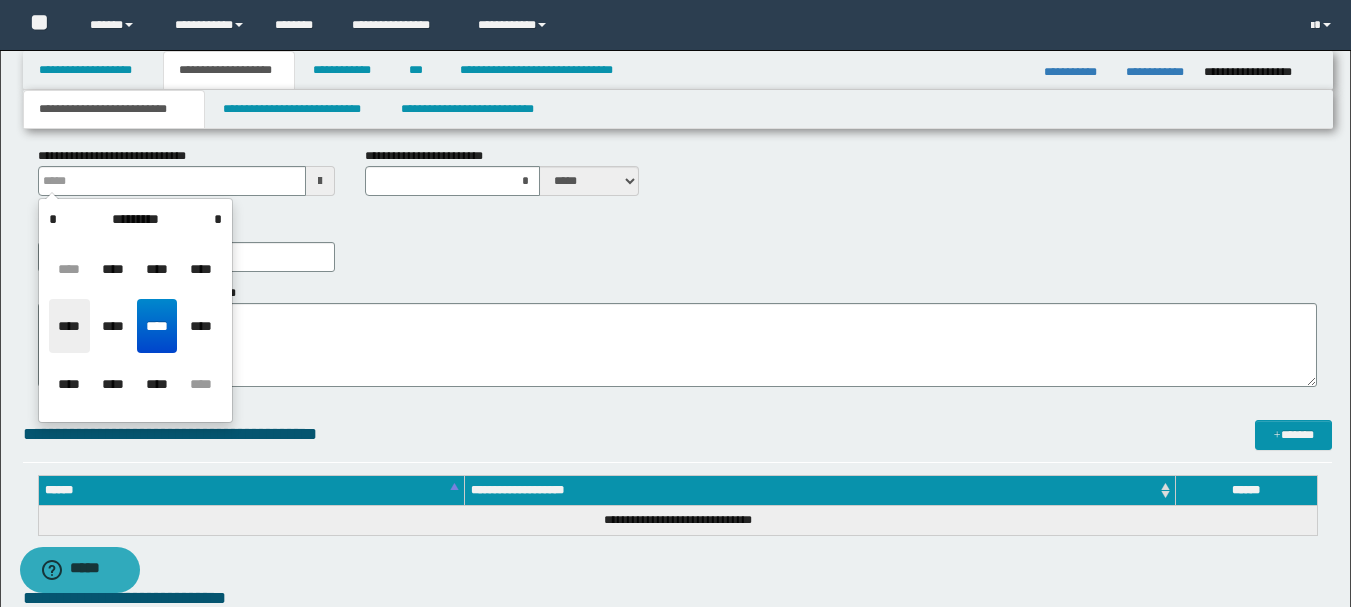 click on "****" at bounding box center [69, 326] 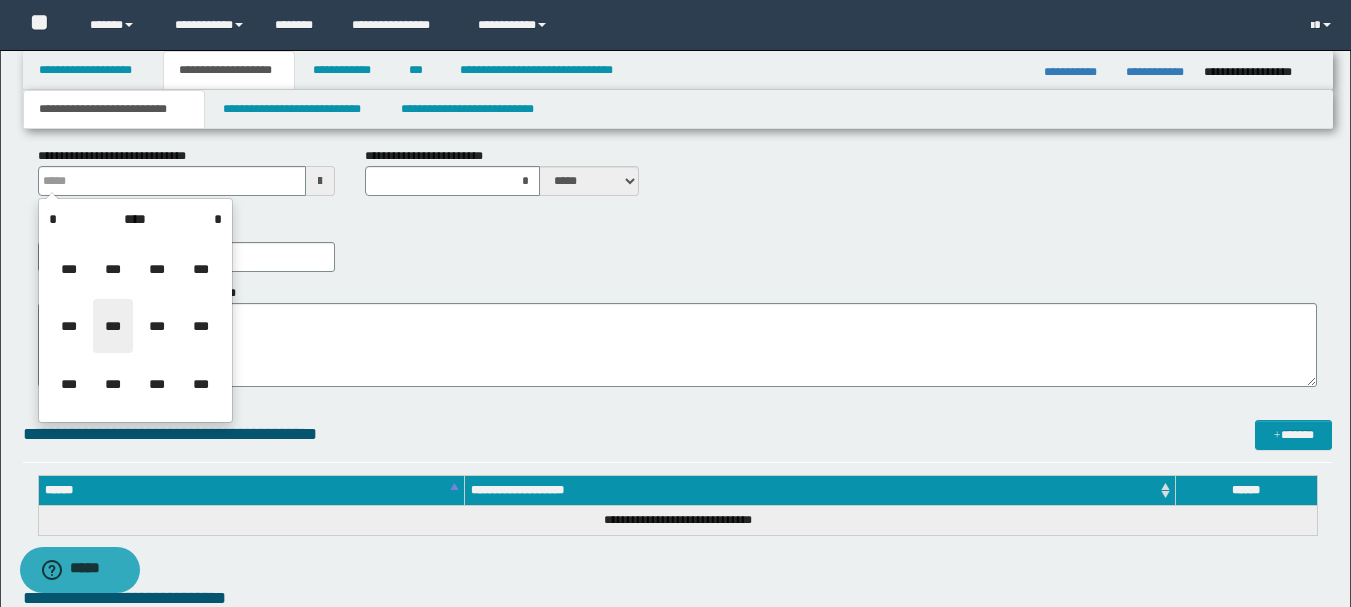 click on "***" at bounding box center [113, 326] 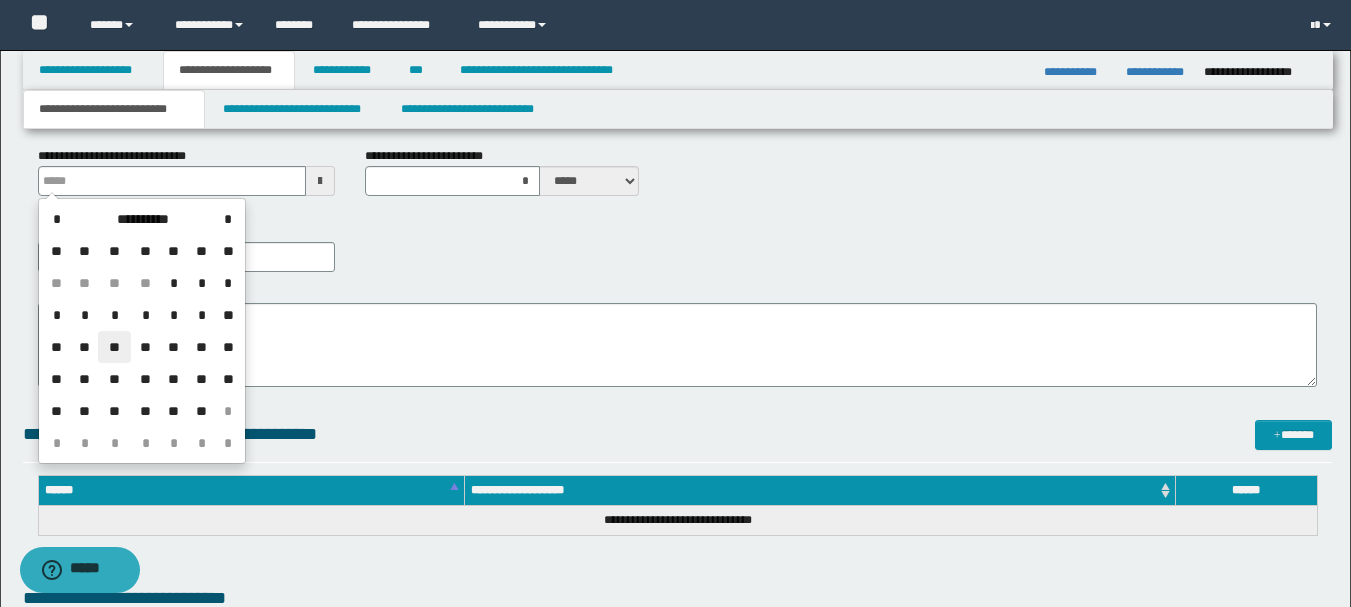 click on "**" at bounding box center [114, 347] 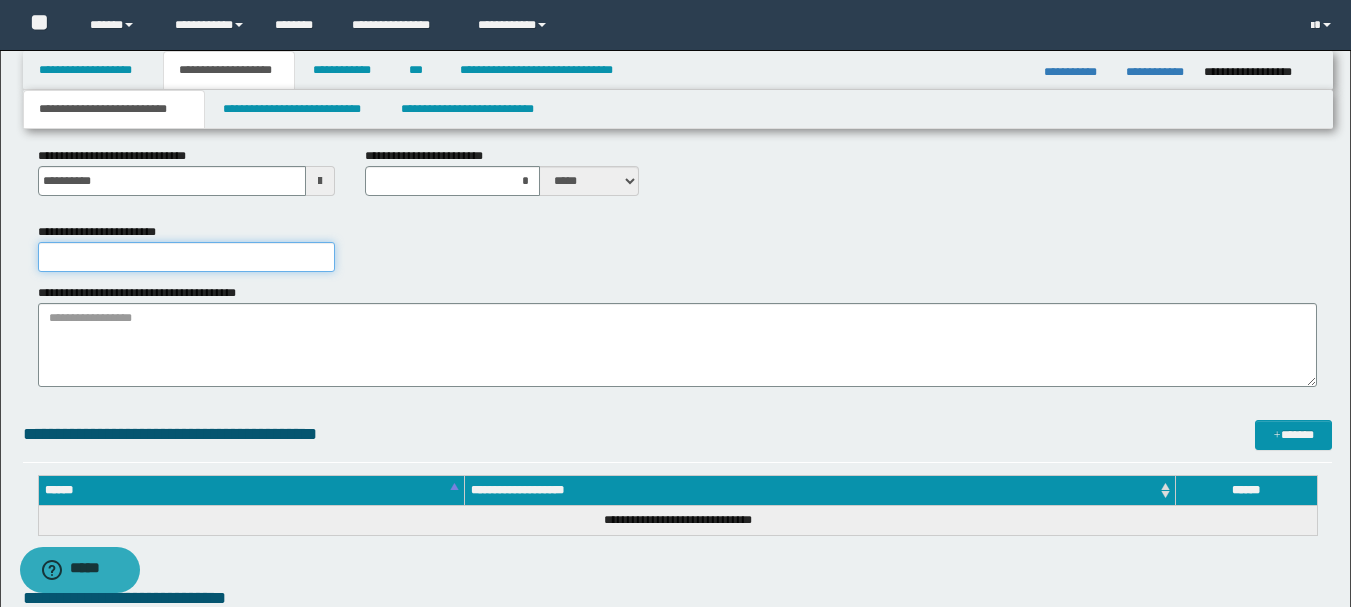 click on "**********" at bounding box center [186, 257] 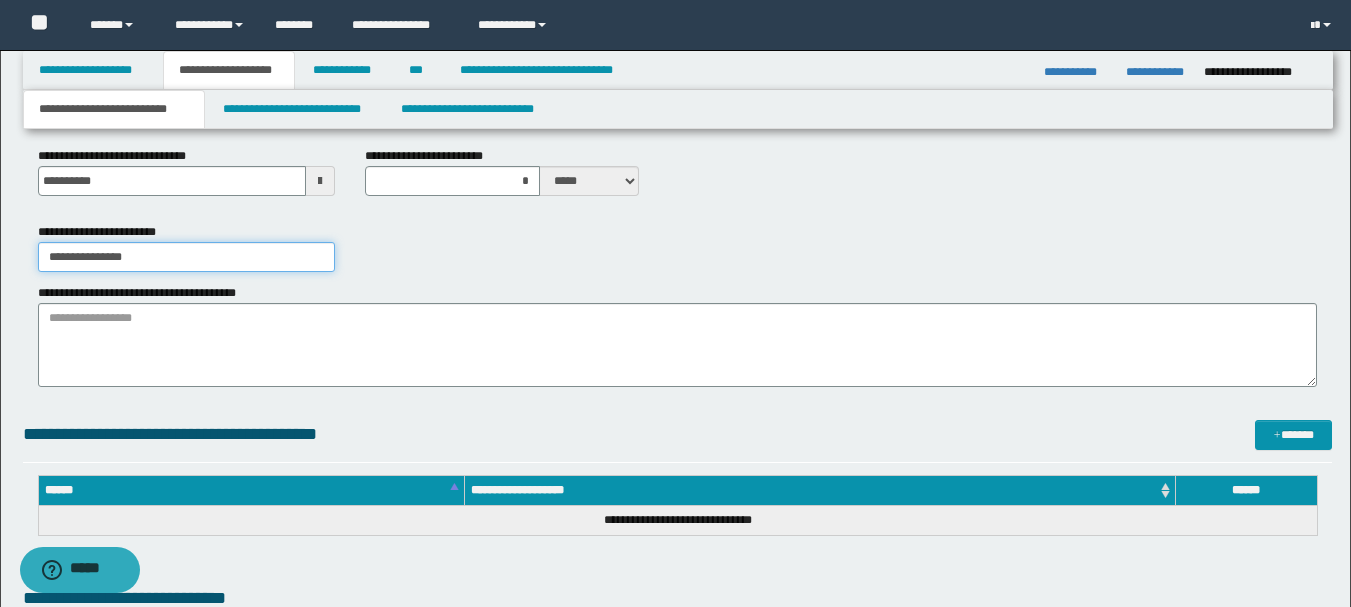 type on "**********" 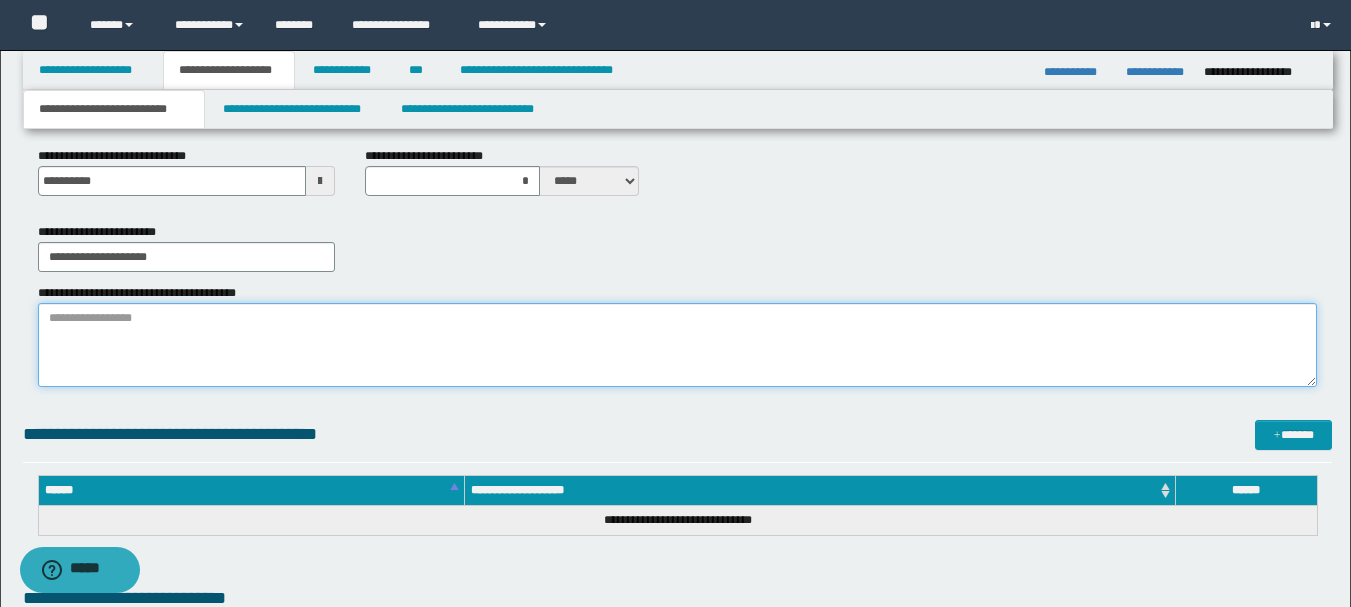 click on "**********" at bounding box center (677, 345) 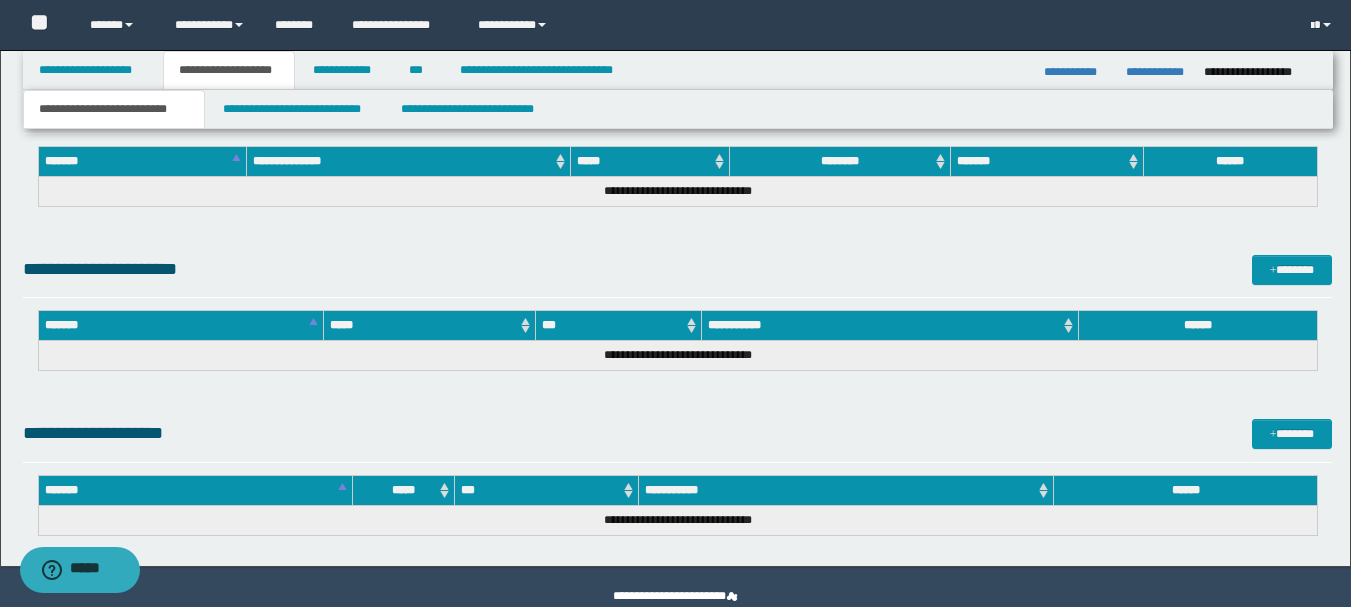 scroll, scrollTop: 1409, scrollLeft: 0, axis: vertical 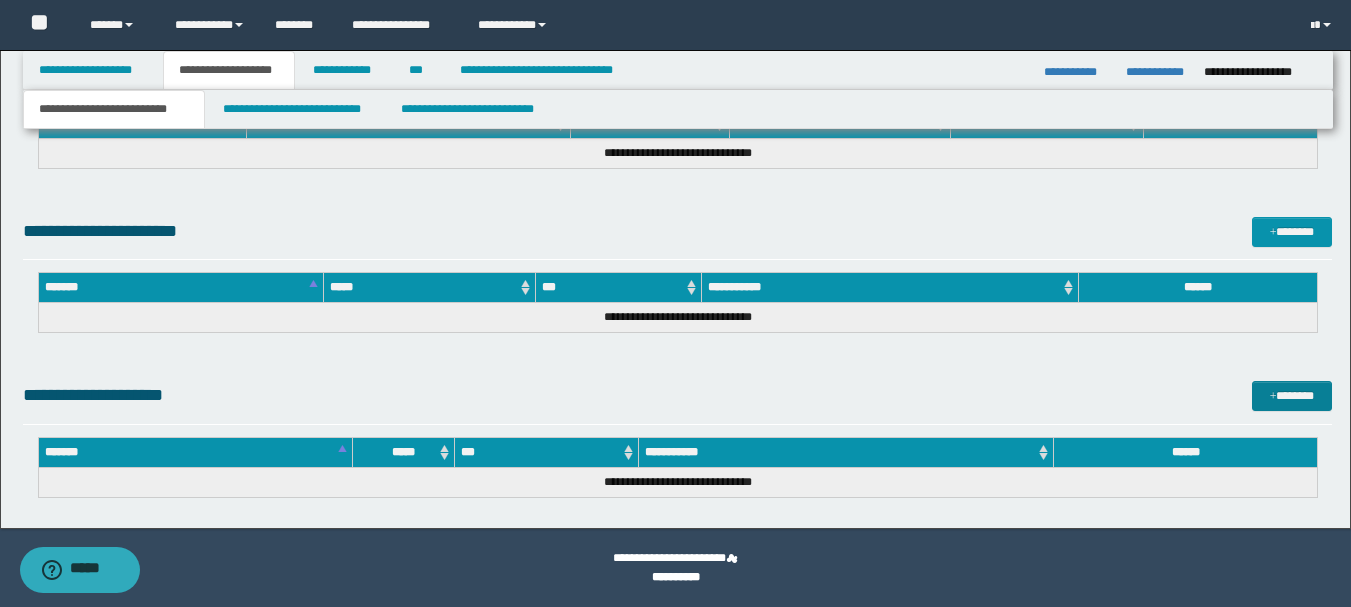 type on "**********" 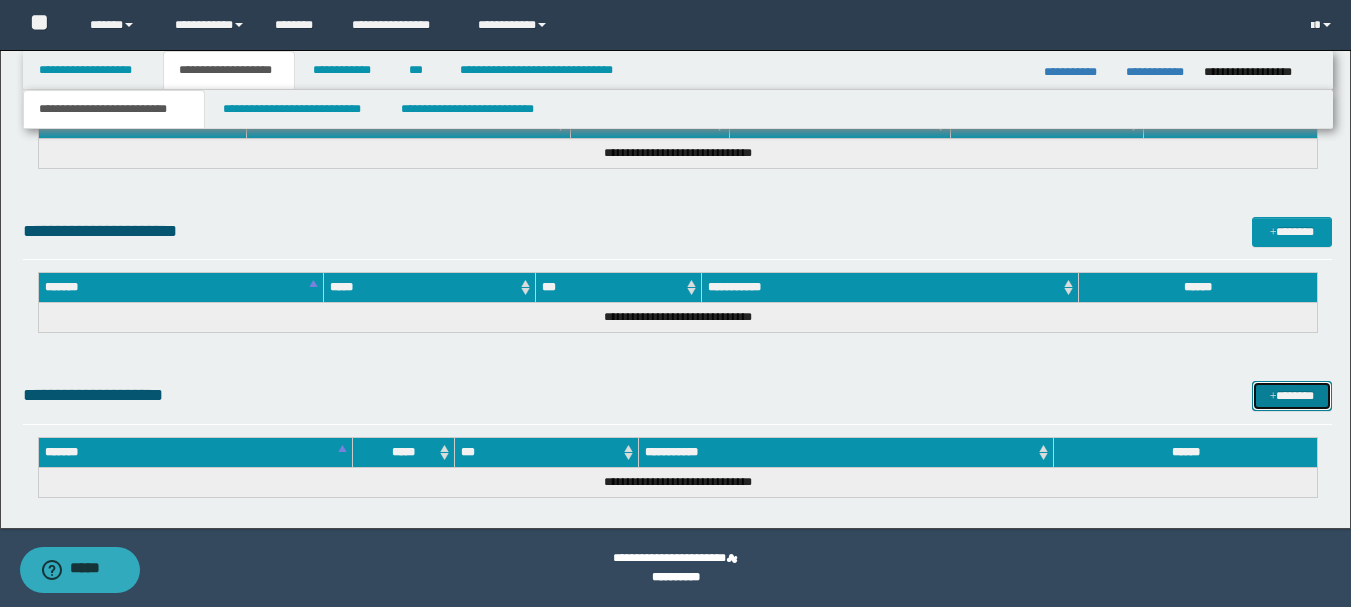 click on "*******" at bounding box center [1292, 396] 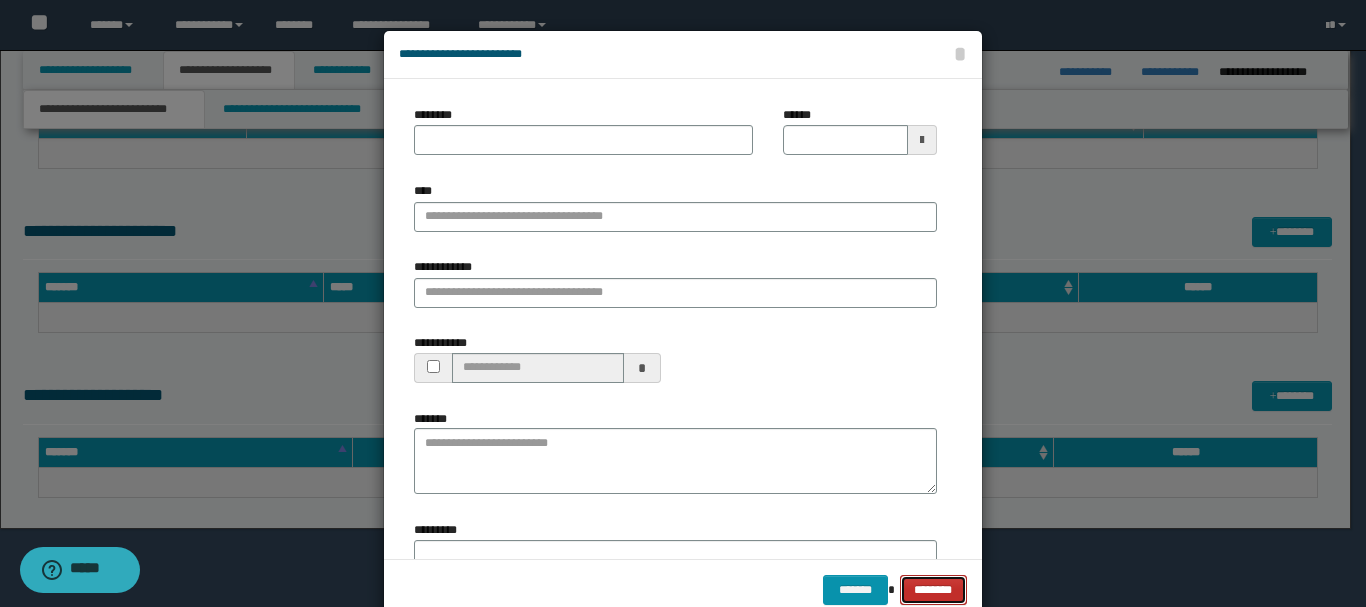 click on "********" at bounding box center (933, 590) 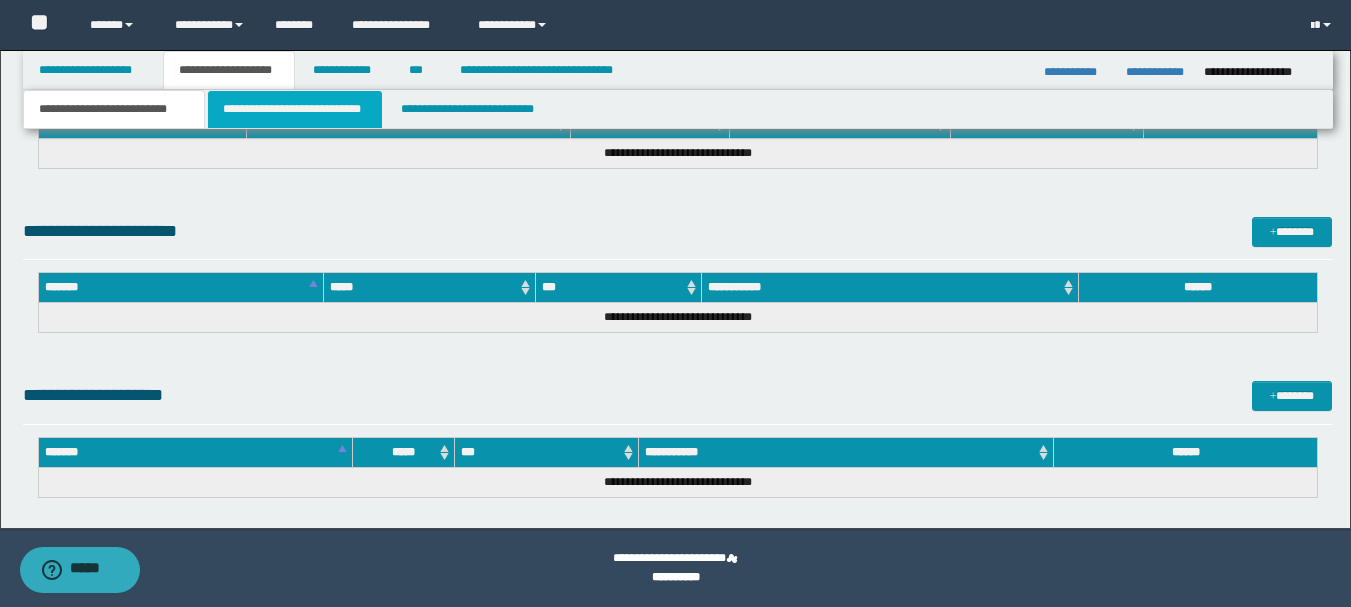 click on "**********" at bounding box center [295, 109] 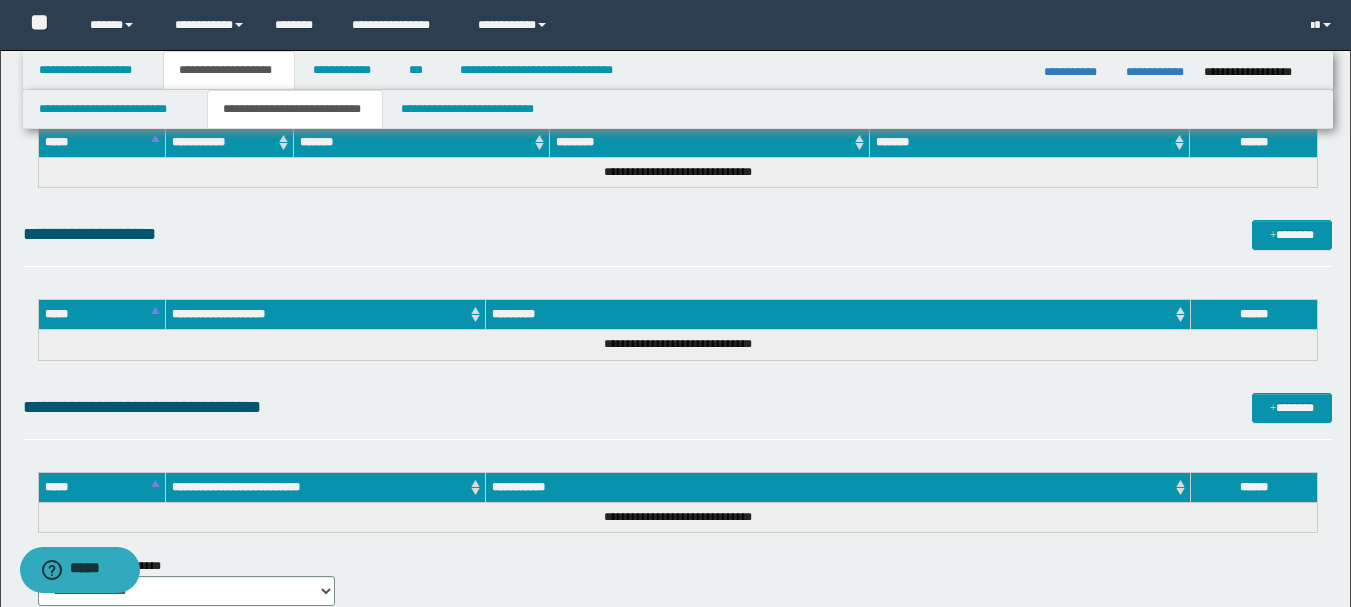 scroll, scrollTop: 330, scrollLeft: 0, axis: vertical 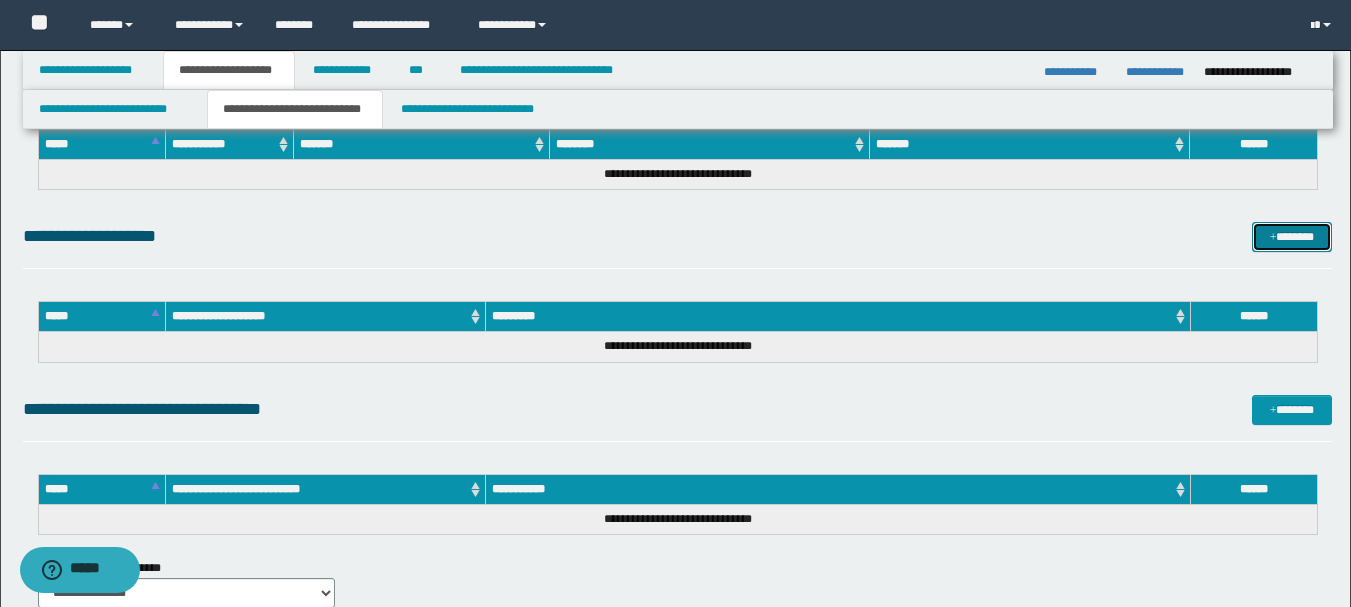 click on "*******" at bounding box center [1292, 237] 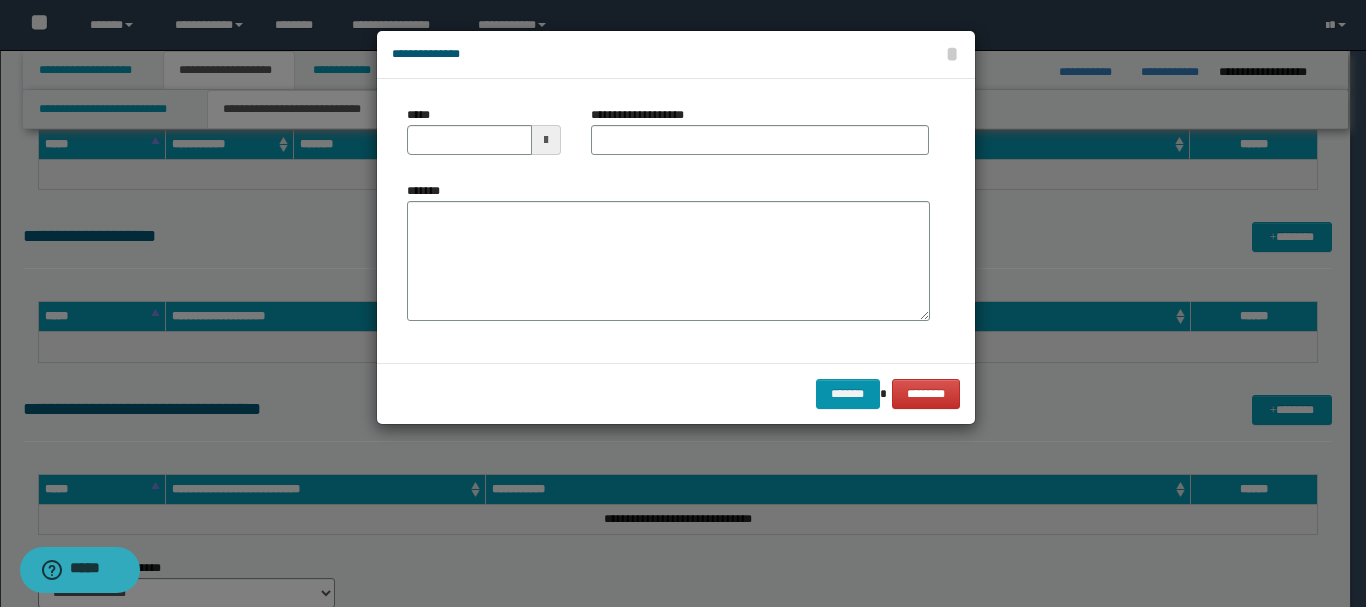click at bounding box center (546, 140) 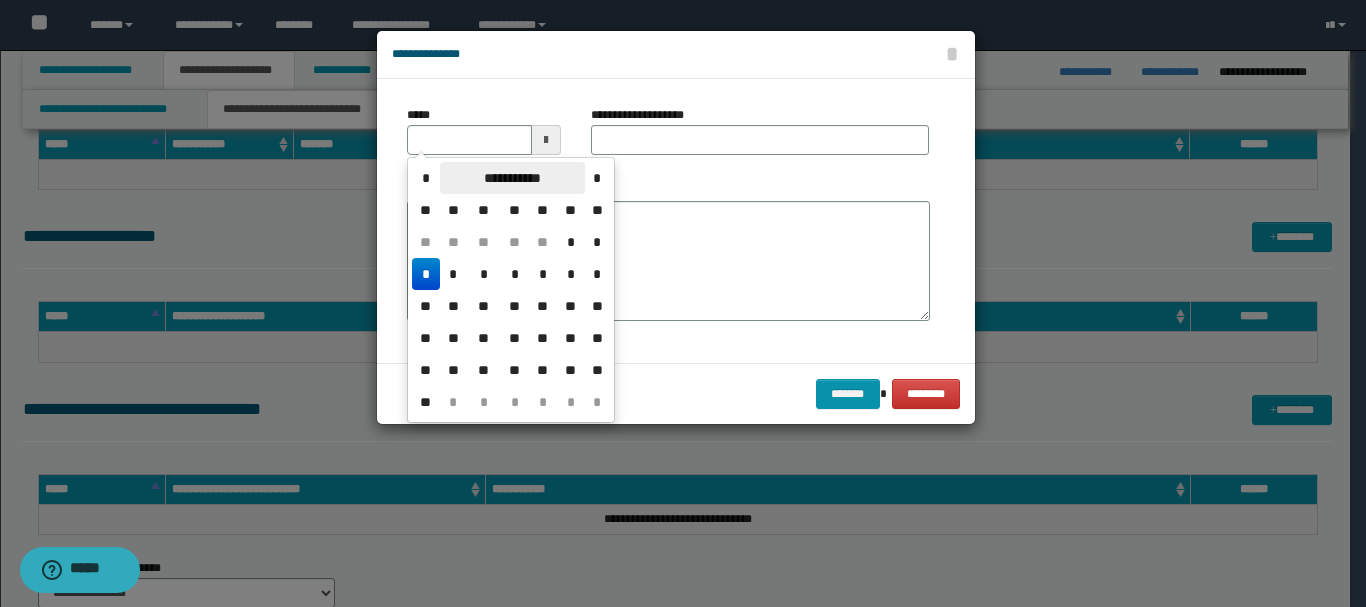 click on "**********" at bounding box center [512, 178] 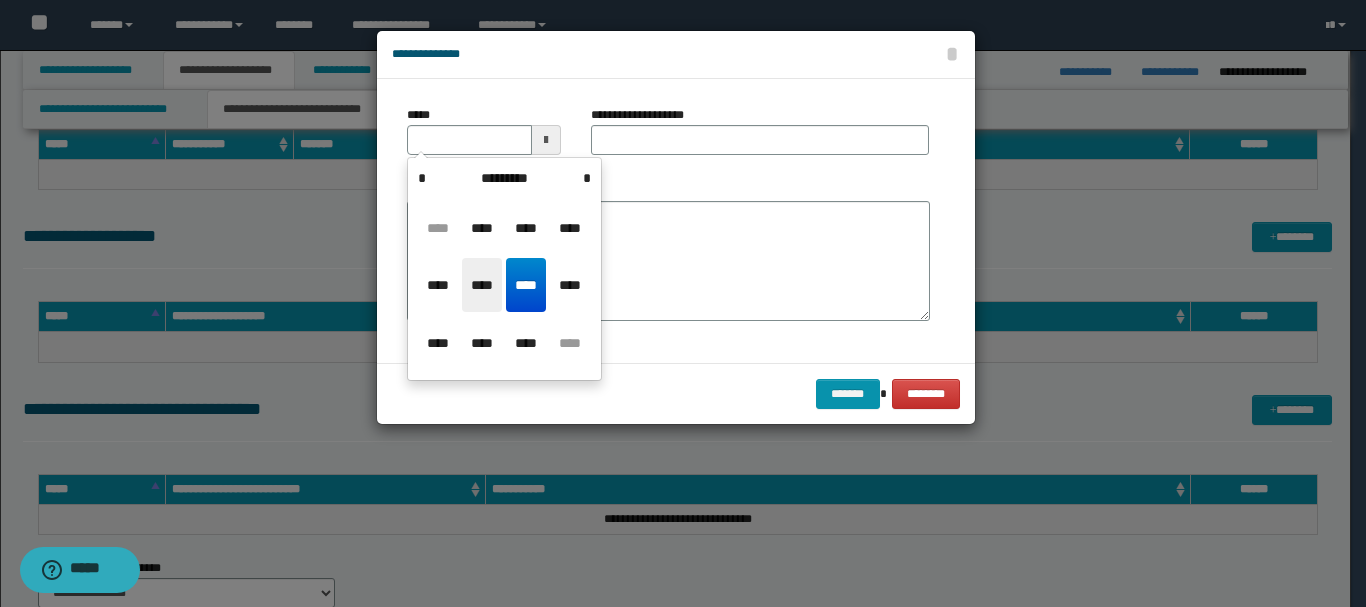 click on "****" at bounding box center (482, 285) 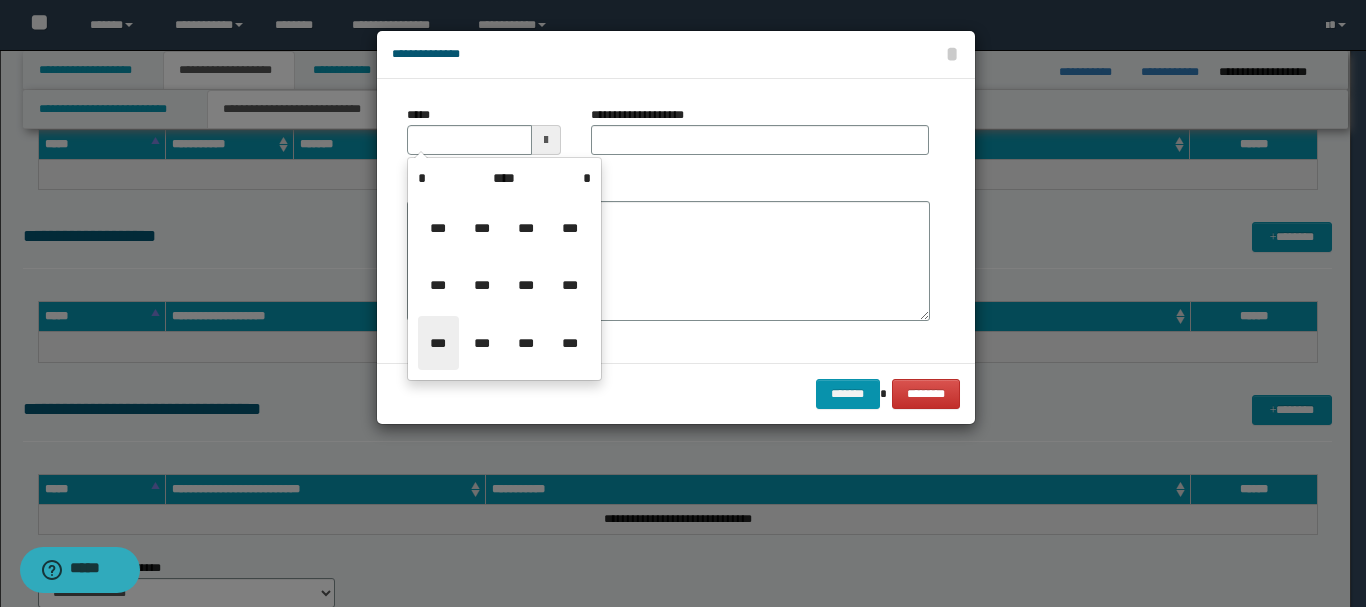click on "***" at bounding box center (438, 343) 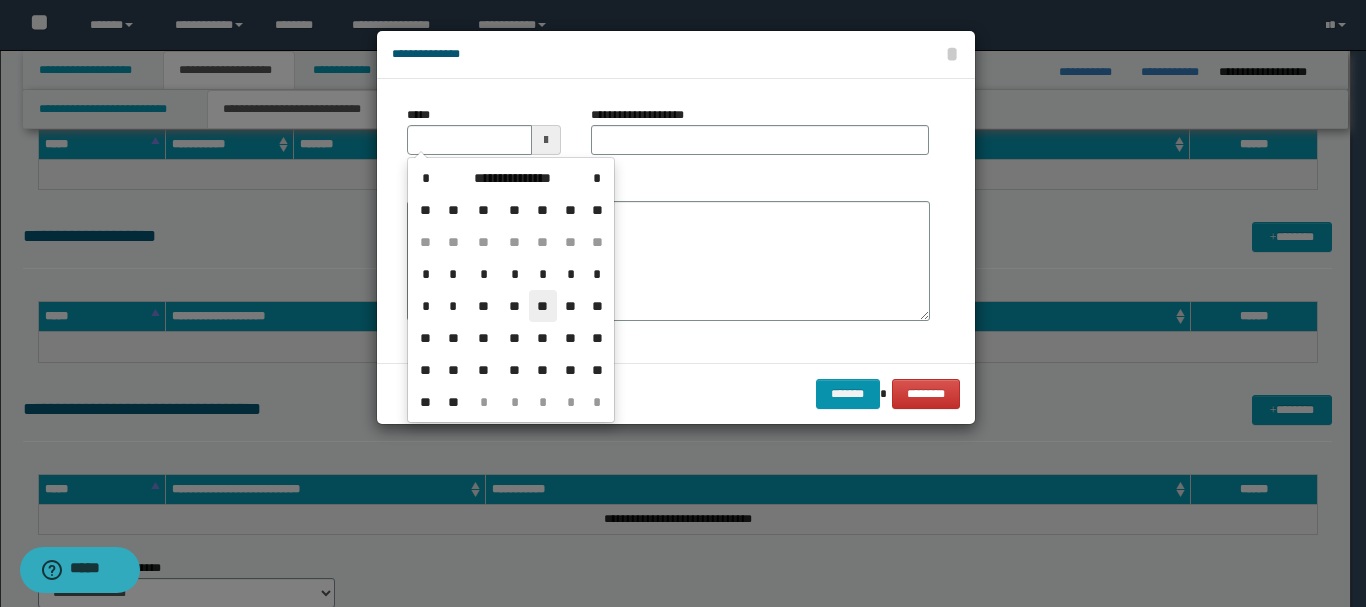 click on "**" at bounding box center (543, 306) 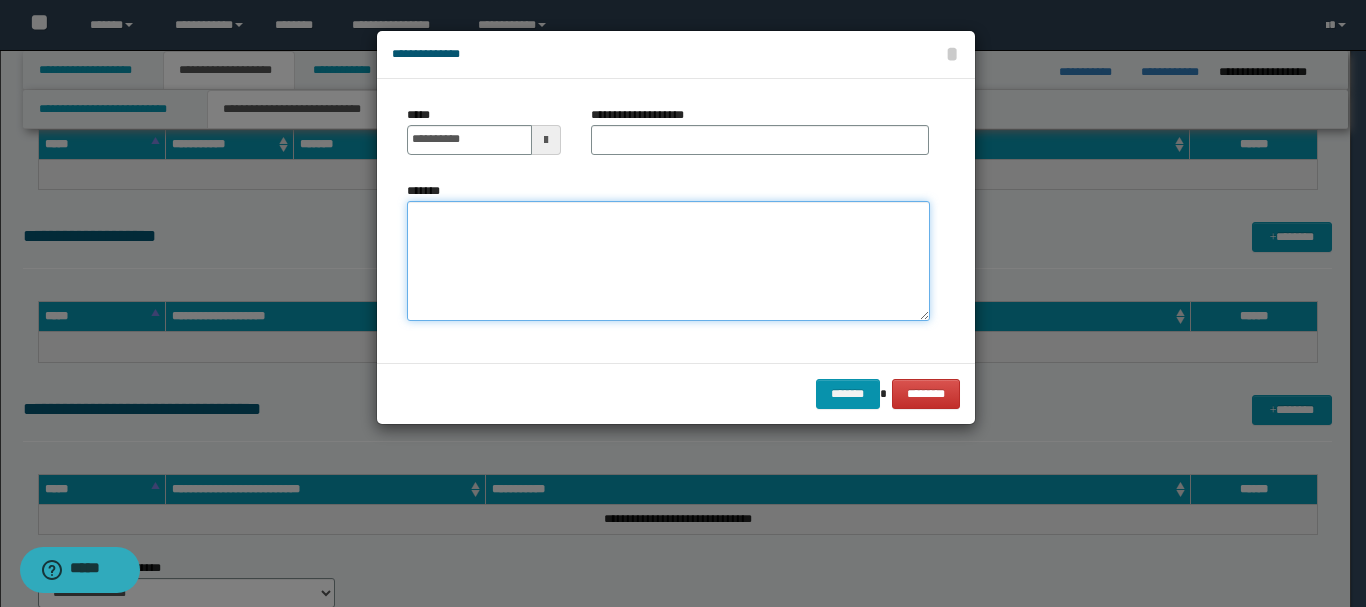 click on "*******" at bounding box center [668, 261] 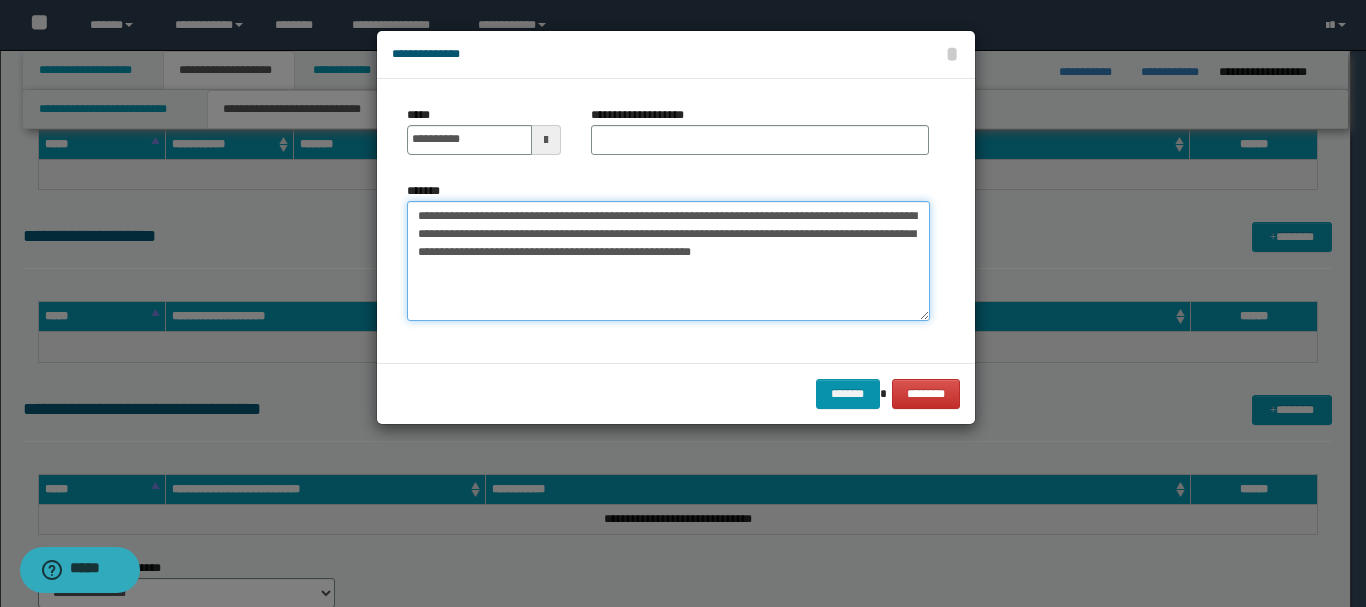 type on "**********" 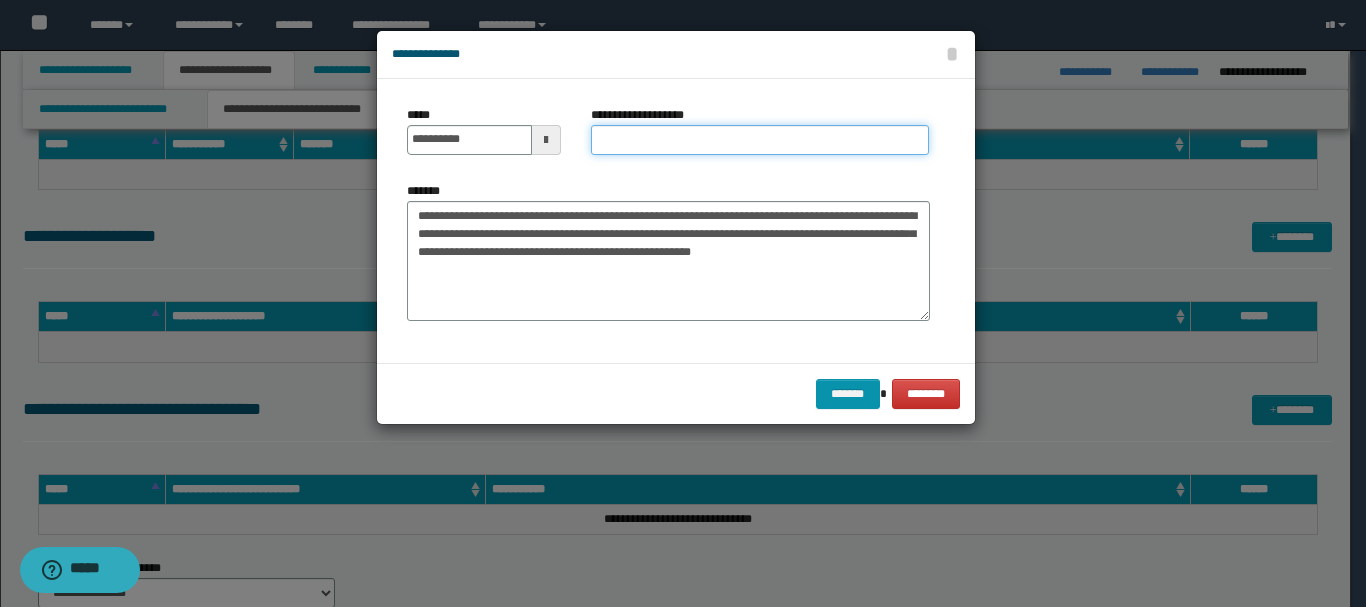 click on "**********" at bounding box center (760, 140) 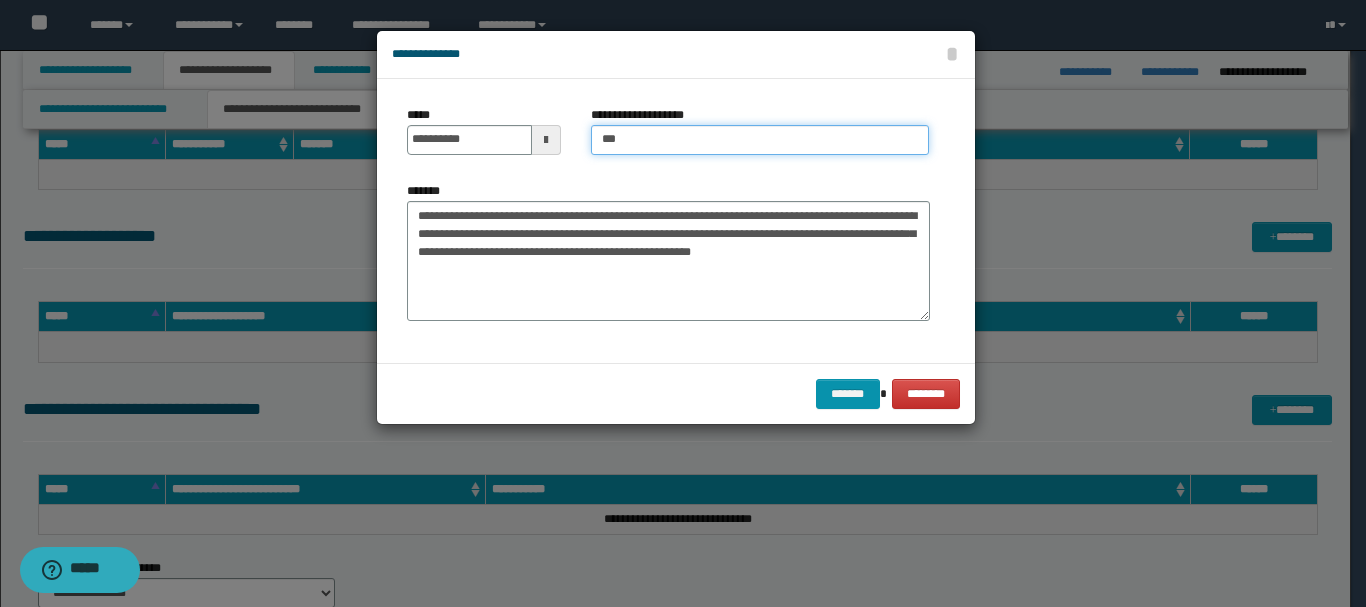 type on "*****" 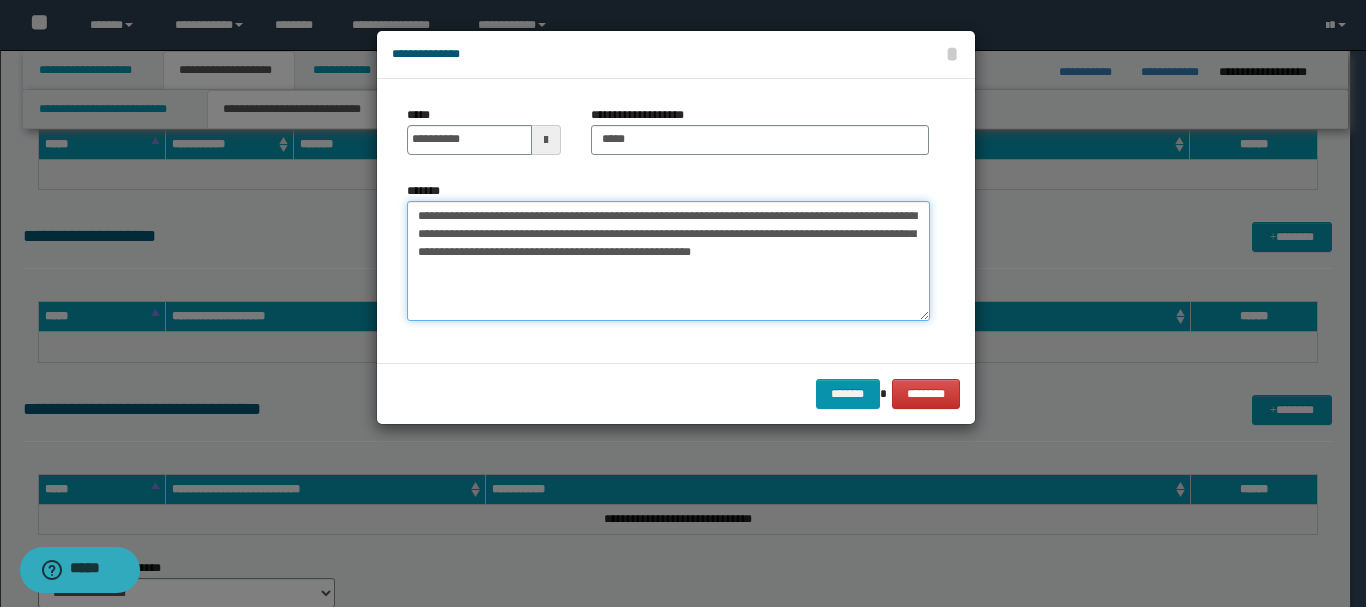 click on "**********" at bounding box center [668, 261] 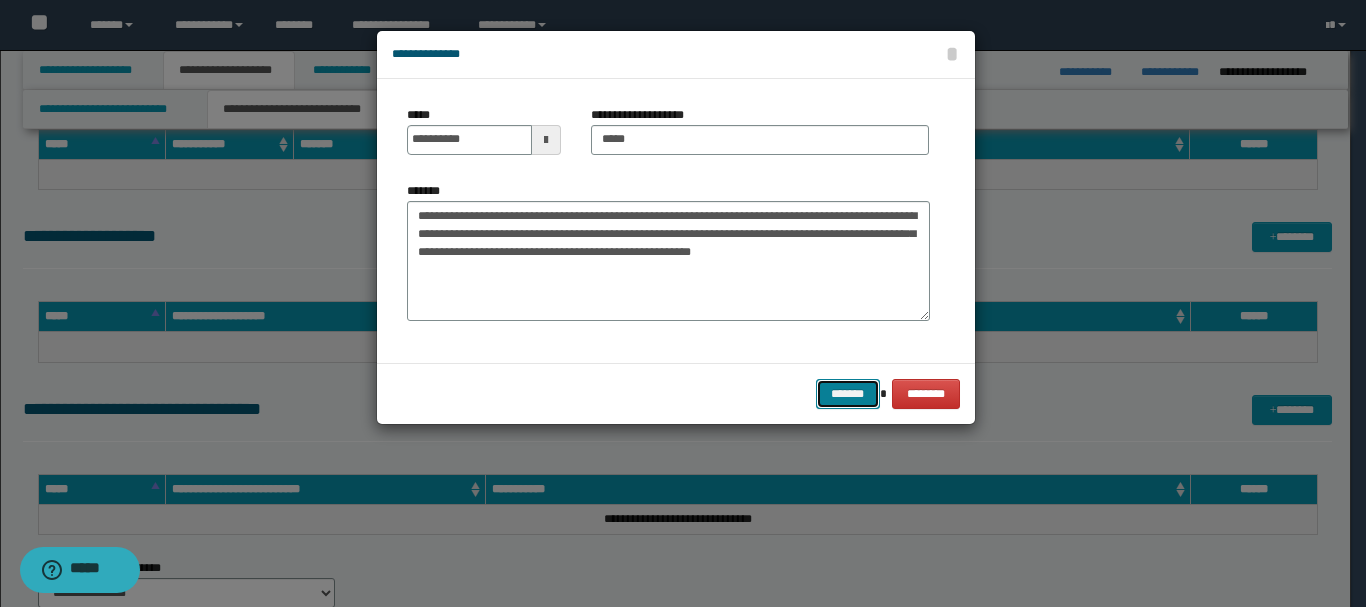 click on "*******" at bounding box center (848, 394) 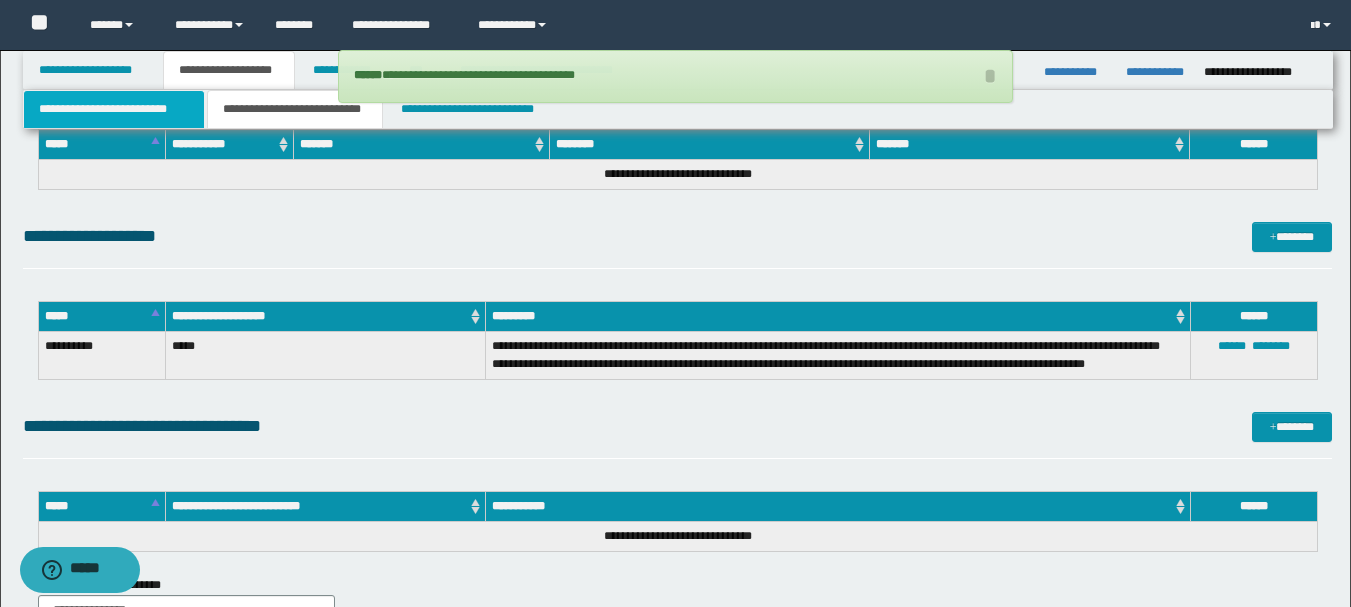 click on "**********" at bounding box center [114, 109] 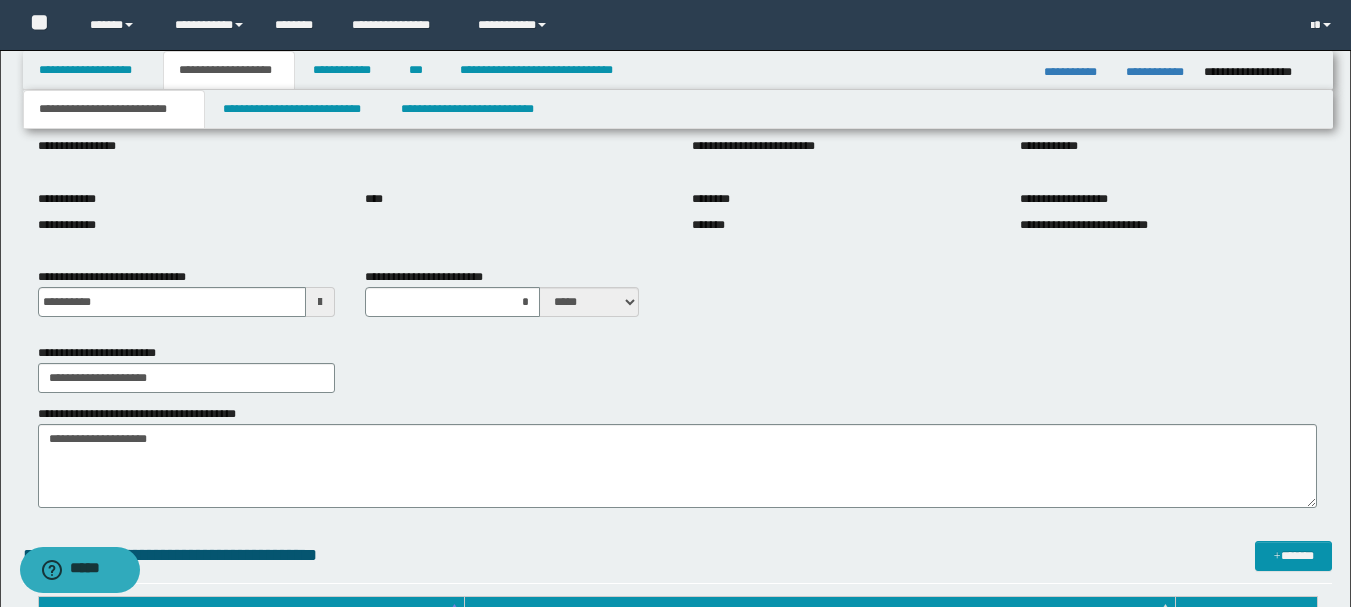 scroll, scrollTop: 209, scrollLeft: 0, axis: vertical 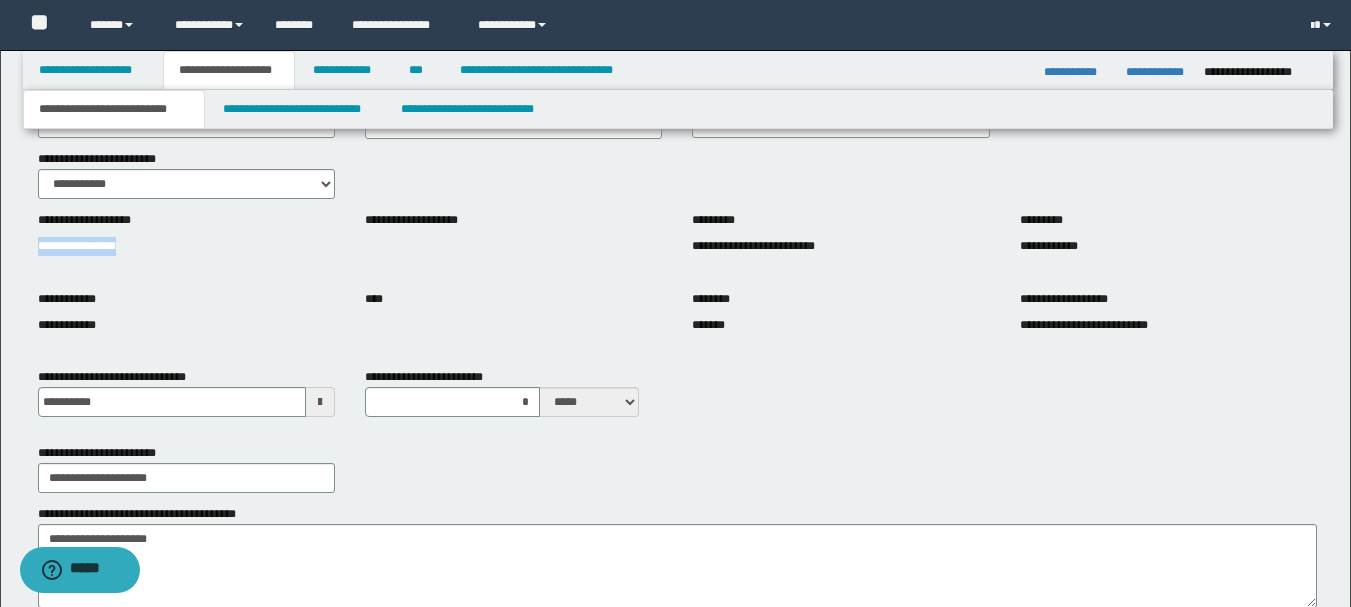 drag, startPoint x: 159, startPoint y: 250, endPoint x: 35, endPoint y: 246, distance: 124.0645 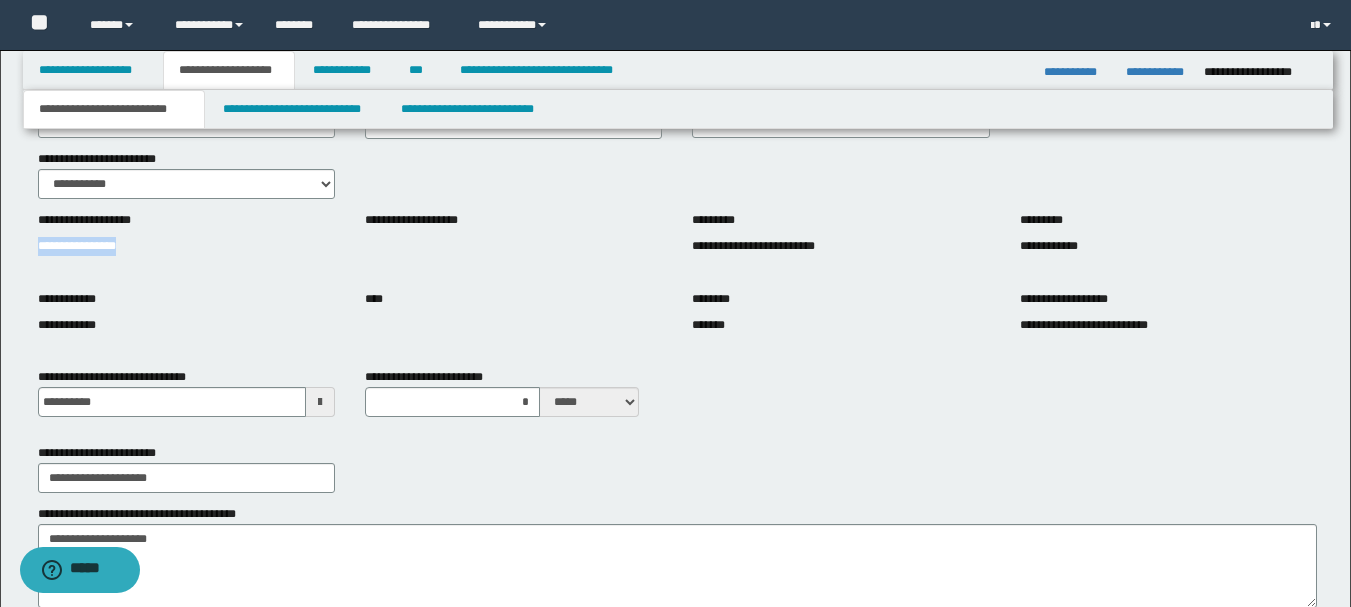click on "**********" at bounding box center [675, 785] 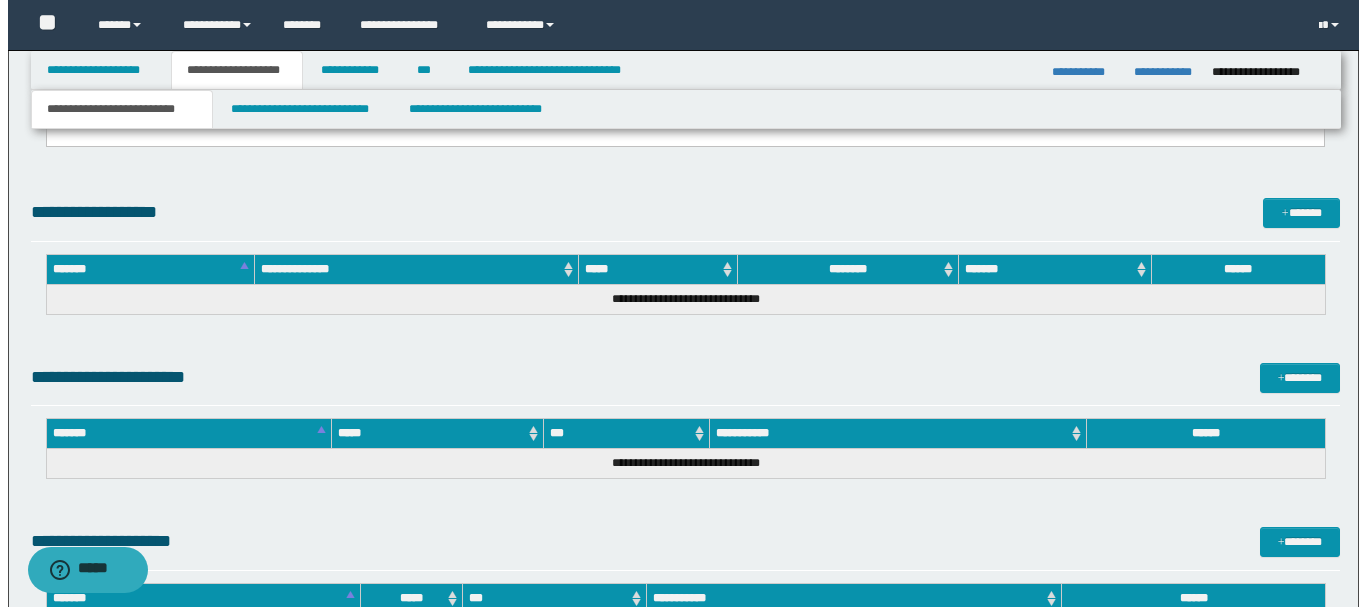 scroll, scrollTop: 1409, scrollLeft: 0, axis: vertical 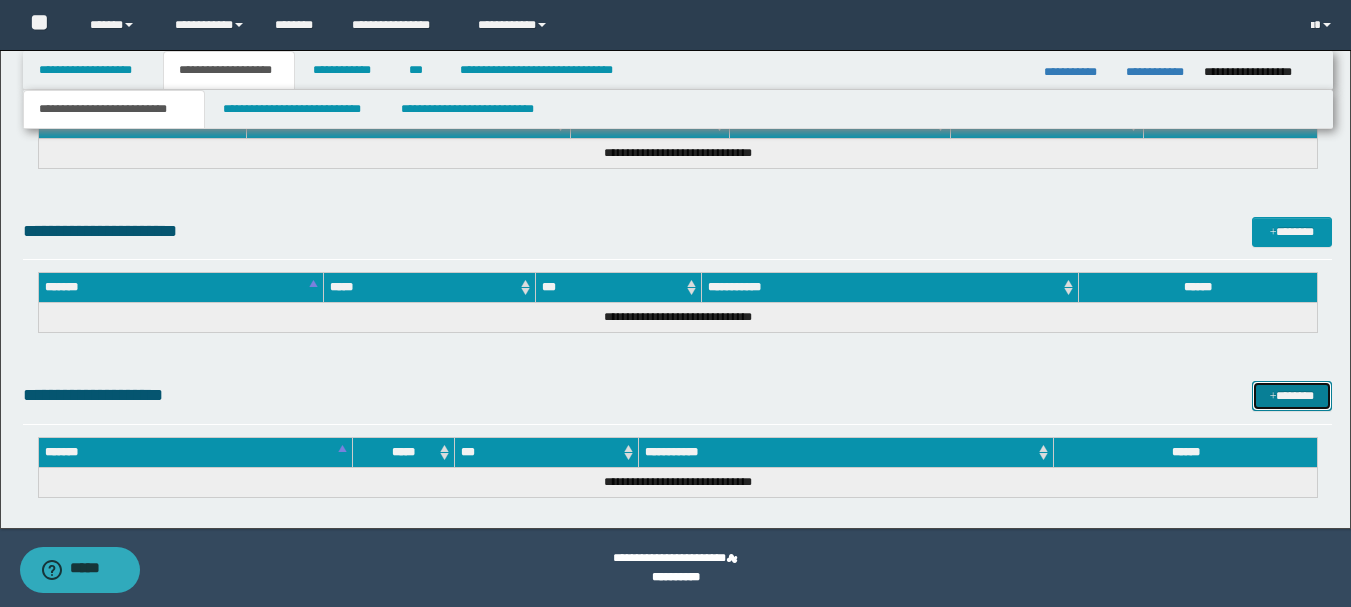 click on "*******" at bounding box center (1292, 396) 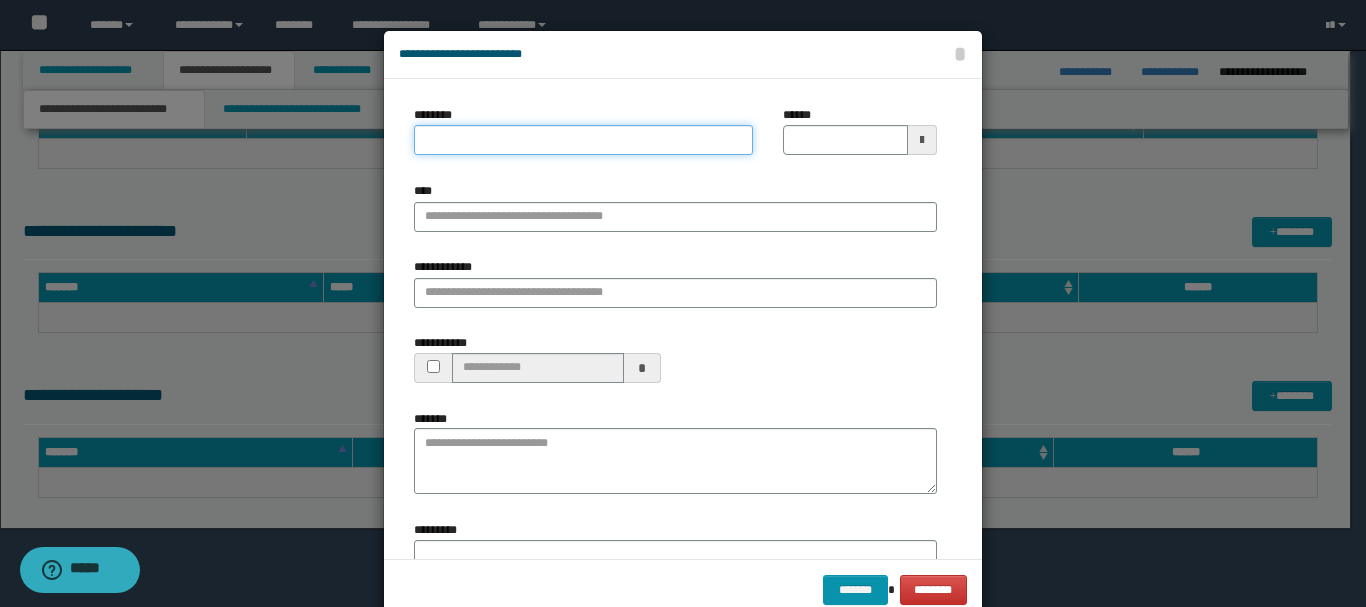 click on "********" at bounding box center [583, 140] 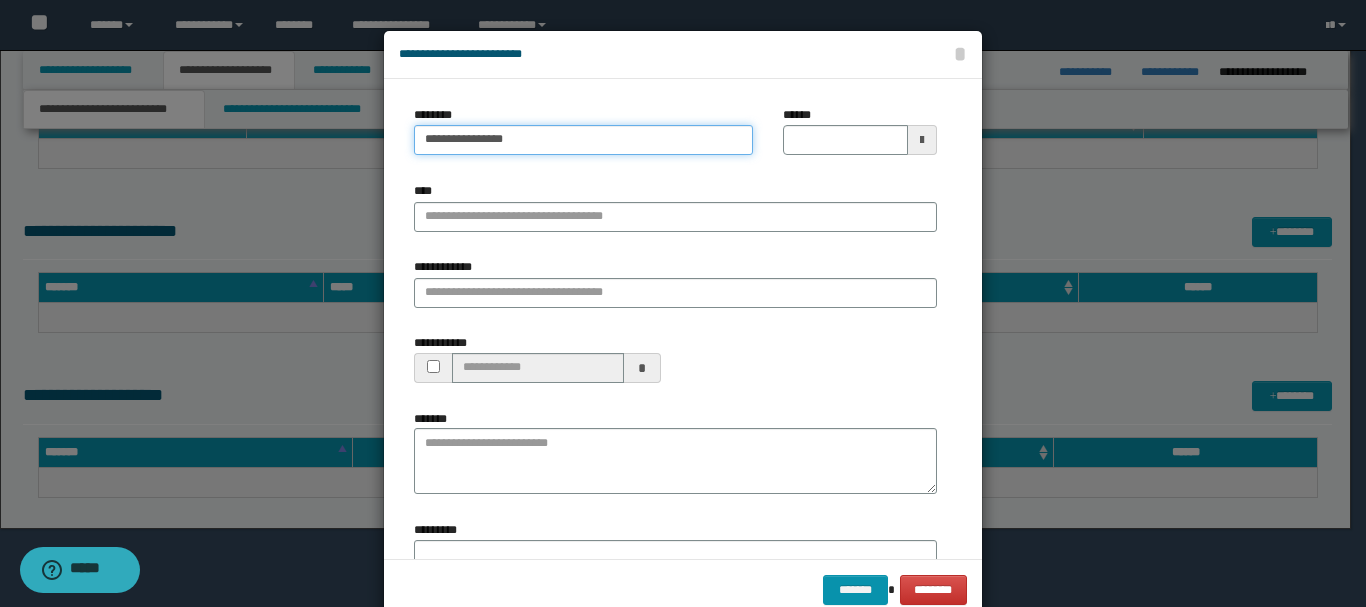 type on "**********" 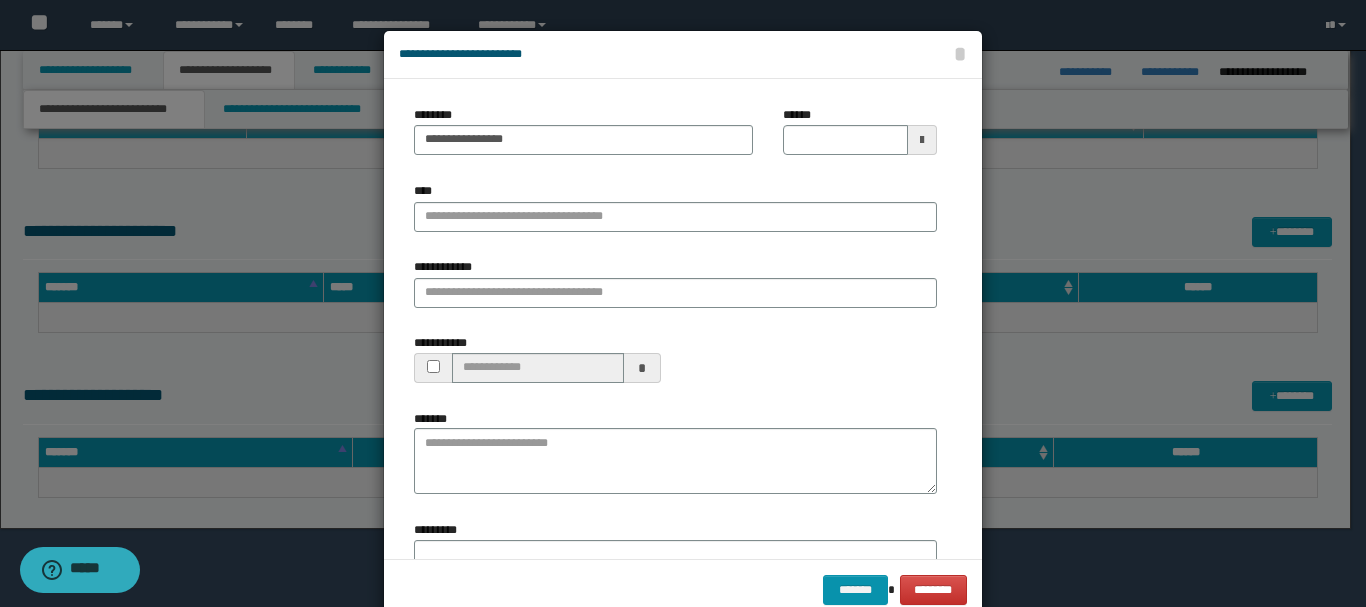 click at bounding box center (922, 140) 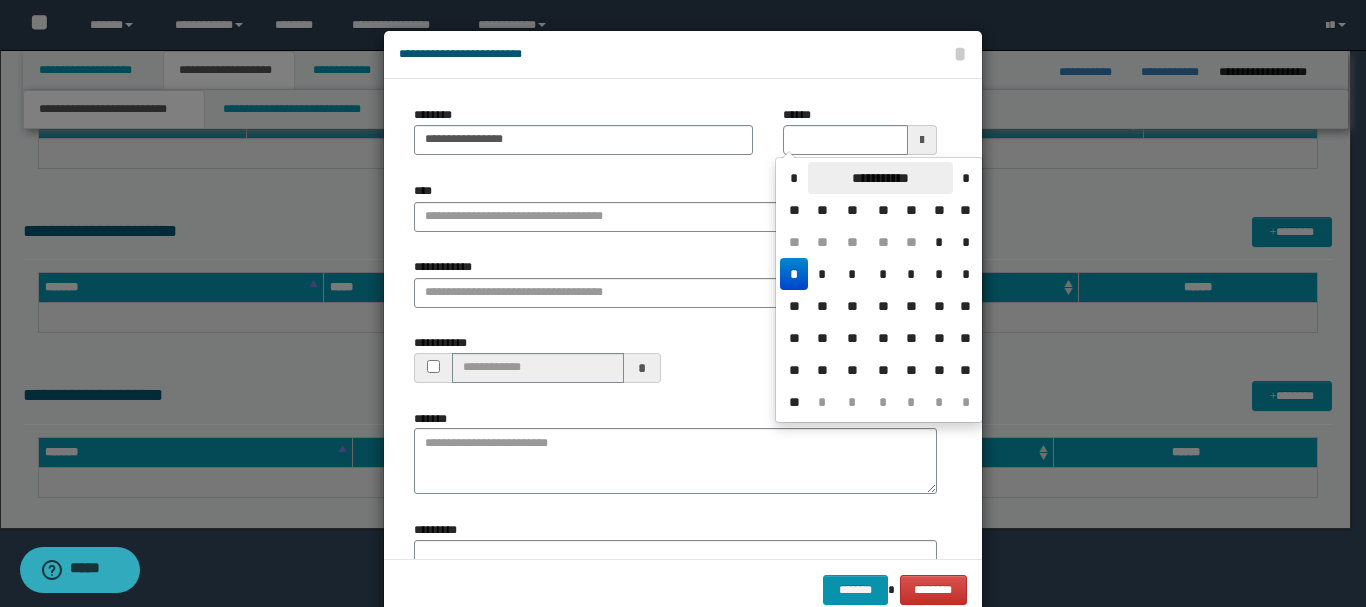click on "**********" at bounding box center (880, 178) 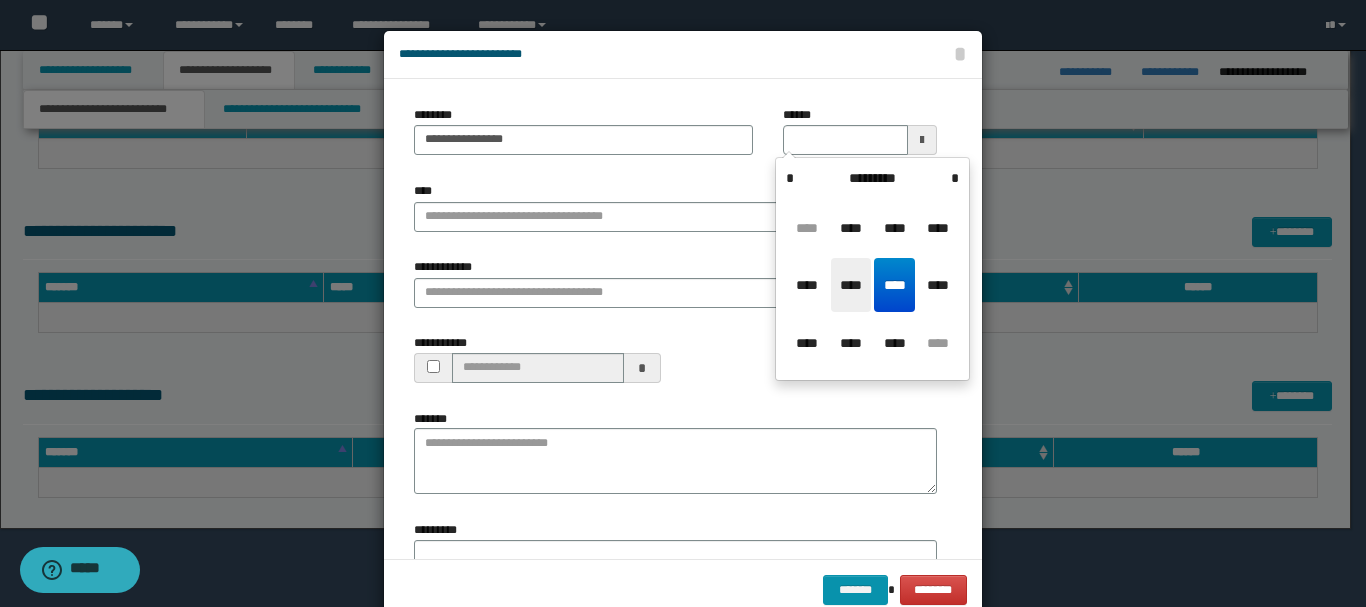 click on "****" at bounding box center (851, 285) 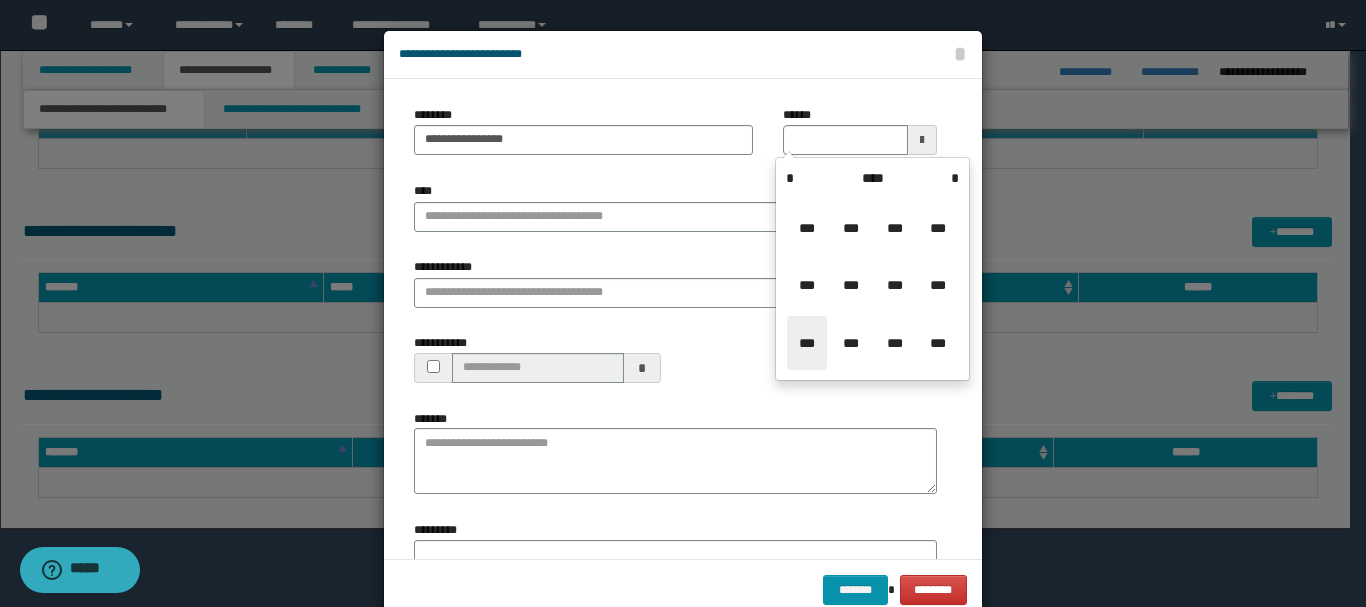 click on "***" at bounding box center (807, 343) 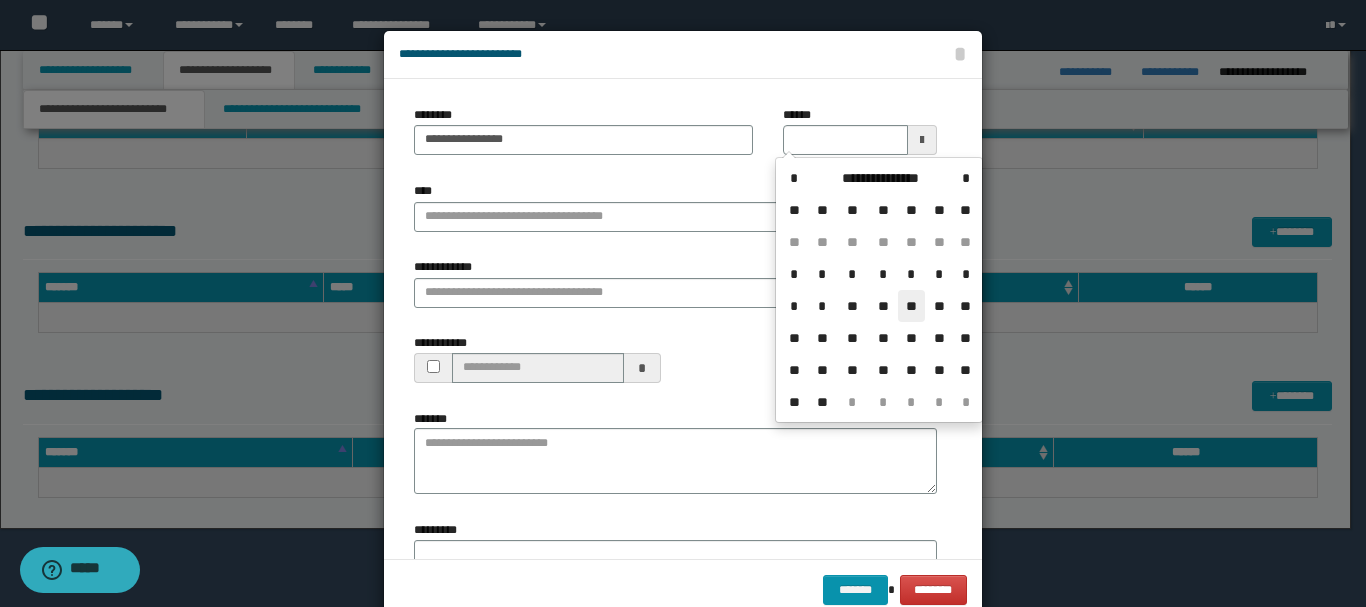 click on "**" at bounding box center (912, 306) 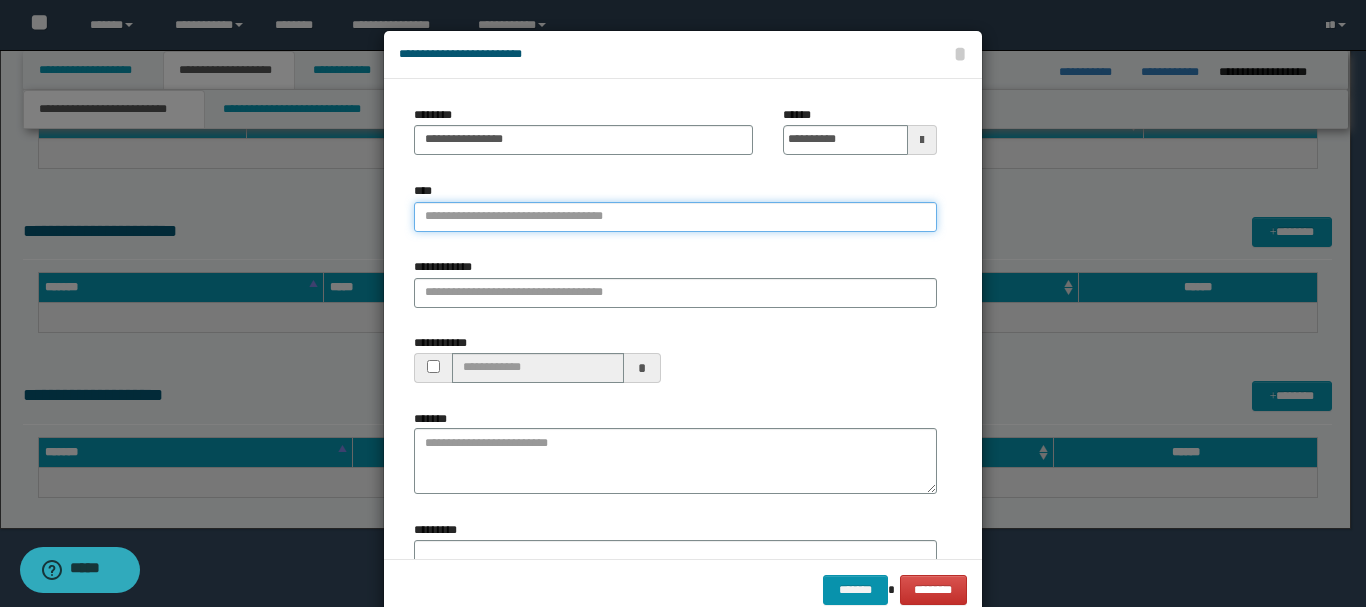 click on "****" at bounding box center (675, 217) 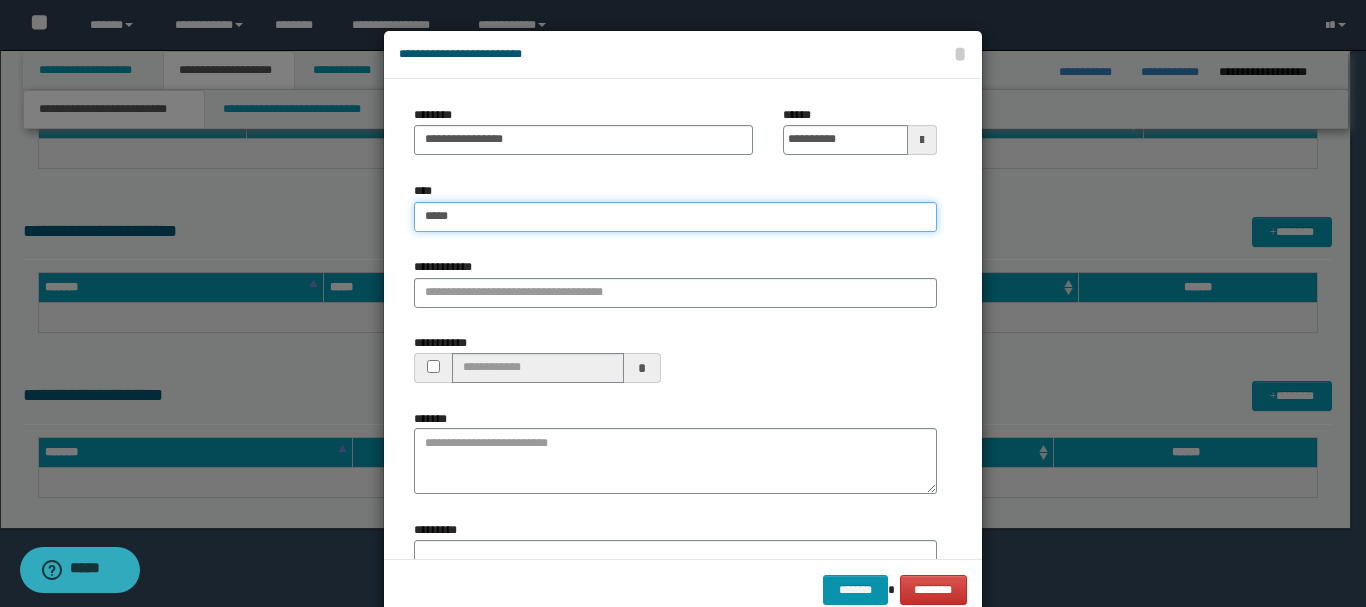 type on "******" 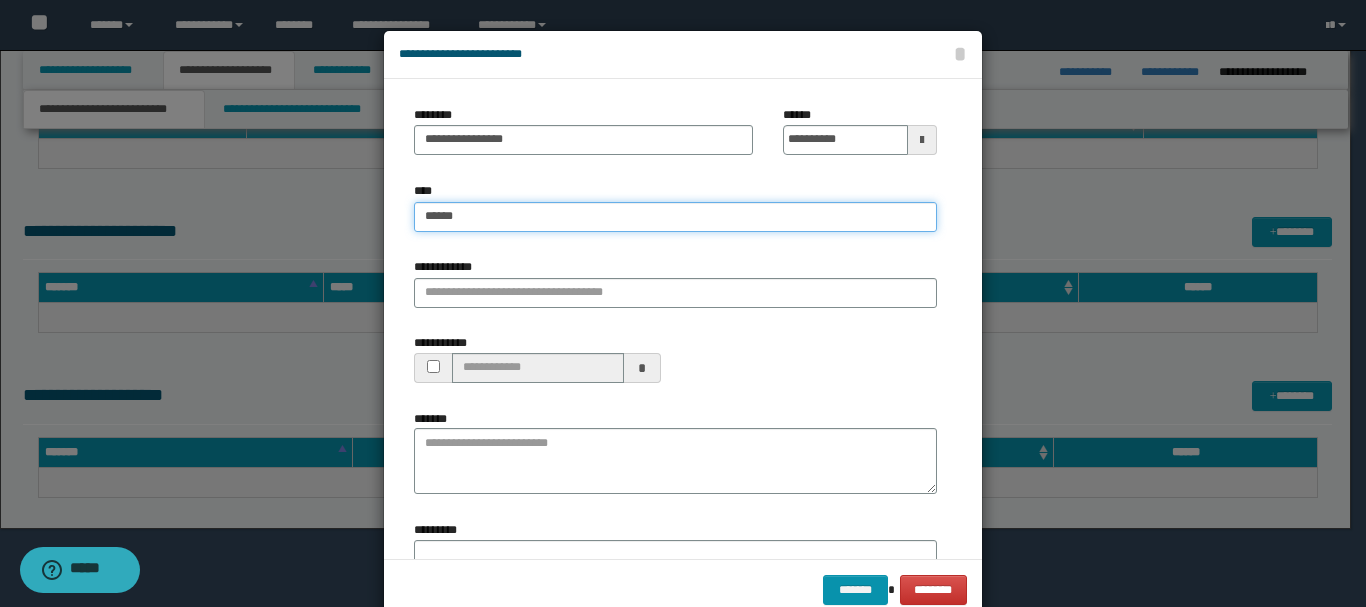 type on "******" 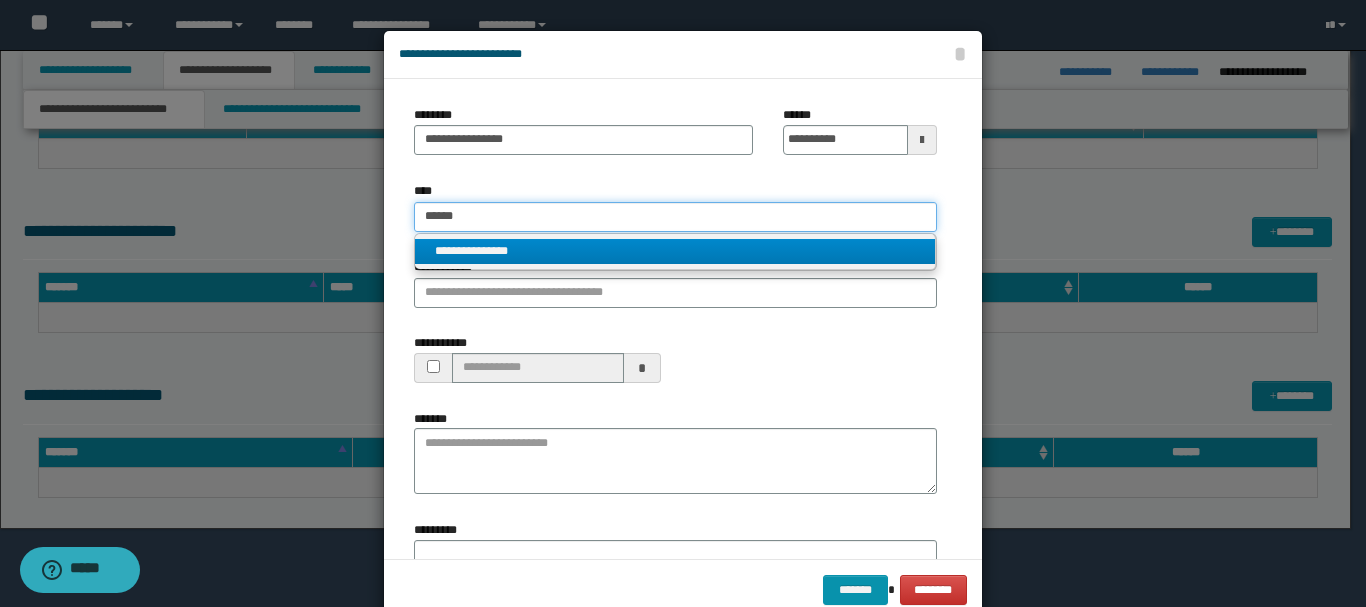 type on "******" 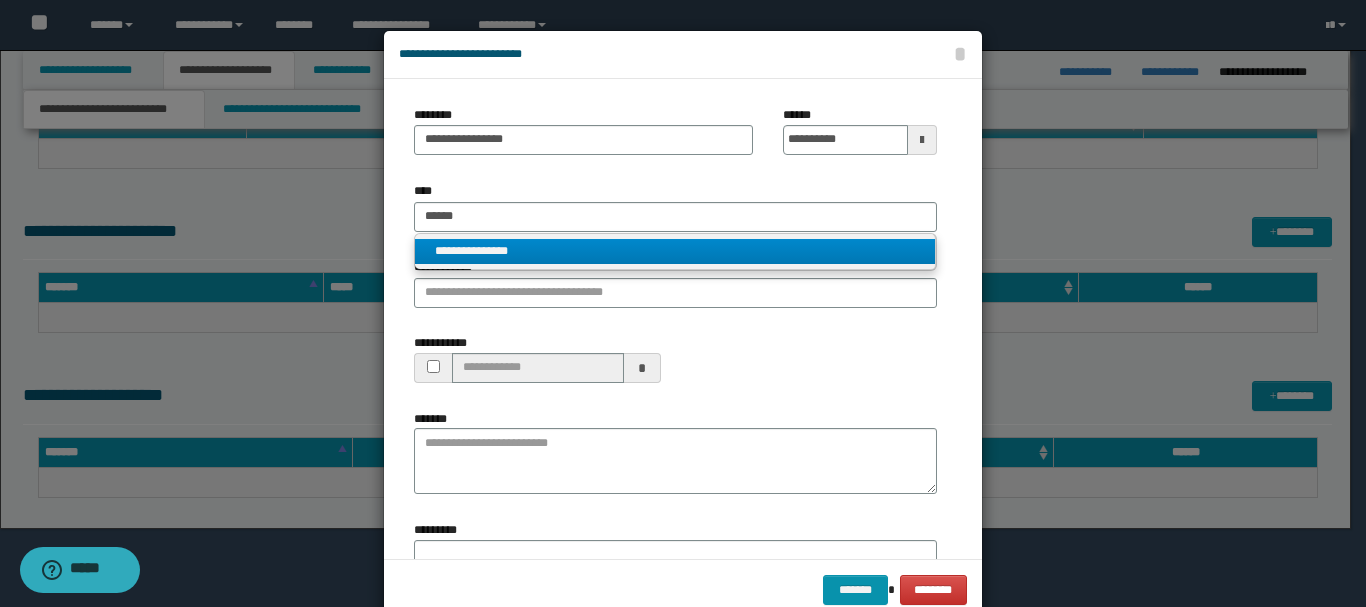click on "**********" at bounding box center (675, 251) 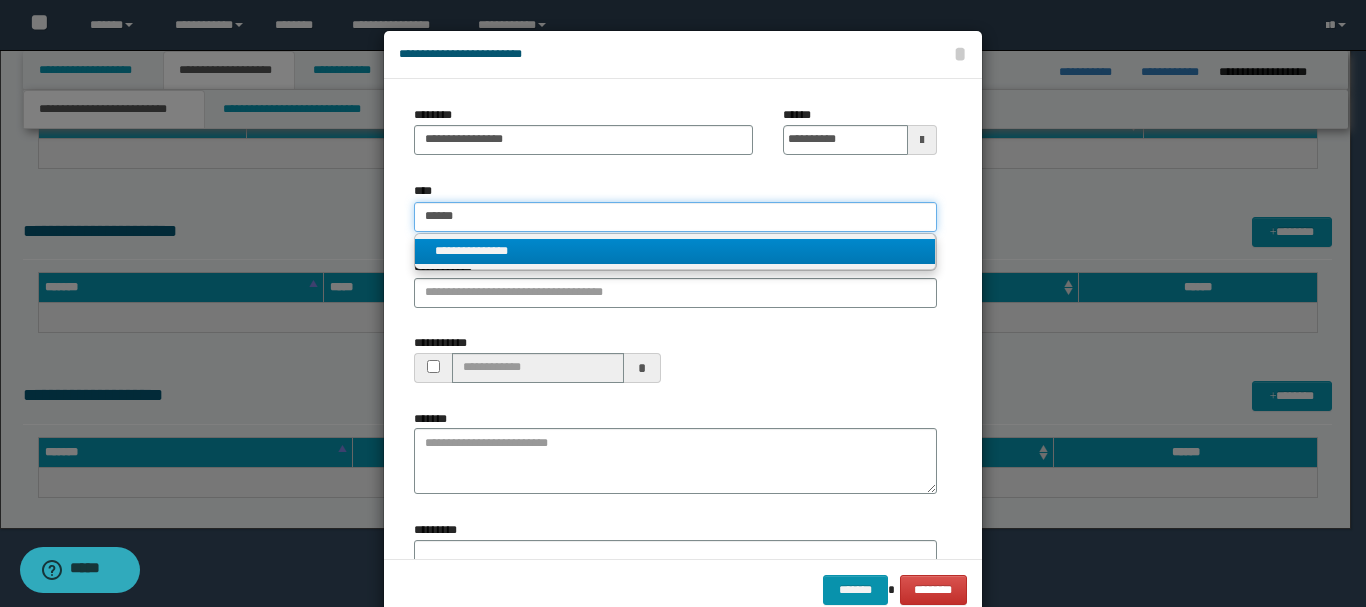 type 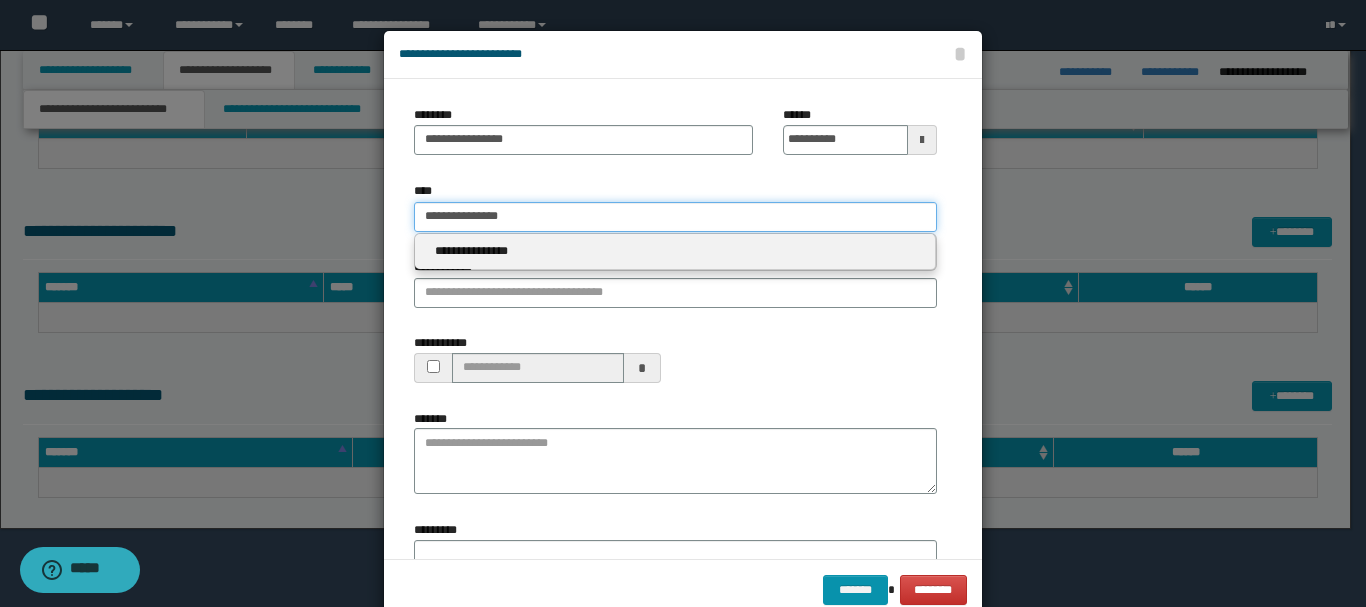 type on "**********" 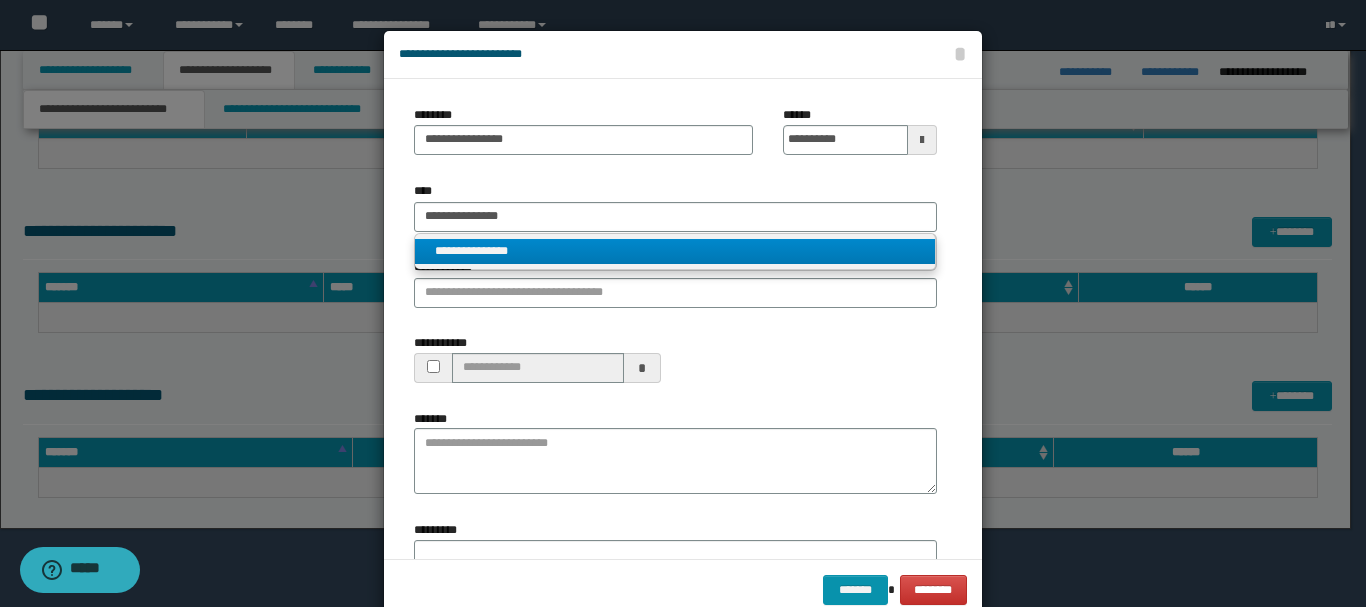 click on "**********" at bounding box center [675, 251] 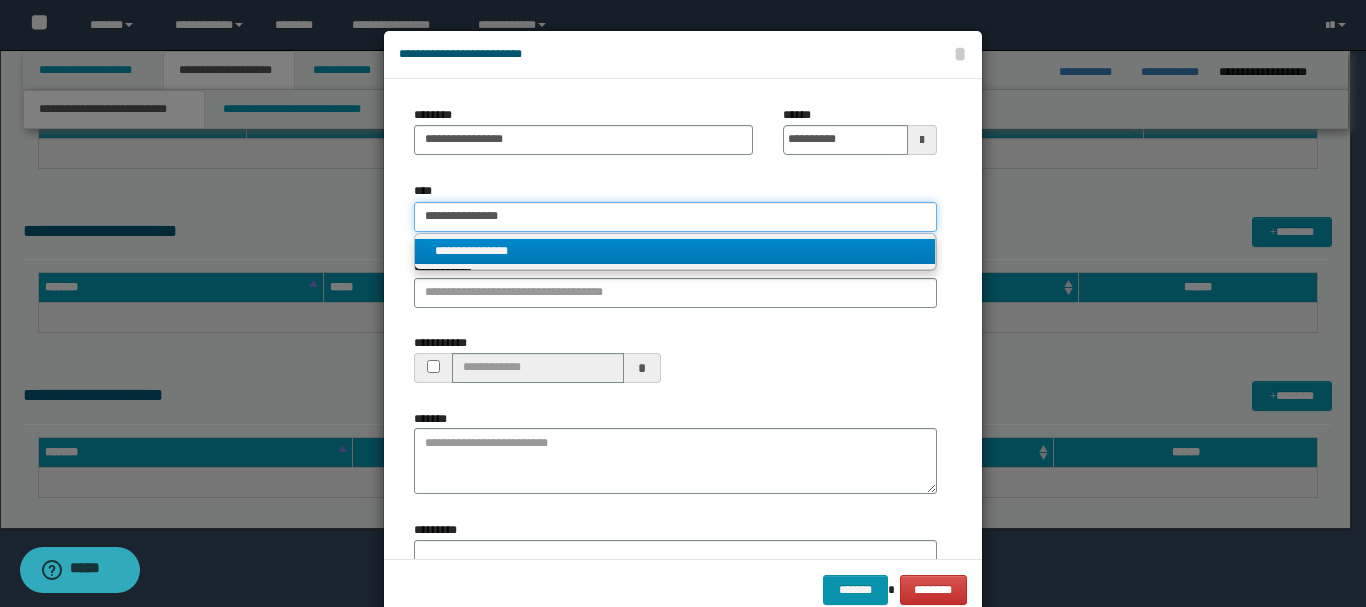 type 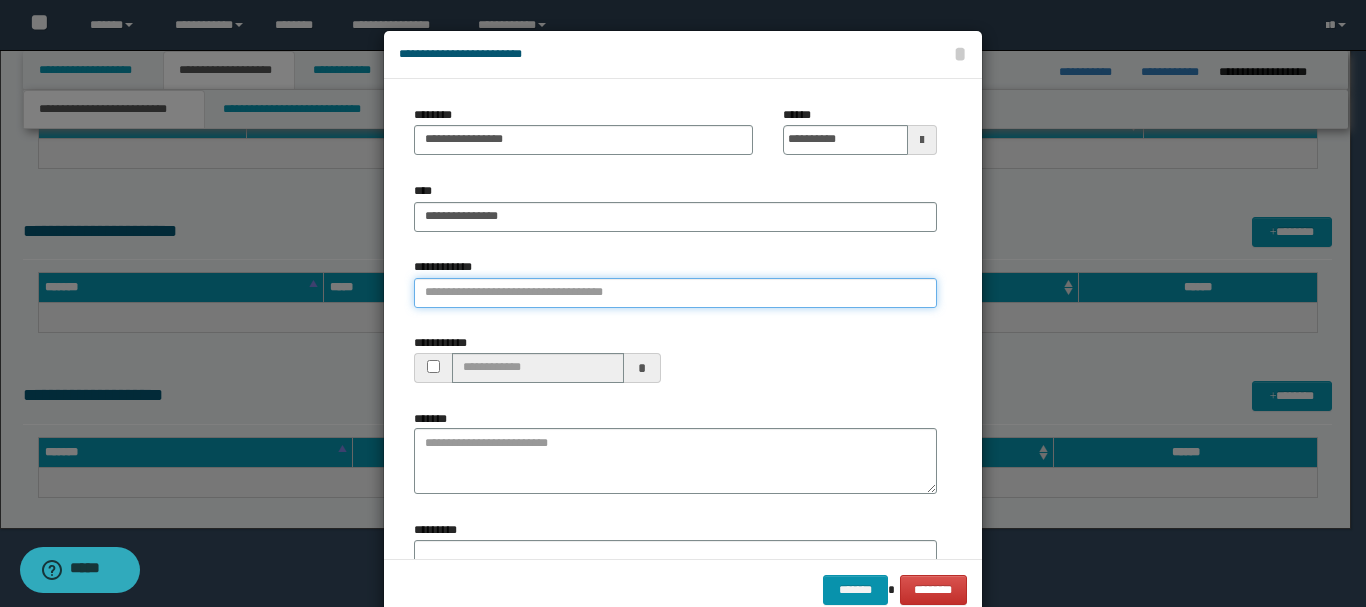 click on "**********" at bounding box center (675, 293) 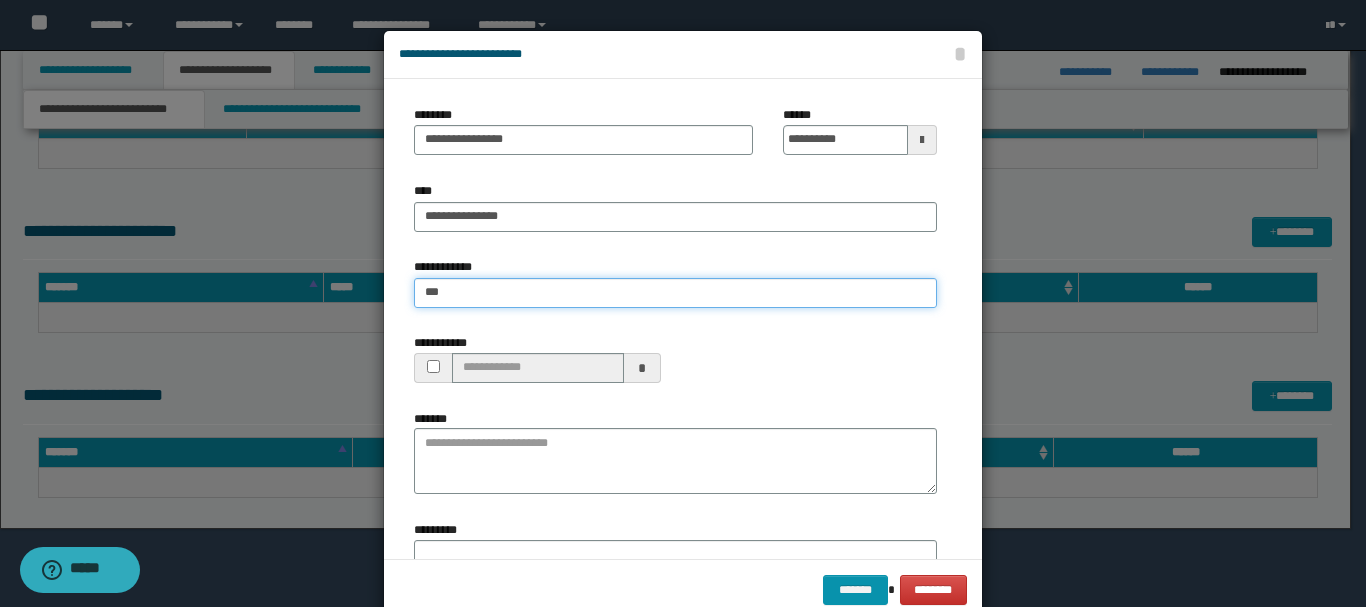 type on "****" 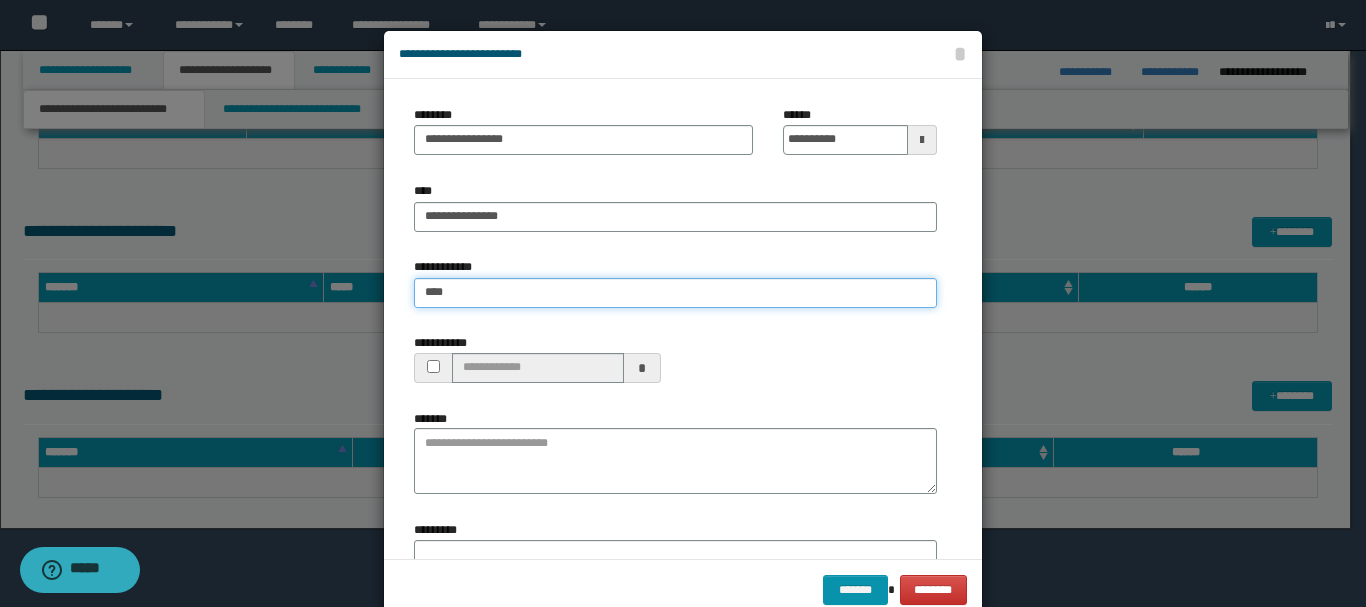 type on "****" 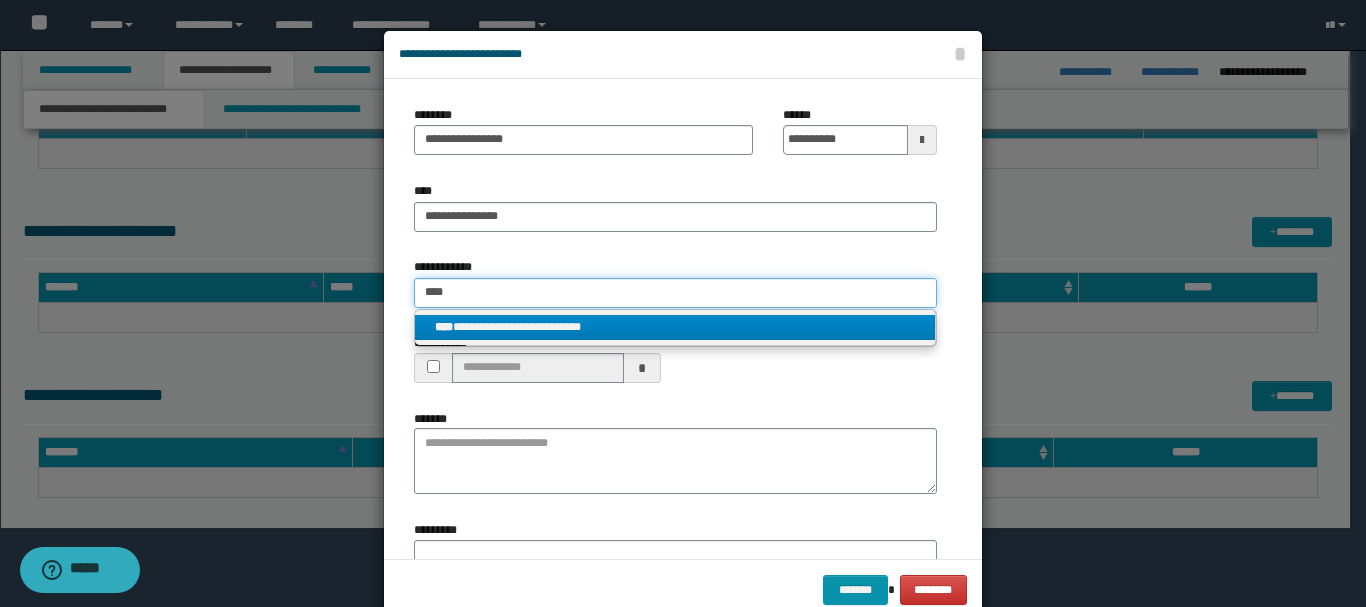 type on "****" 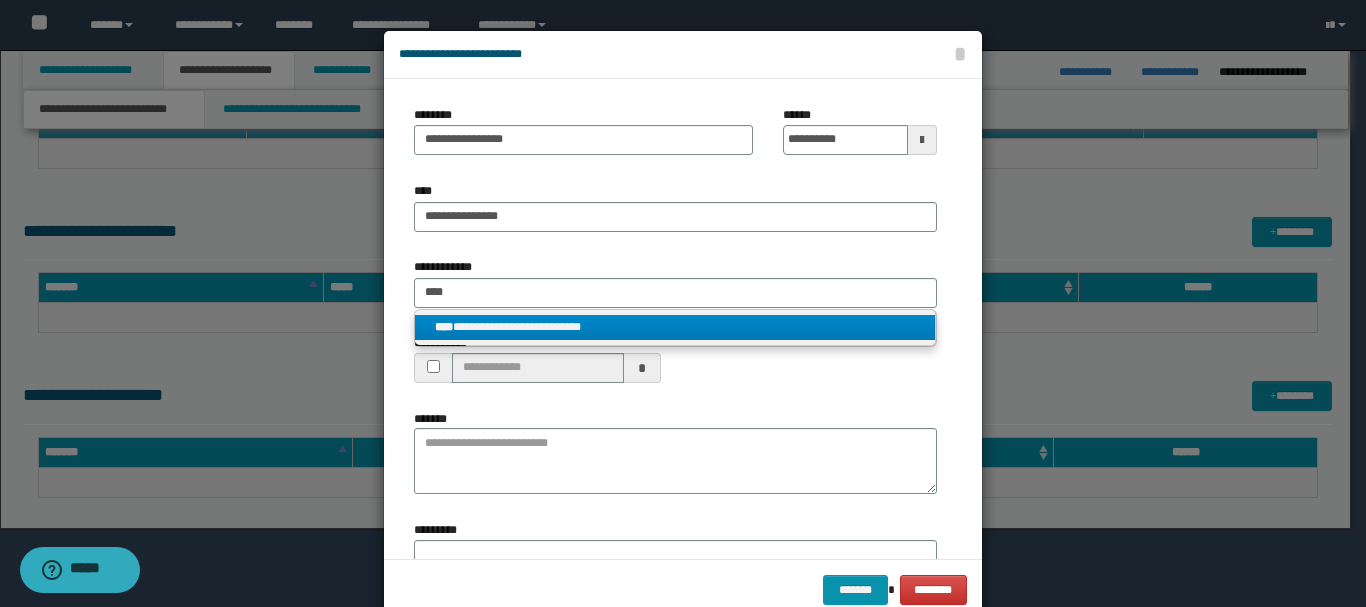 click on "**********" at bounding box center (675, 328) 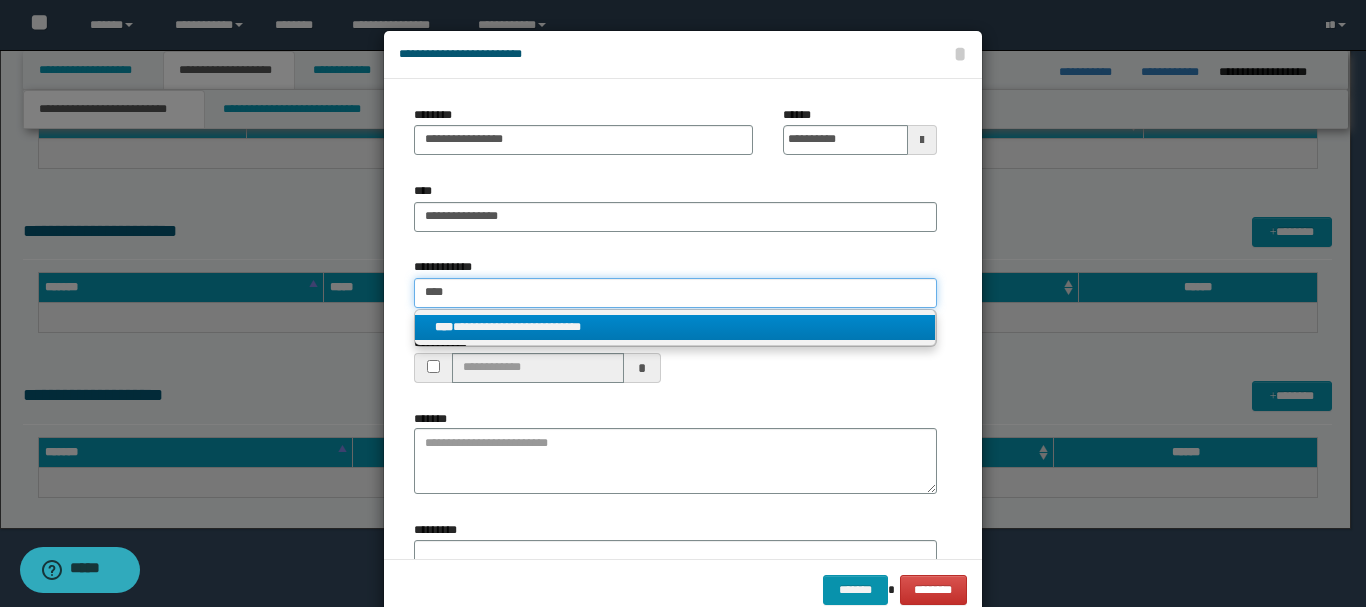 type 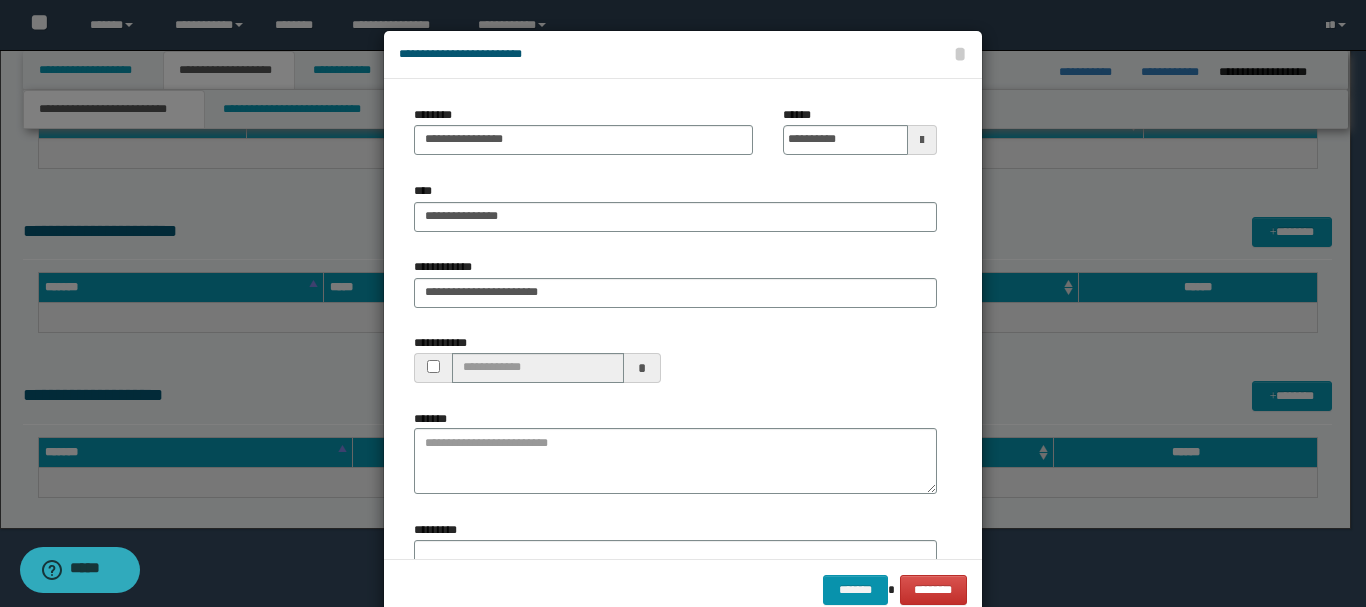 click on "**********" at bounding box center [675, 366] 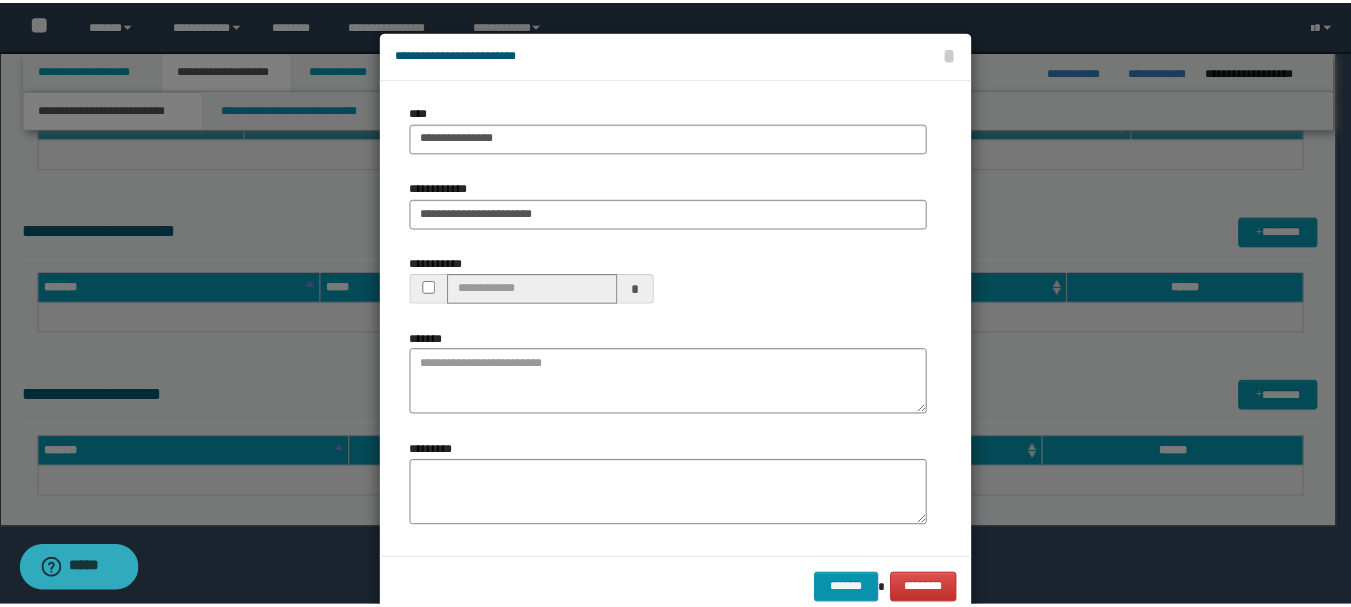 scroll, scrollTop: 170, scrollLeft: 0, axis: vertical 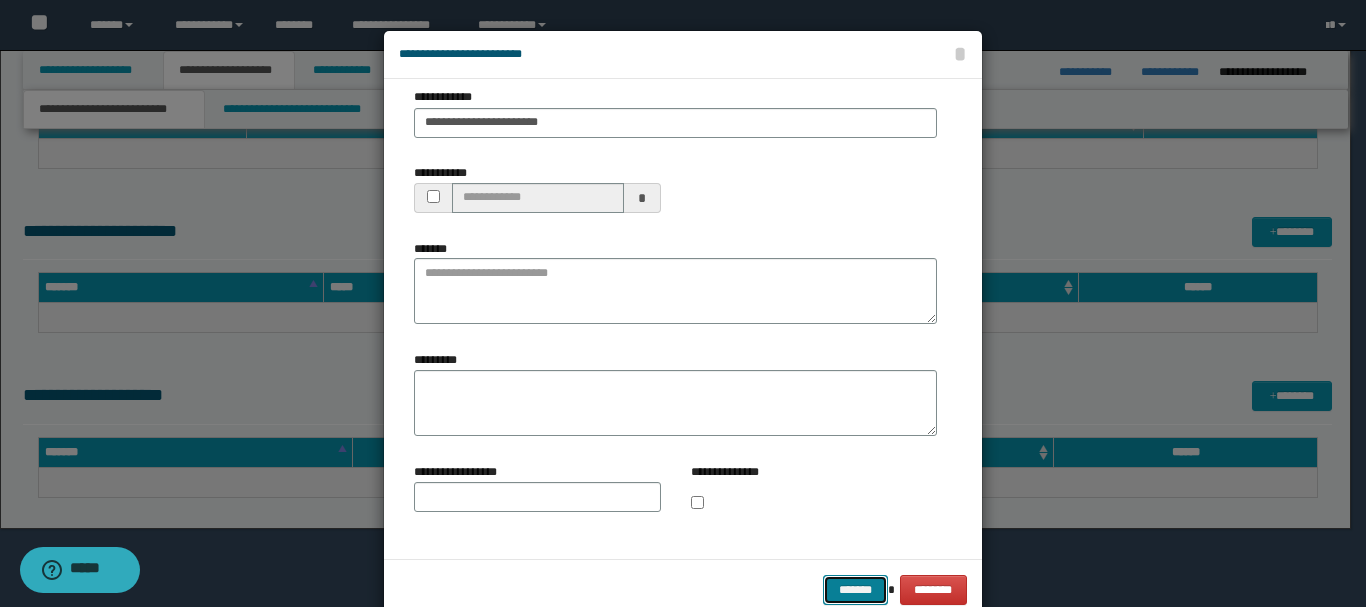 click on "*******" at bounding box center (855, 590) 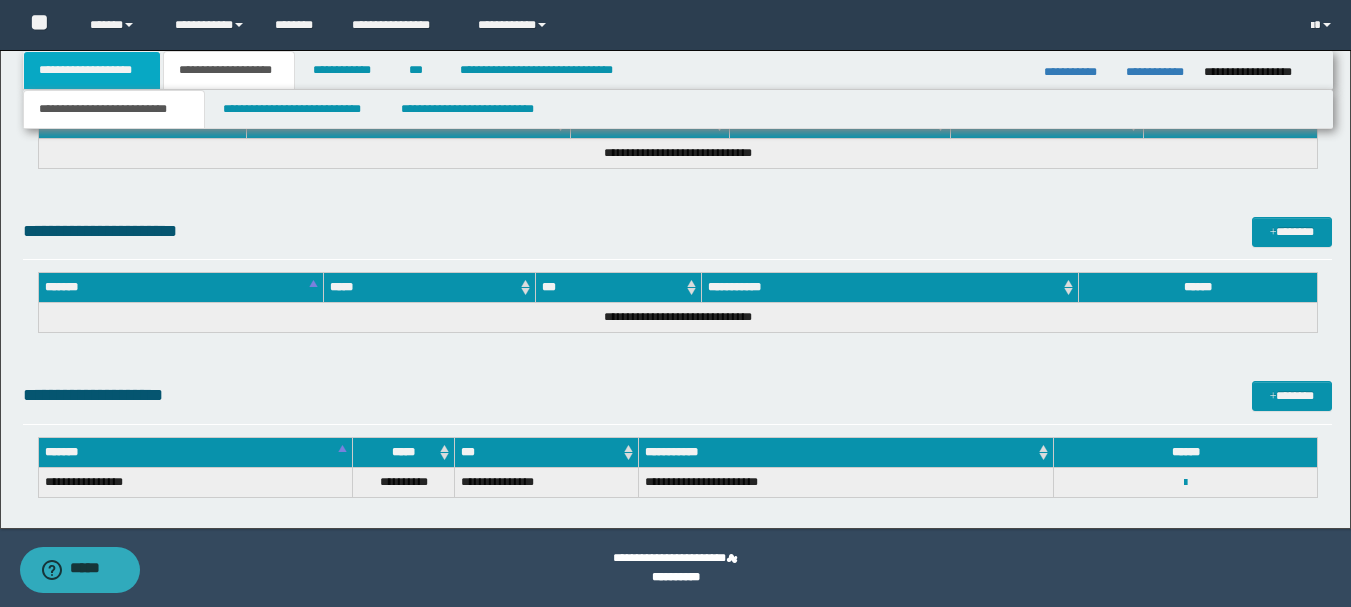click on "**********" at bounding box center [92, 70] 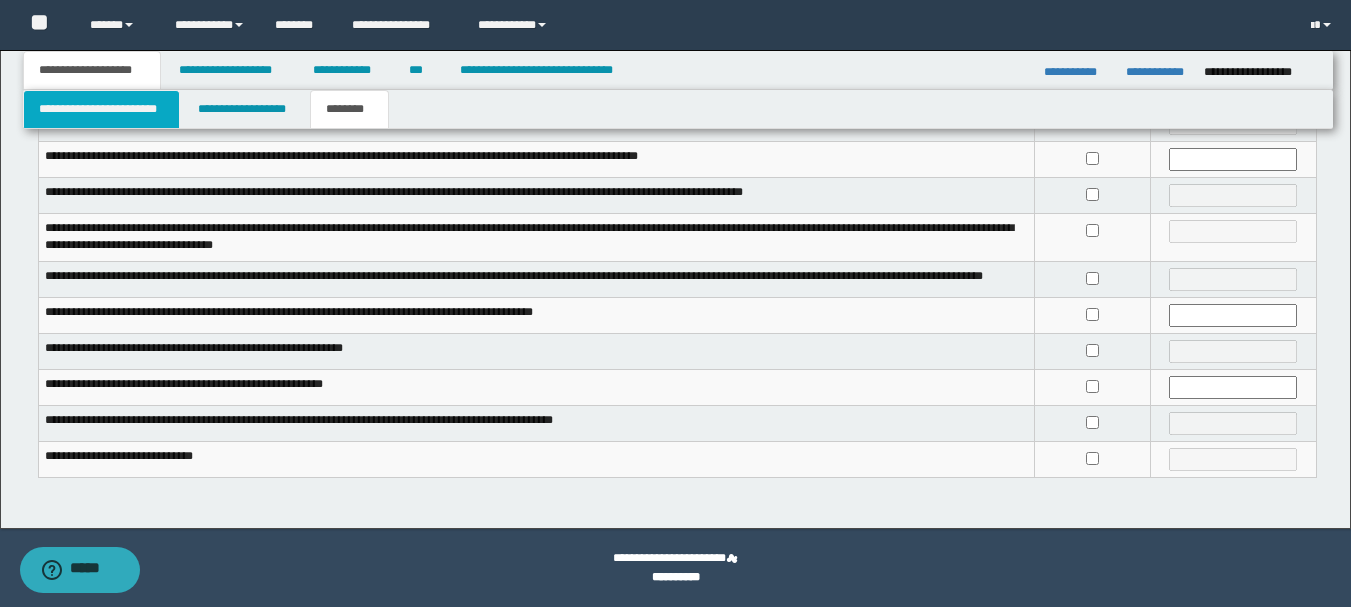 click on "**********" at bounding box center [101, 109] 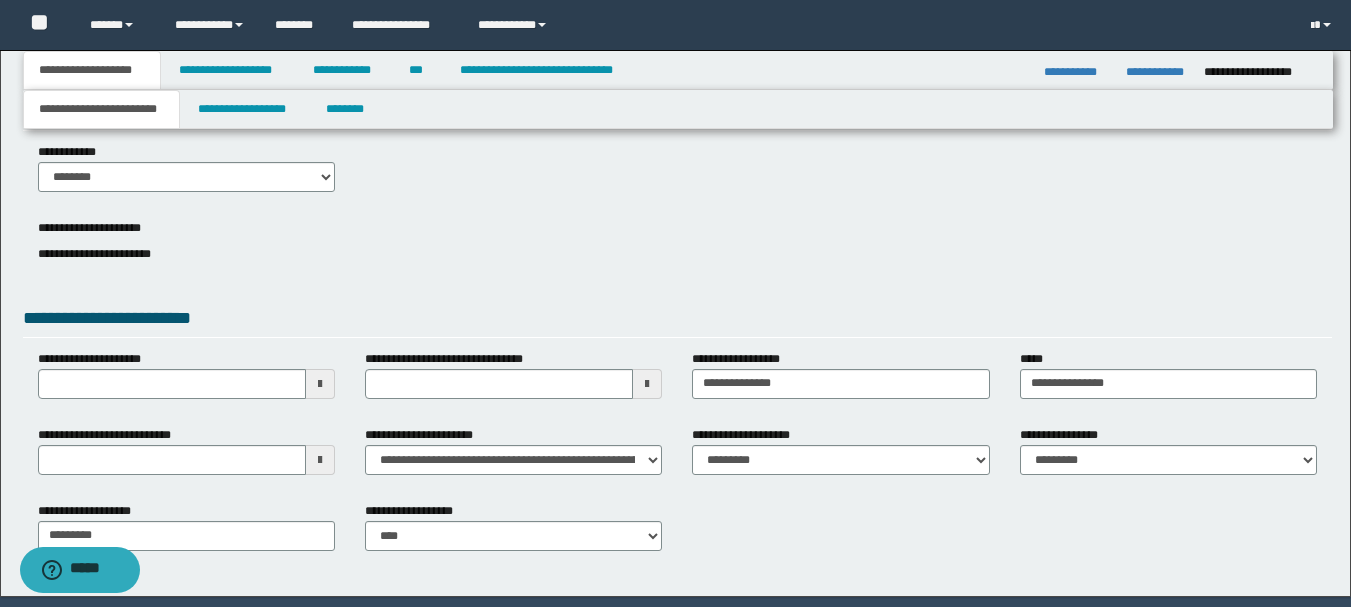 scroll, scrollTop: 0, scrollLeft: 0, axis: both 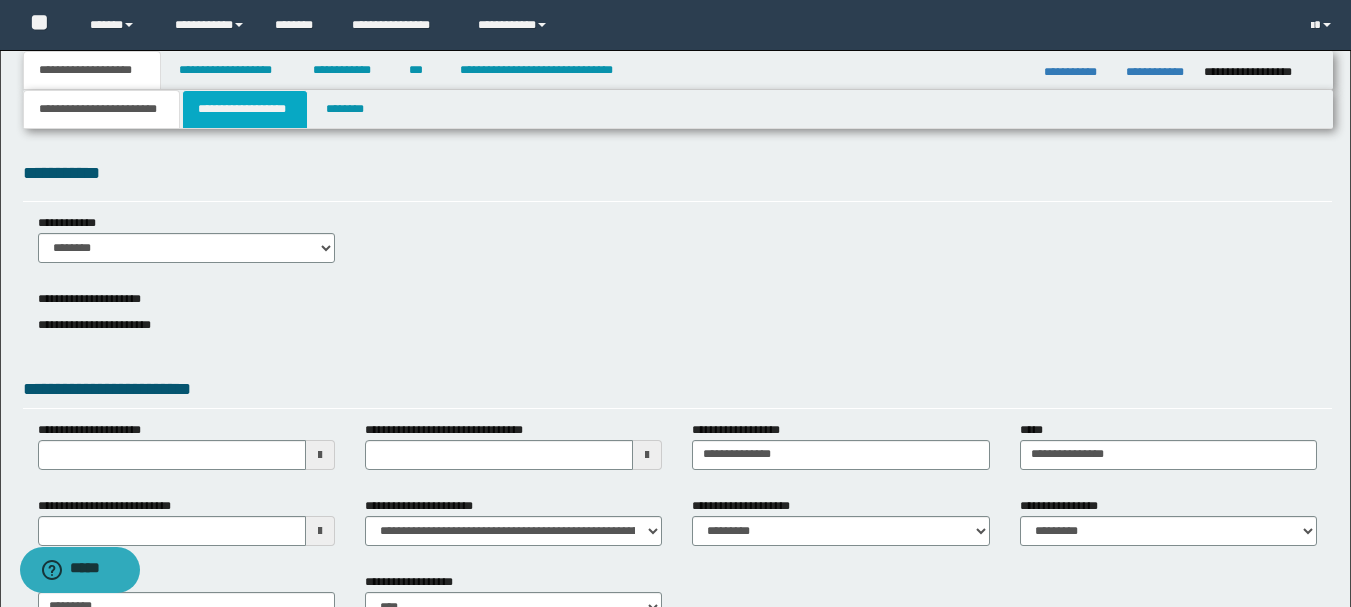 click on "**********" at bounding box center (245, 109) 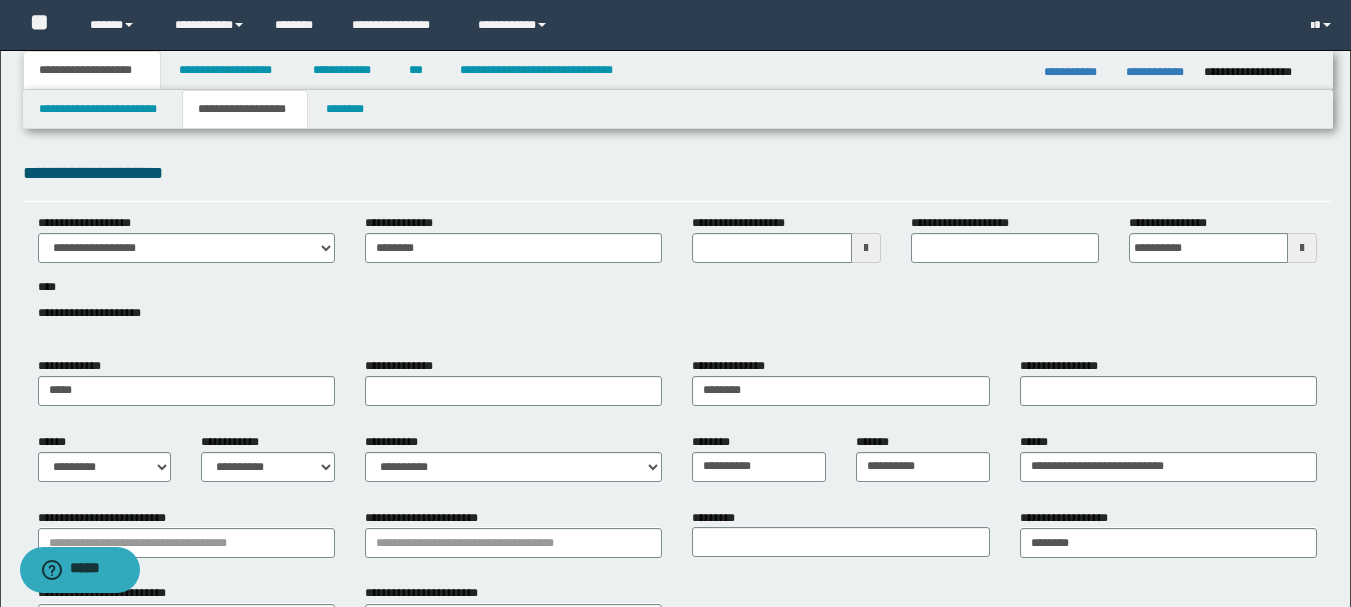 type 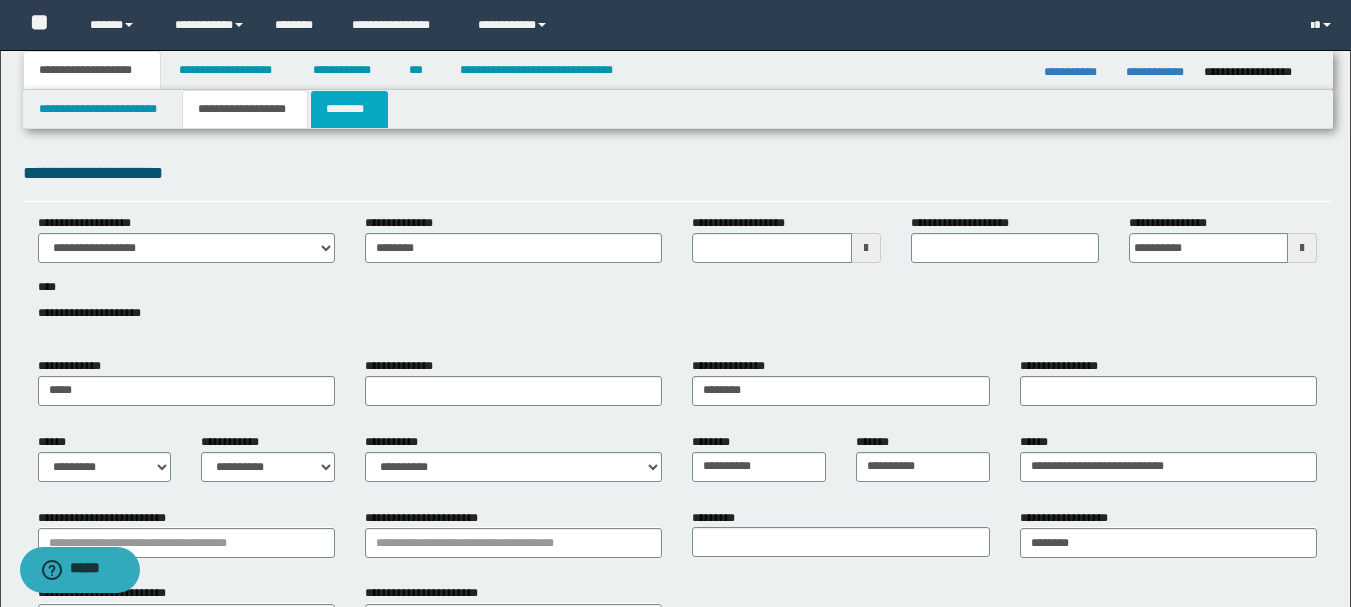 click on "********" at bounding box center [349, 109] 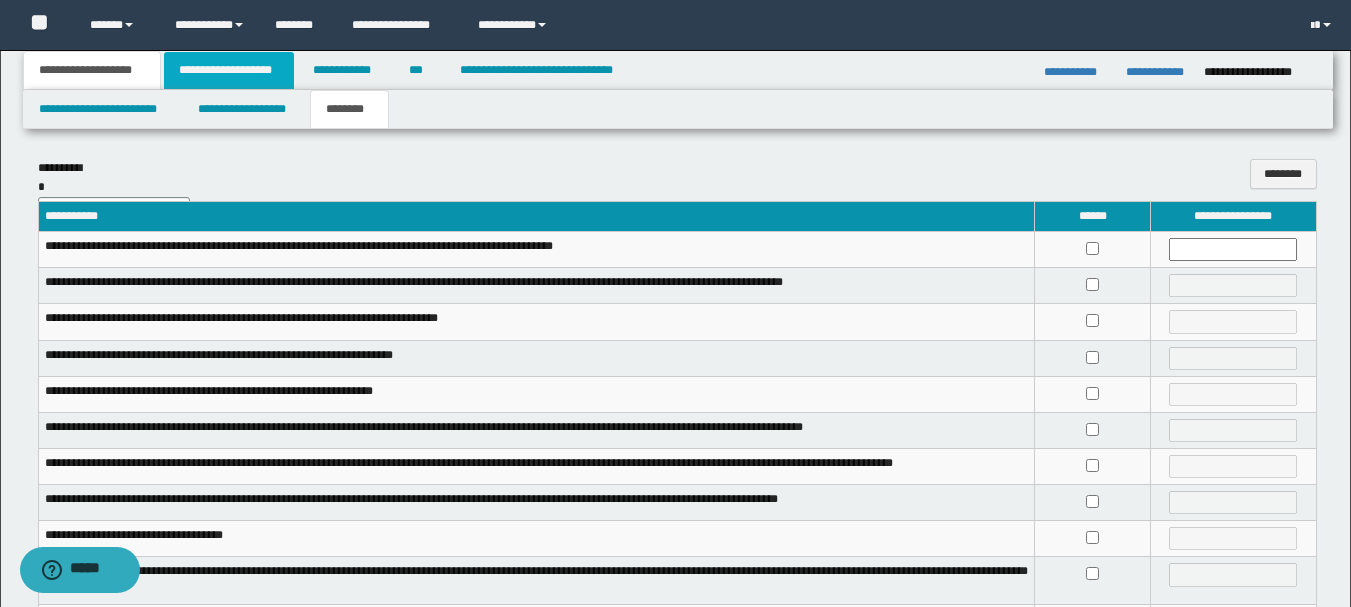 click on "**********" at bounding box center (229, 70) 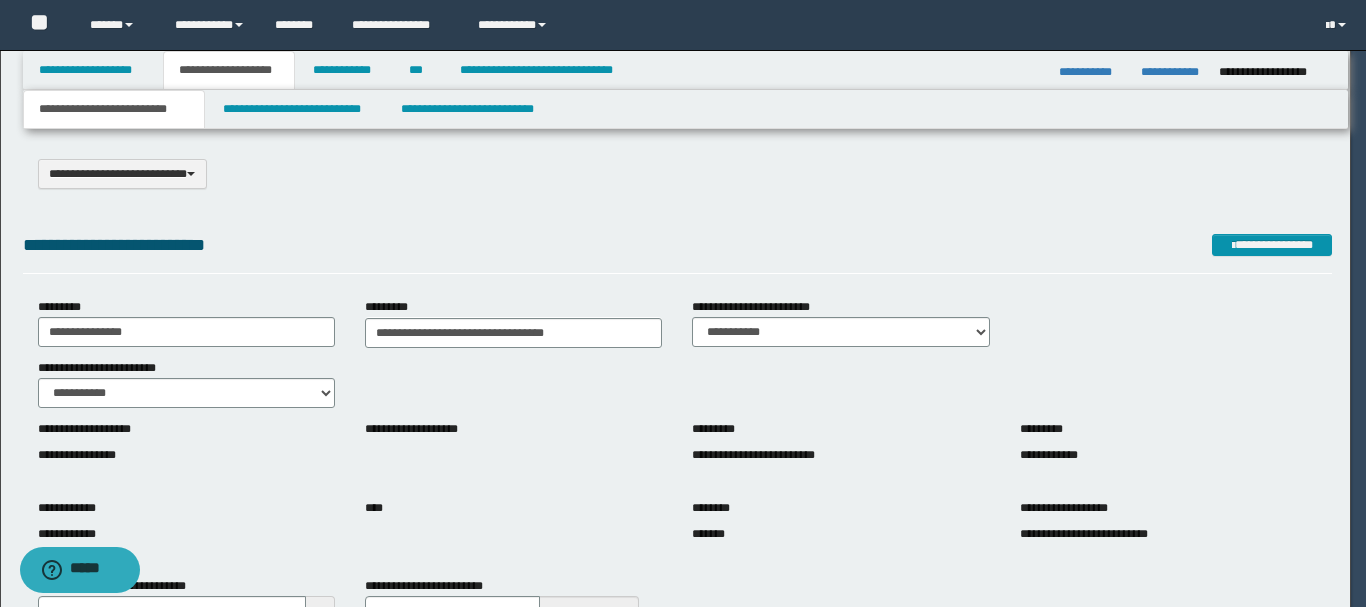 type on "**********" 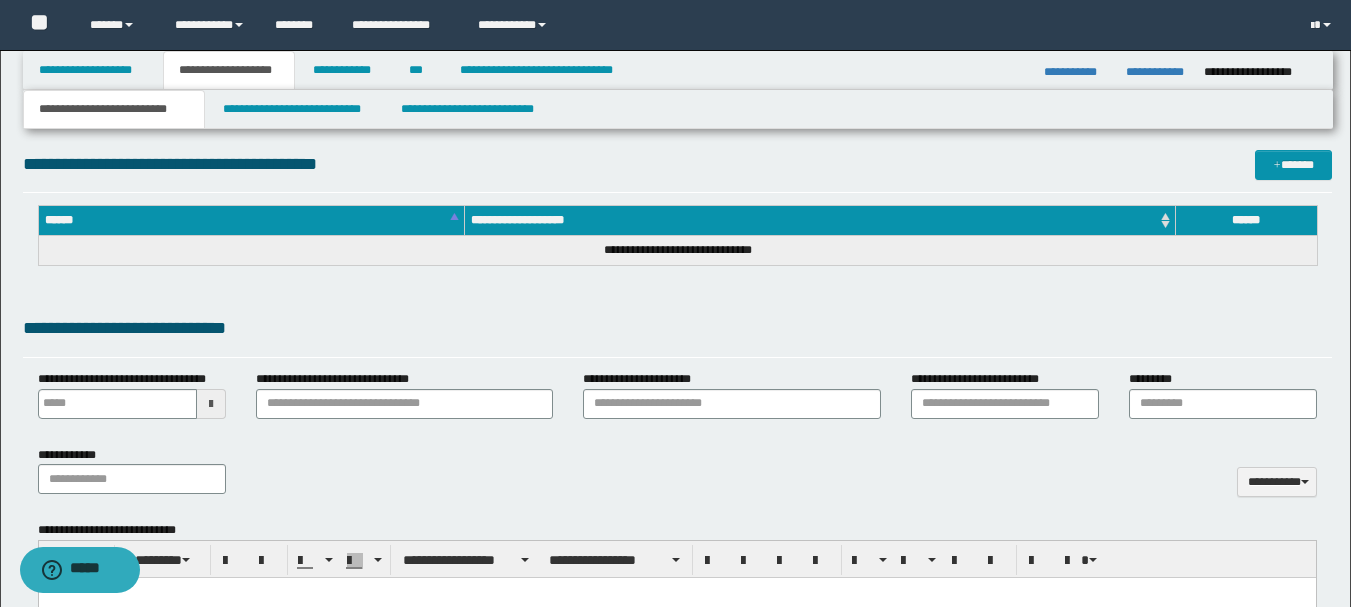 scroll, scrollTop: 300, scrollLeft: 0, axis: vertical 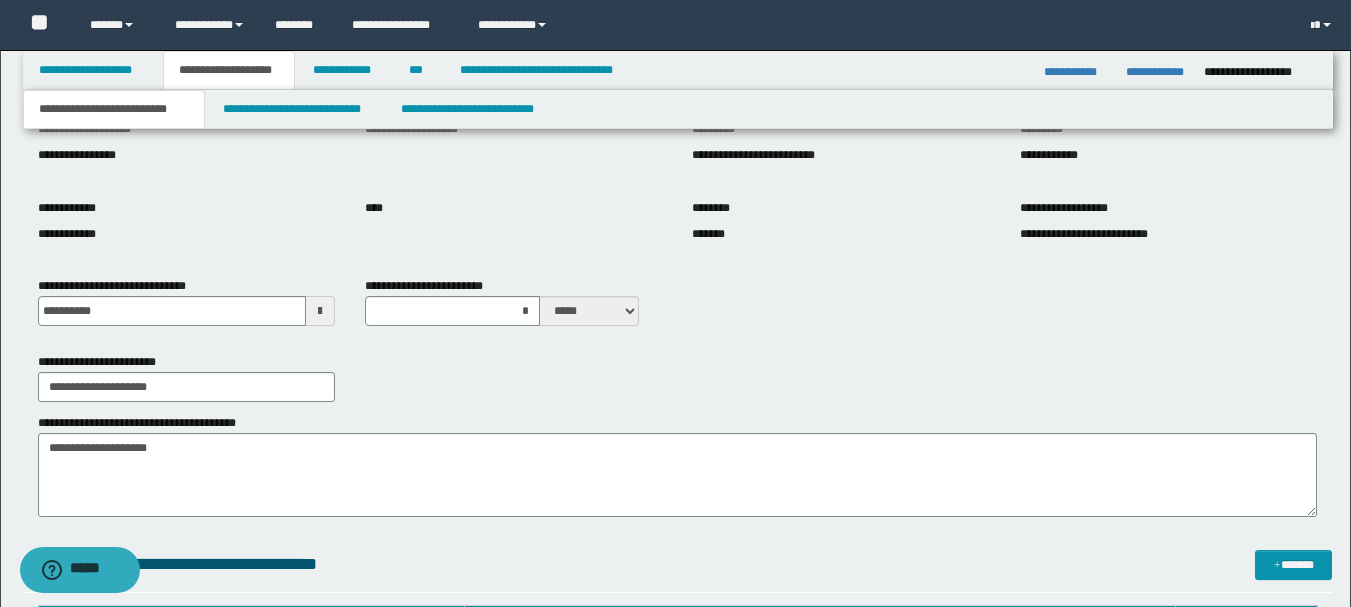 click at bounding box center [320, 311] 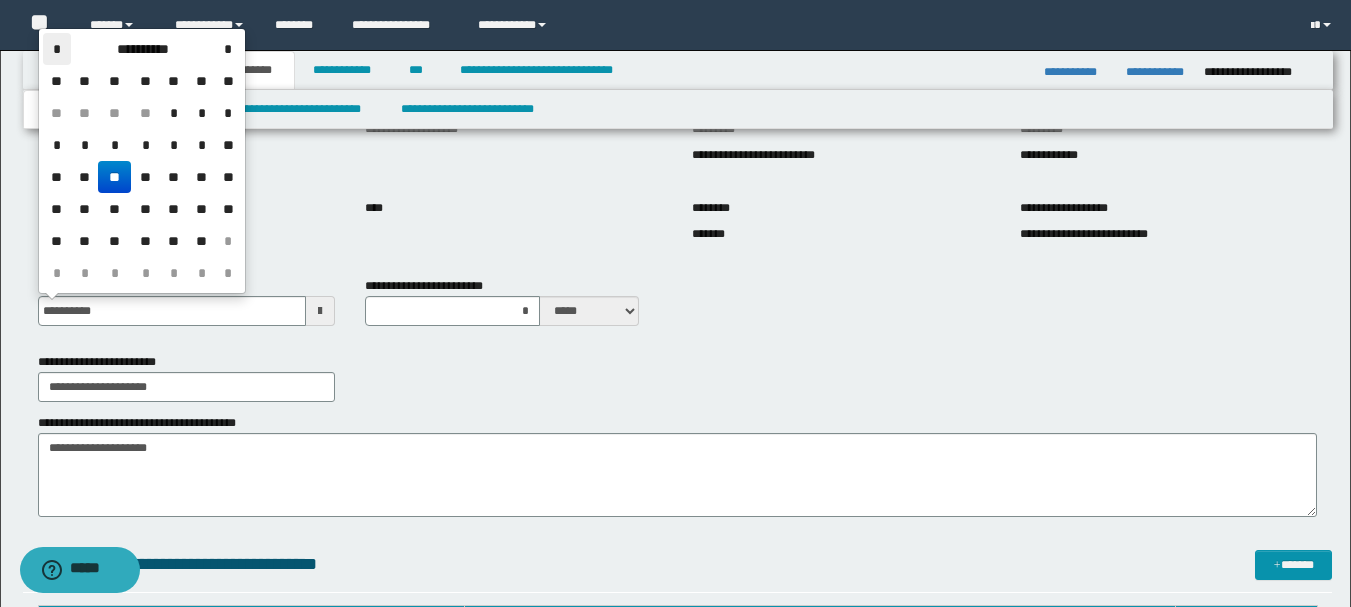 click on "*" at bounding box center [57, 49] 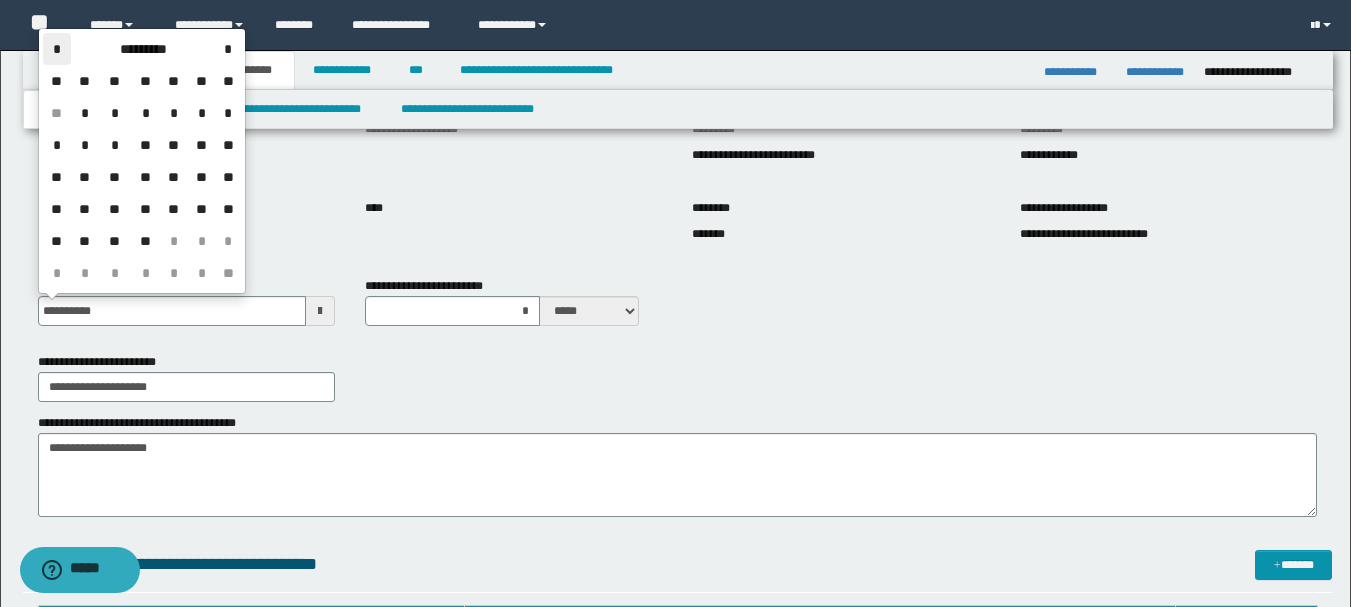 click on "*" at bounding box center [57, 49] 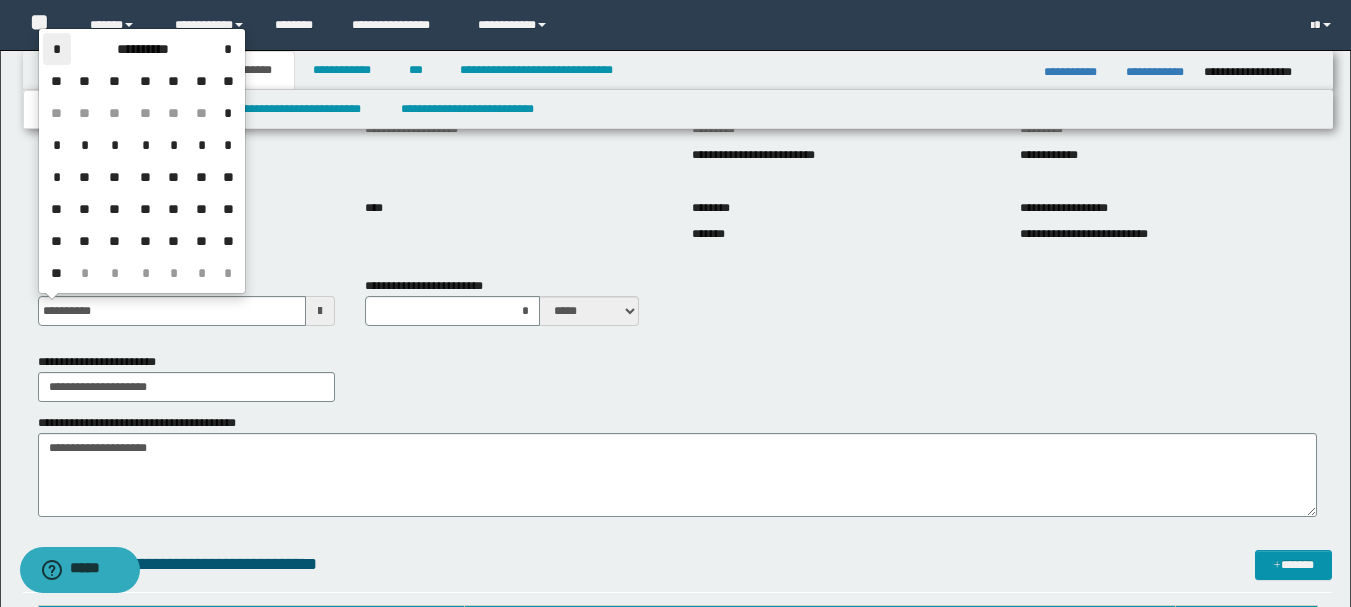 click on "*" at bounding box center [57, 49] 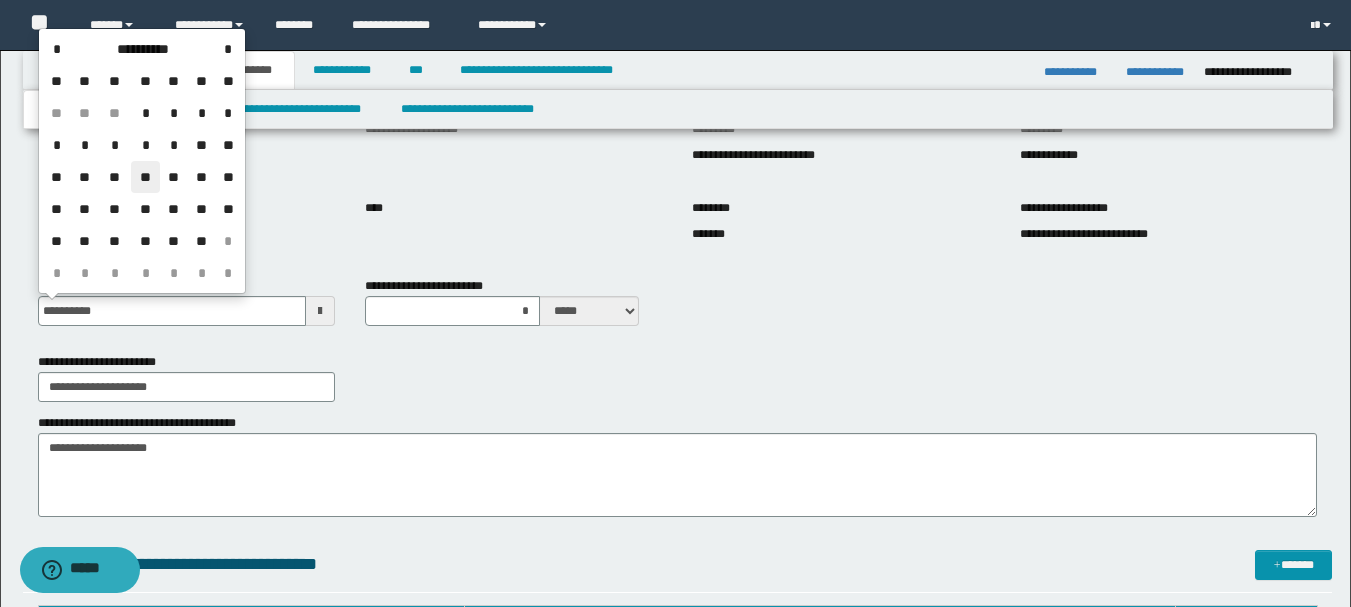 click on "**" at bounding box center [145, 177] 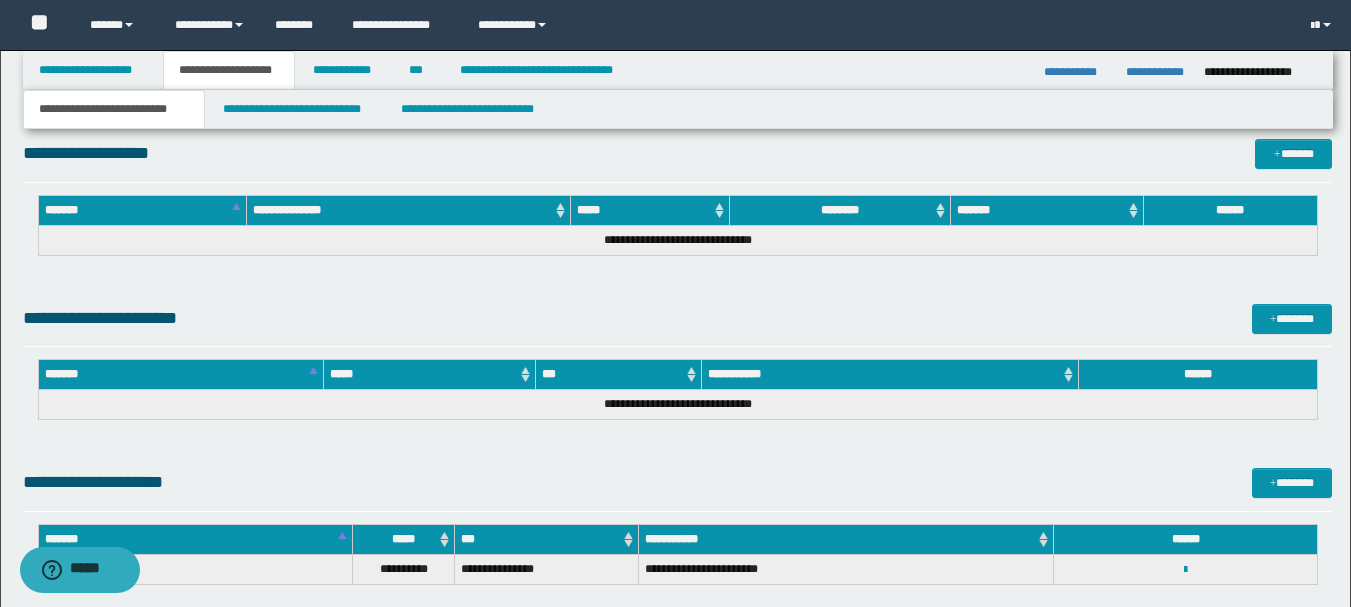 scroll, scrollTop: 1362, scrollLeft: 0, axis: vertical 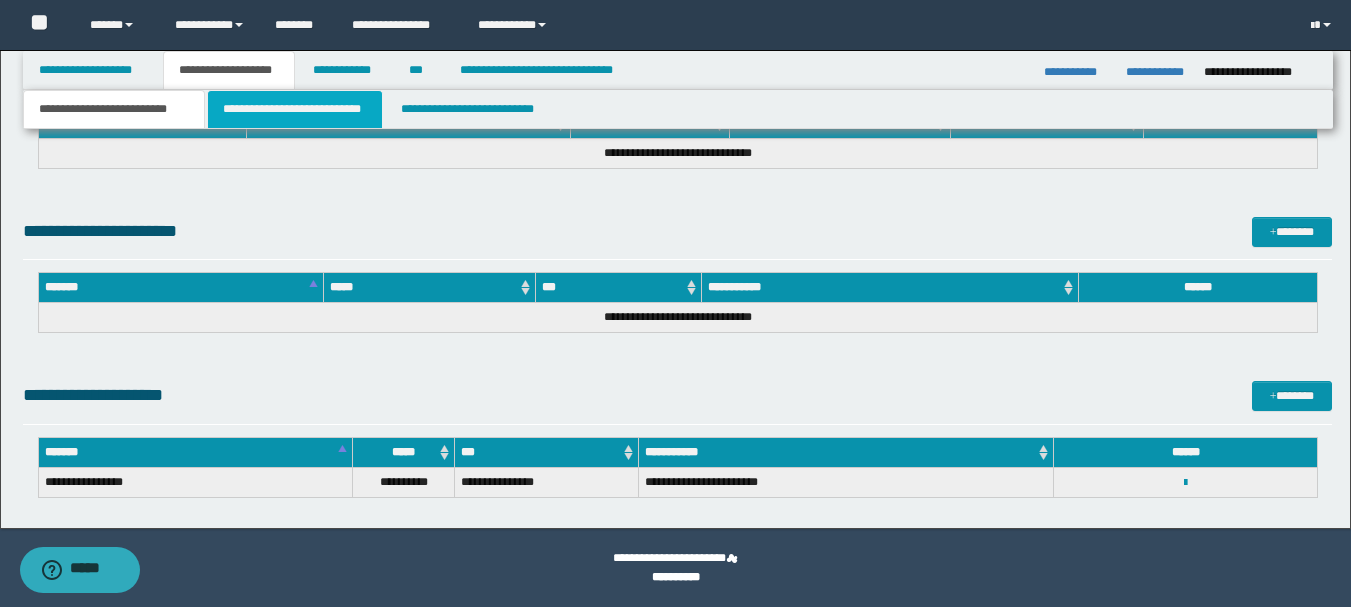 click on "**********" at bounding box center (295, 109) 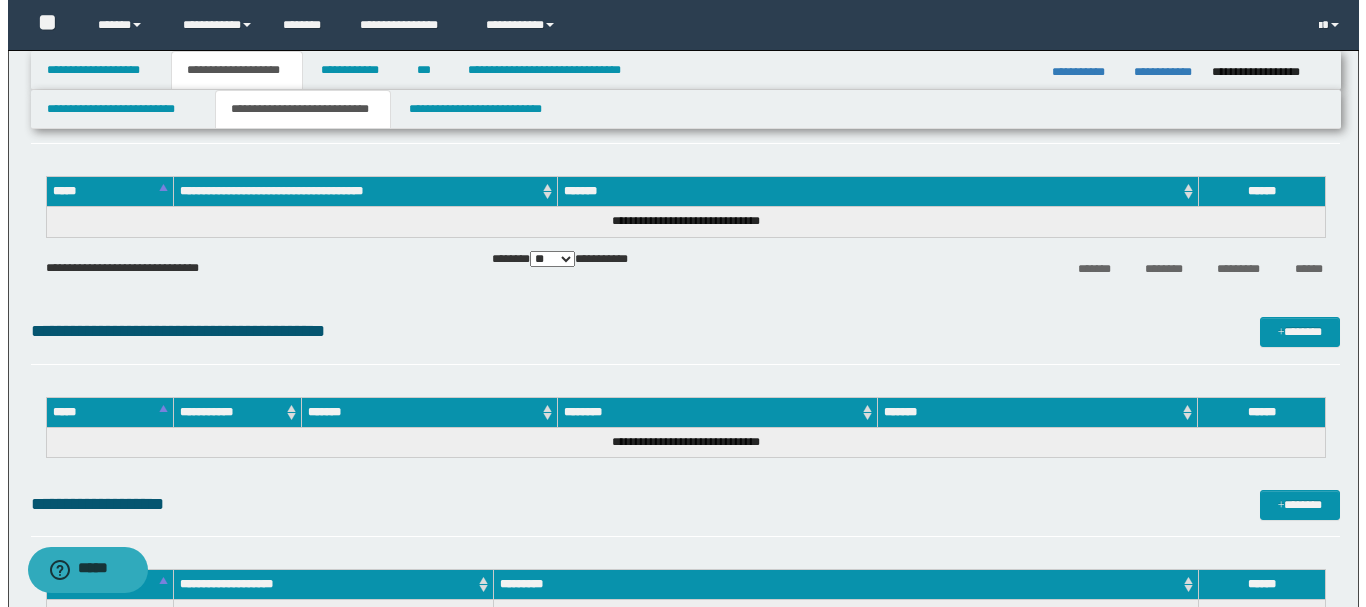 scroll, scrollTop: 0, scrollLeft: 0, axis: both 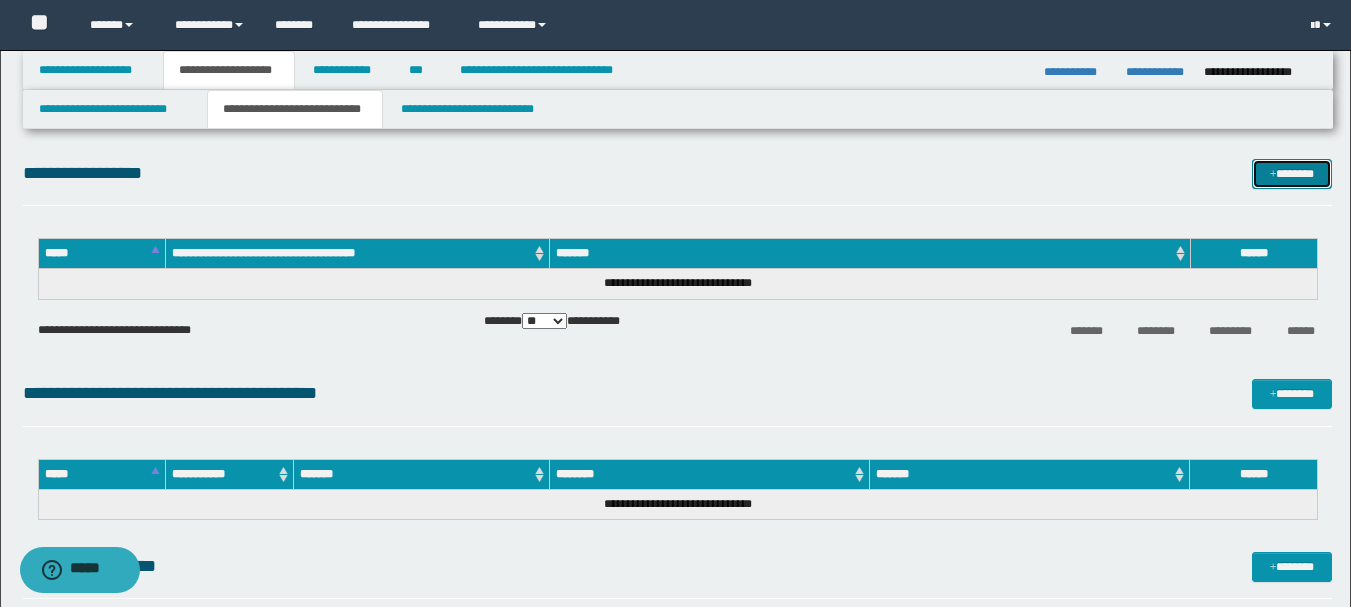 click on "*******" at bounding box center (1292, 174) 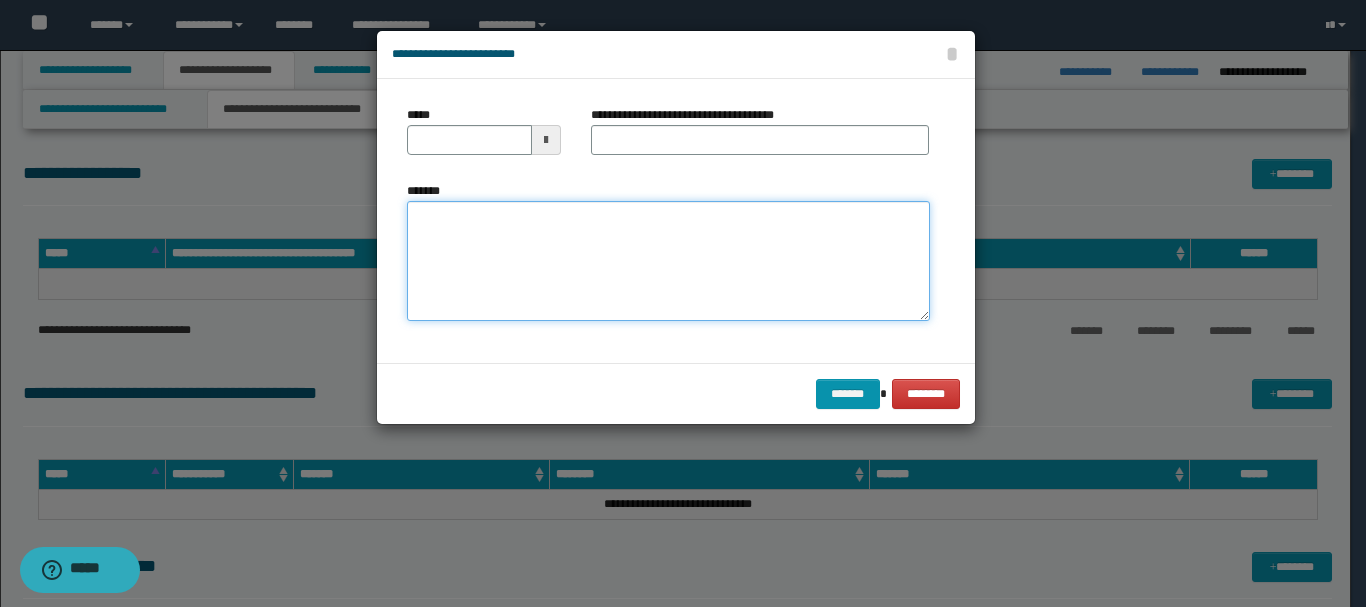 click on "*******" at bounding box center (668, 261) 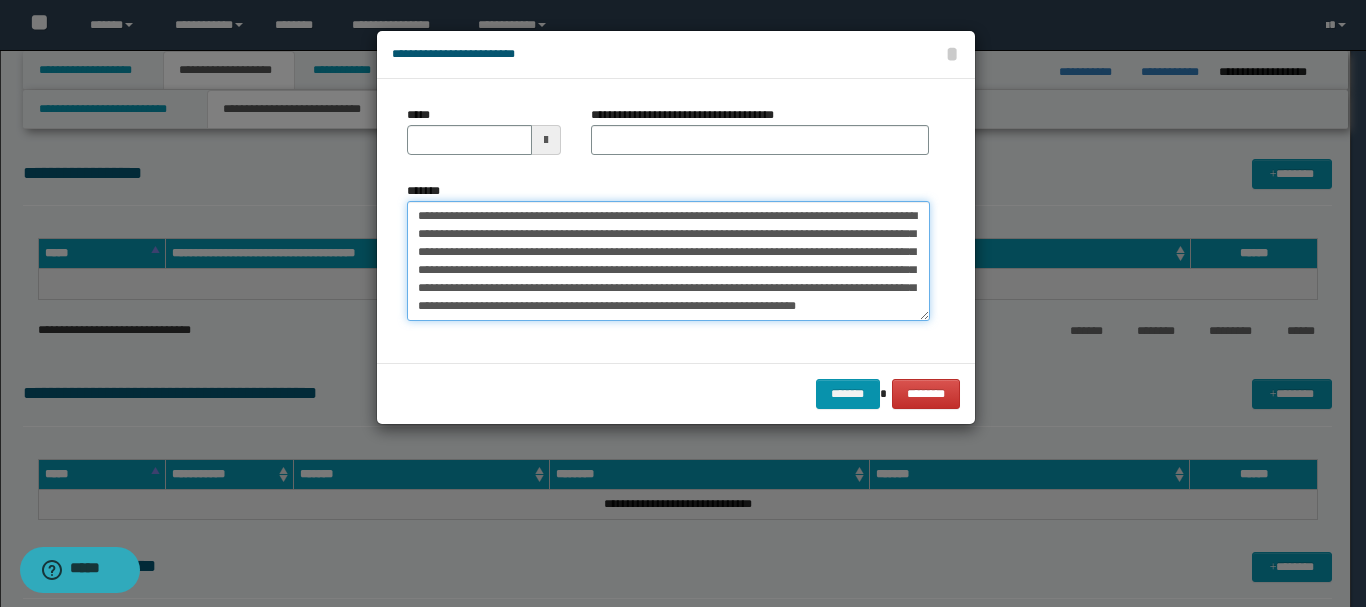 scroll, scrollTop: 48, scrollLeft: 0, axis: vertical 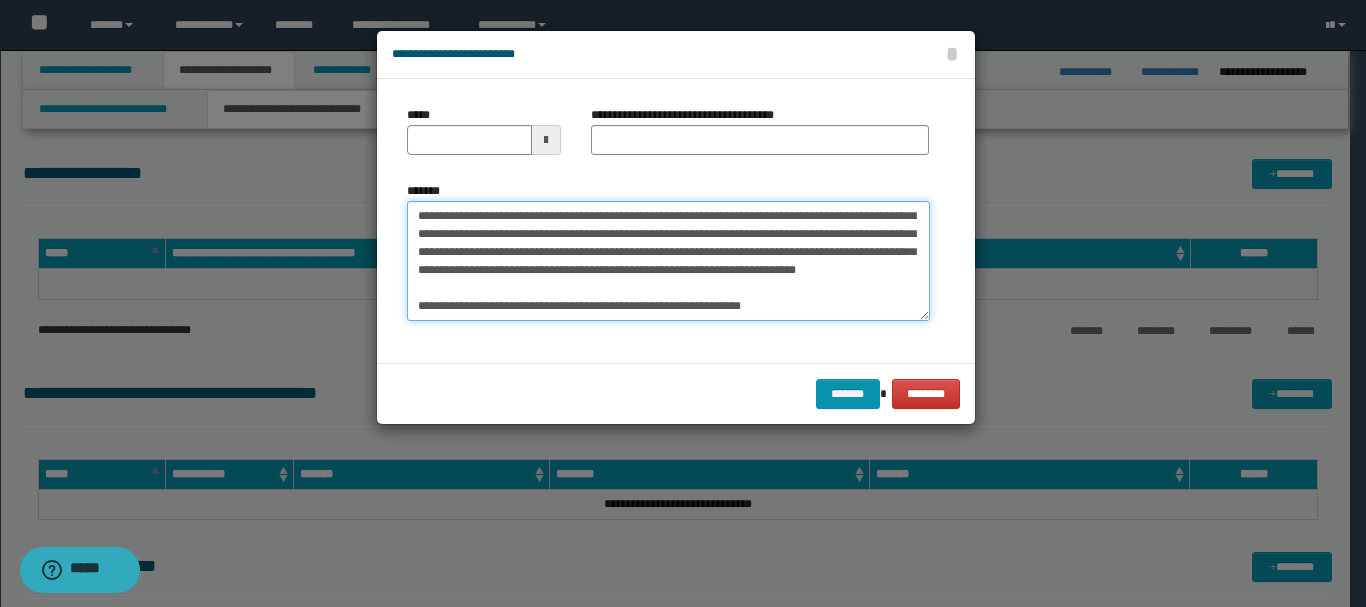 type on "**********" 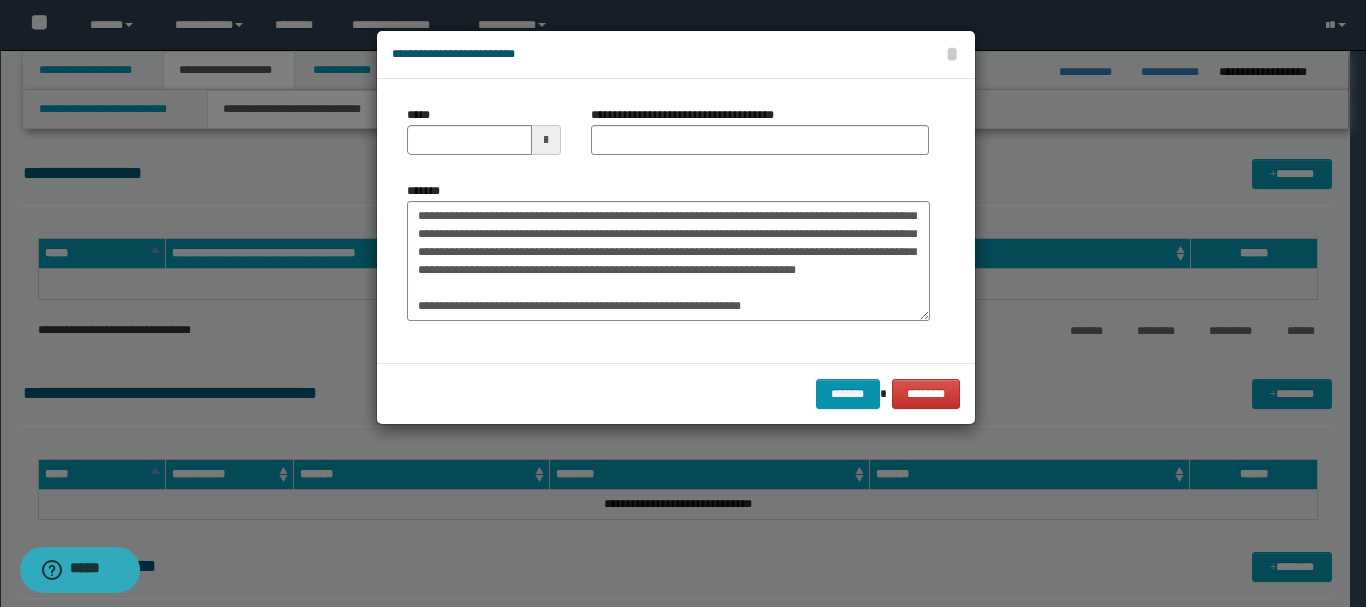 click at bounding box center (546, 140) 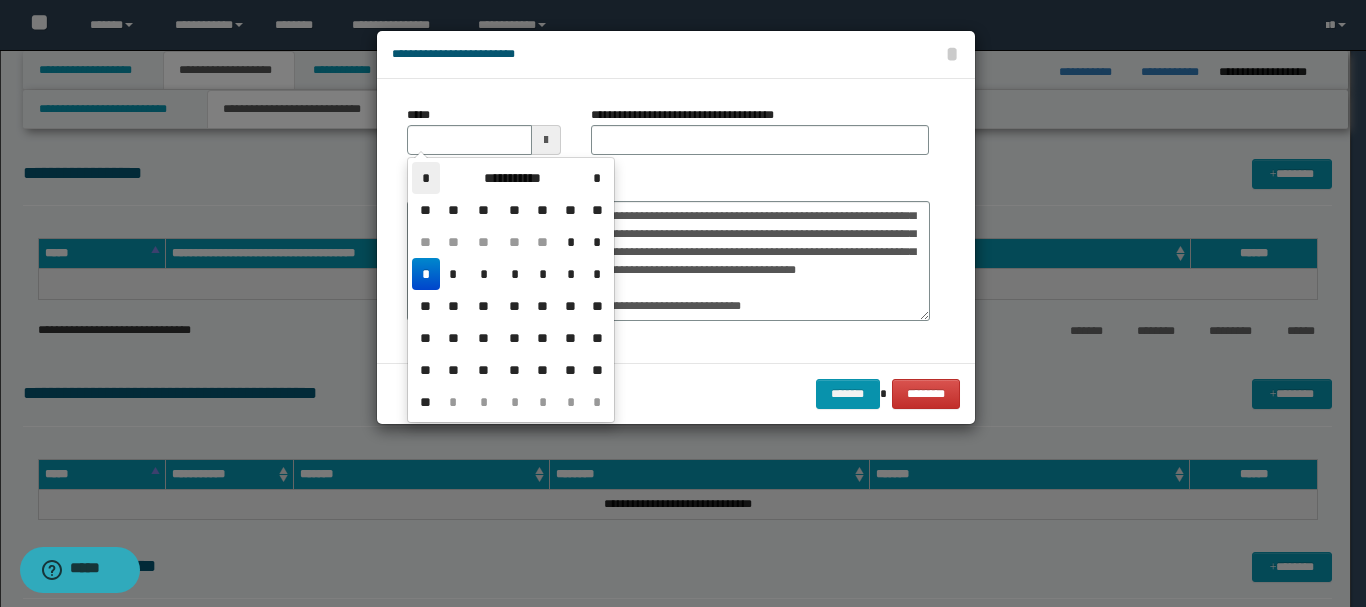 click on "*" at bounding box center [426, 178] 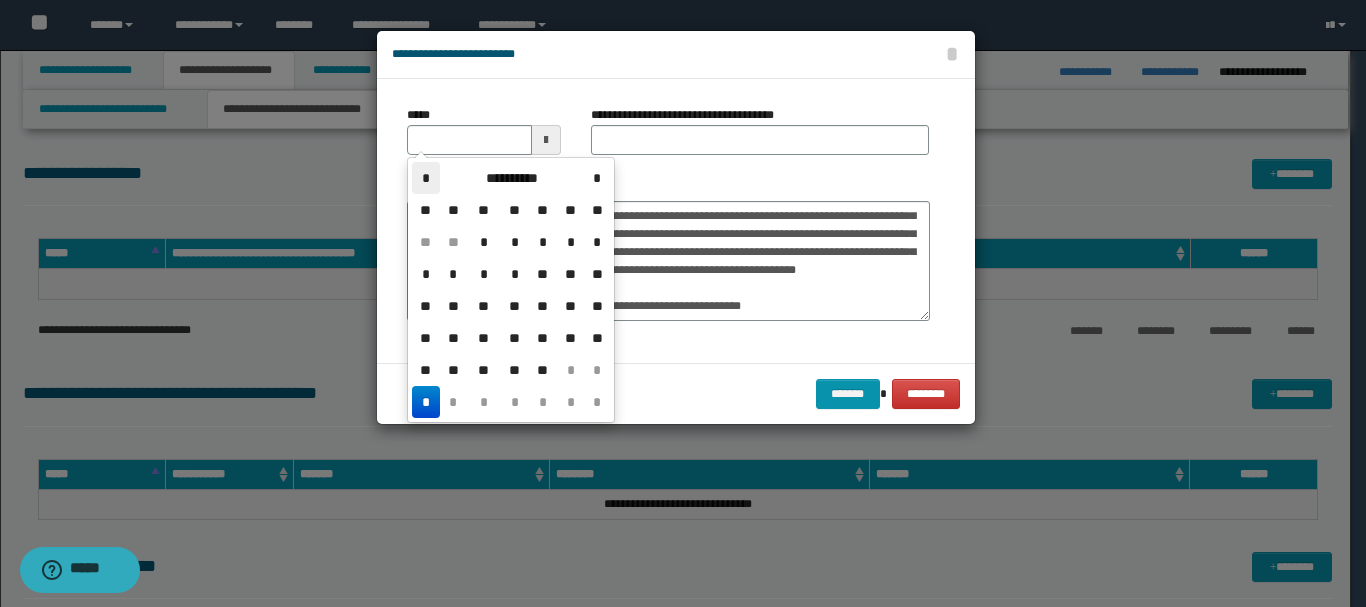 click on "*" at bounding box center (426, 178) 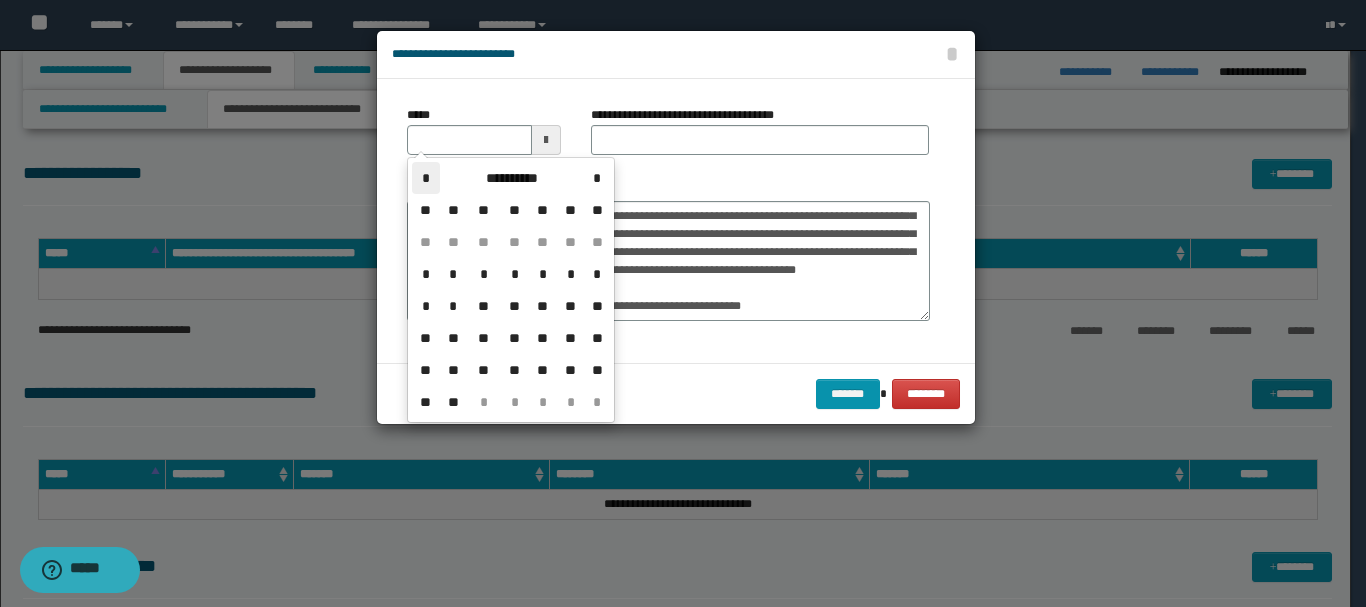 click on "*" at bounding box center (426, 178) 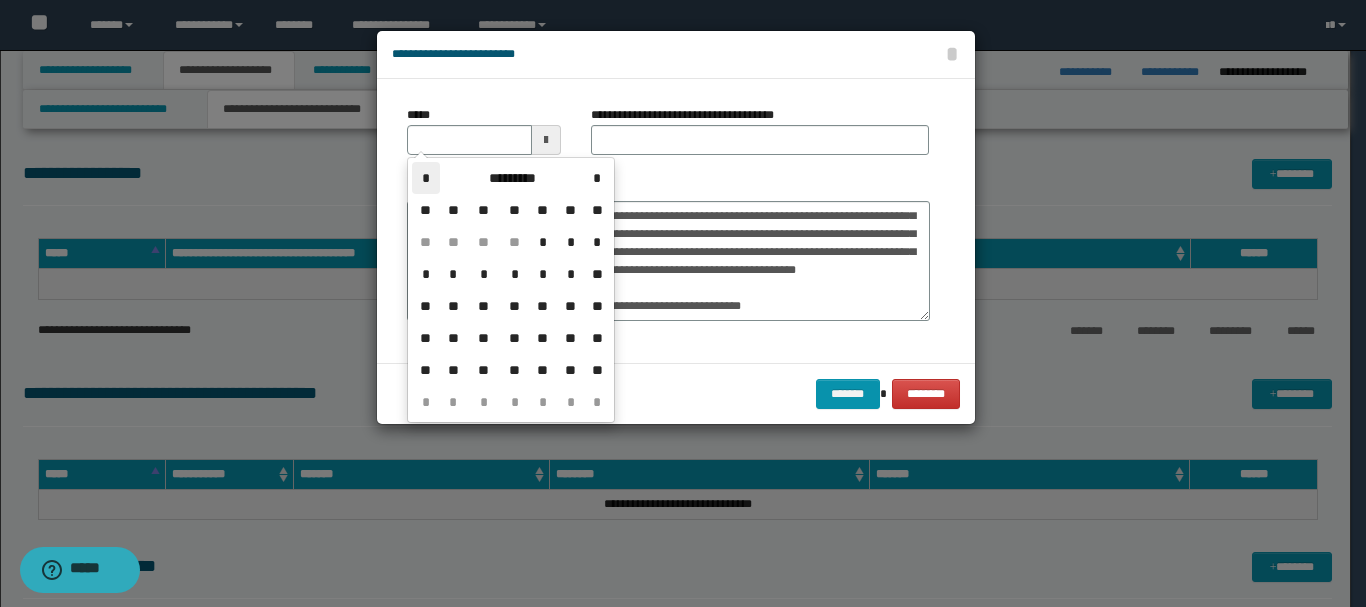 click on "*" at bounding box center (426, 178) 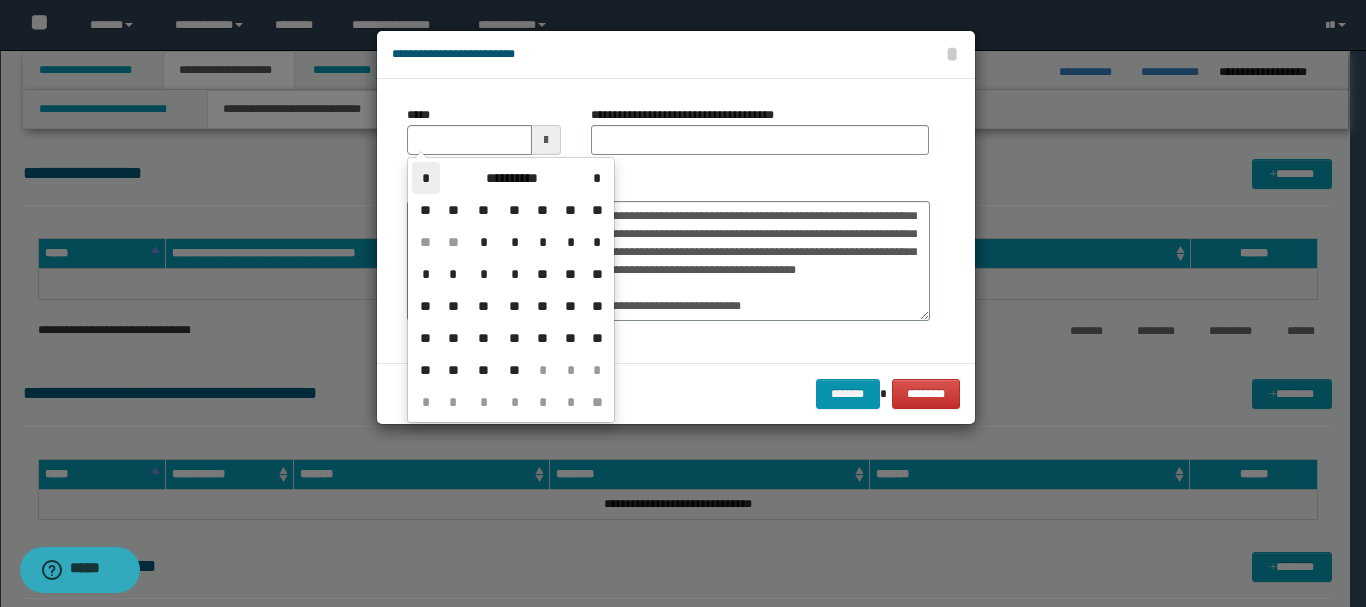 click on "*" at bounding box center [426, 178] 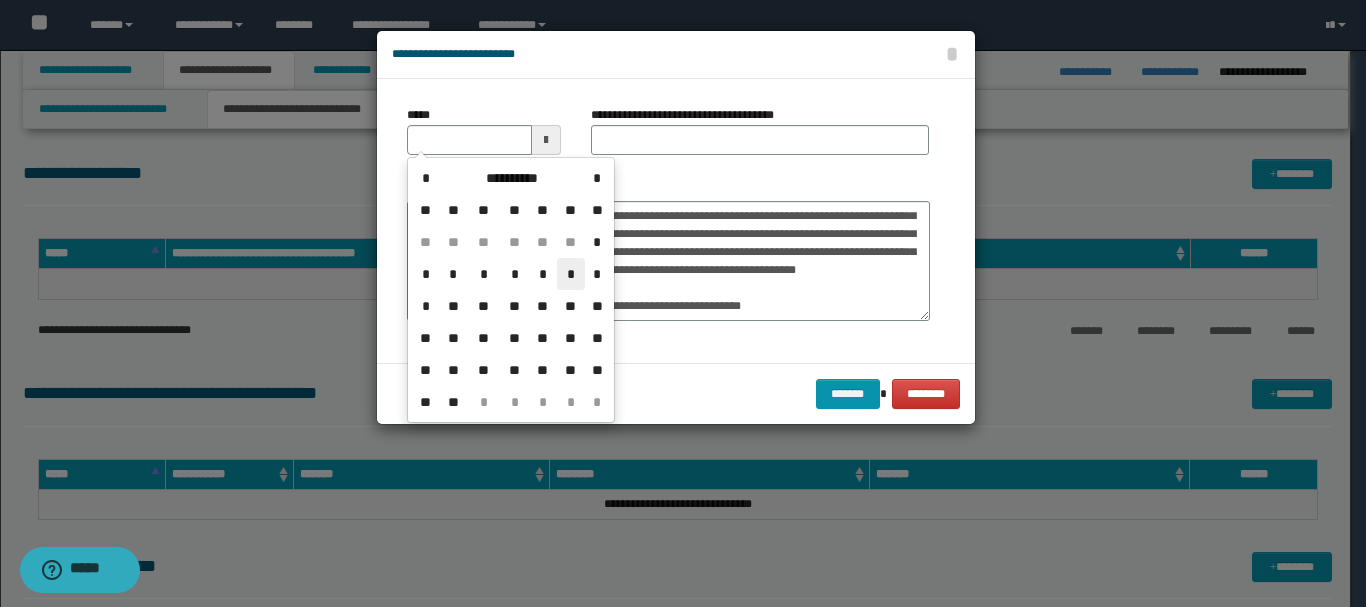 click on "*" at bounding box center [571, 274] 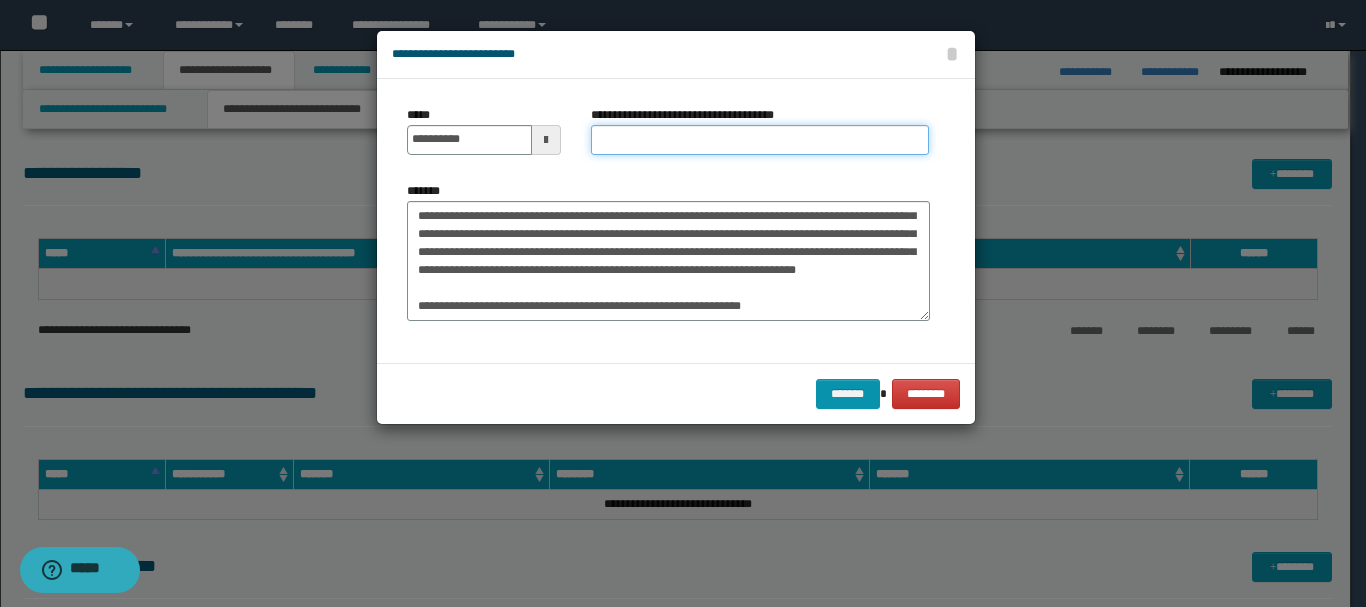 click on "**********" at bounding box center [760, 140] 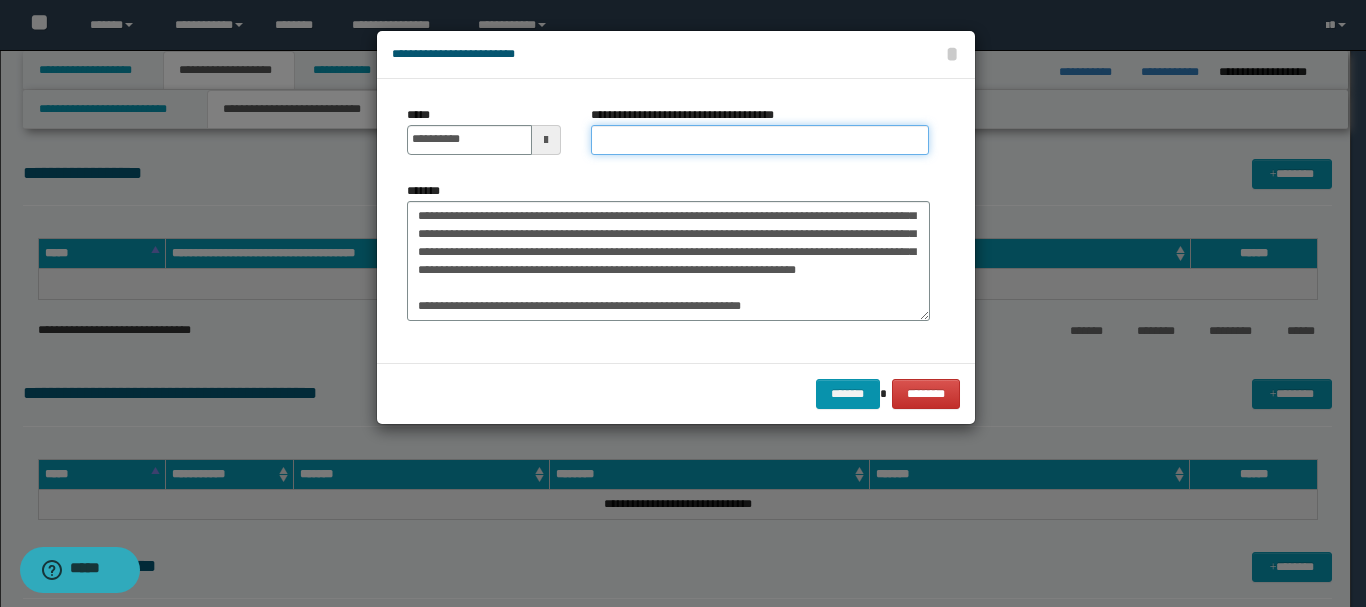 type on "**********" 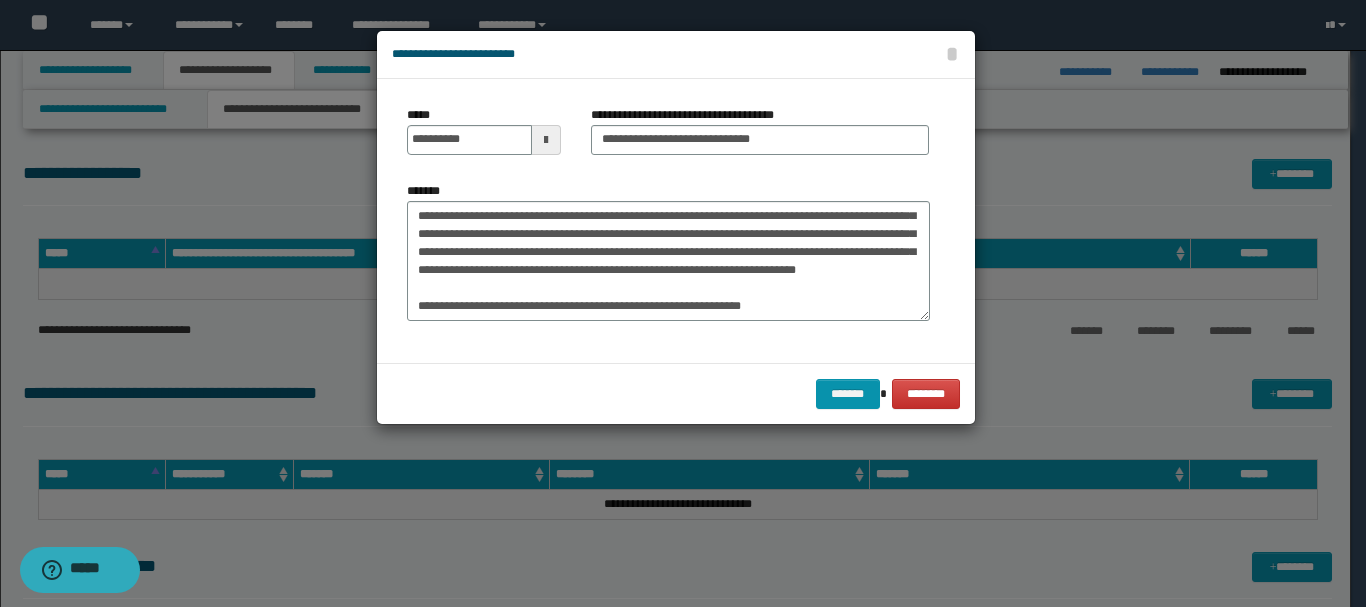 click on "**********" at bounding box center [668, 259] 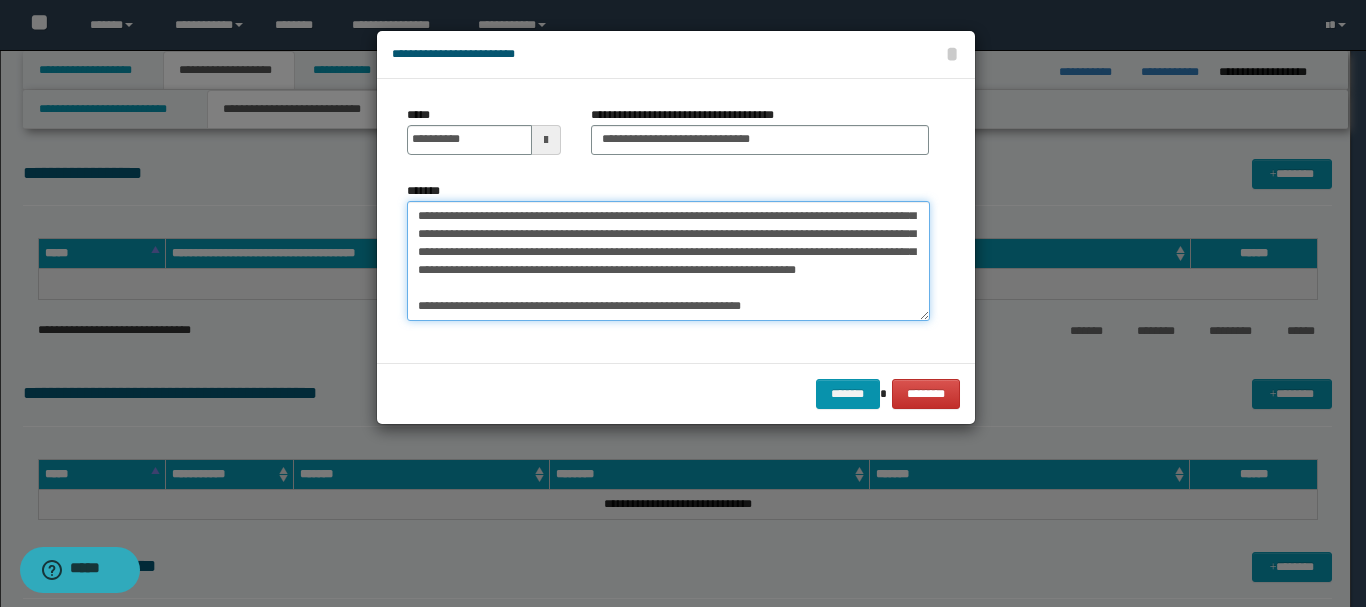 click on "**********" at bounding box center [668, 261] 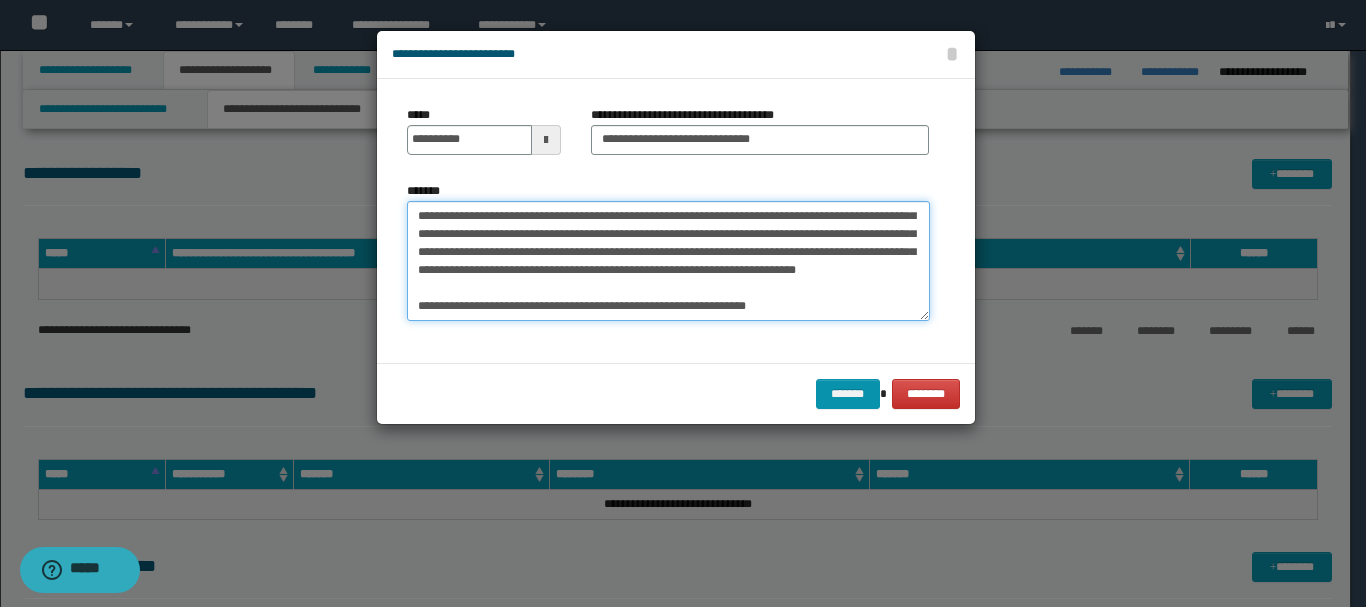 scroll, scrollTop: 66, scrollLeft: 0, axis: vertical 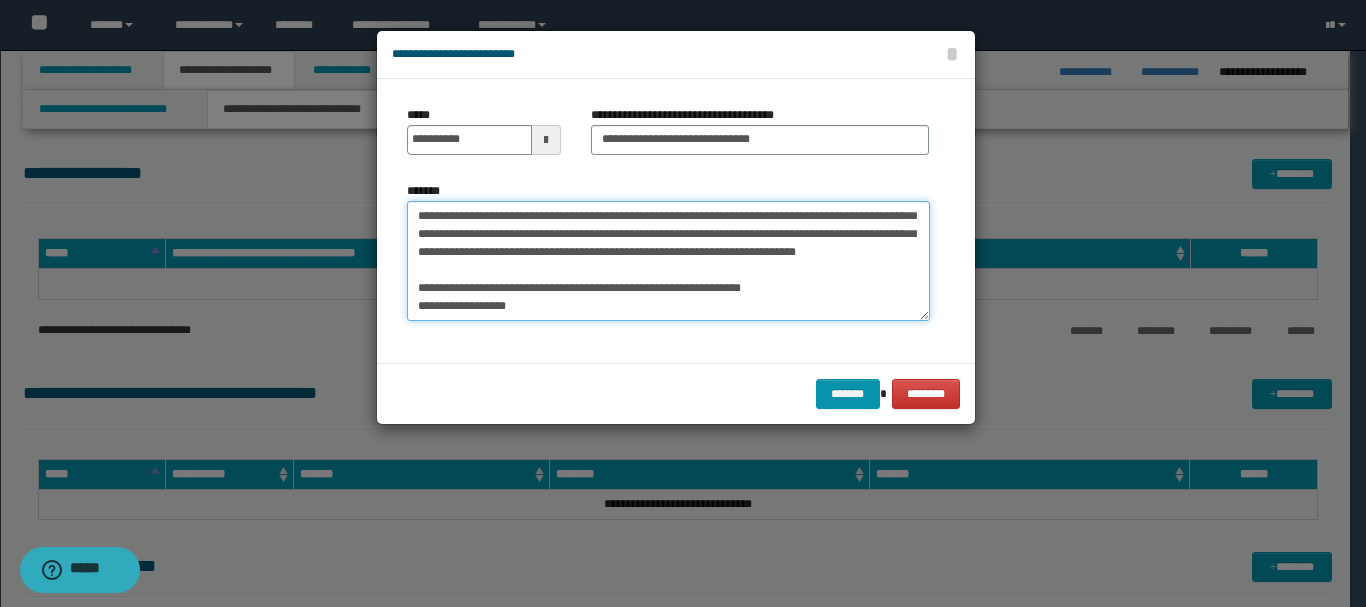 paste on "**********" 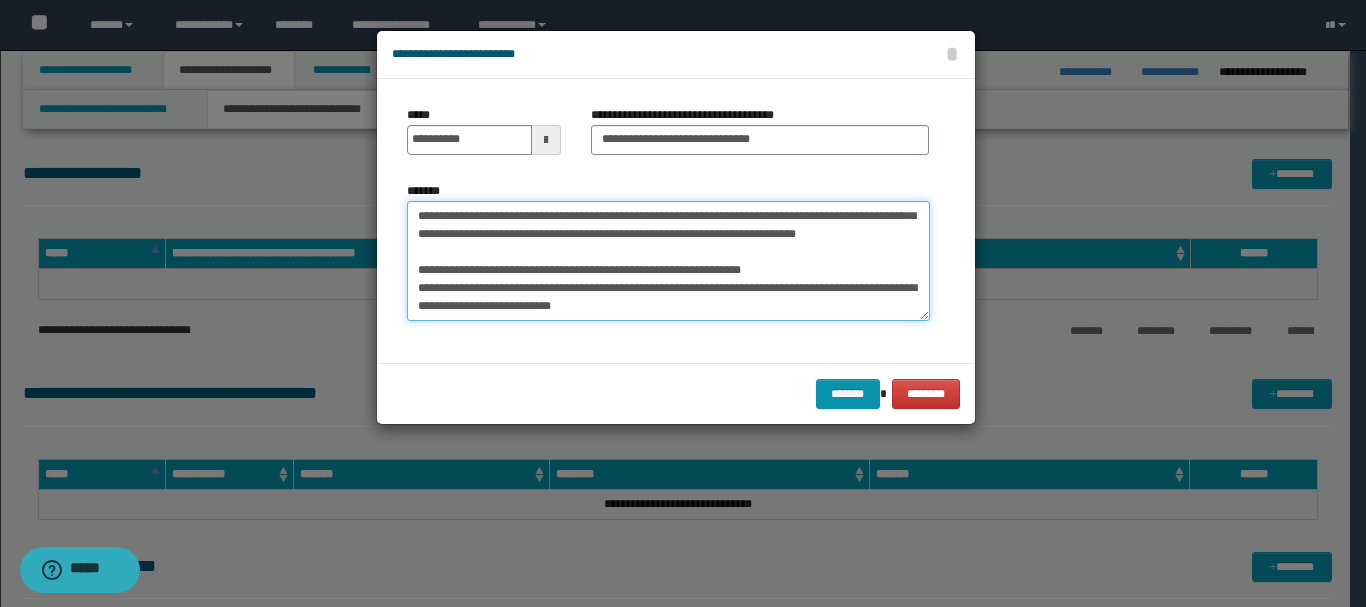 scroll, scrollTop: 102, scrollLeft: 0, axis: vertical 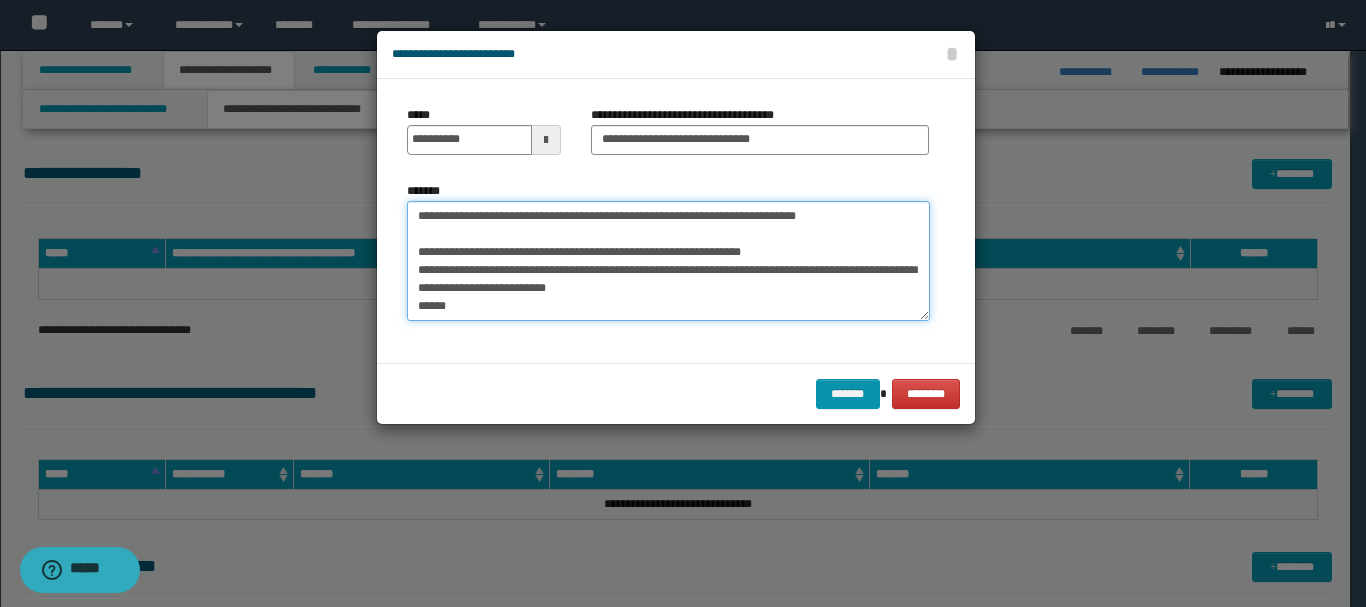 paste on "**********" 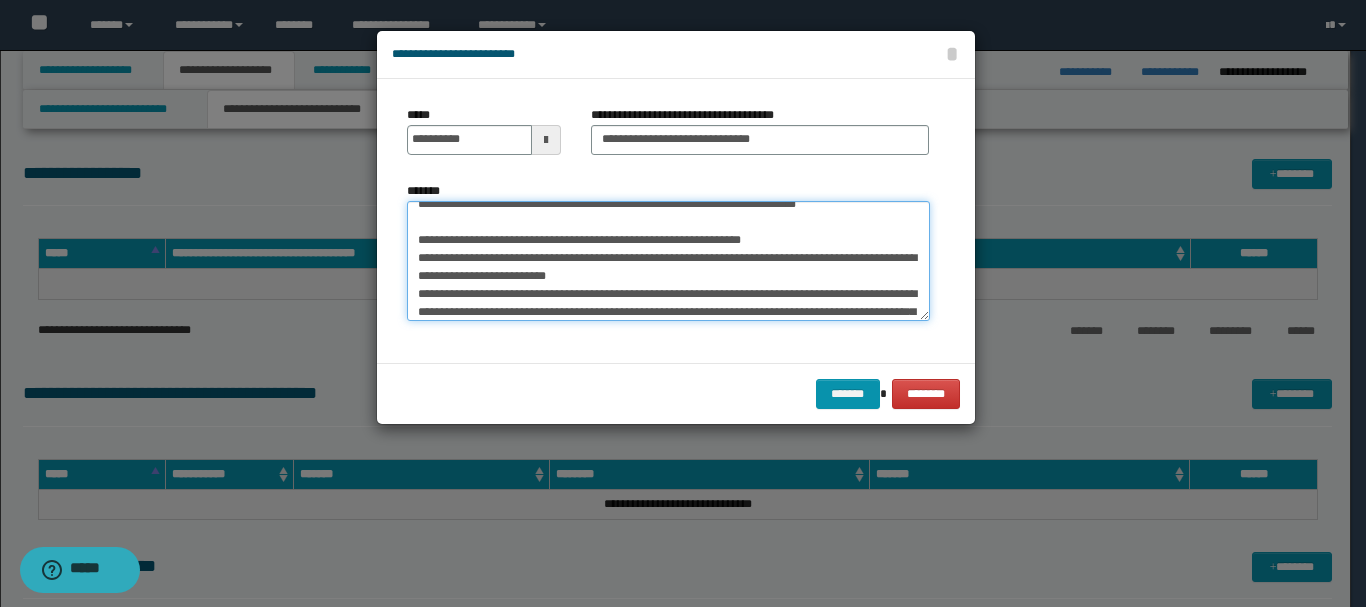 scroll, scrollTop: 156, scrollLeft: 0, axis: vertical 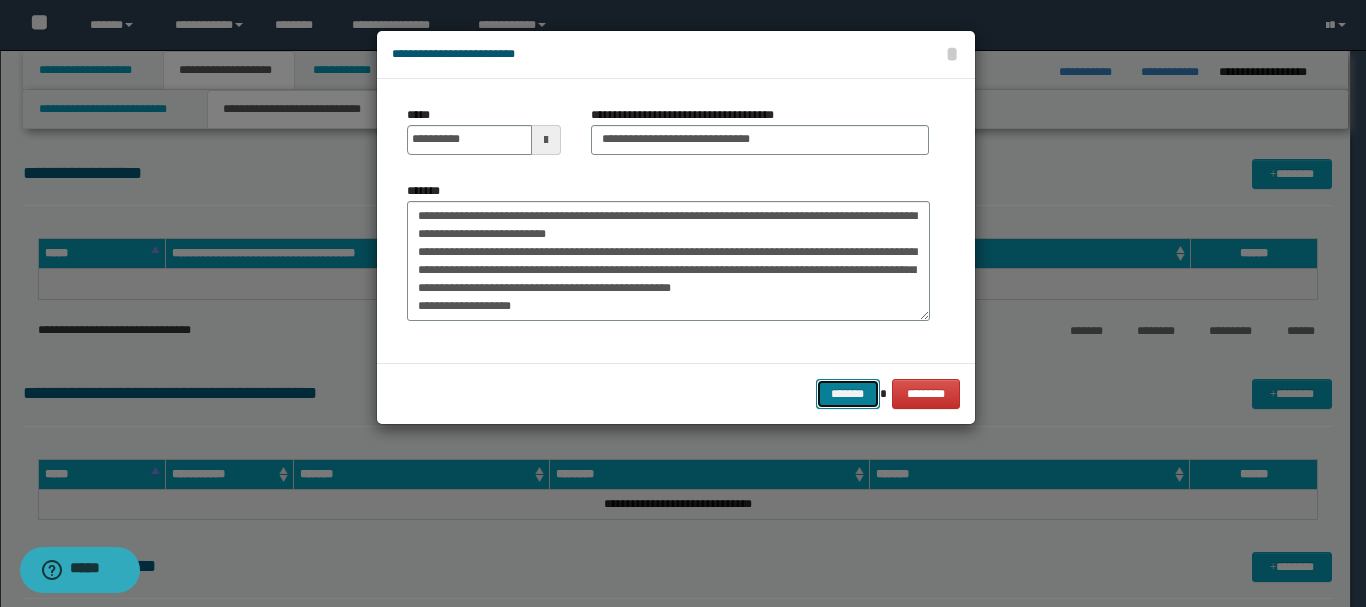 click on "*******" at bounding box center (848, 394) 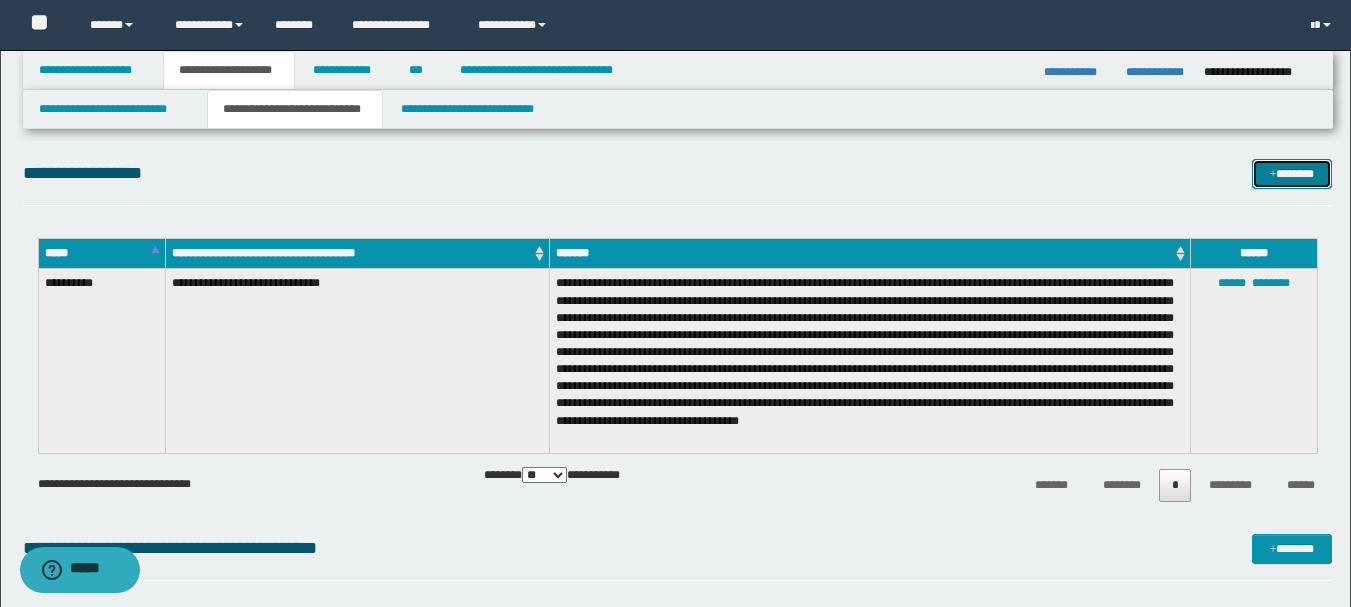 click on "*******" at bounding box center (1292, 174) 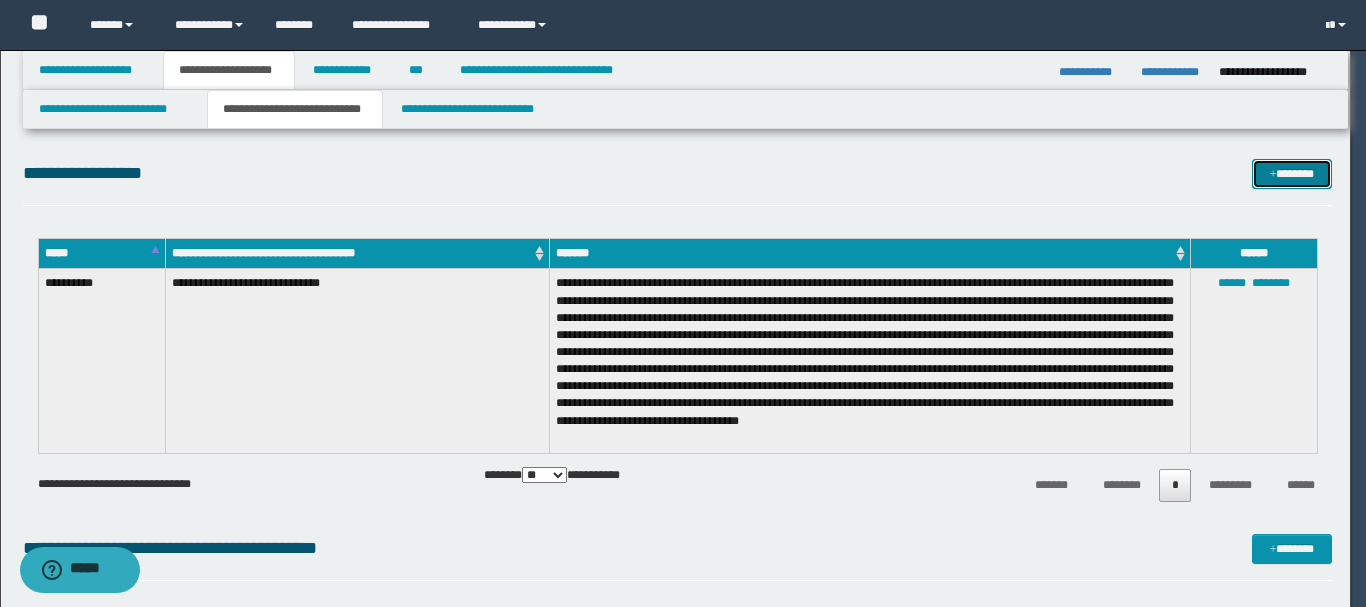 scroll, scrollTop: 0, scrollLeft: 0, axis: both 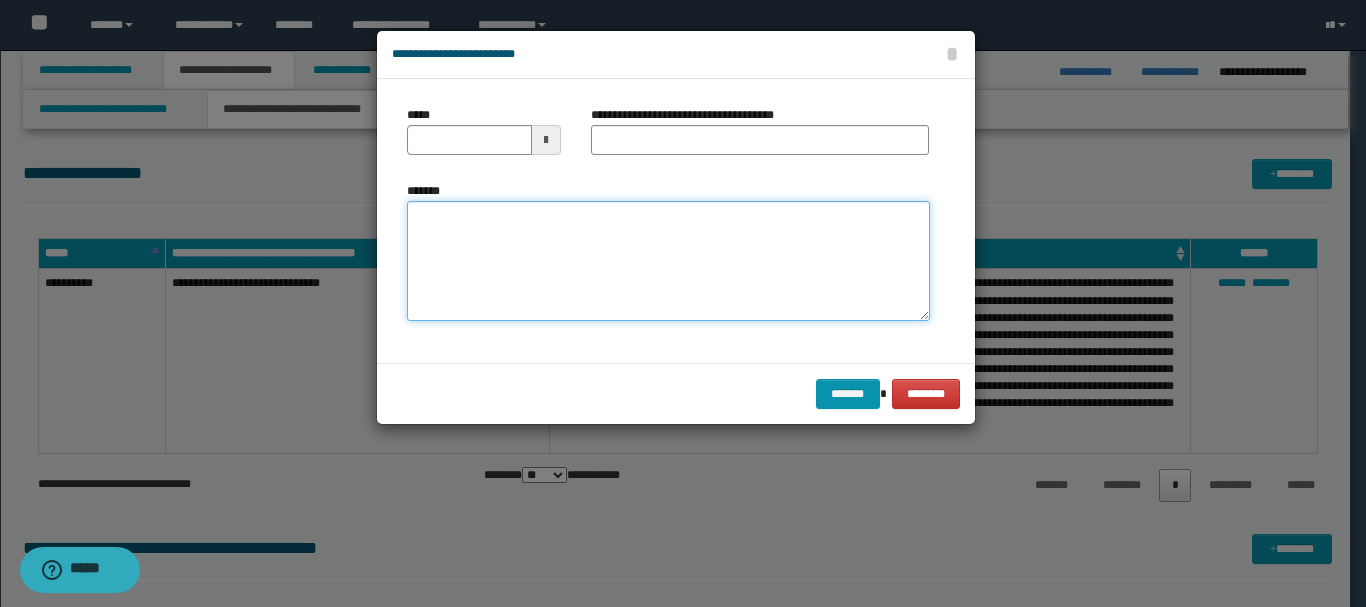click on "*******" at bounding box center [668, 261] 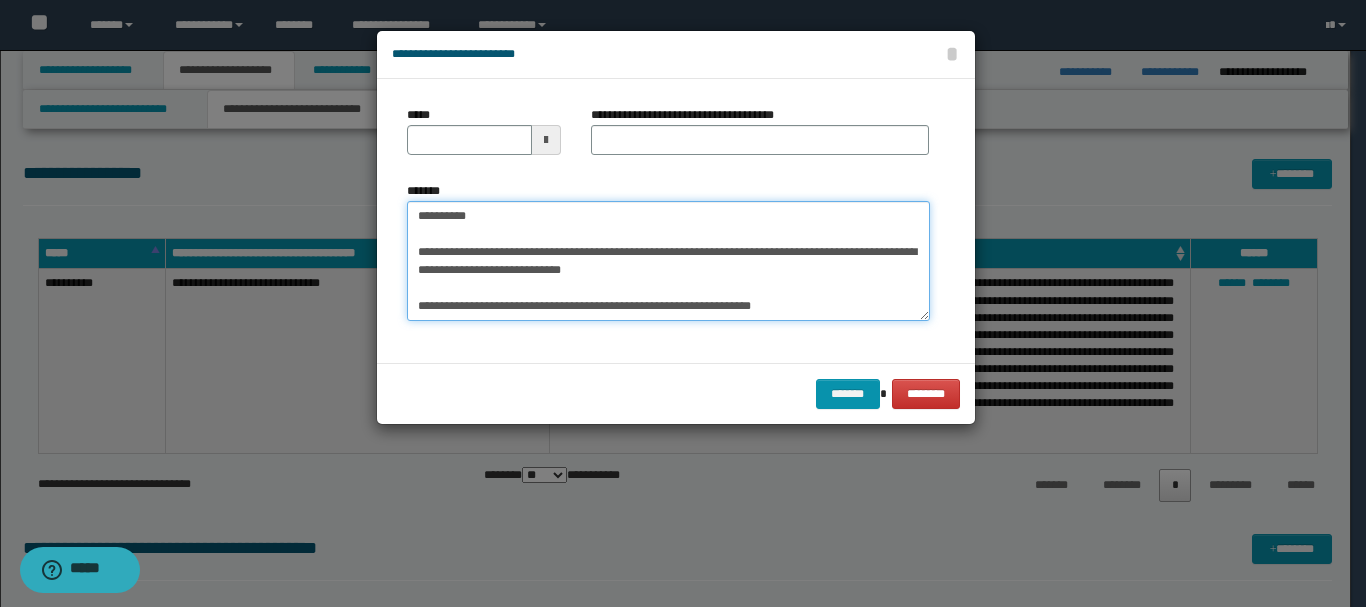 type 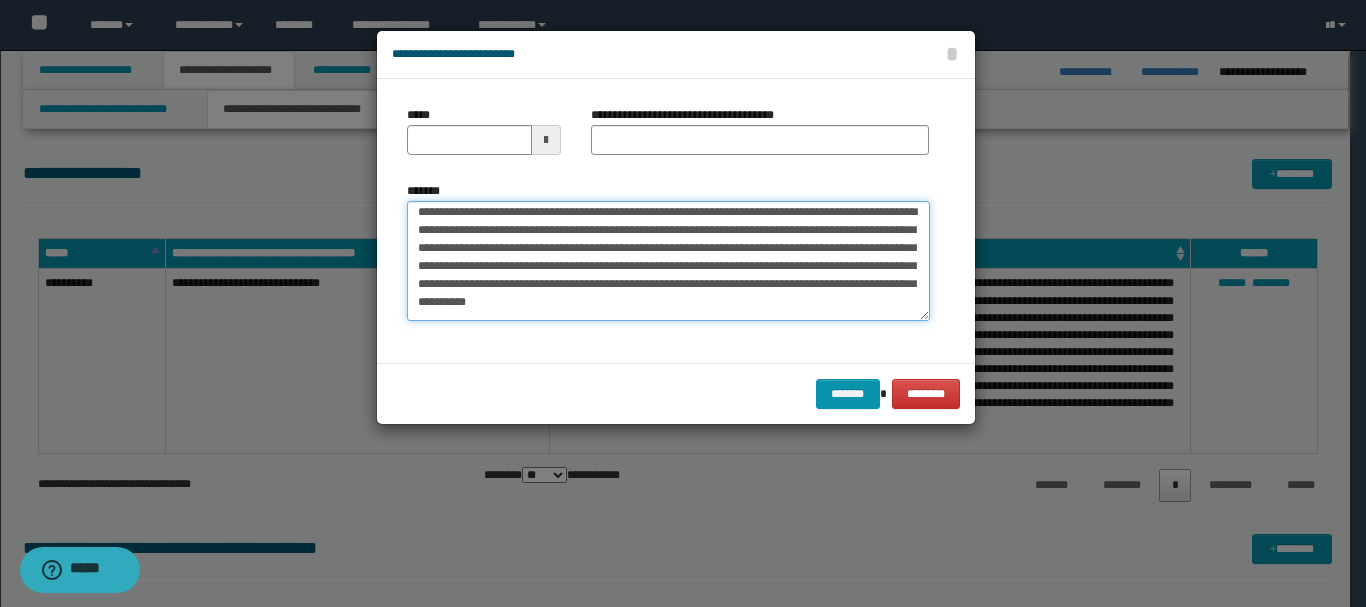 scroll, scrollTop: 0, scrollLeft: 0, axis: both 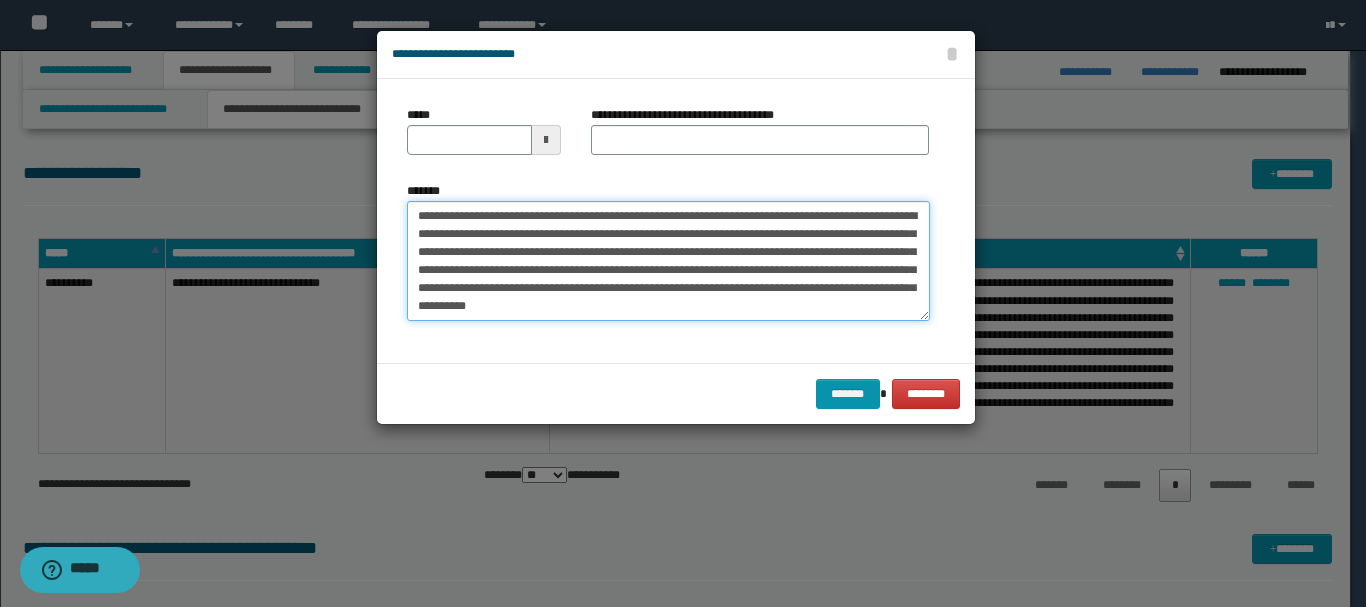 type on "**********" 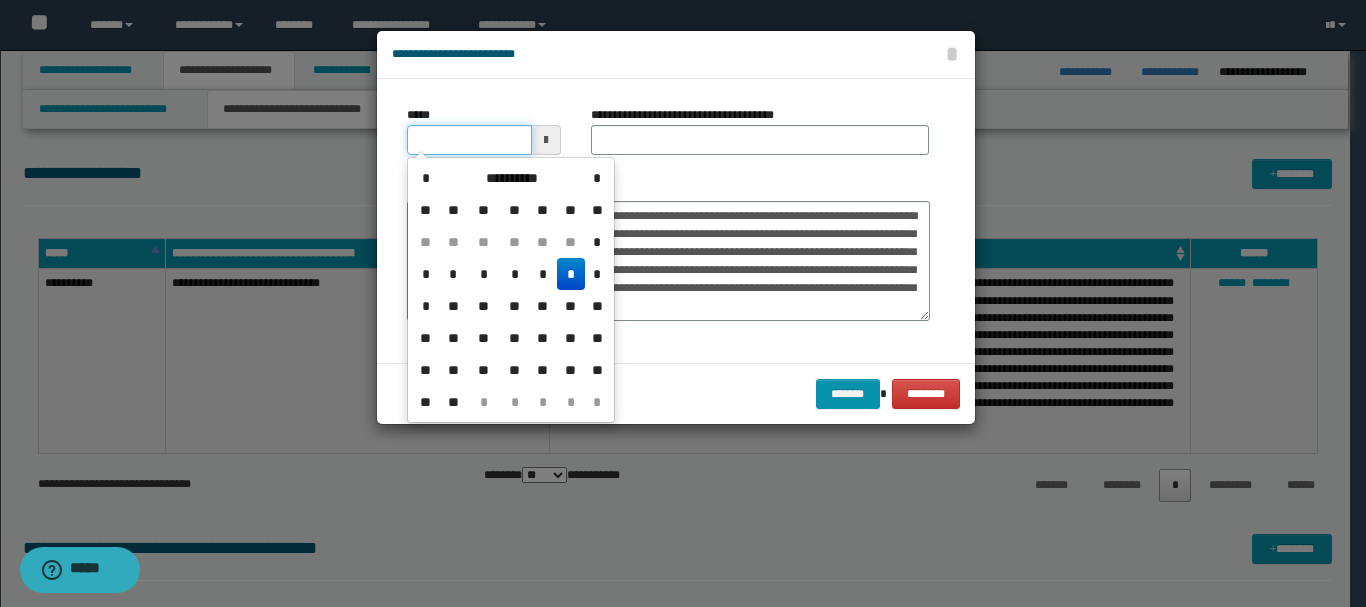 click at bounding box center [484, 140] 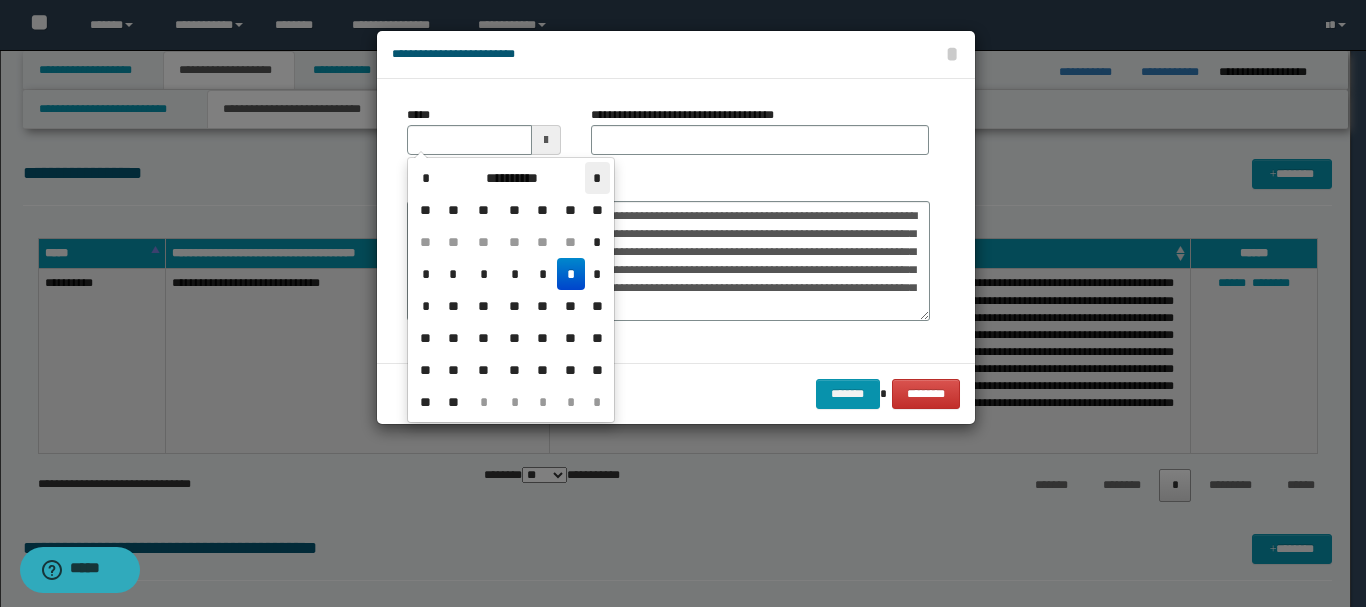 click on "*" at bounding box center (597, 178) 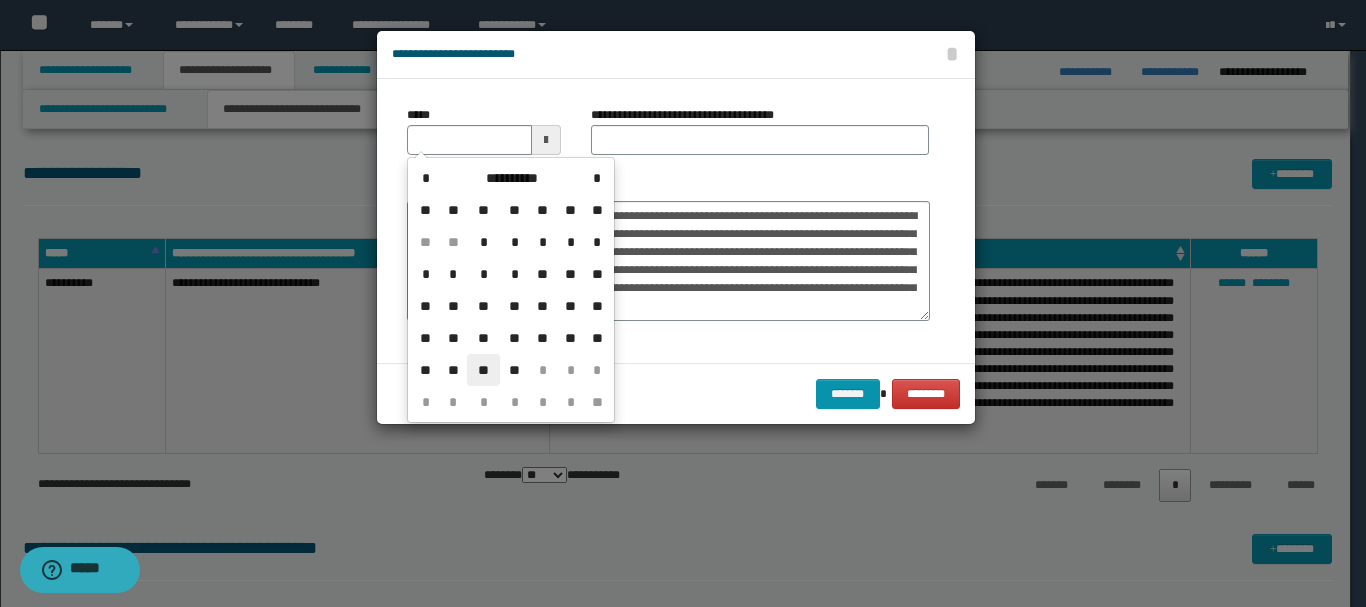 click on "**" at bounding box center (483, 370) 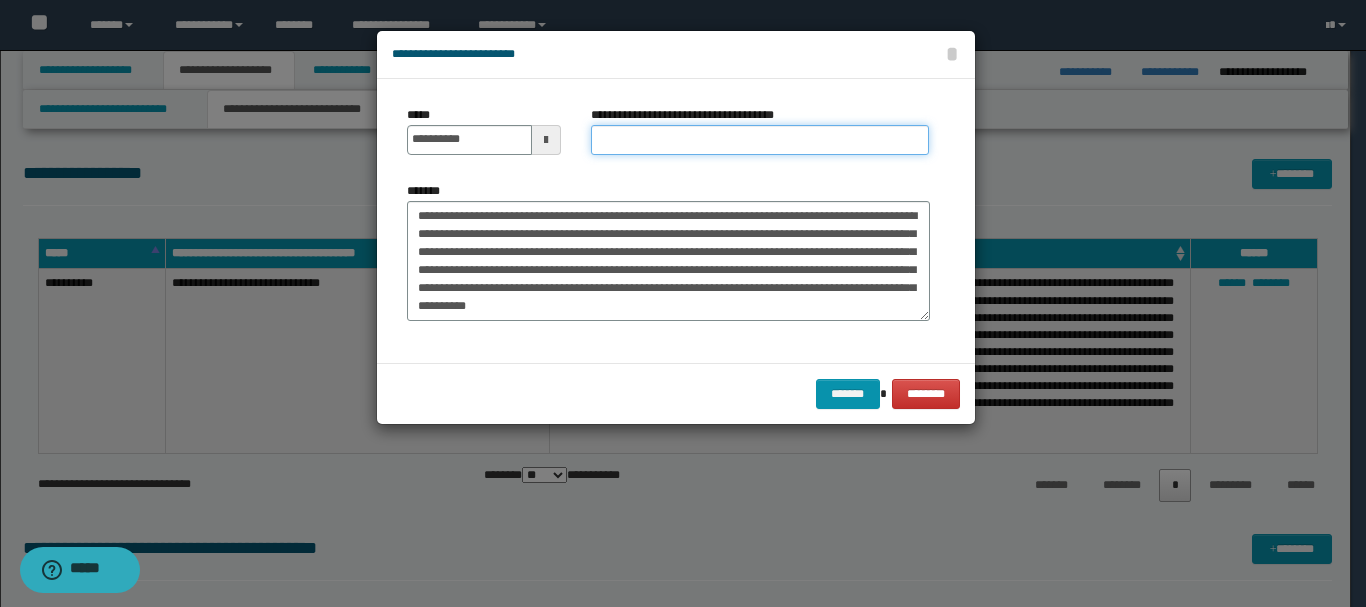 click on "**********" at bounding box center [760, 140] 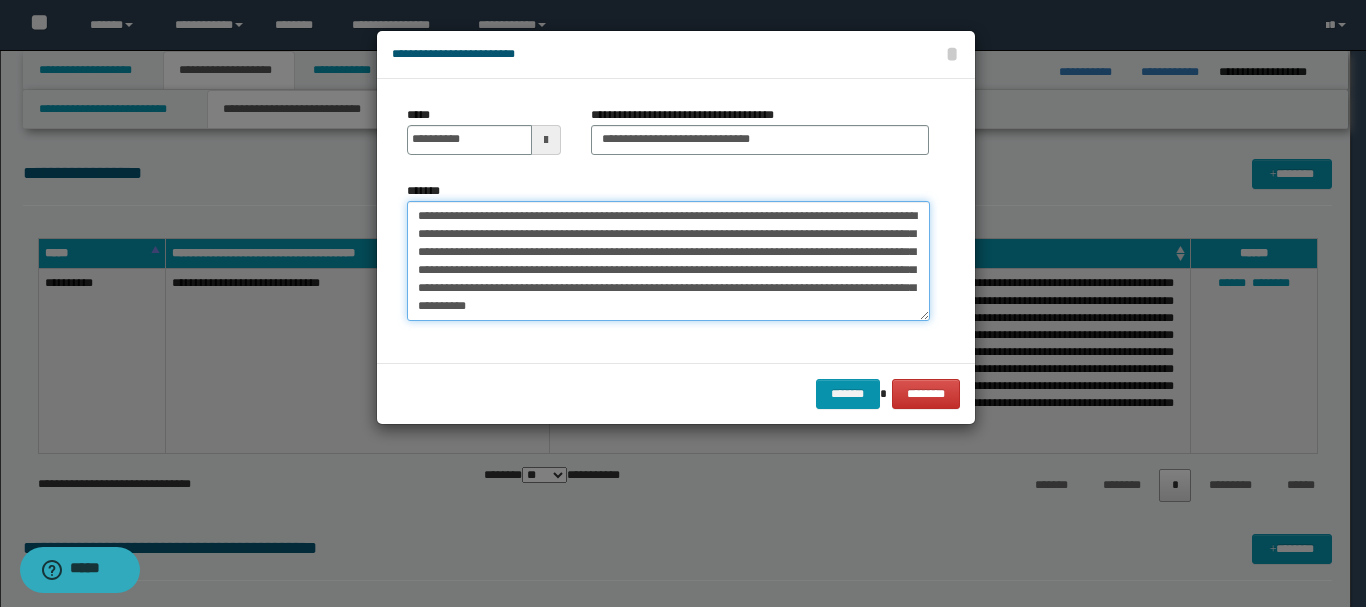 click on "**********" at bounding box center [668, 261] 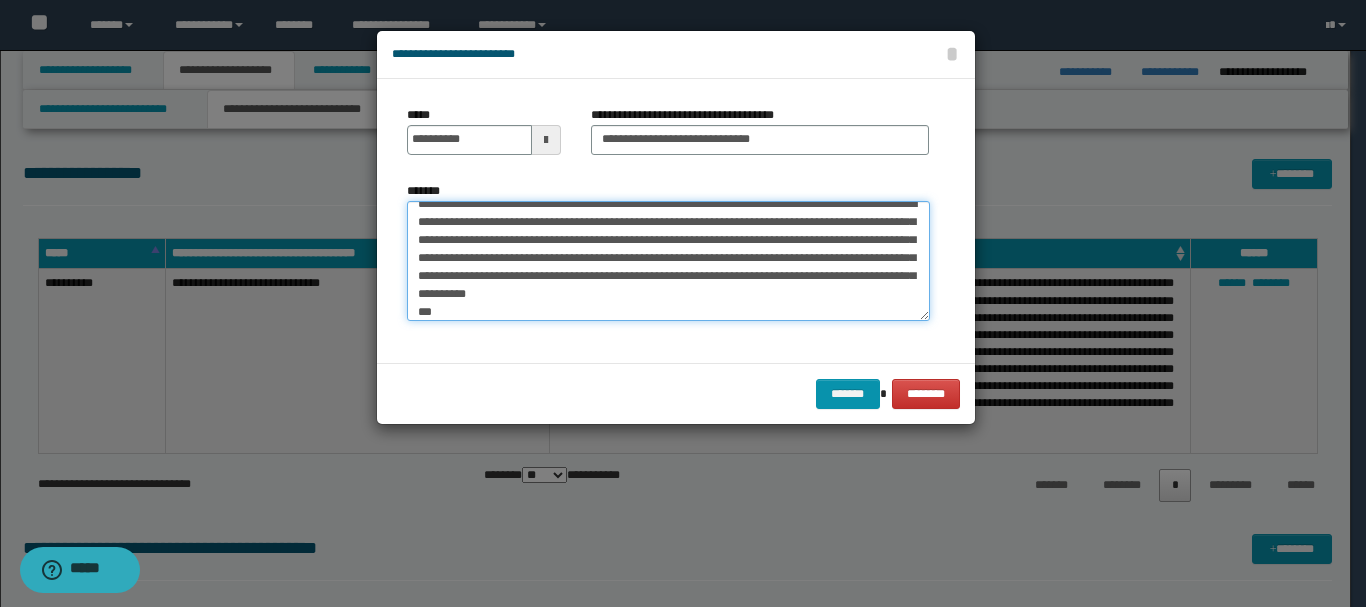 scroll, scrollTop: 30, scrollLeft: 0, axis: vertical 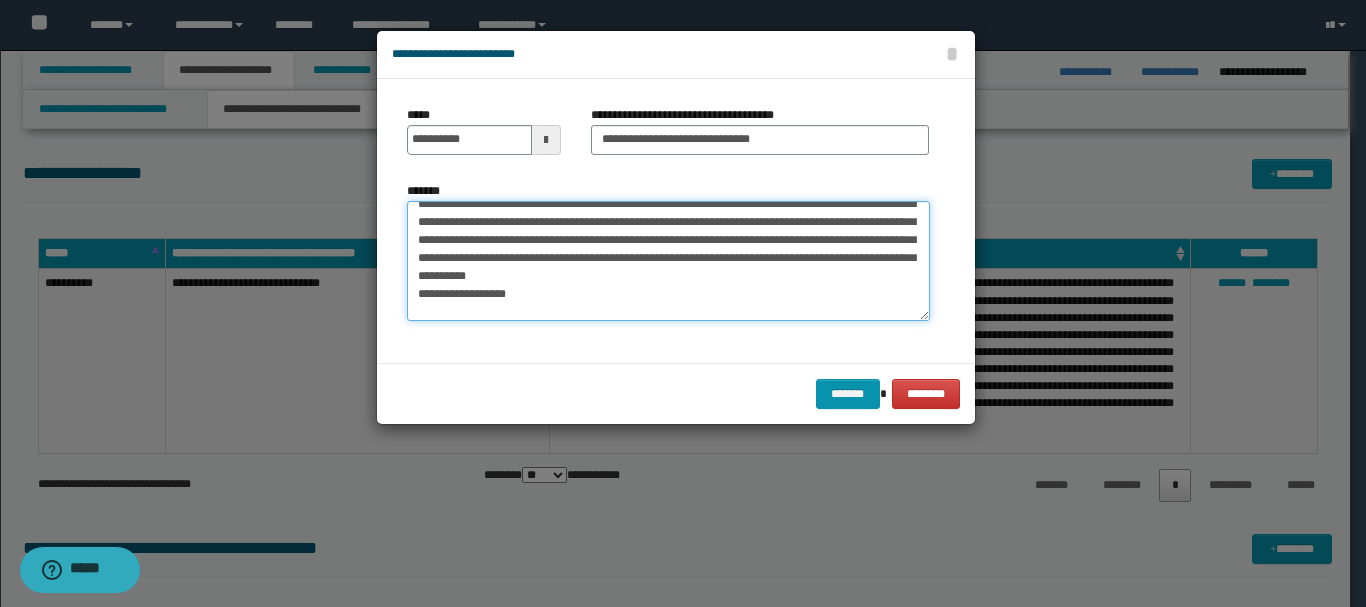 paste on "**********" 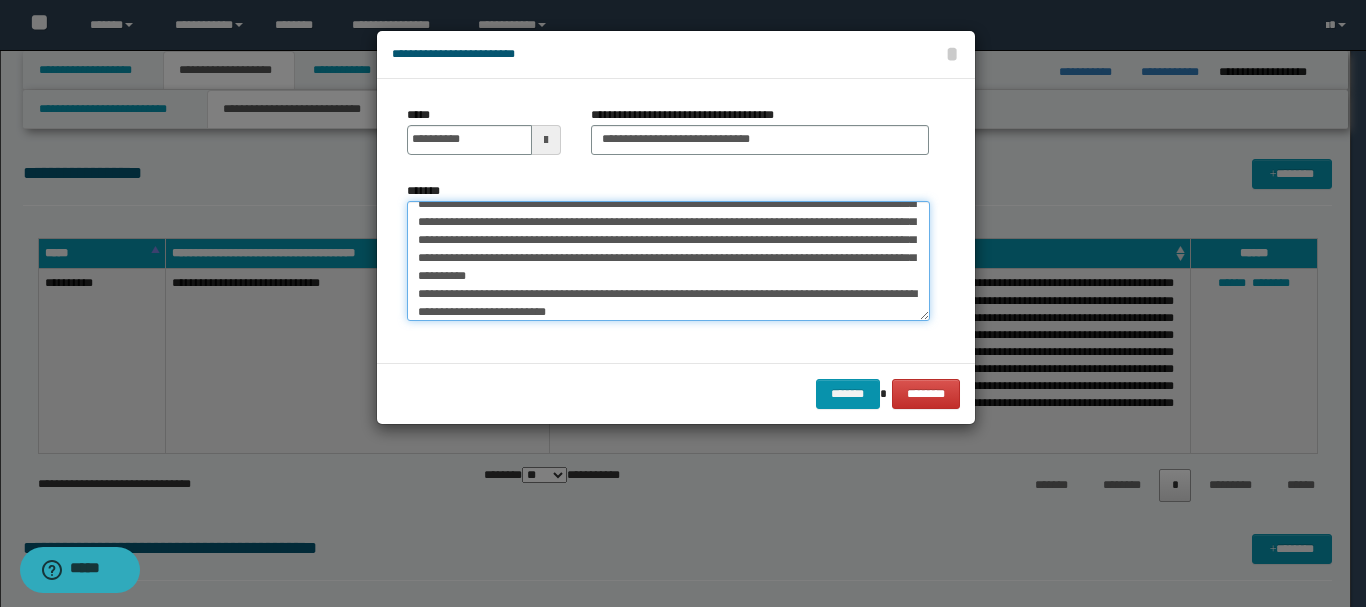 scroll, scrollTop: 48, scrollLeft: 0, axis: vertical 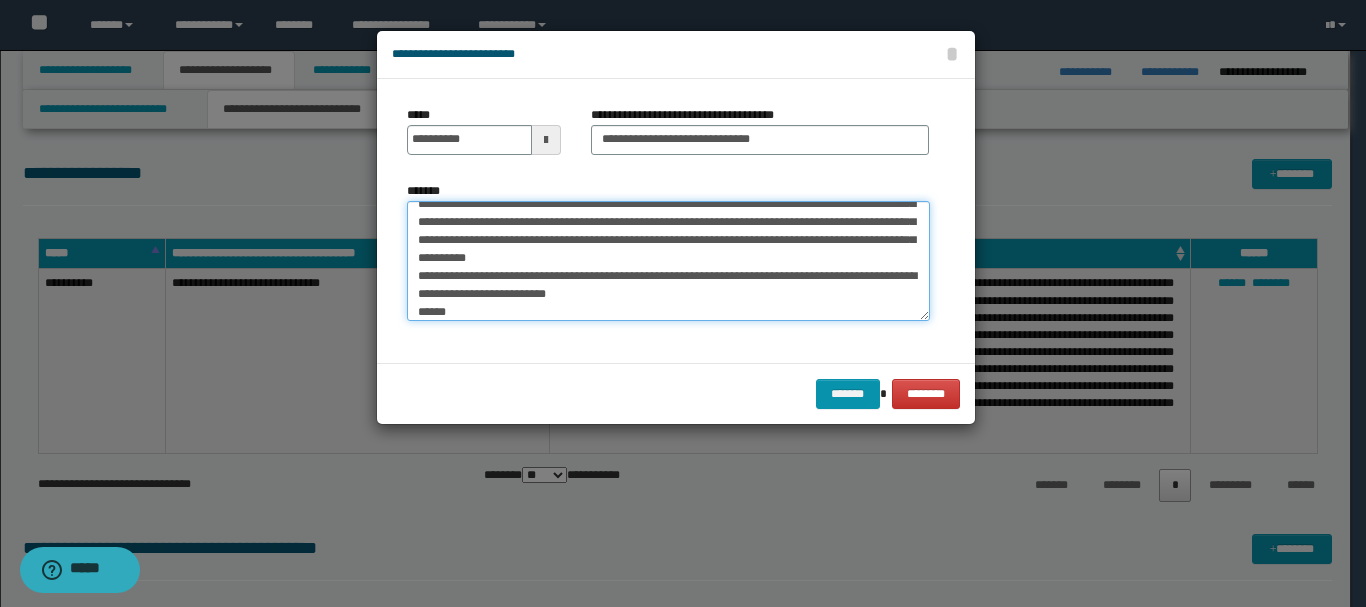 paste on "**********" 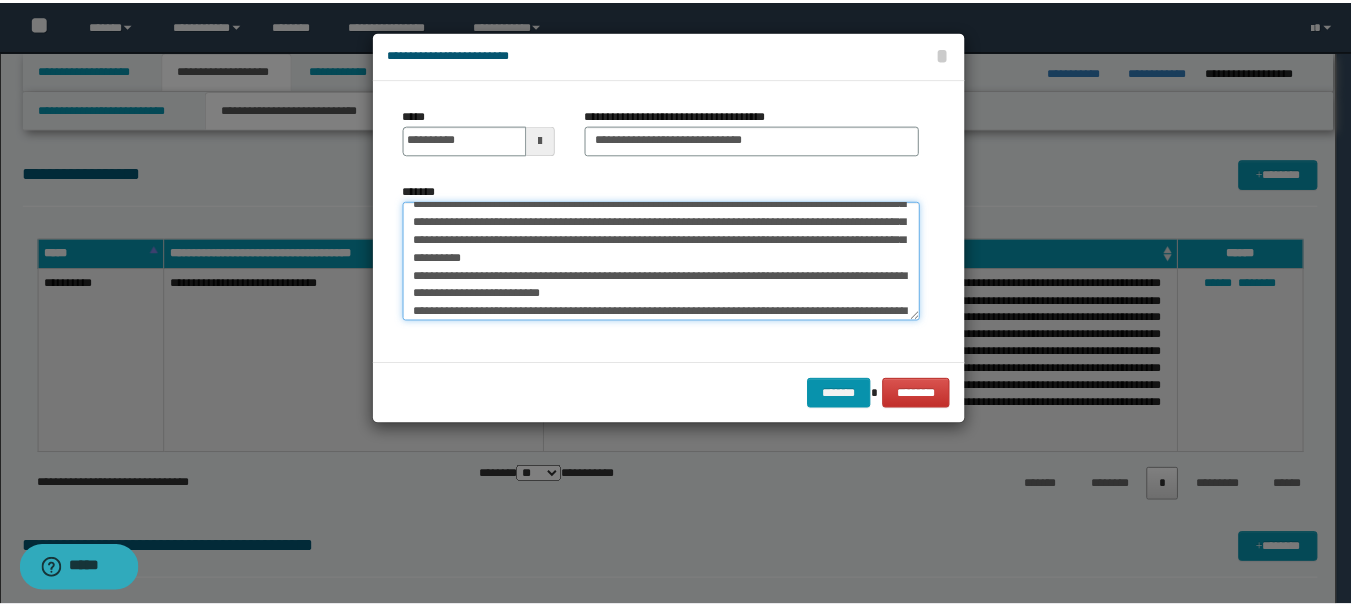 scroll, scrollTop: 120, scrollLeft: 0, axis: vertical 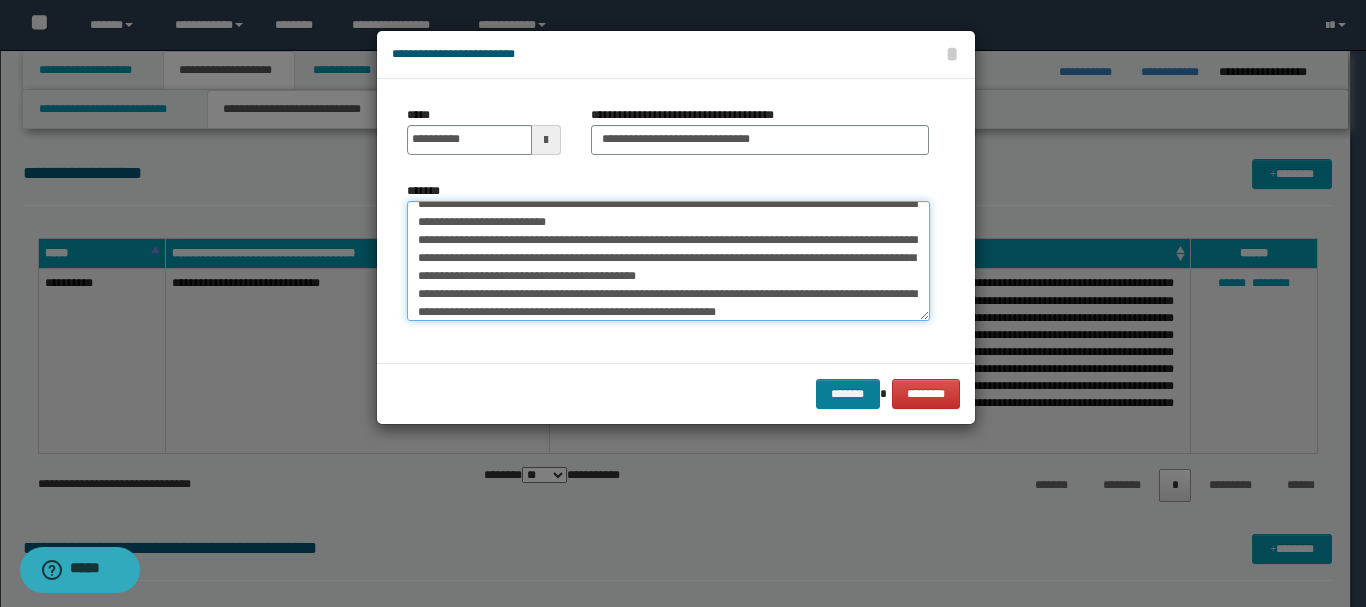 type on "**********" 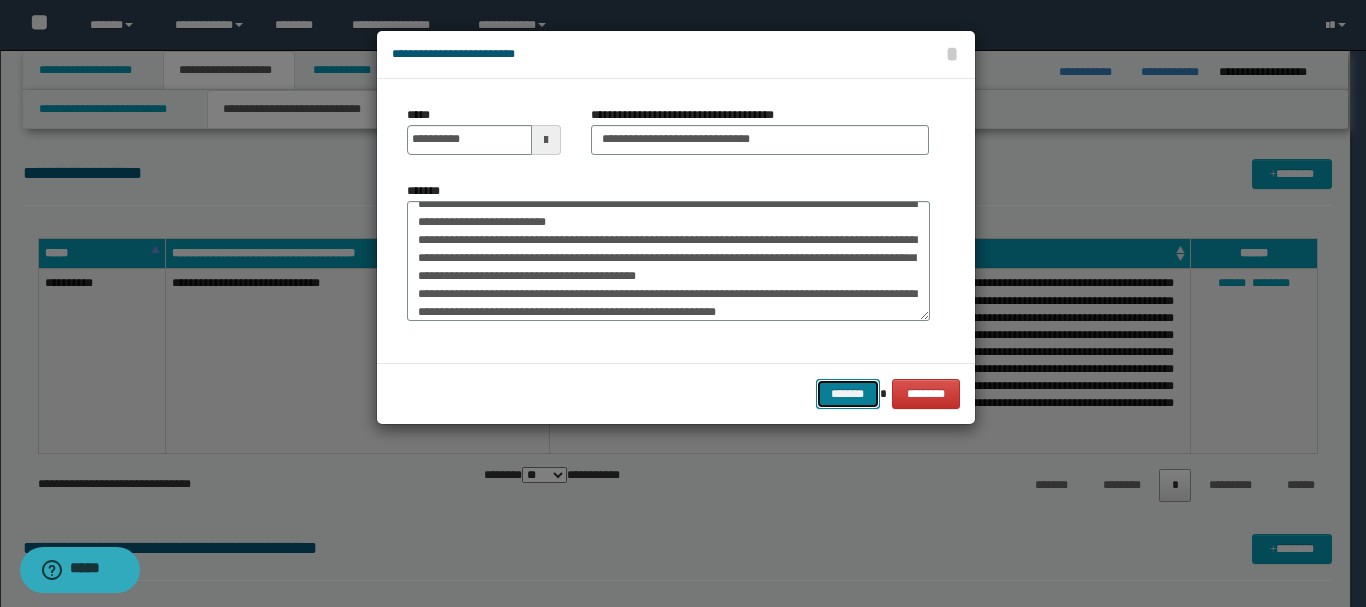 click on "*******" at bounding box center (848, 394) 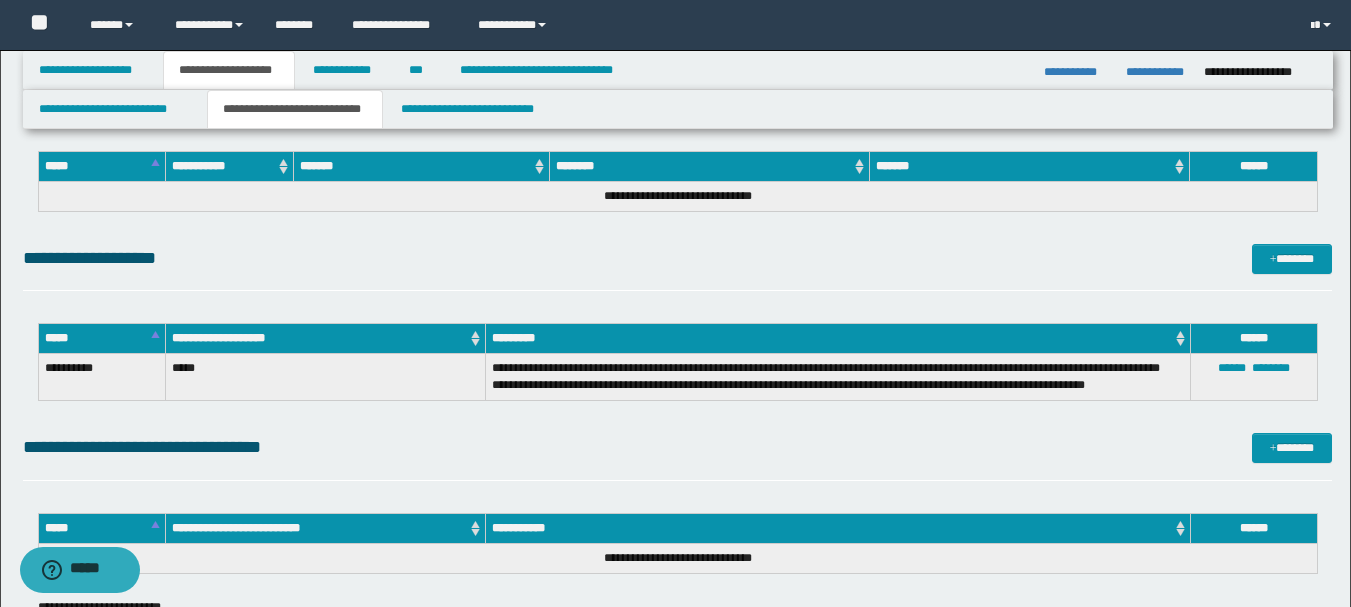 scroll, scrollTop: 700, scrollLeft: 0, axis: vertical 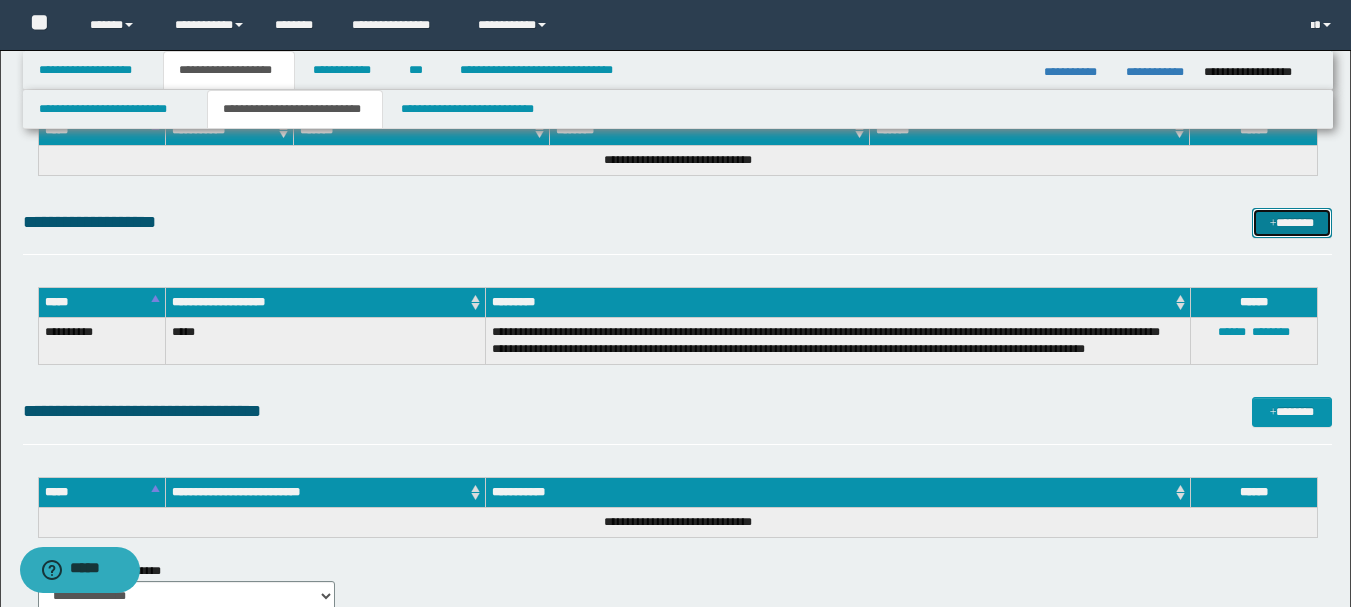 click at bounding box center (1273, 224) 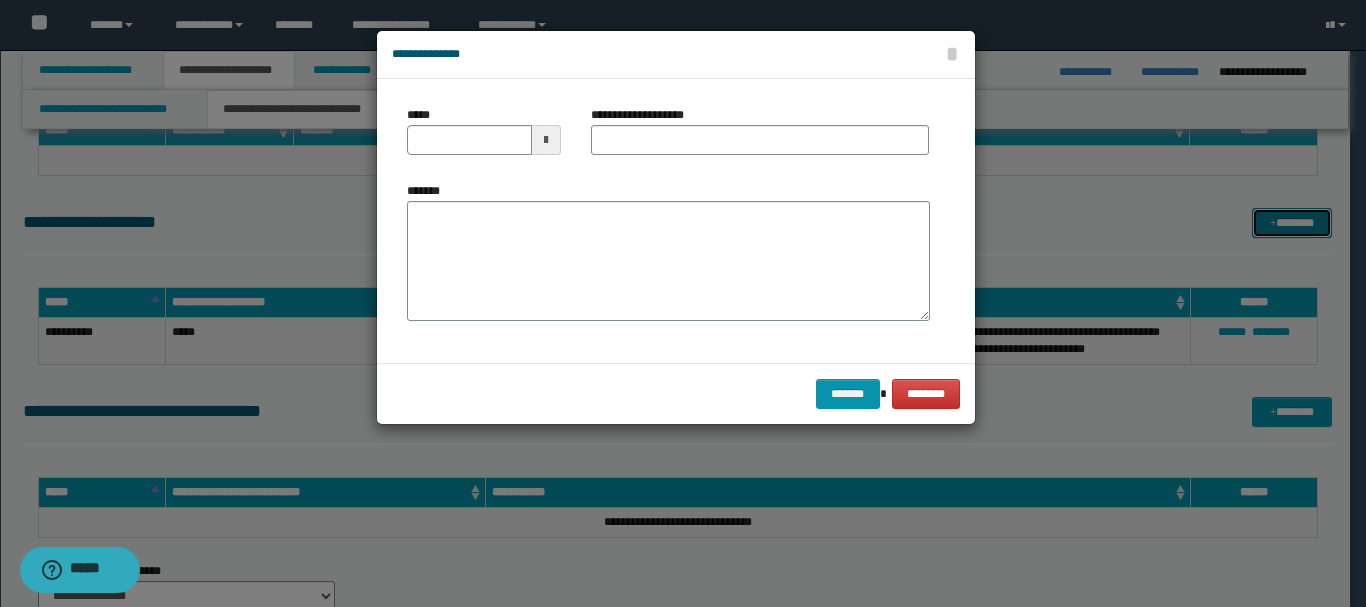 type 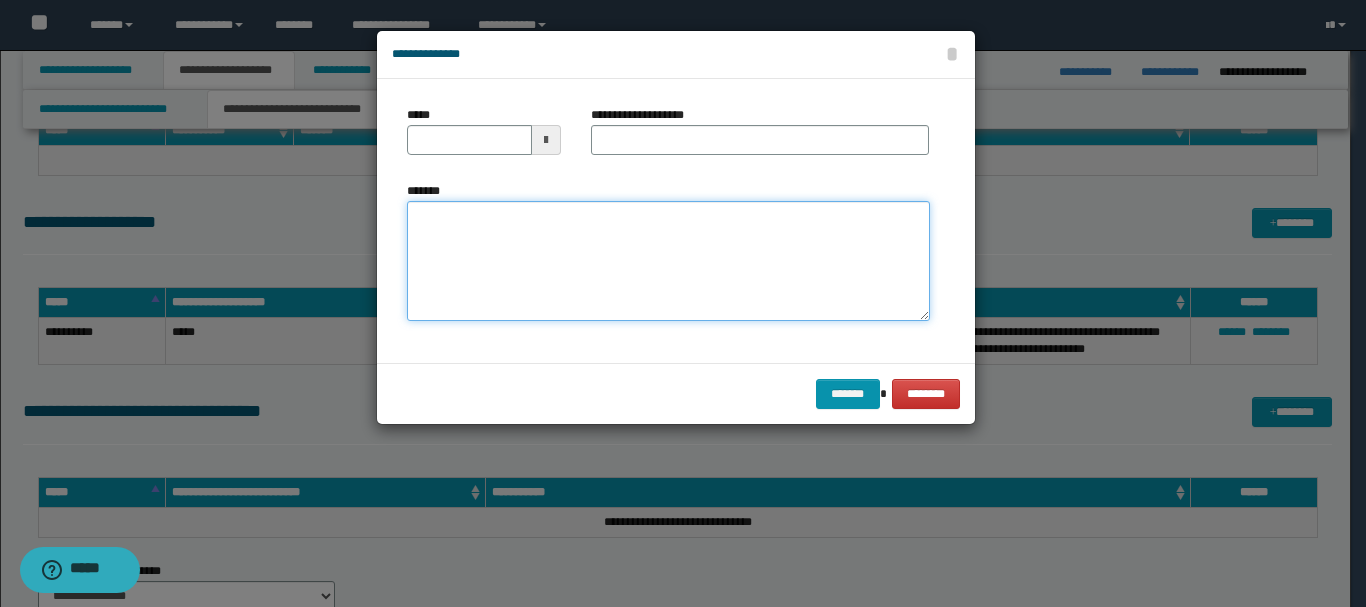 click on "*******" at bounding box center [668, 261] 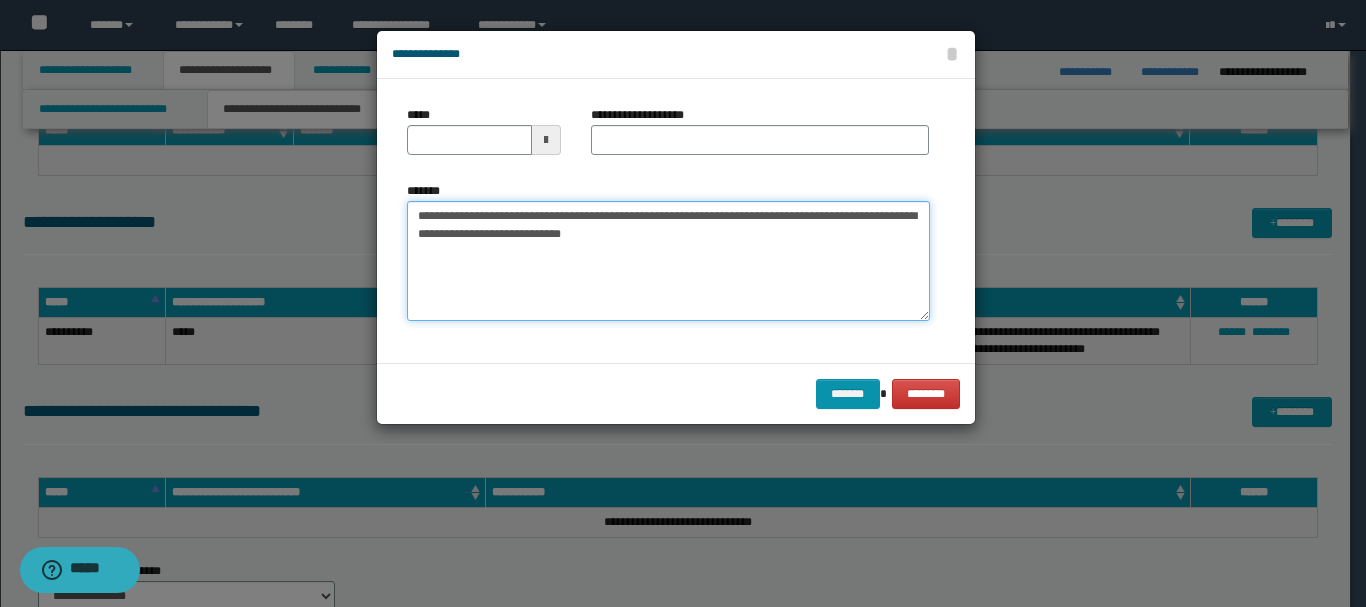 type on "**********" 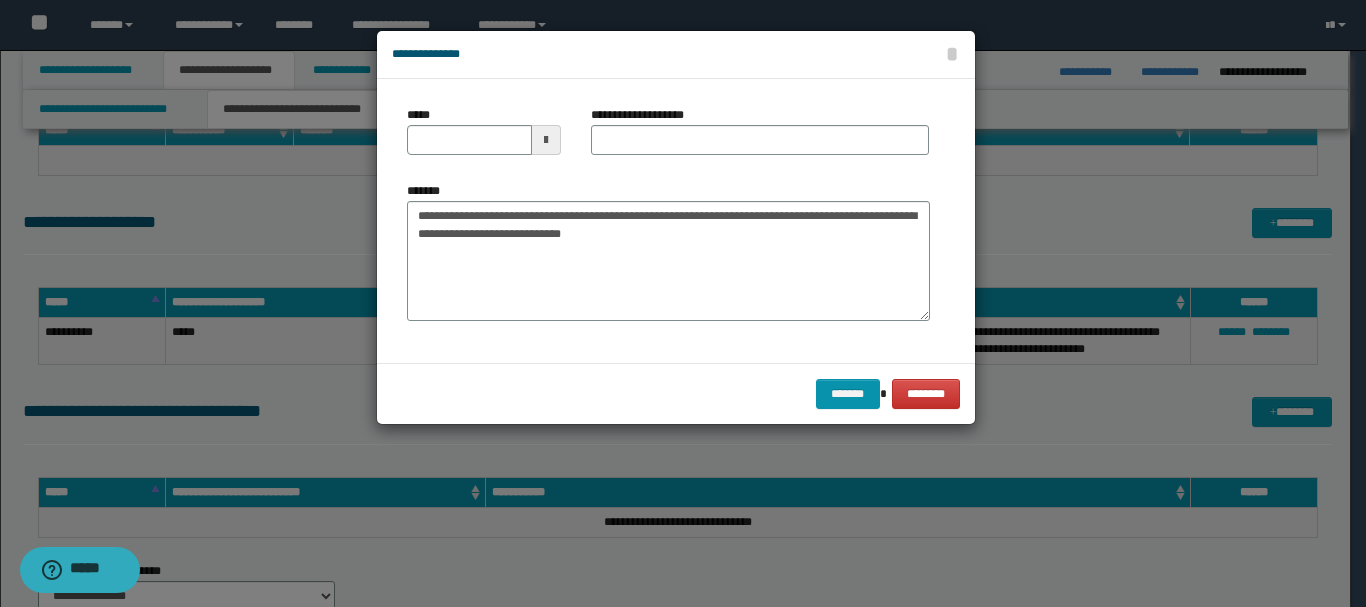 click at bounding box center (546, 140) 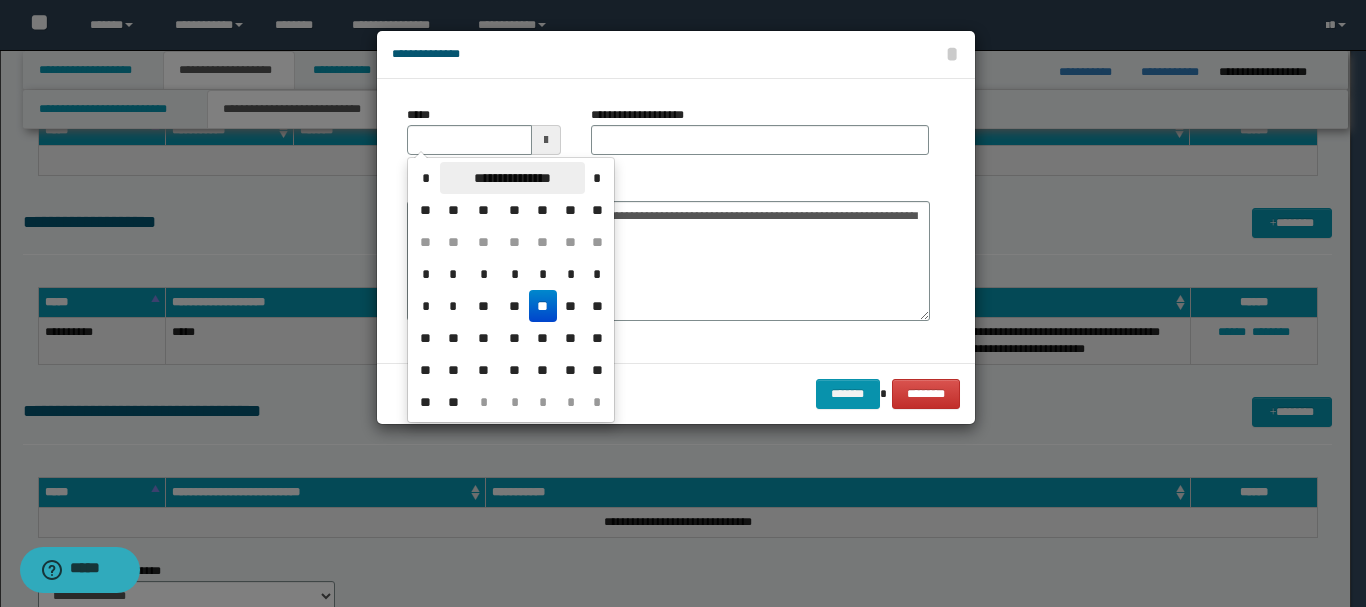 click on "**********" at bounding box center [512, 178] 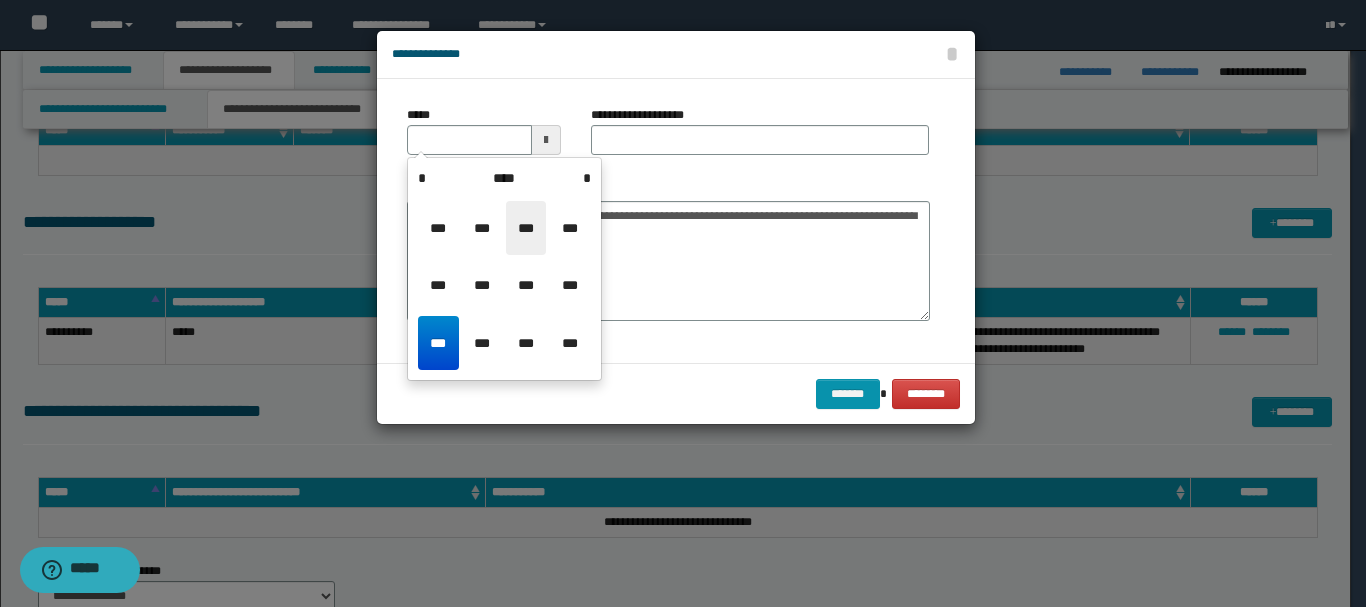 click on "***" at bounding box center [526, 228] 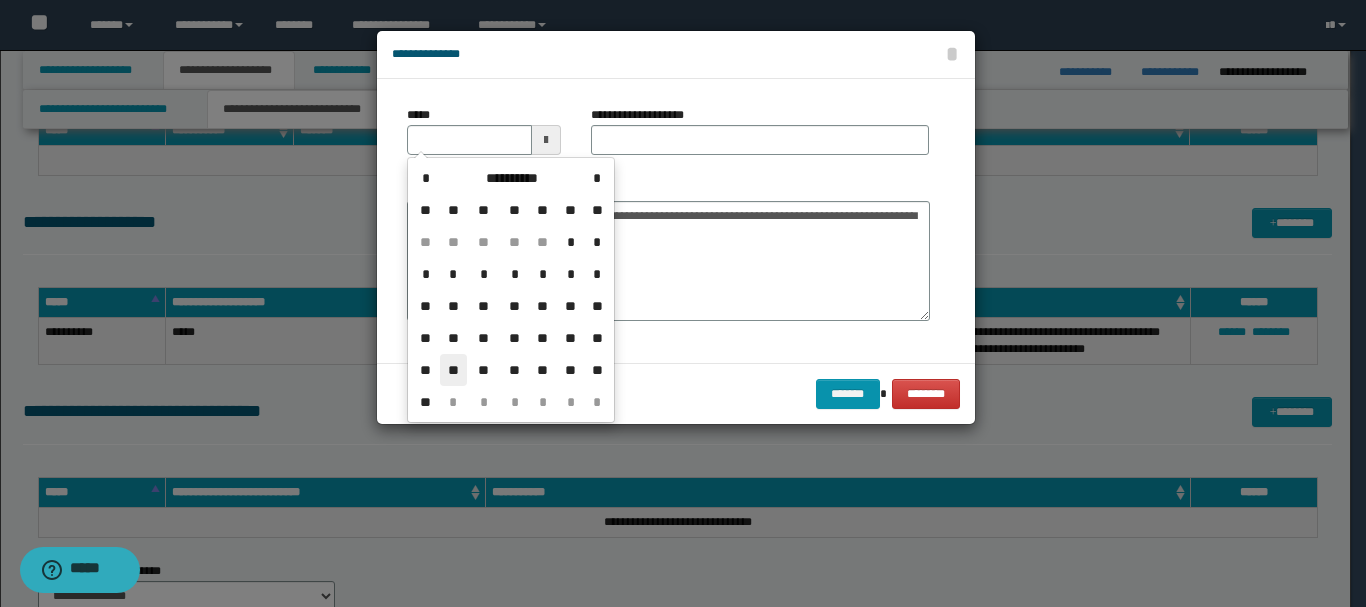 click on "**" at bounding box center [454, 370] 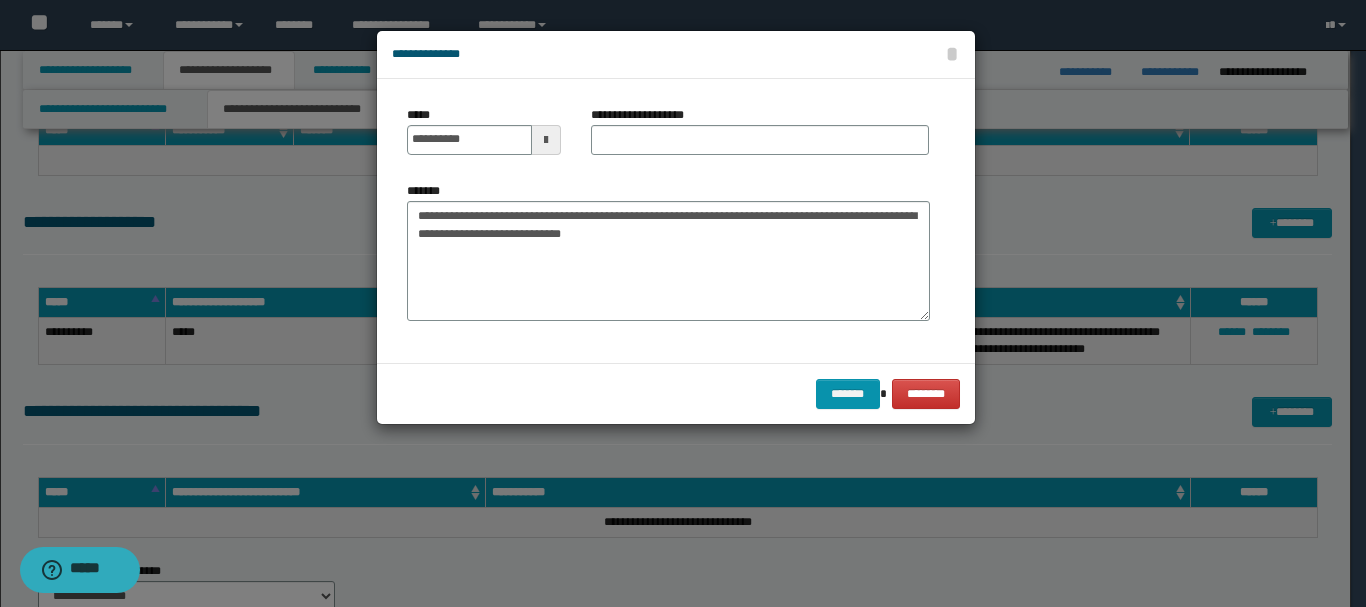 click at bounding box center (546, 140) 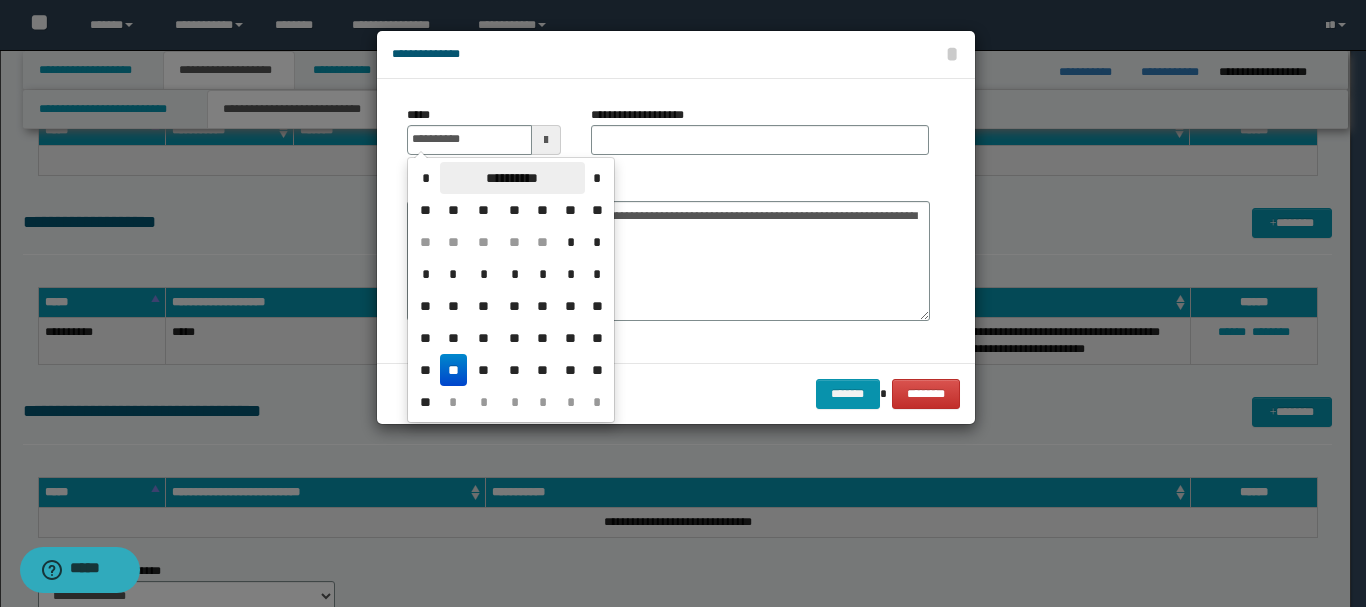 click on "**********" at bounding box center (512, 178) 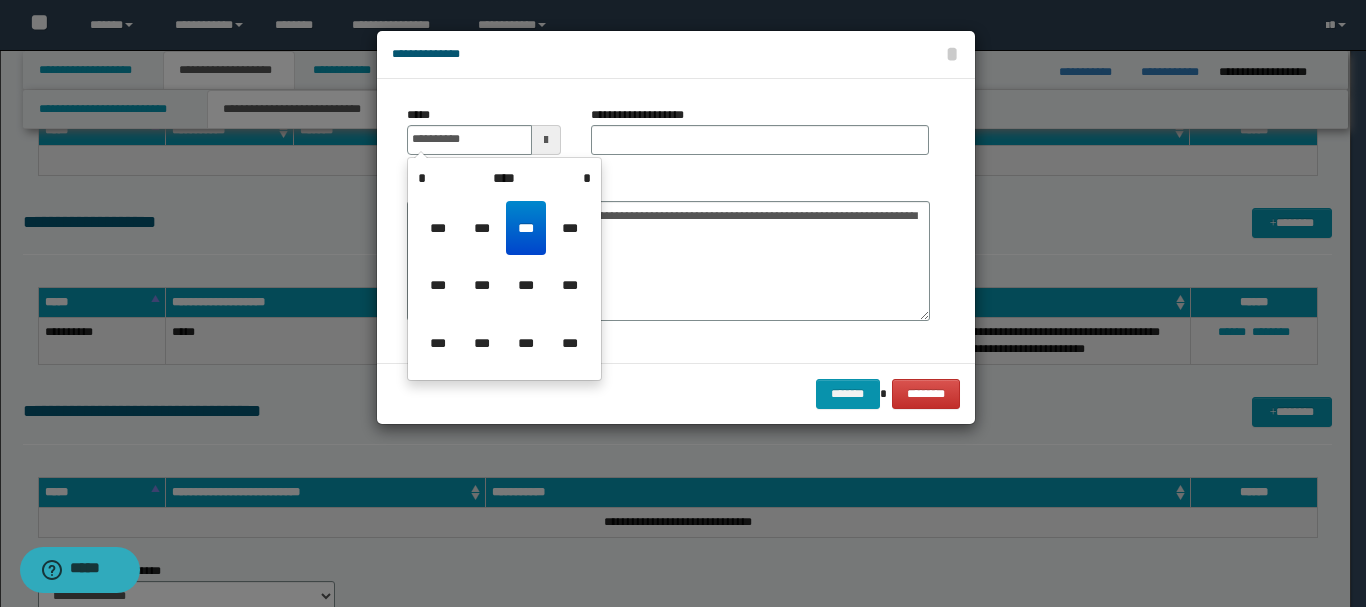click on "****" at bounding box center [504, 178] 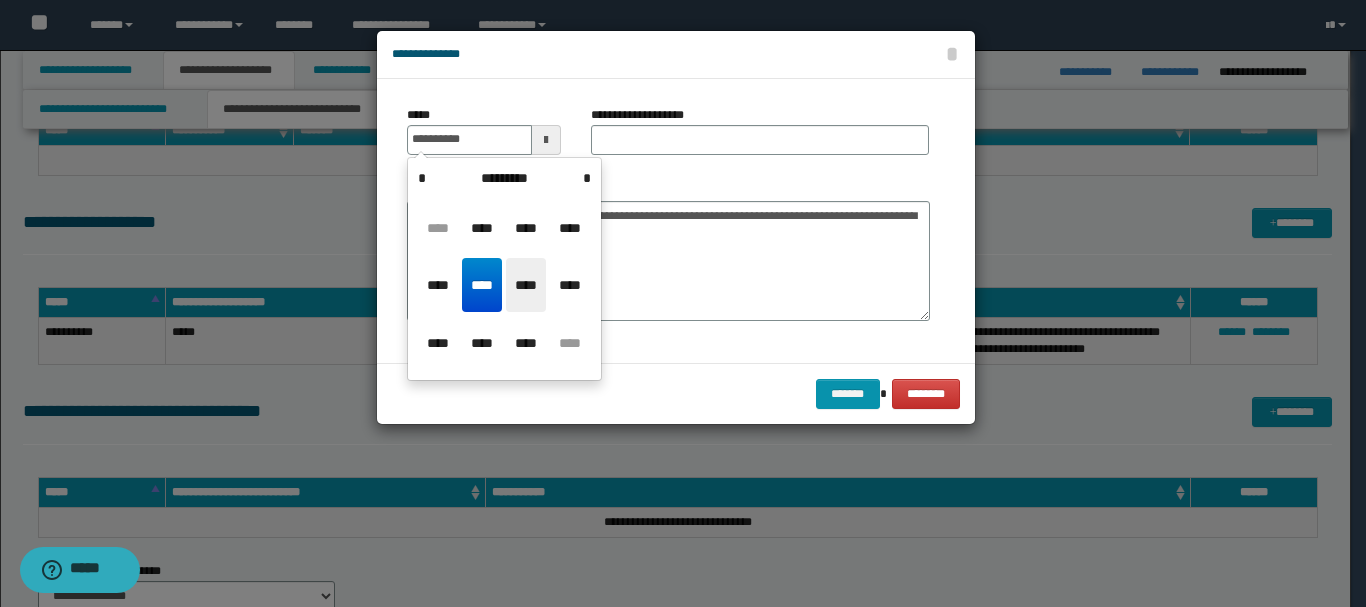 click on "****" at bounding box center (526, 285) 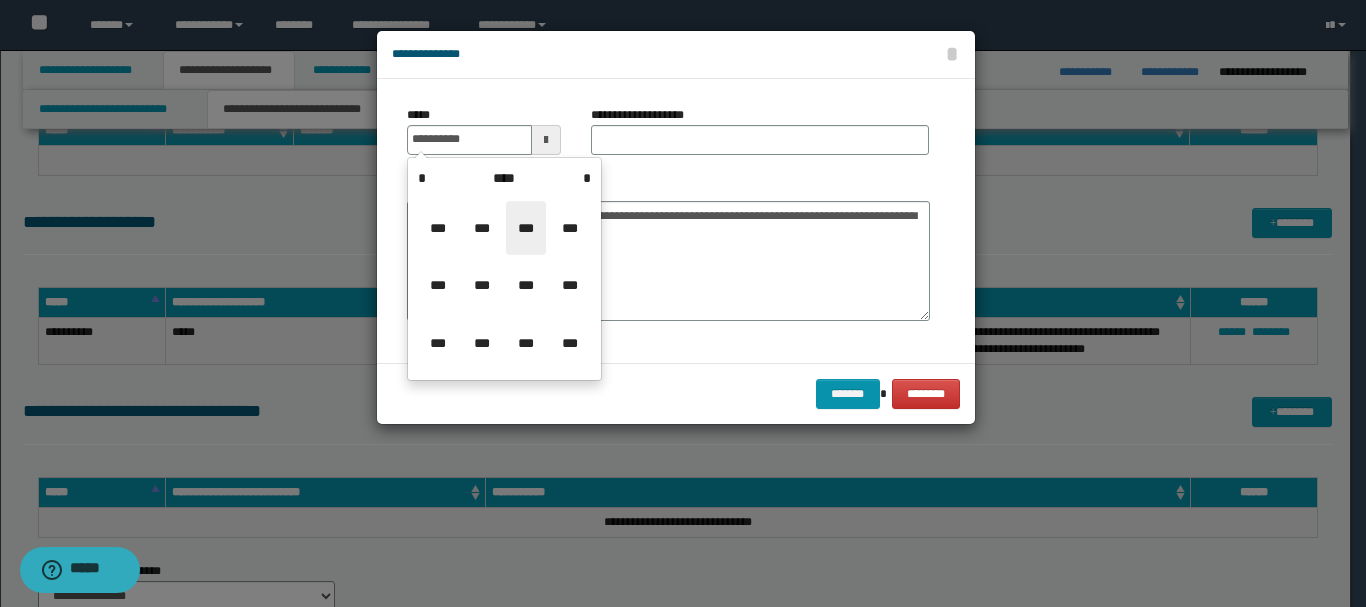 click on "***" at bounding box center (526, 228) 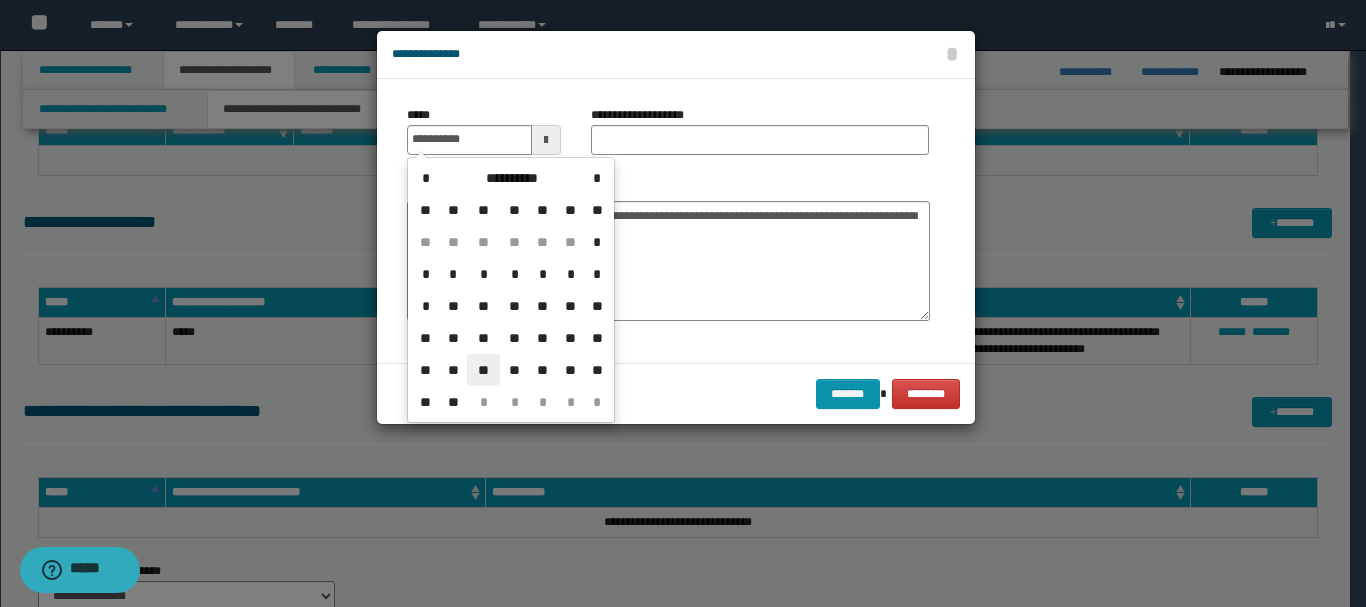 click on "**" at bounding box center (483, 370) 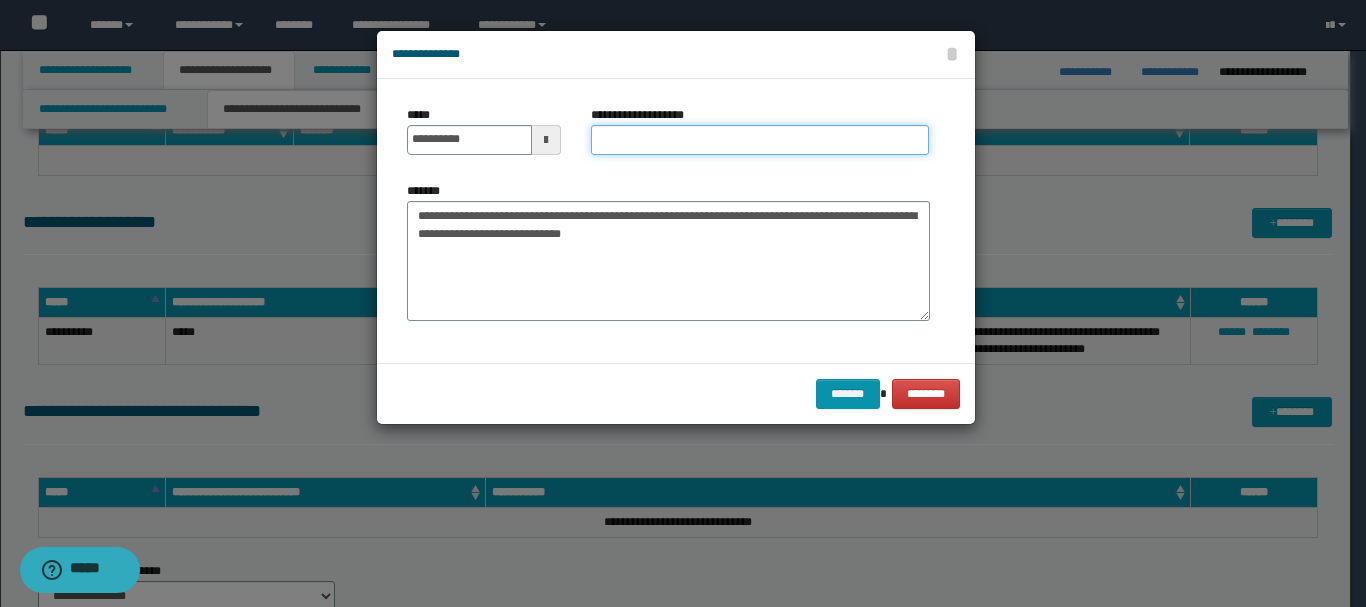 click on "**********" at bounding box center [760, 140] 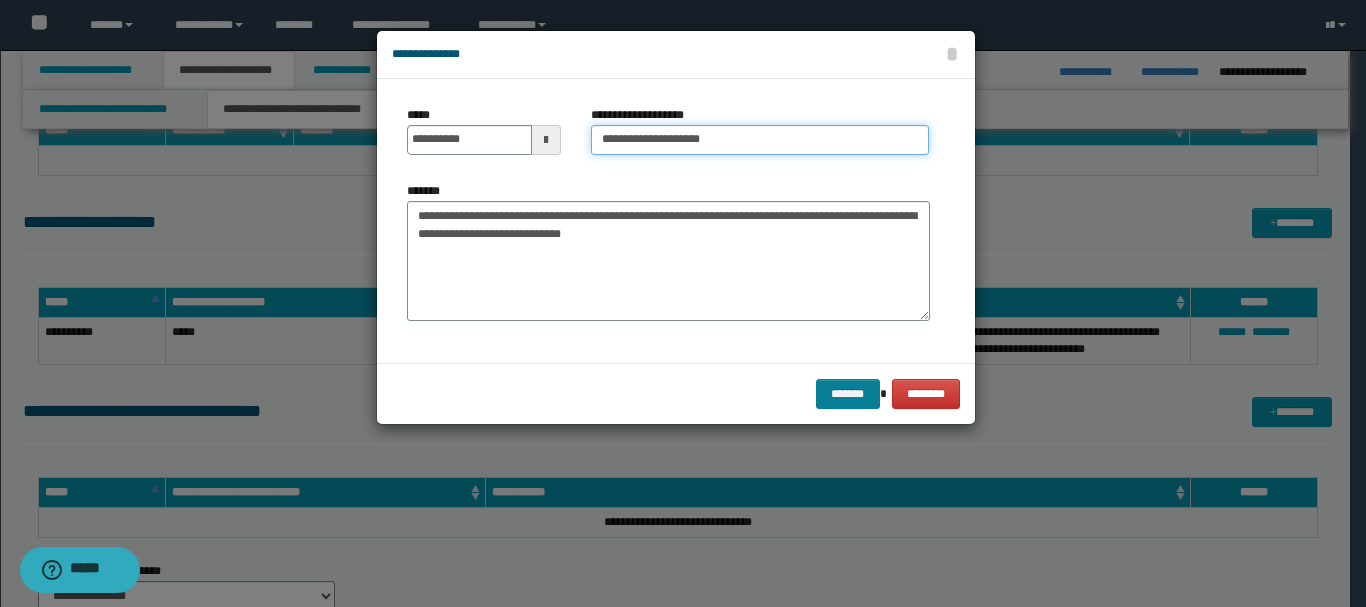 type on "**********" 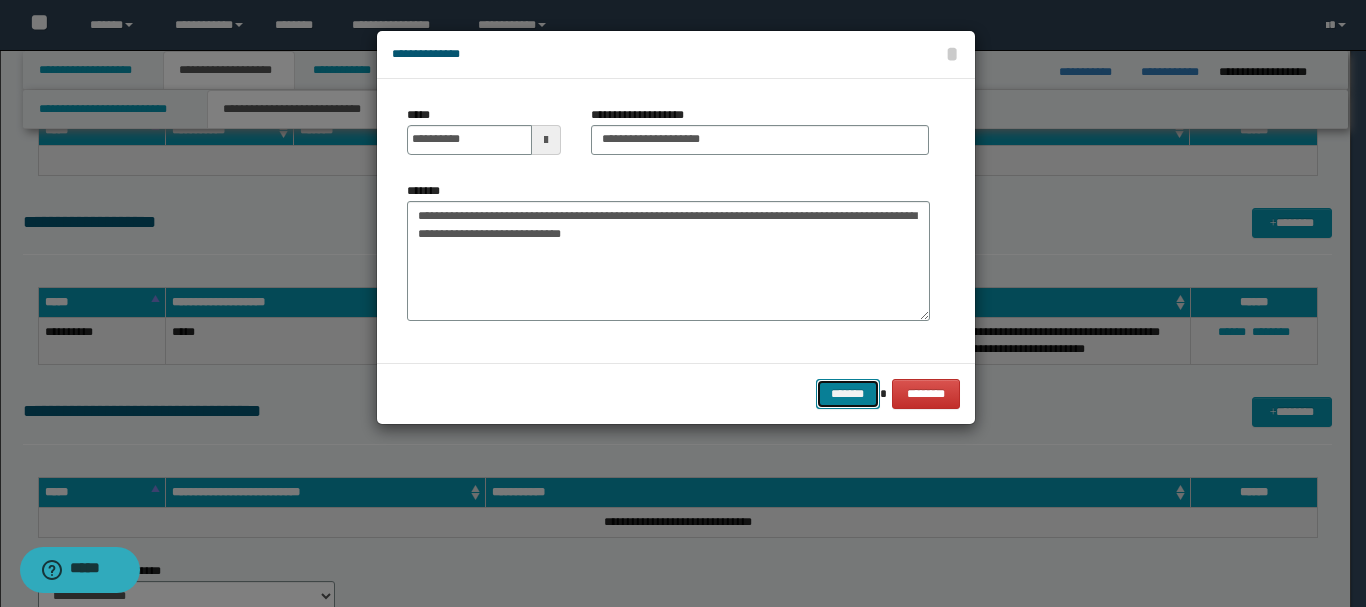 click on "*******" at bounding box center [848, 394] 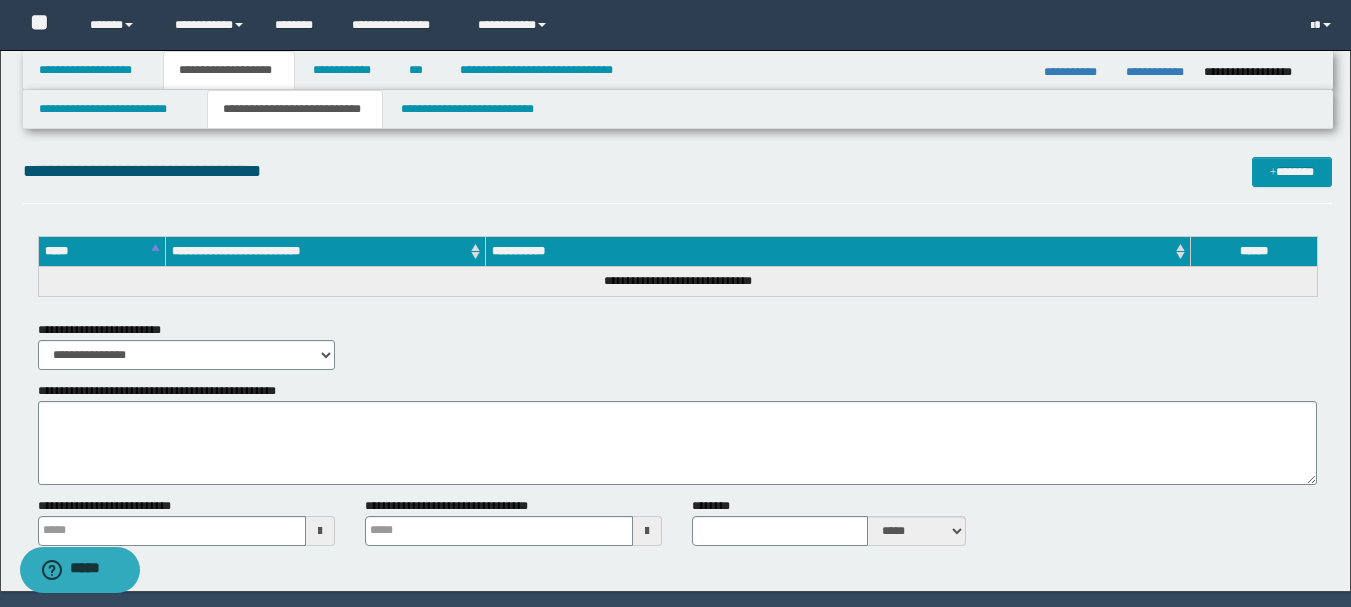 scroll, scrollTop: 1051, scrollLeft: 0, axis: vertical 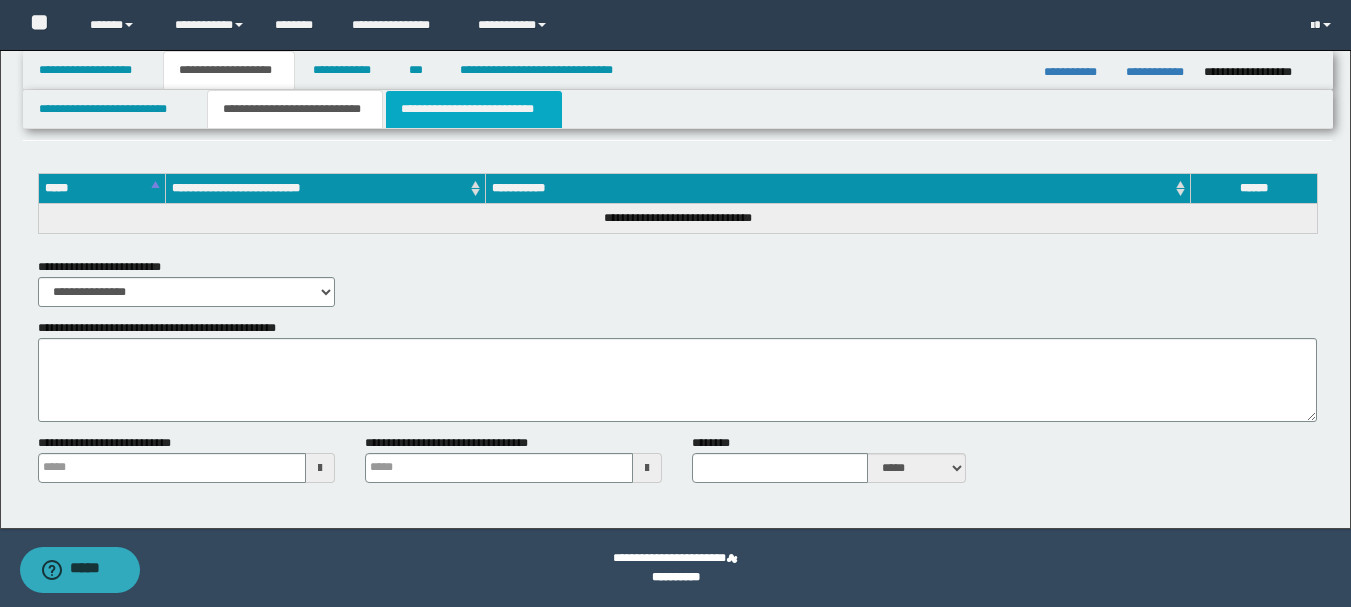 click on "**********" at bounding box center (474, 109) 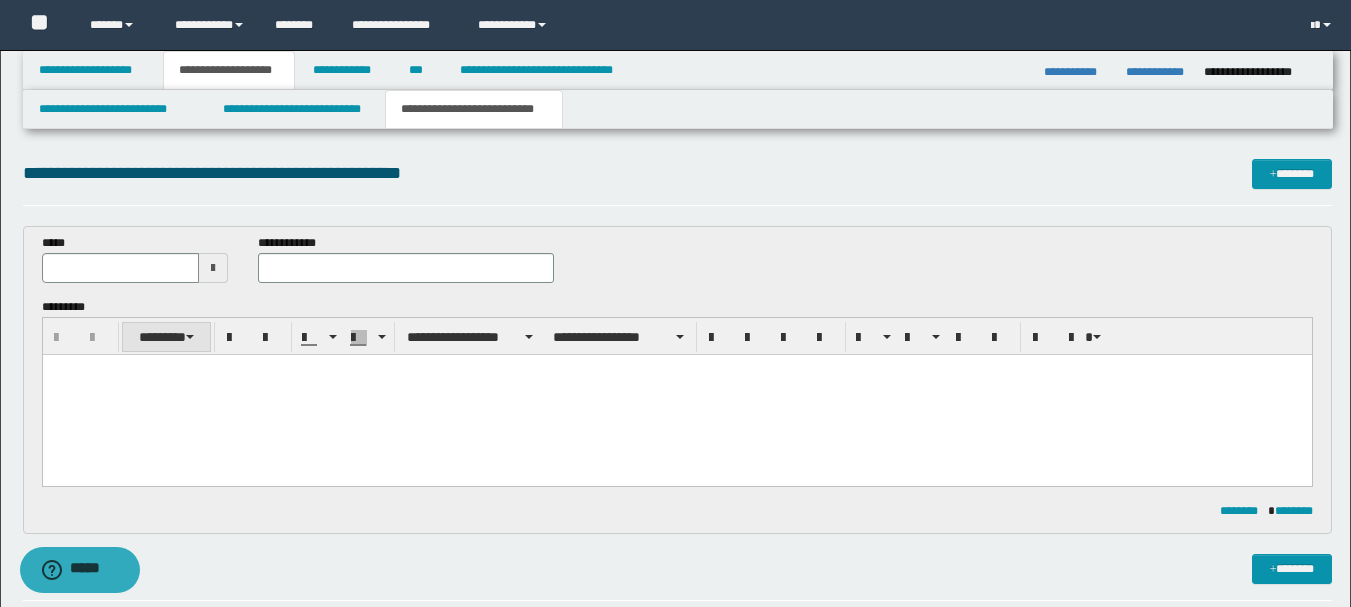 scroll, scrollTop: 0, scrollLeft: 0, axis: both 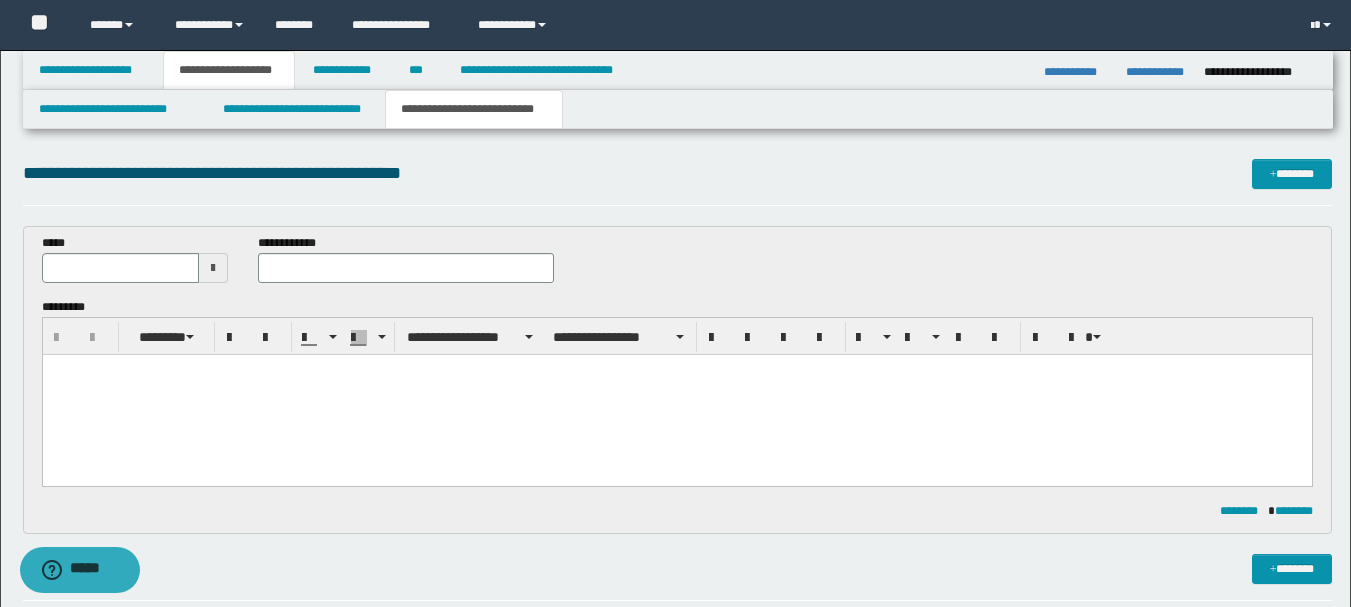 click at bounding box center (213, 268) 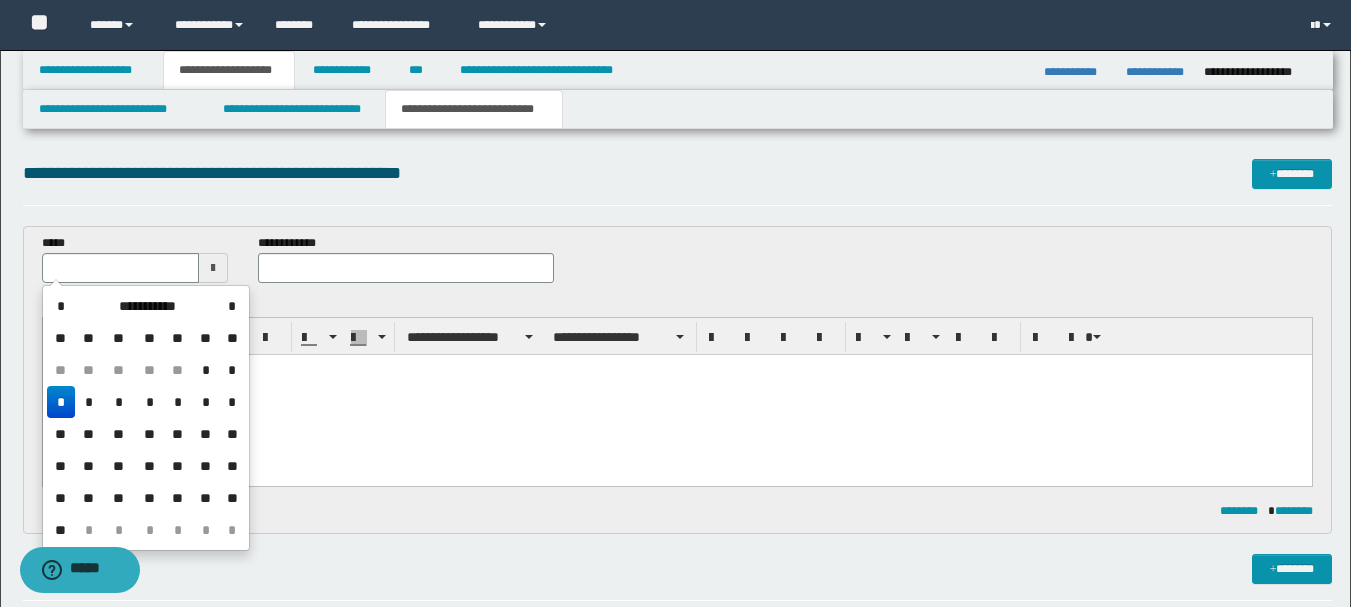 click on "*" at bounding box center [61, 402] 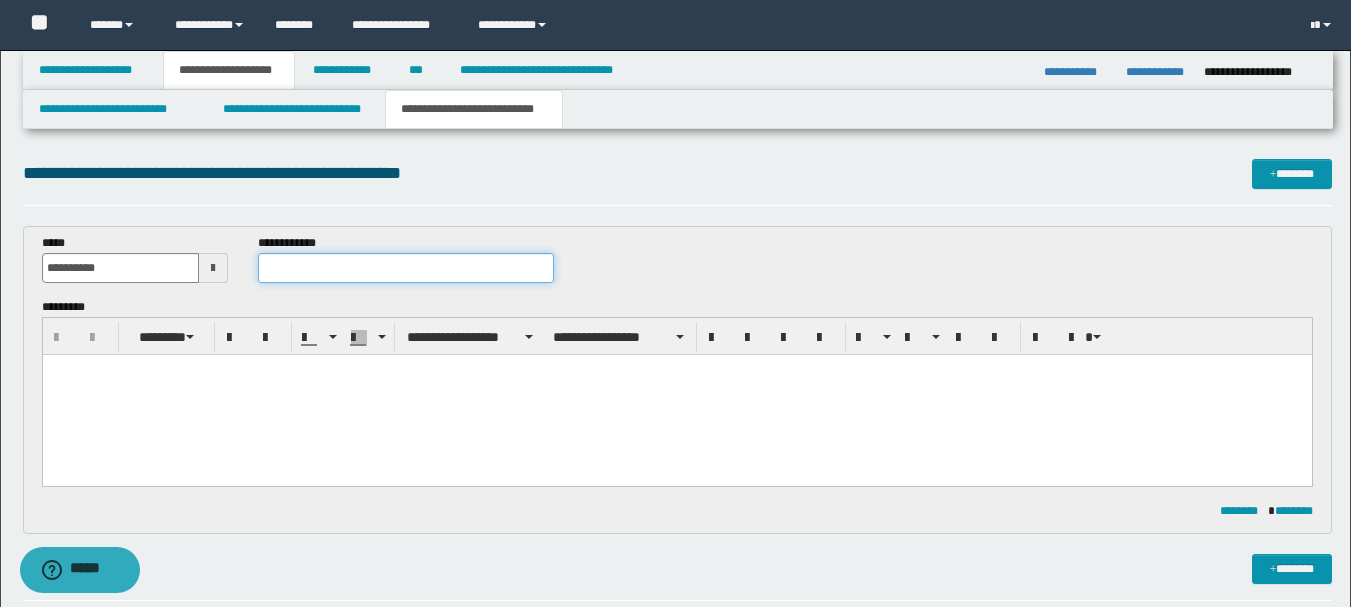click at bounding box center (405, 268) 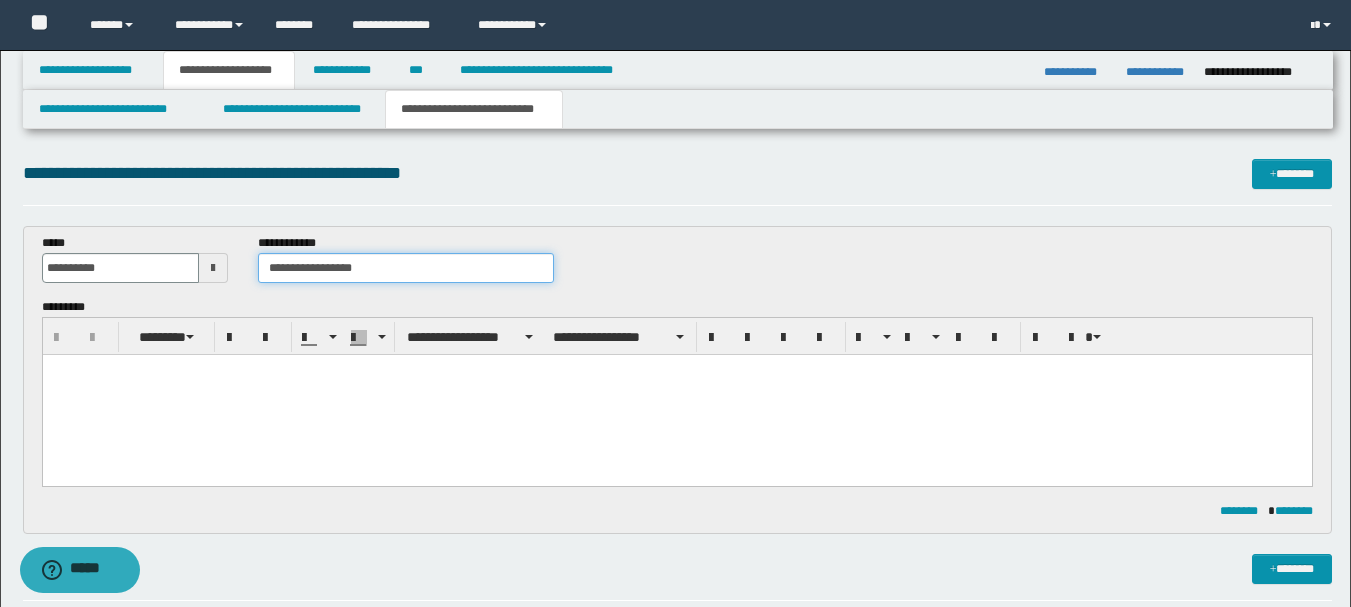 type on "**********" 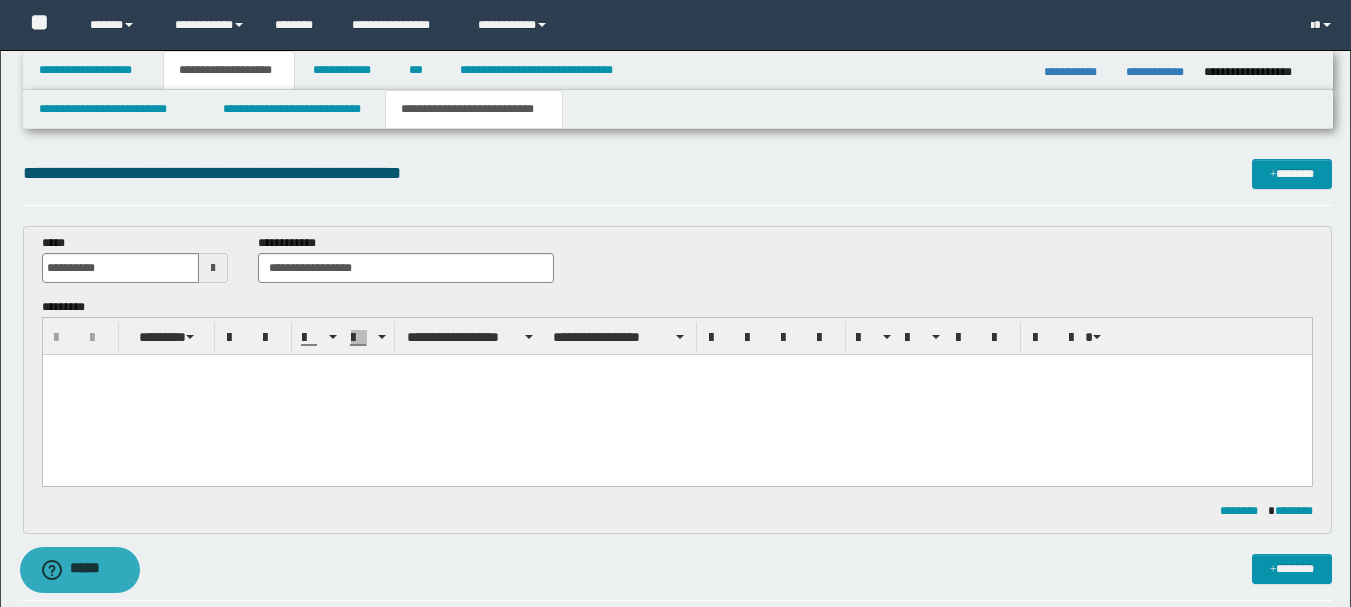 click at bounding box center [676, 395] 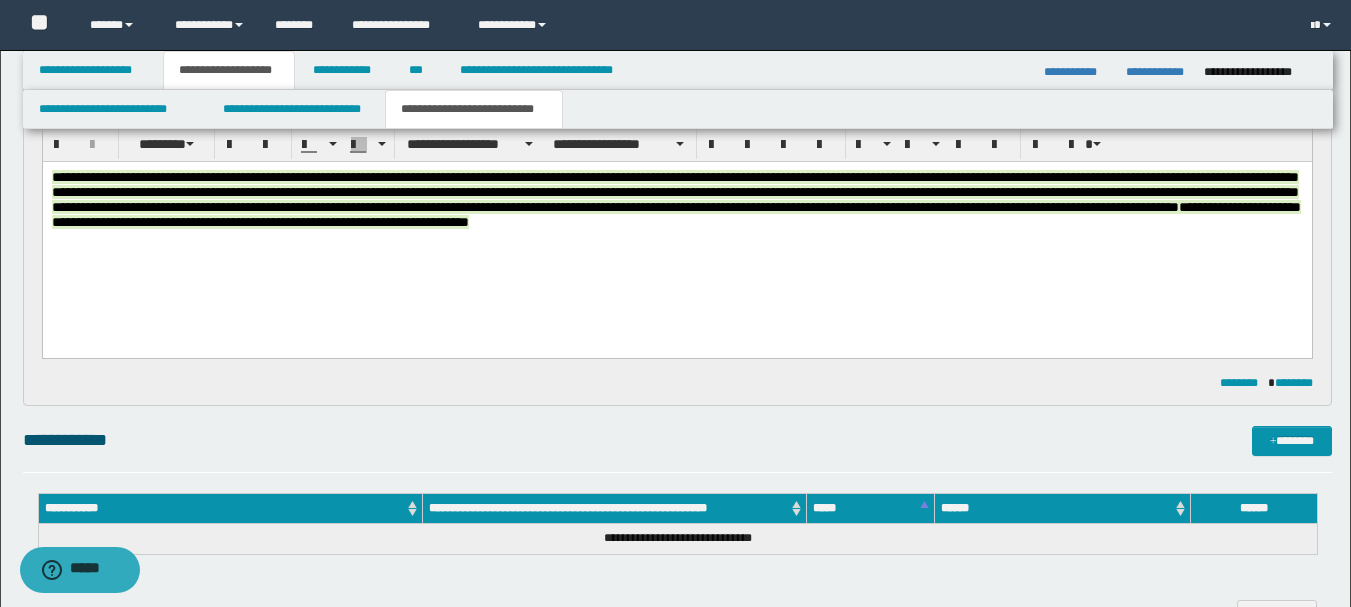 scroll, scrollTop: 200, scrollLeft: 0, axis: vertical 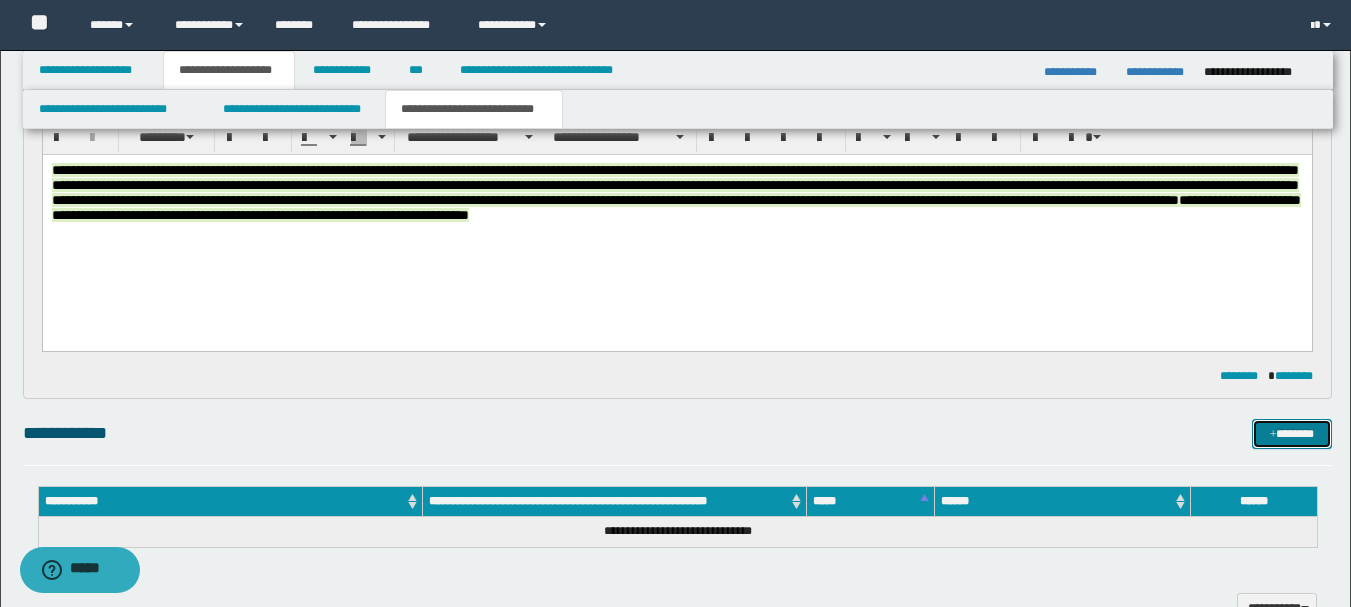 click on "*******" at bounding box center [1292, 434] 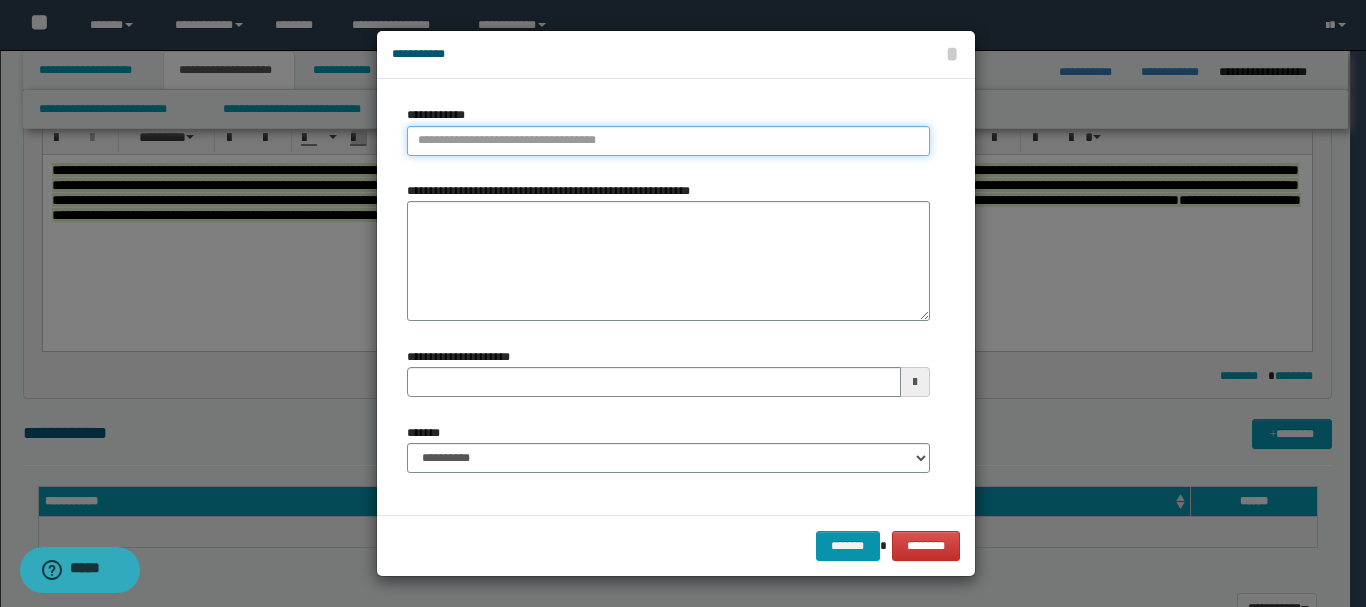 click on "**********" at bounding box center [668, 141] 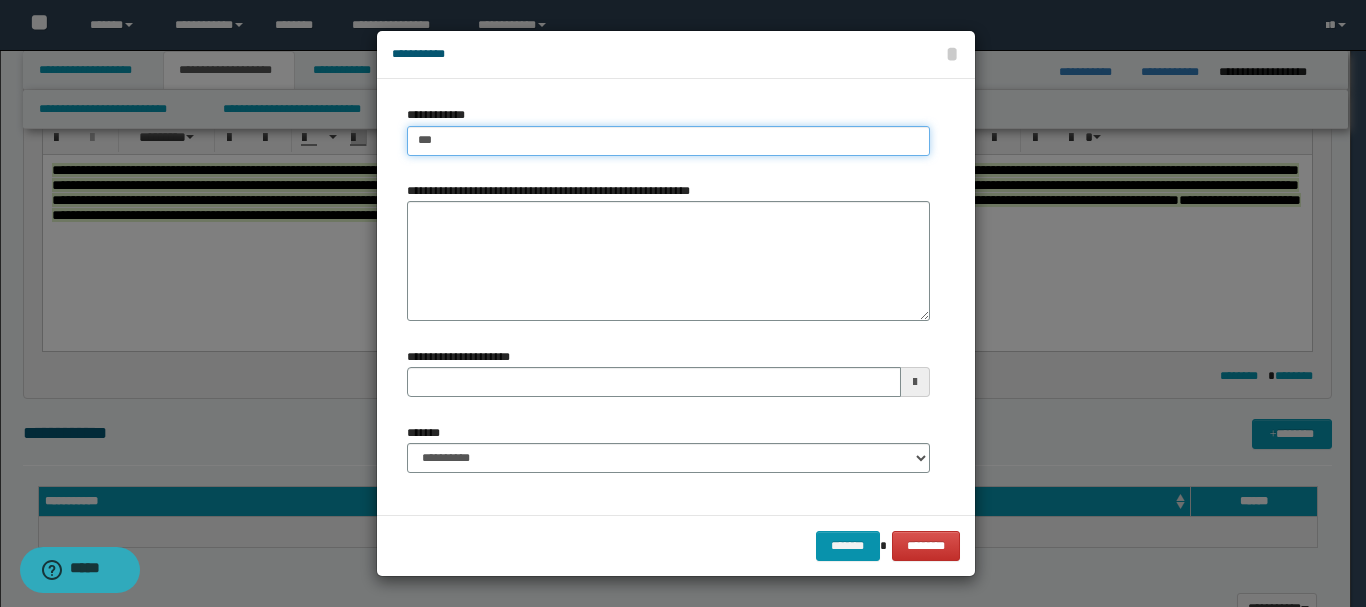 type on "****" 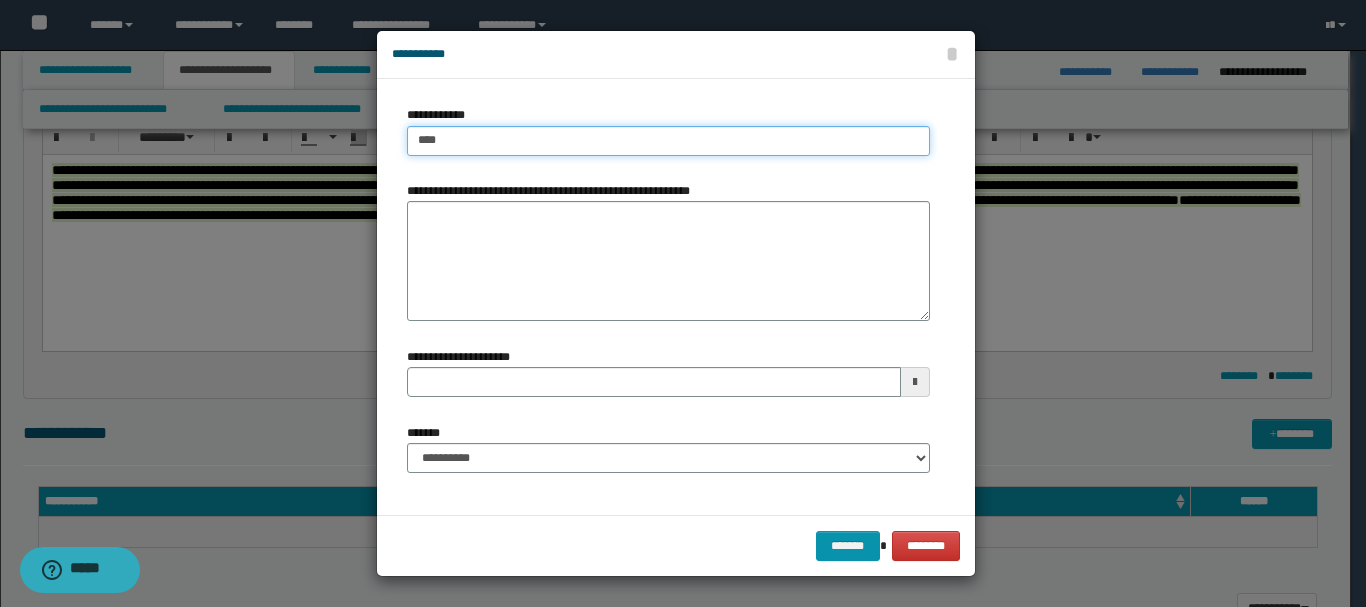 type on "****" 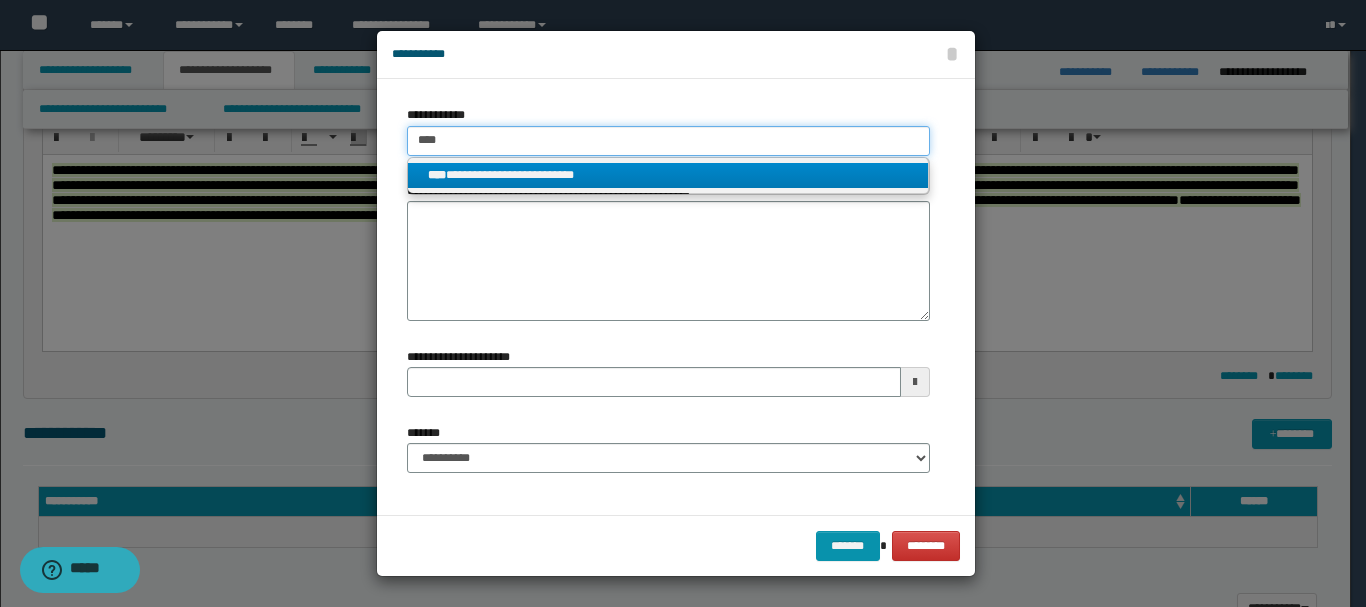 type on "****" 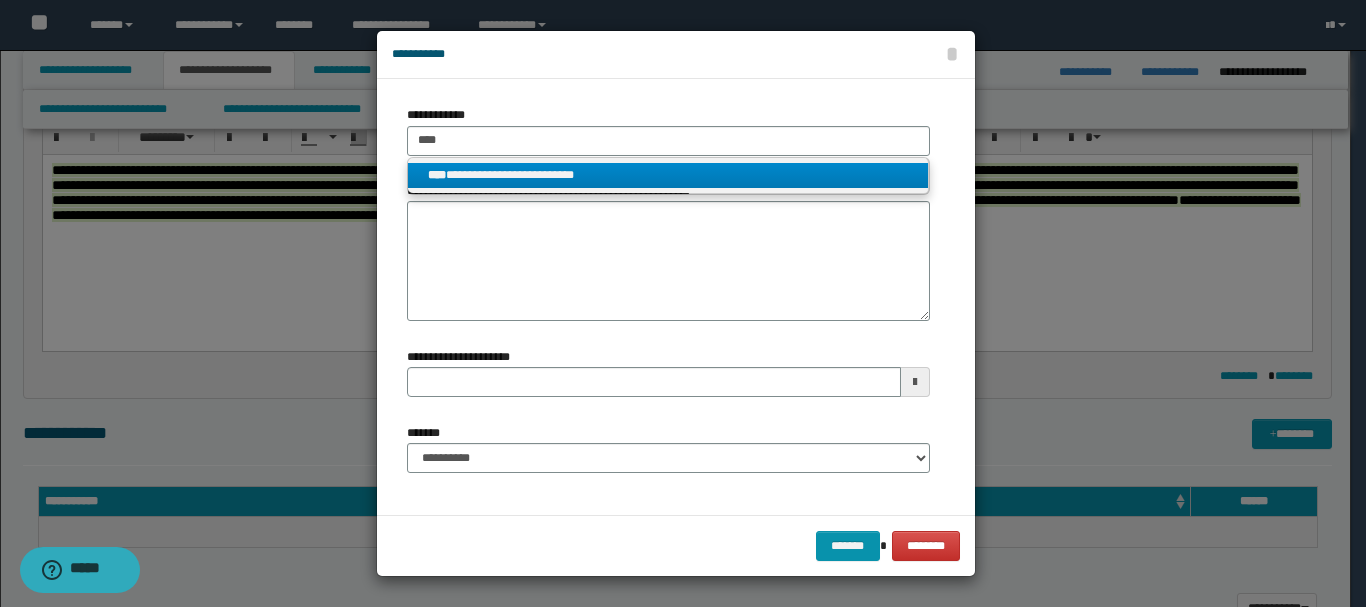 click on "**********" at bounding box center [668, 175] 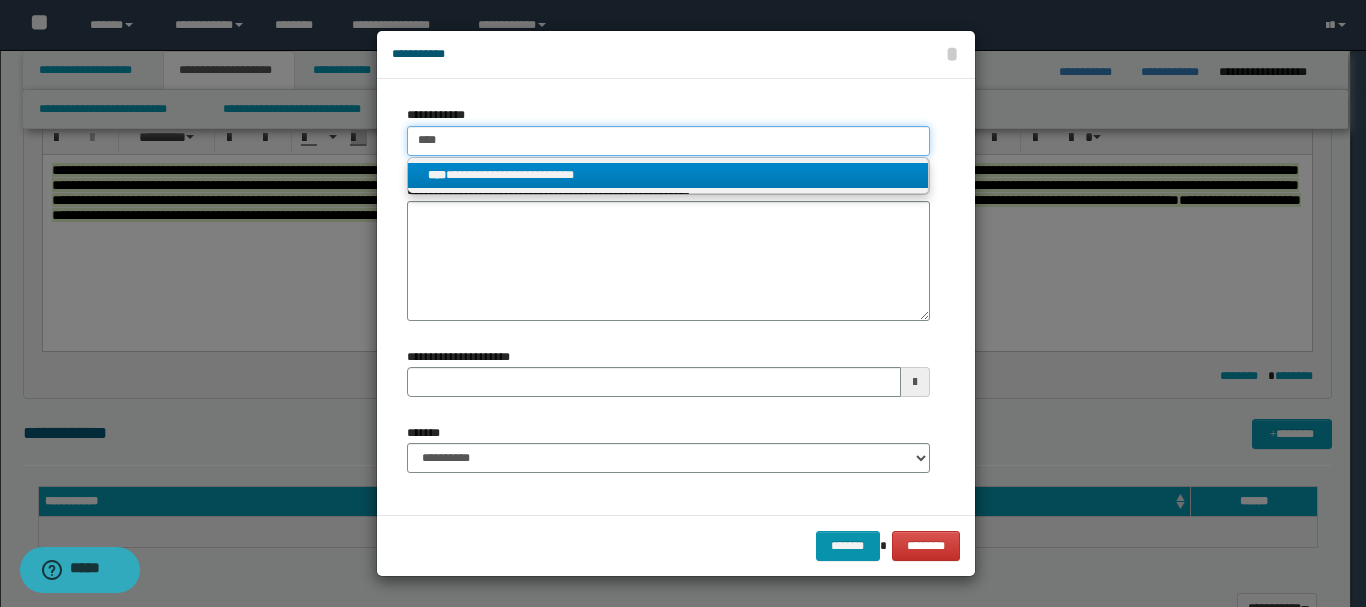 type 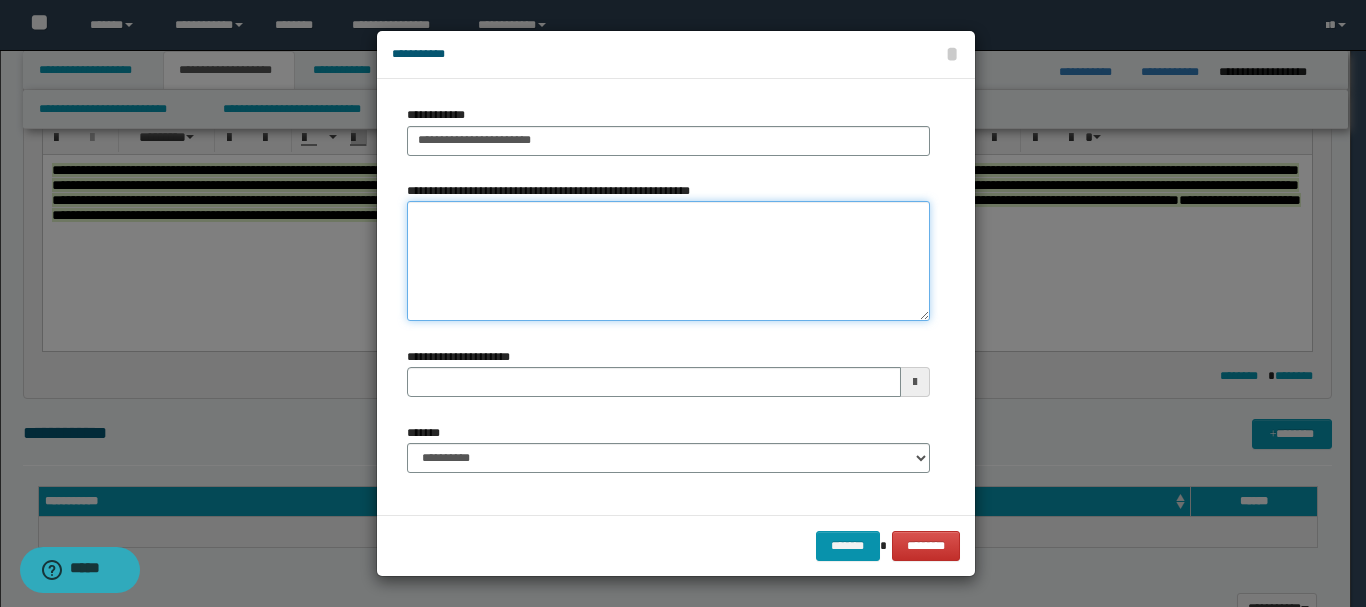 click on "**********" at bounding box center [668, 261] 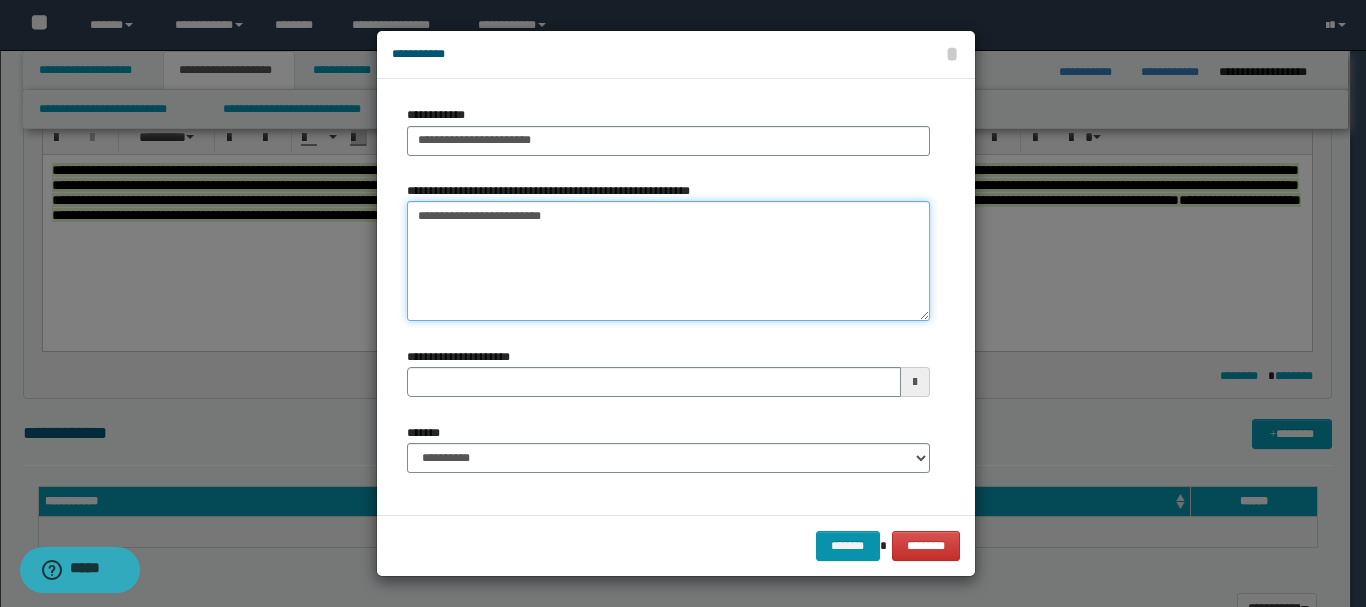 type on "**********" 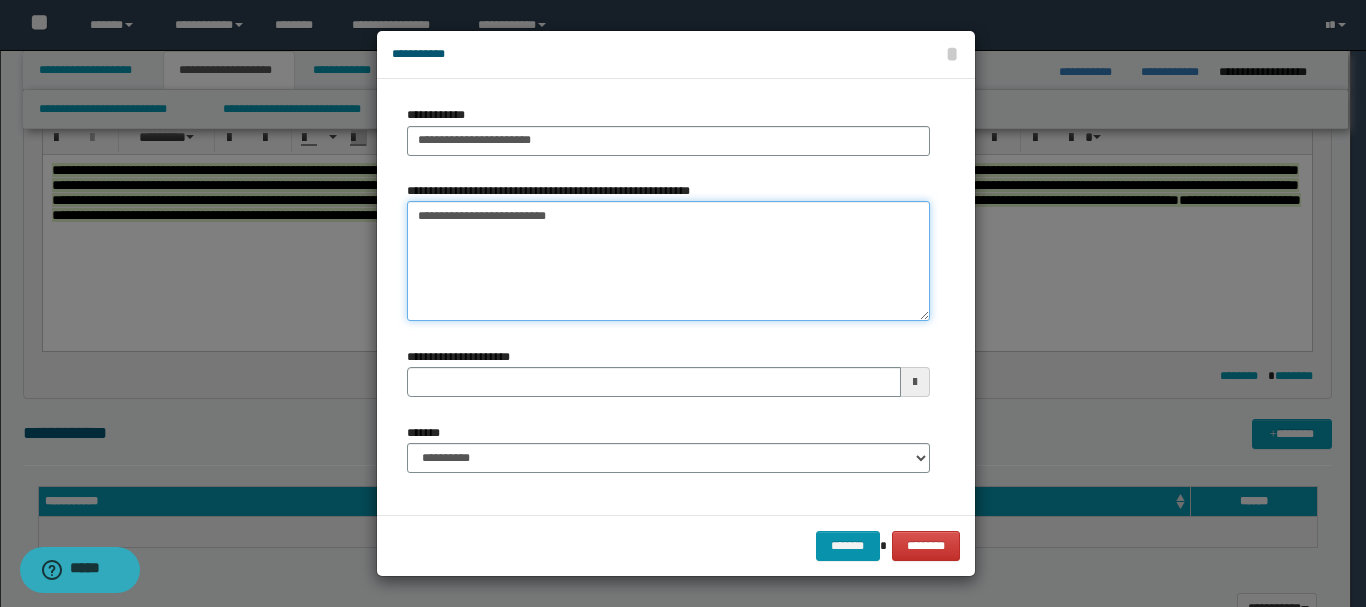 type 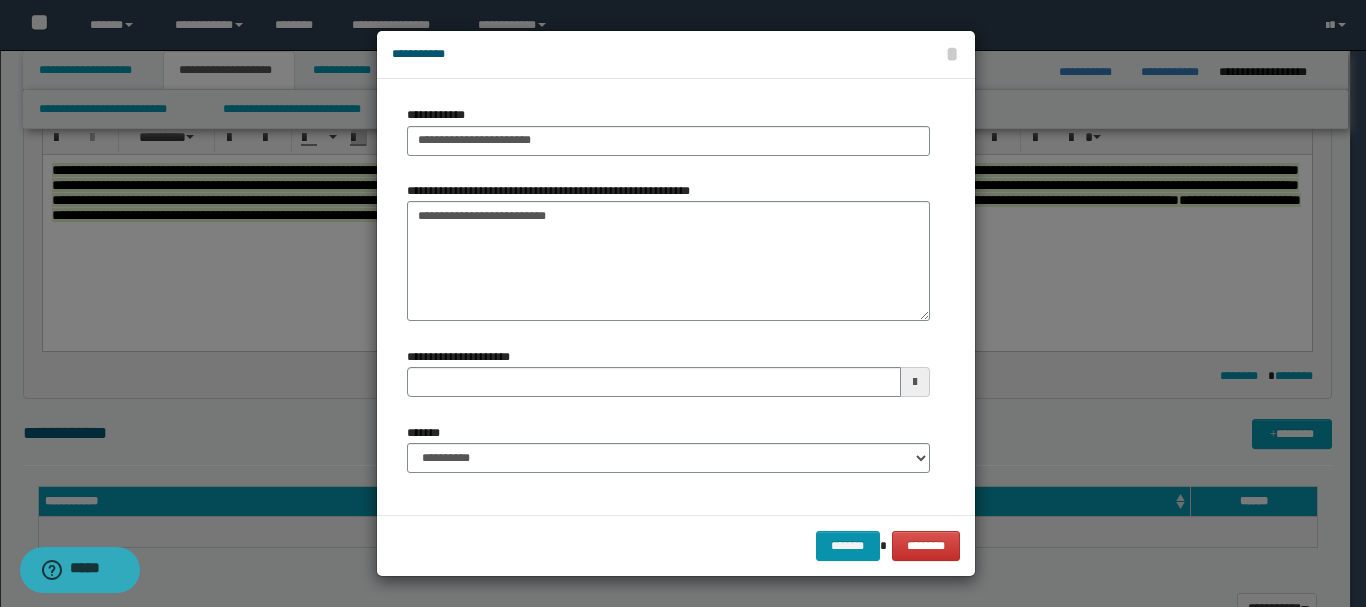 click at bounding box center (915, 382) 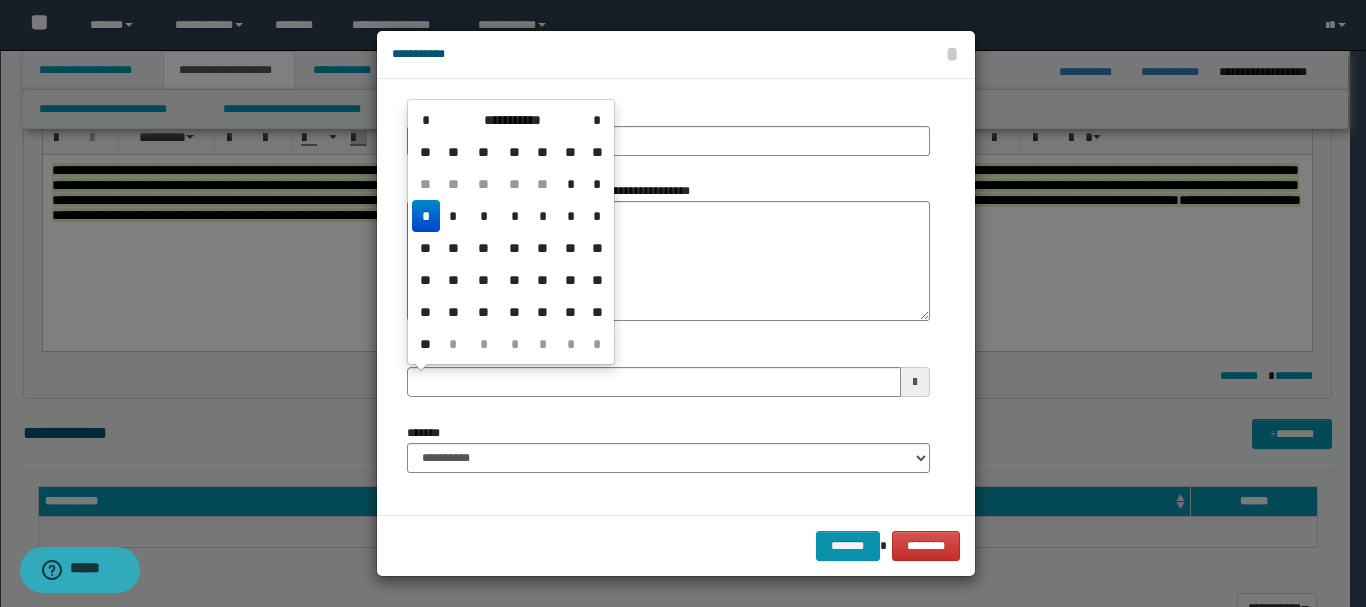 click on "**********" at bounding box center (512, 120) 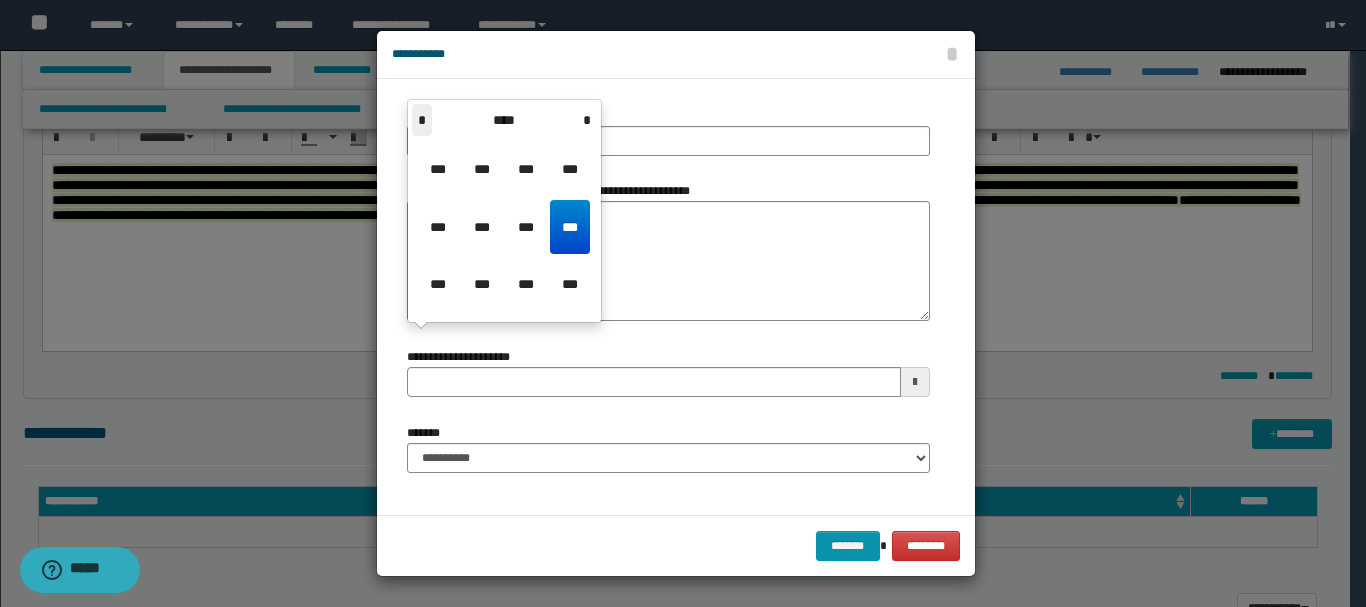 click on "*" at bounding box center (422, 120) 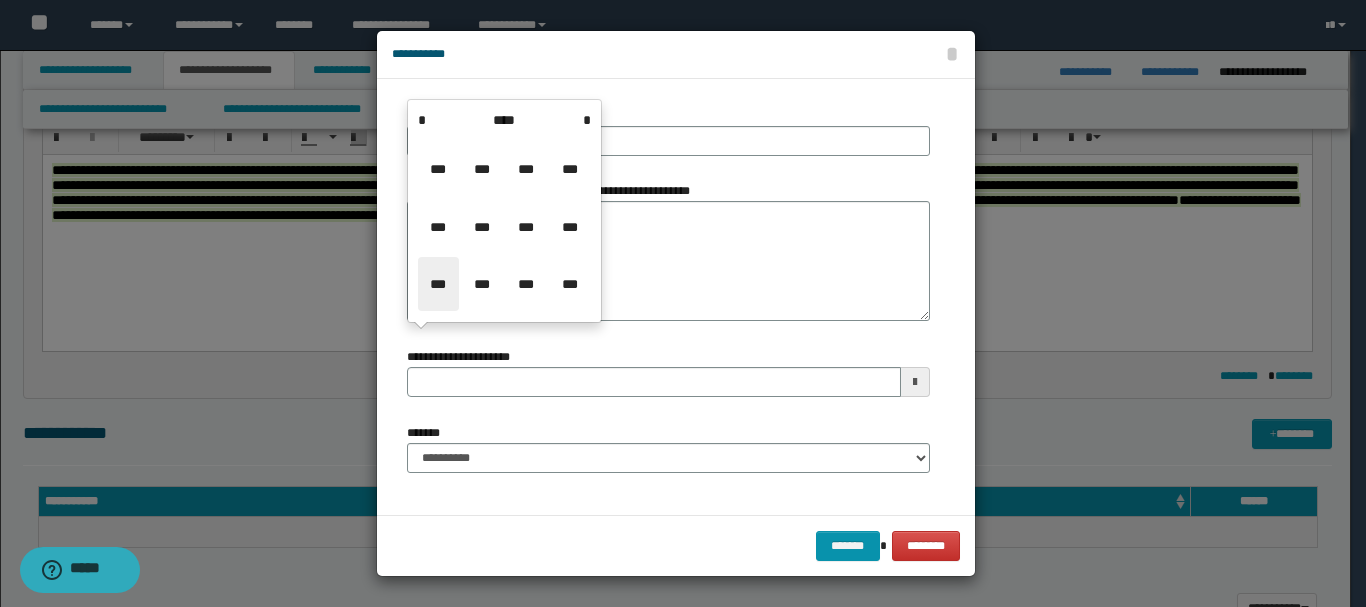 click on "***" at bounding box center [438, 284] 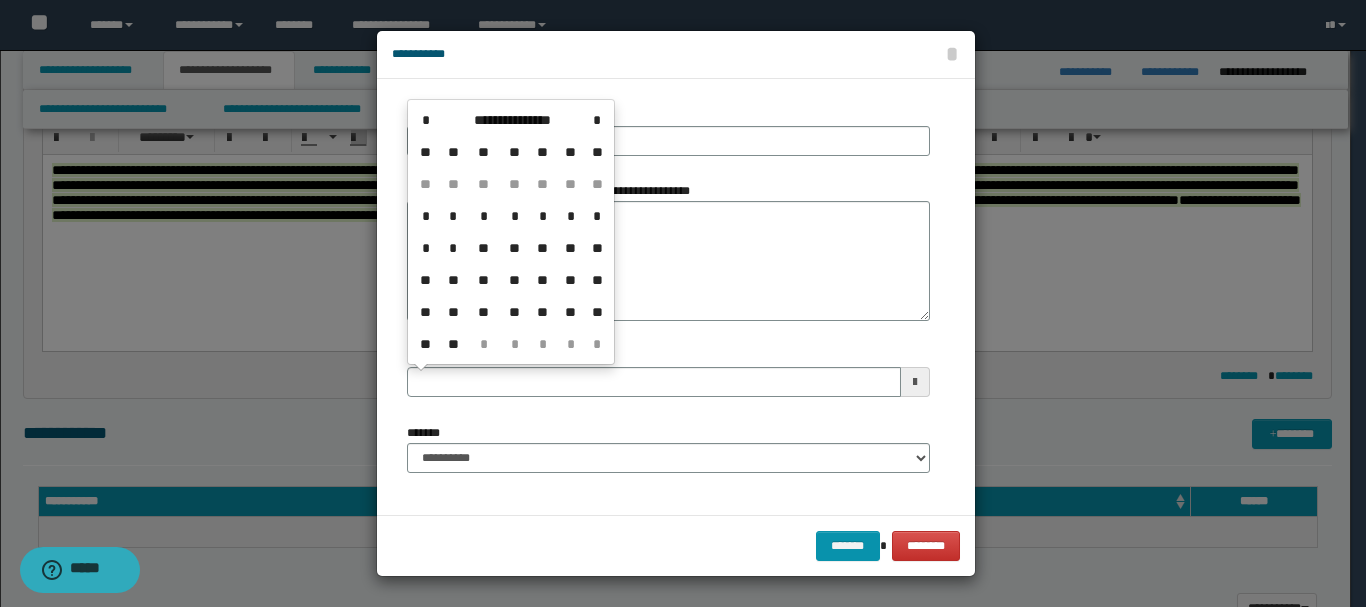 click on "**" at bounding box center [543, 248] 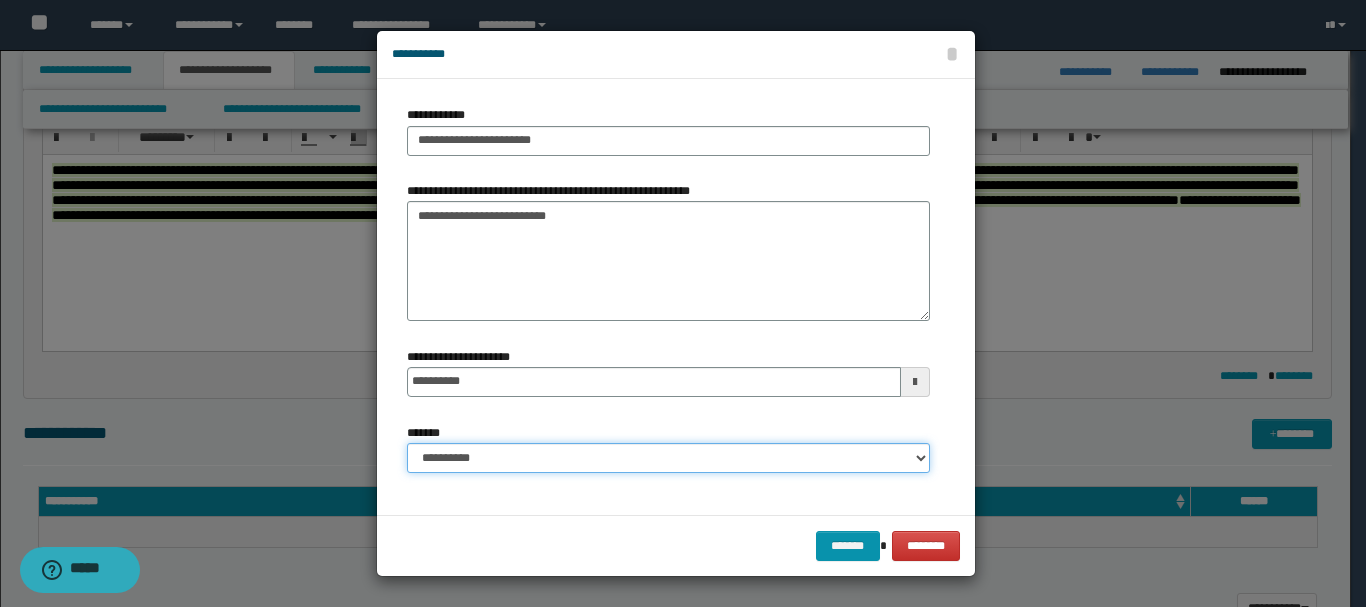 click on "**********" at bounding box center (668, 458) 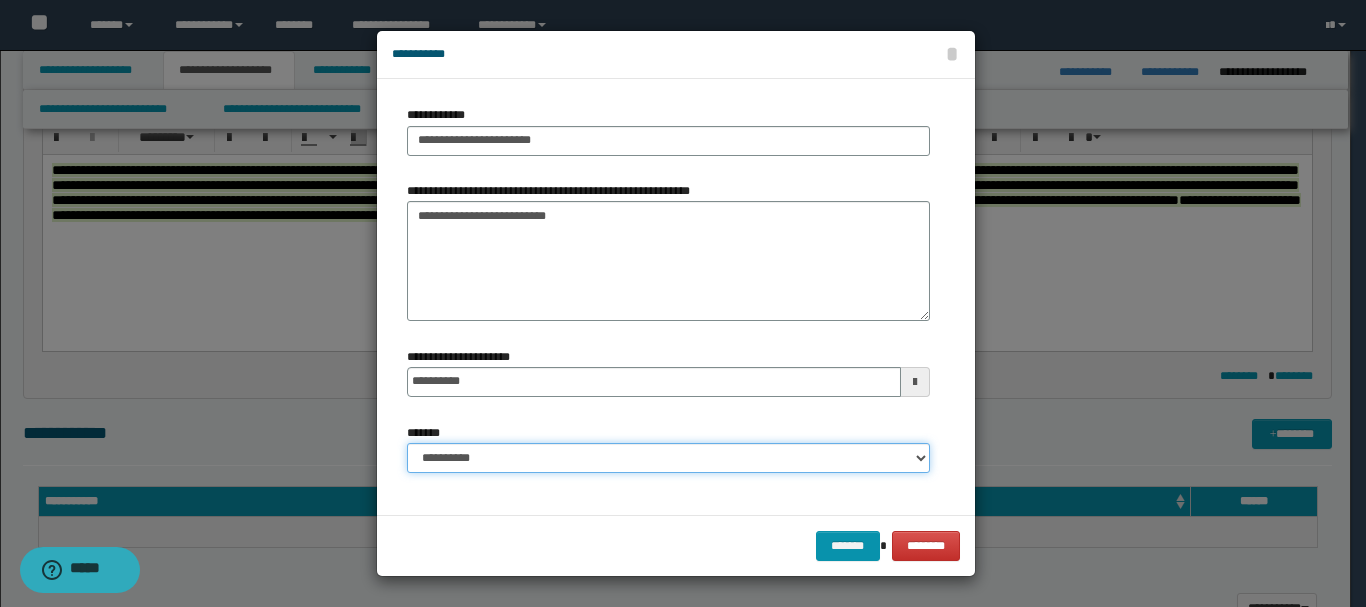 select on "*" 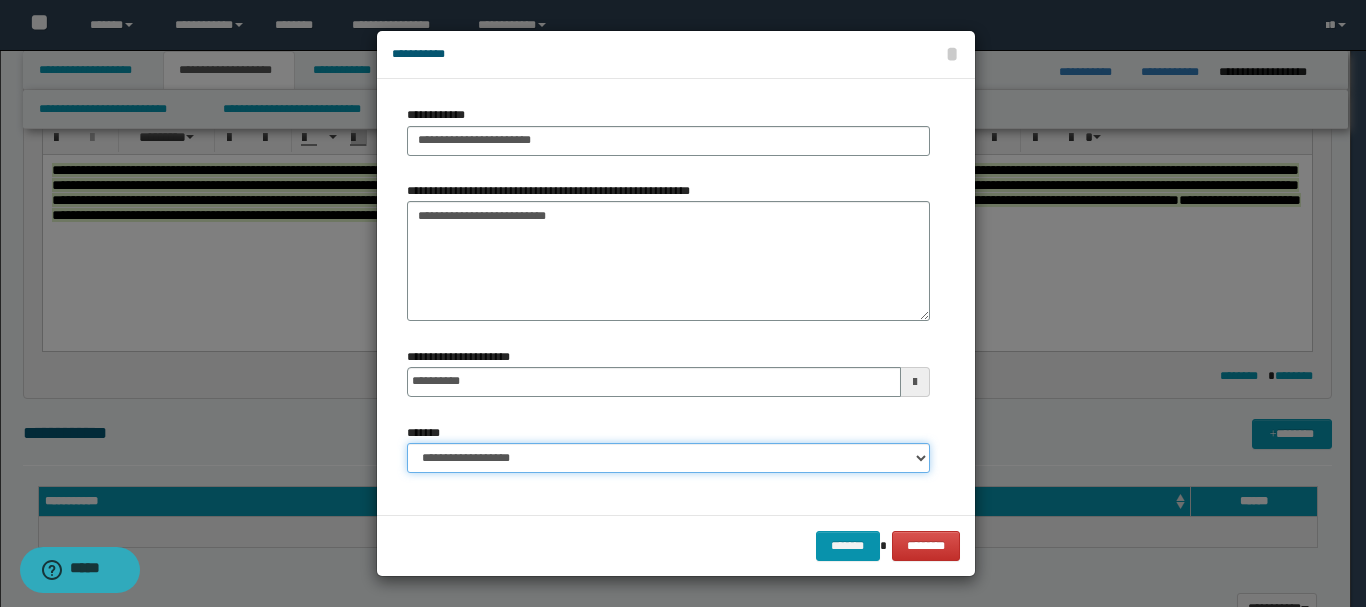 click on "**********" at bounding box center [668, 458] 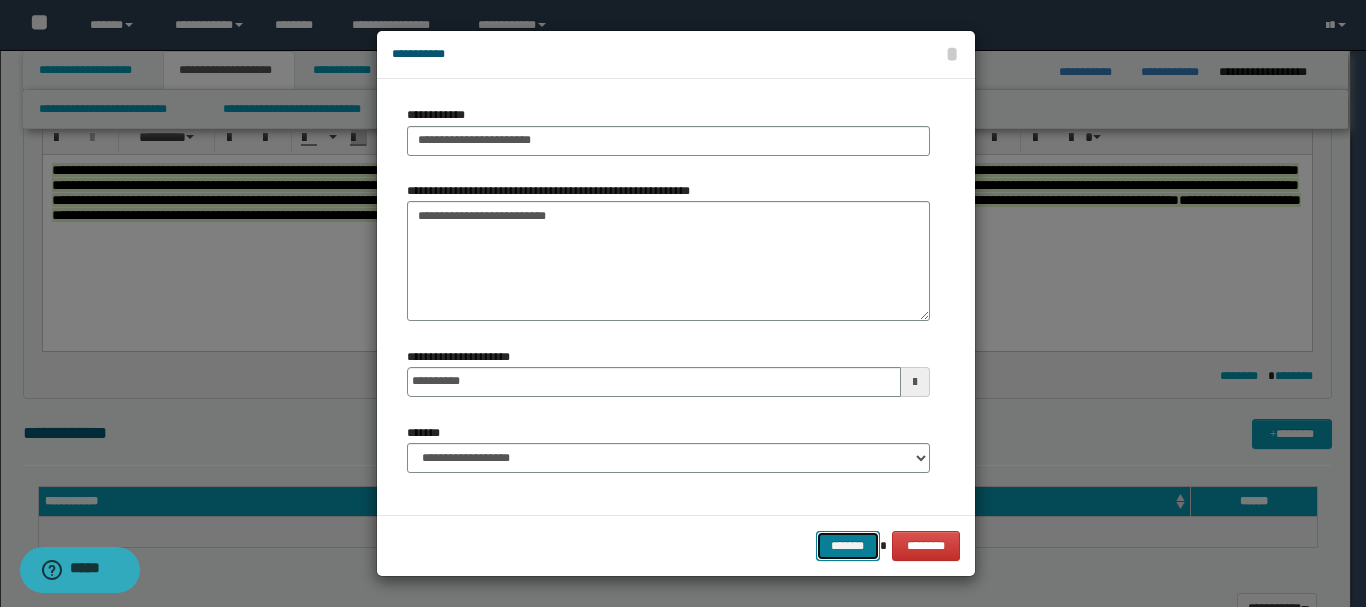 click on "*******" at bounding box center (848, 546) 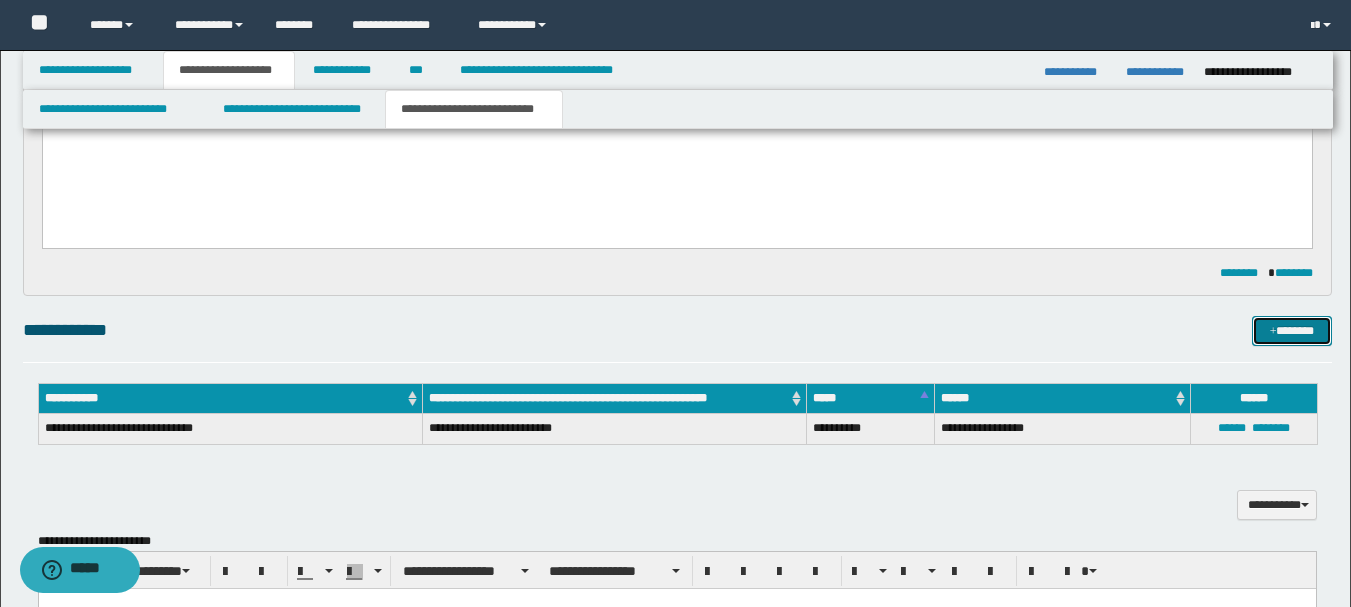 scroll, scrollTop: 200, scrollLeft: 0, axis: vertical 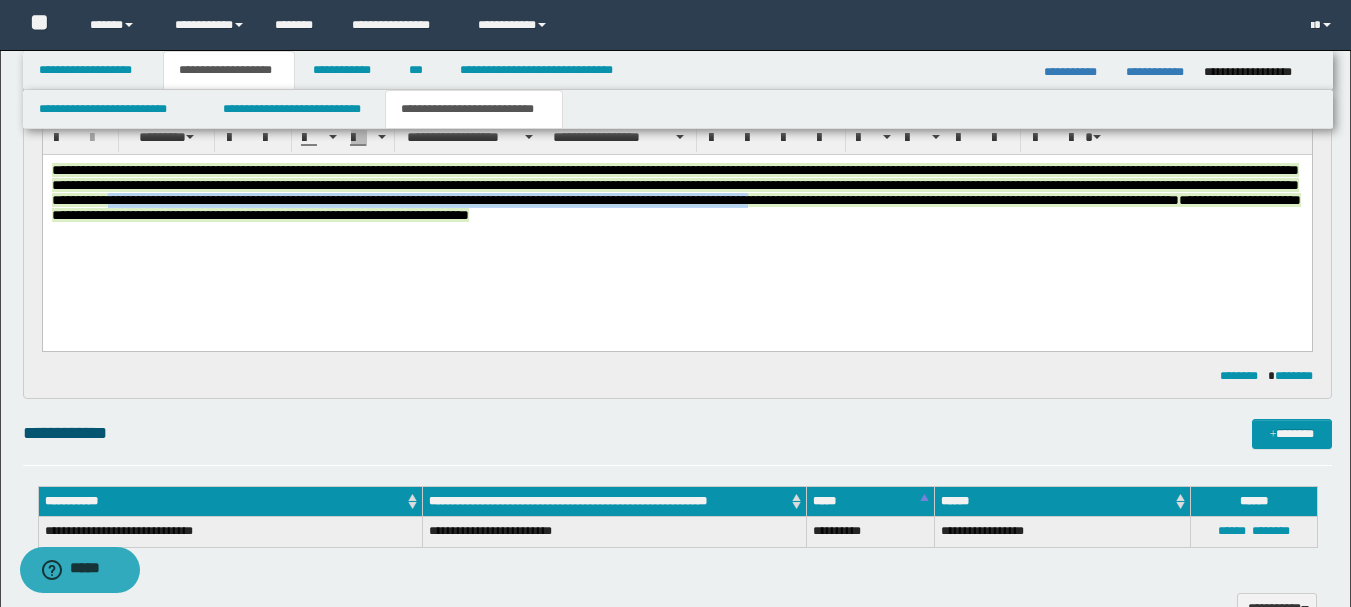drag, startPoint x: 777, startPoint y: 202, endPoint x: 359, endPoint y: 223, distance: 418.5272 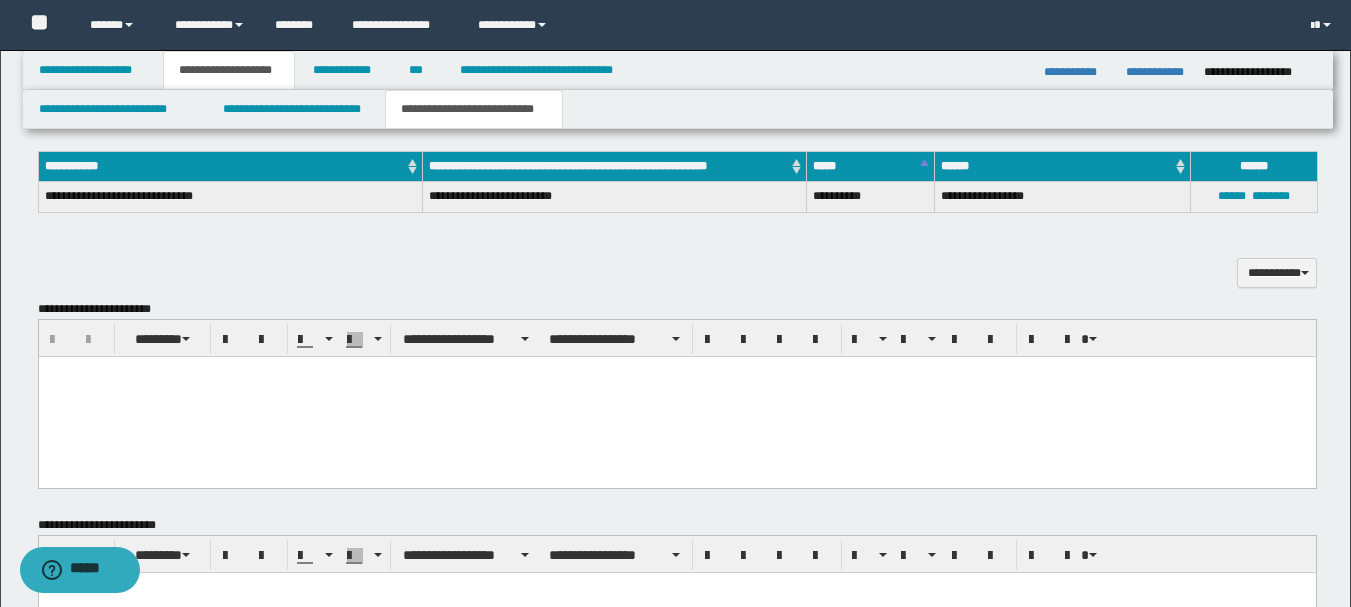 scroll, scrollTop: 500, scrollLeft: 0, axis: vertical 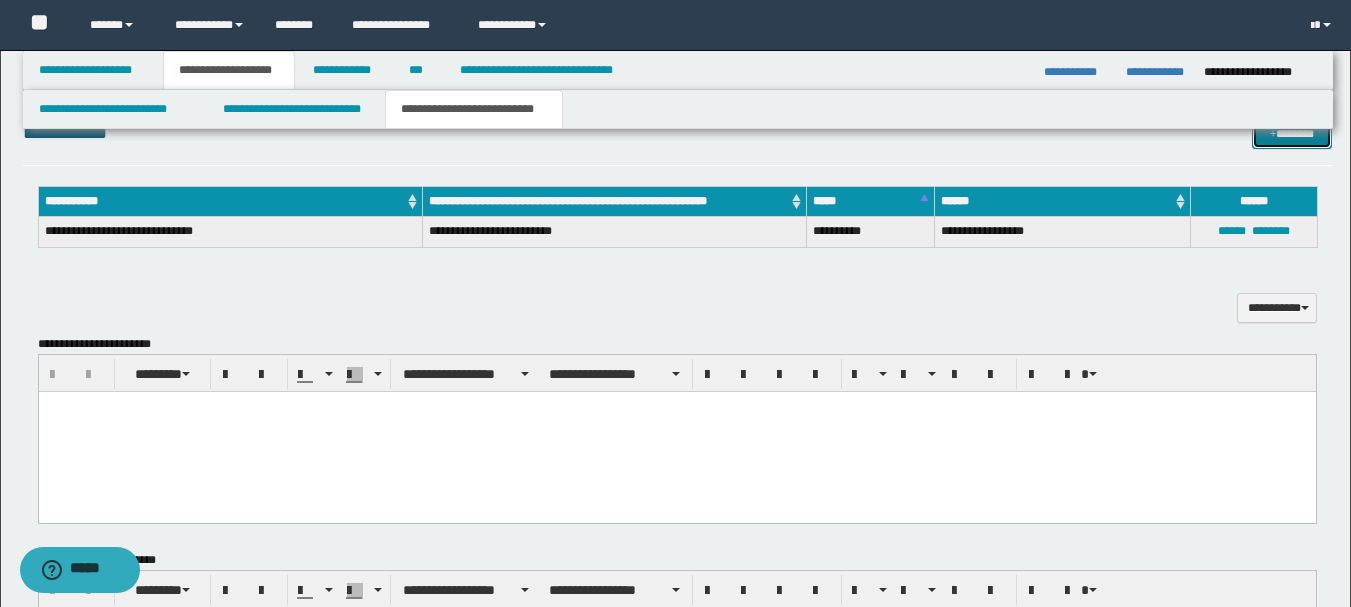 click on "*******" at bounding box center (1292, 134) 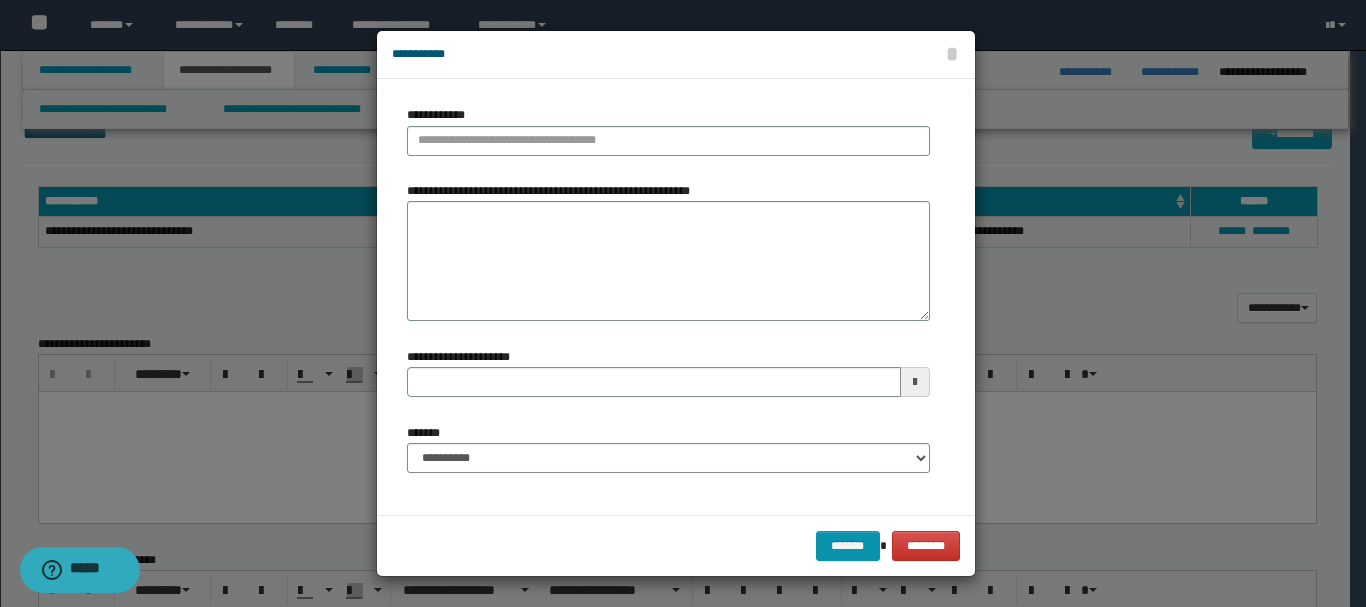 type 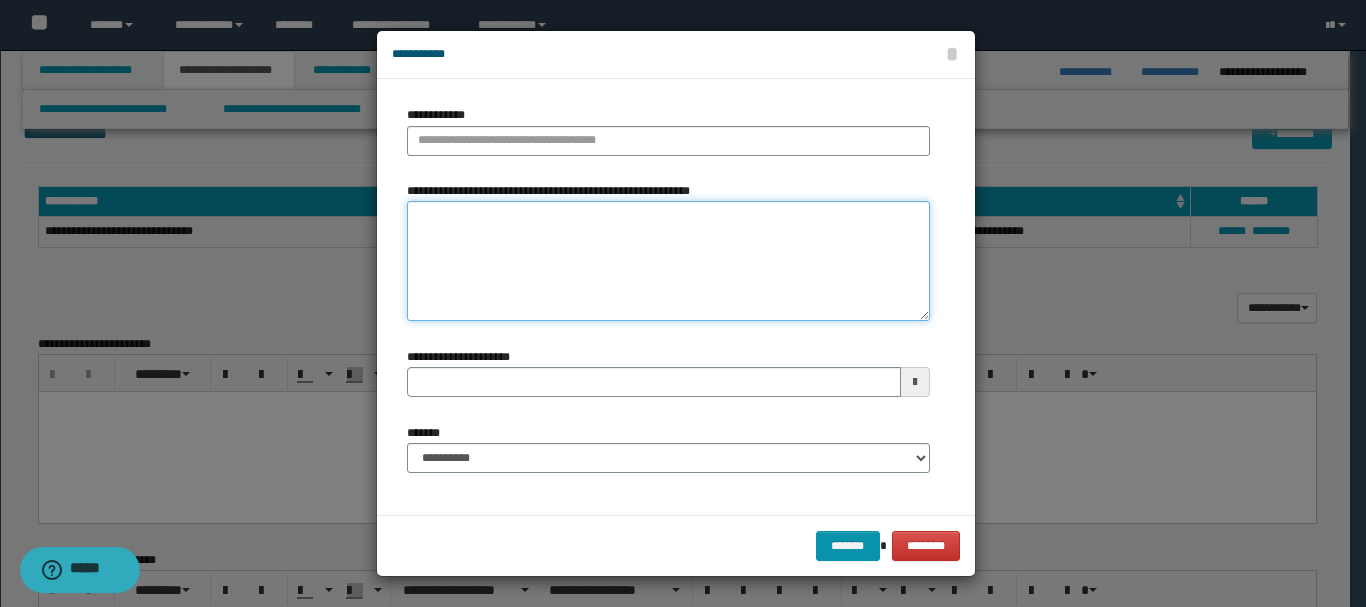 click on "**********" at bounding box center (668, 261) 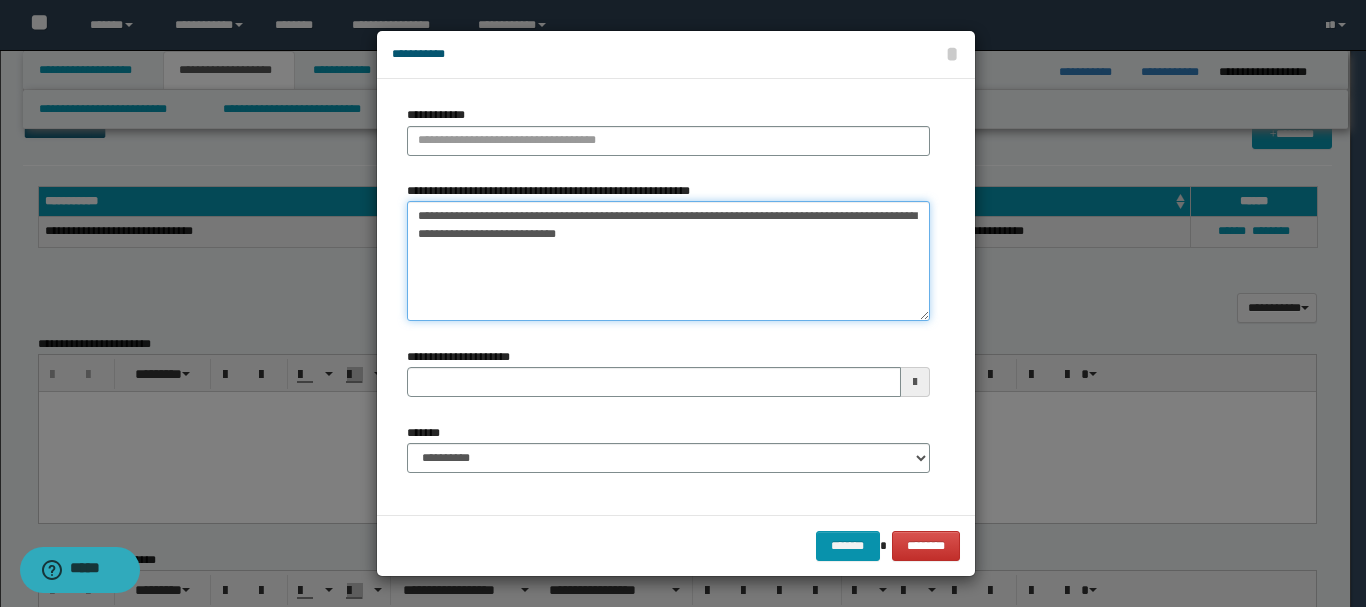 type on "**********" 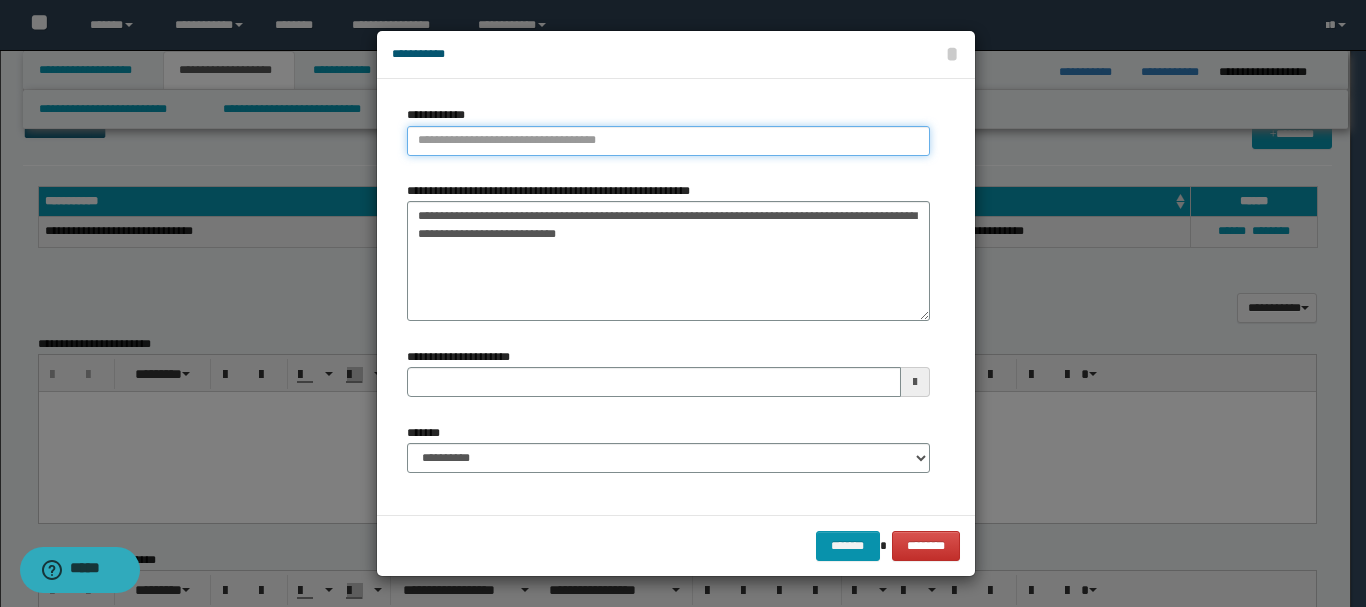 type on "**********" 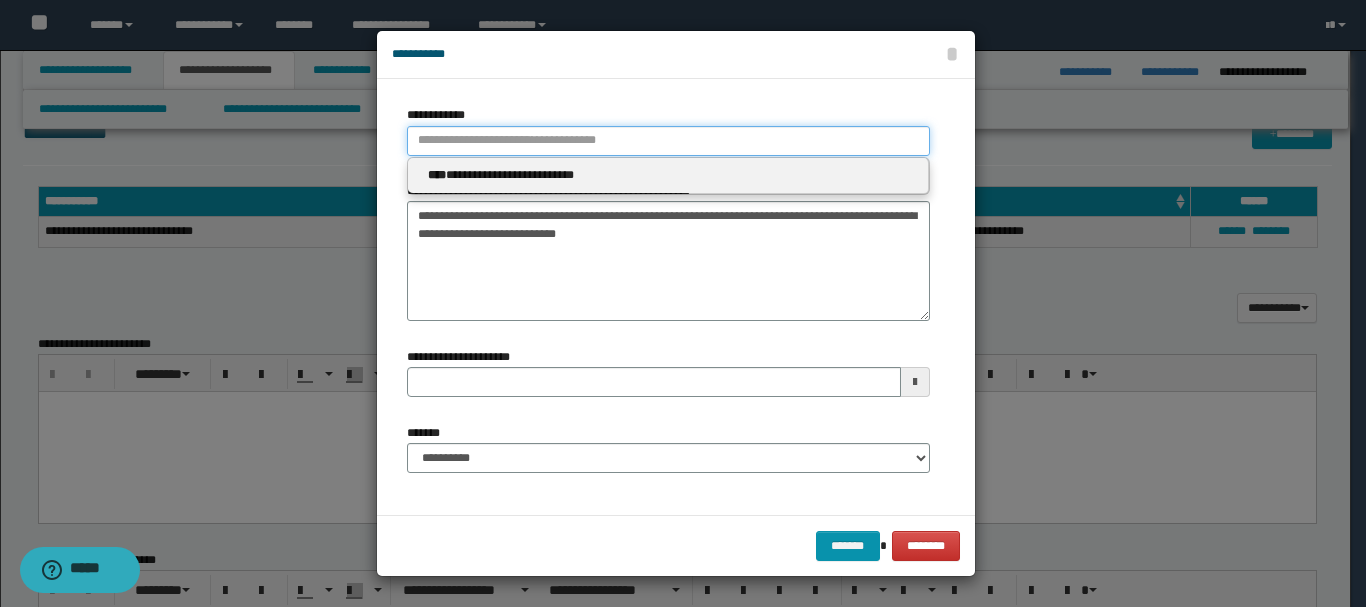 click on "**********" at bounding box center (668, 141) 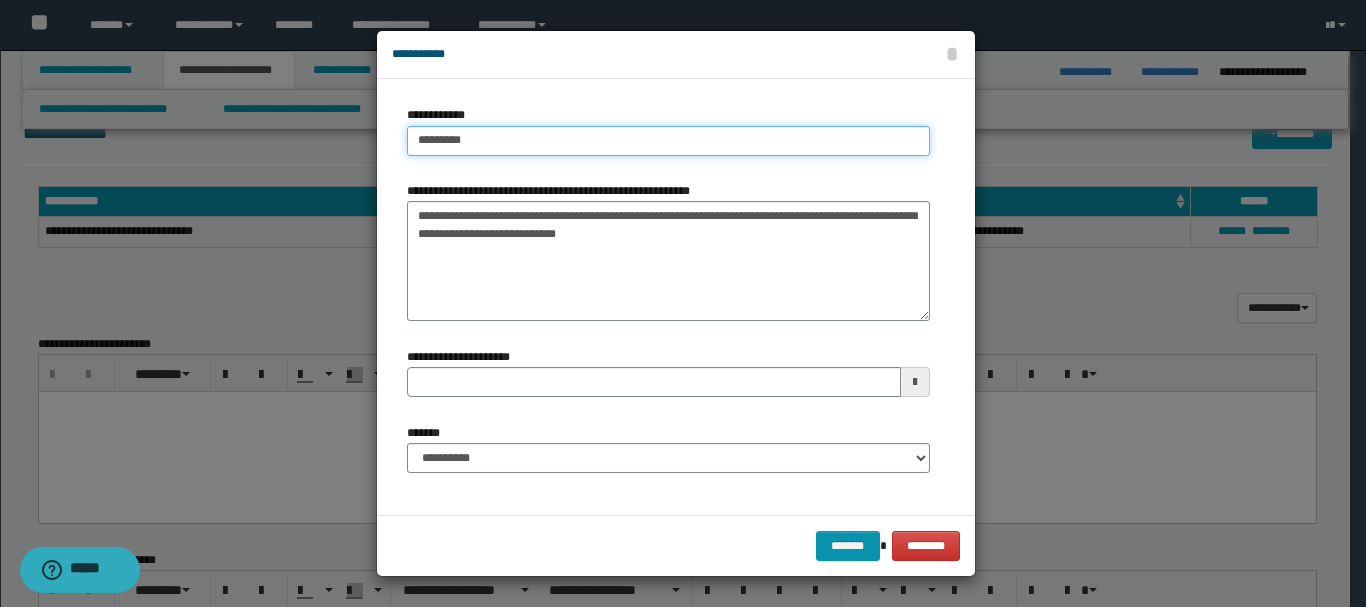 type on "**********" 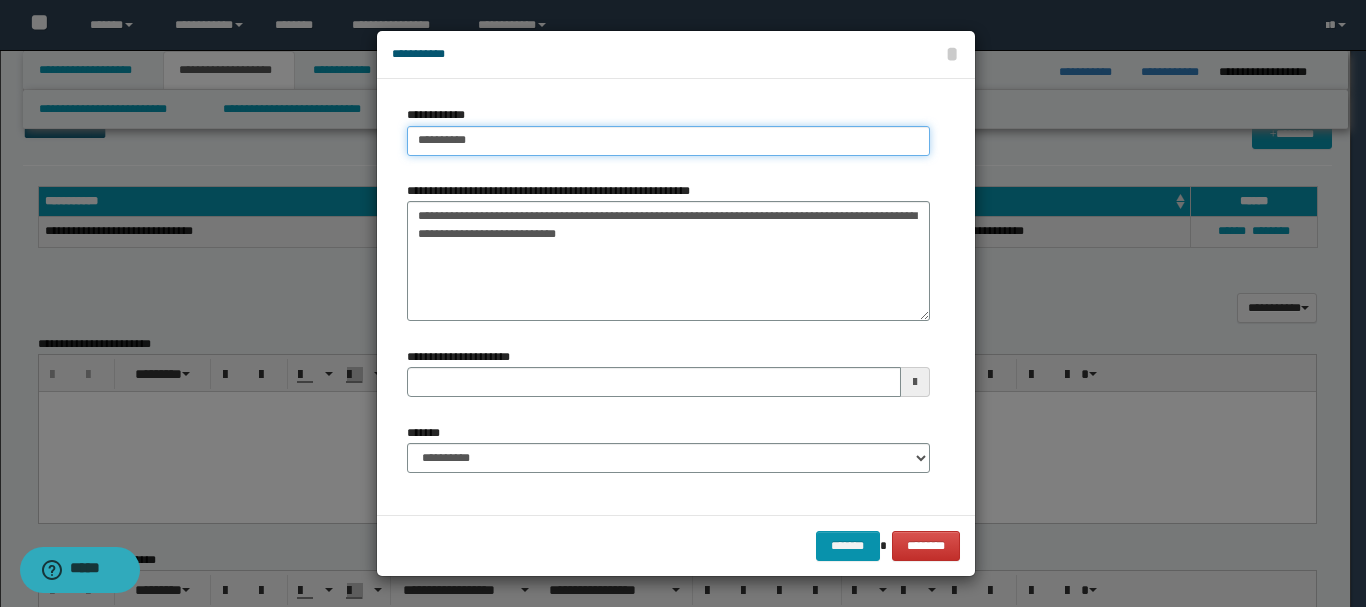 type on "**********" 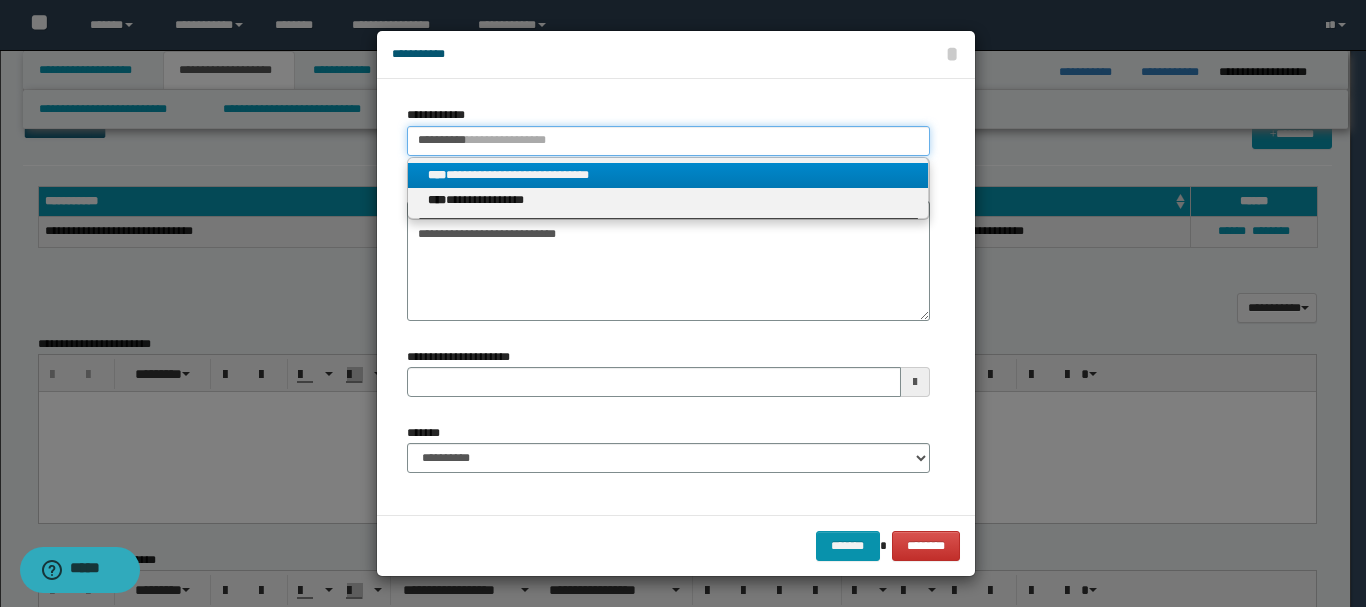 type on "**********" 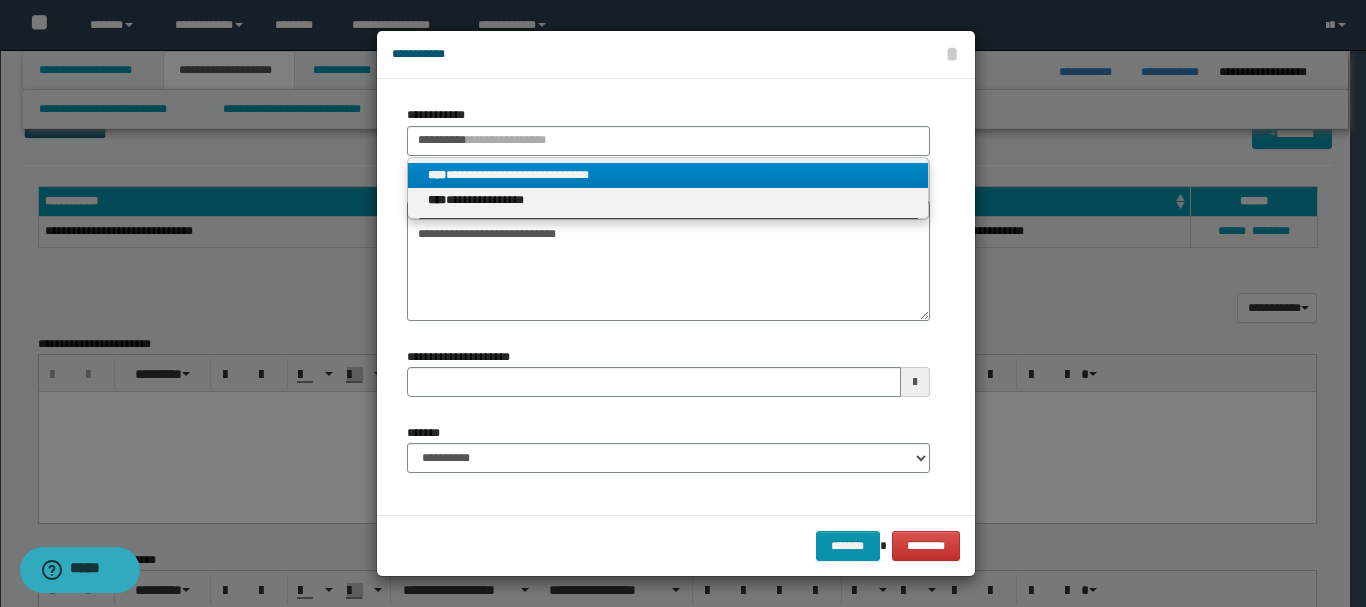 click on "**********" at bounding box center (668, 175) 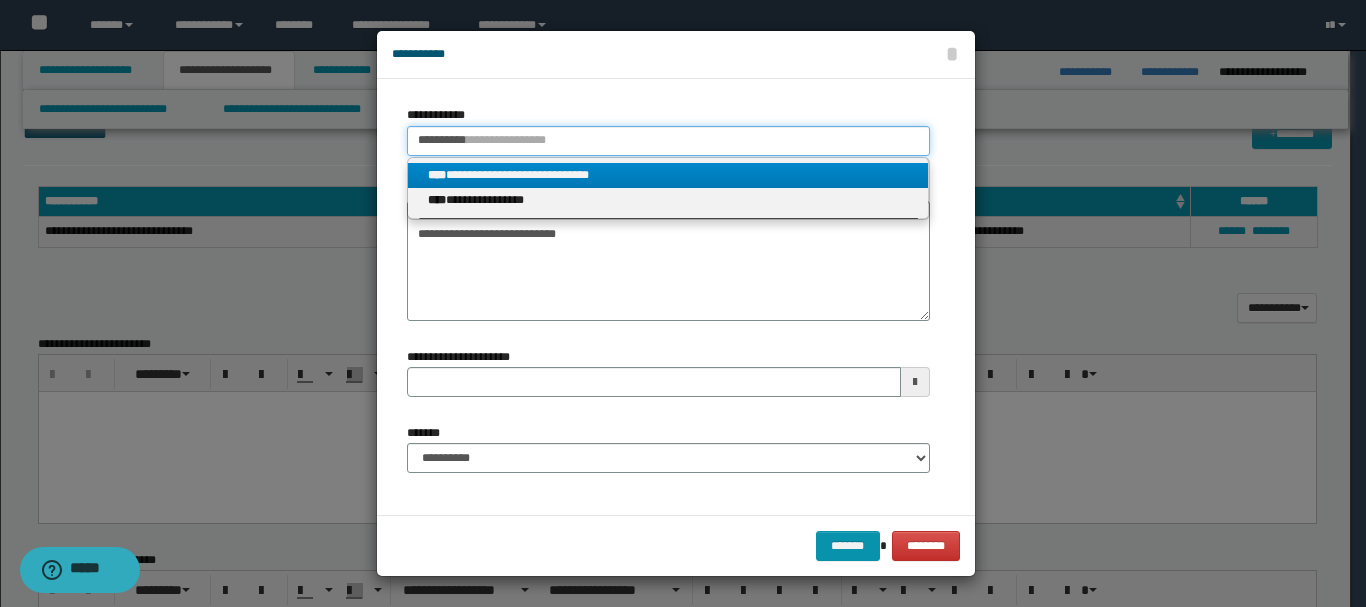 type 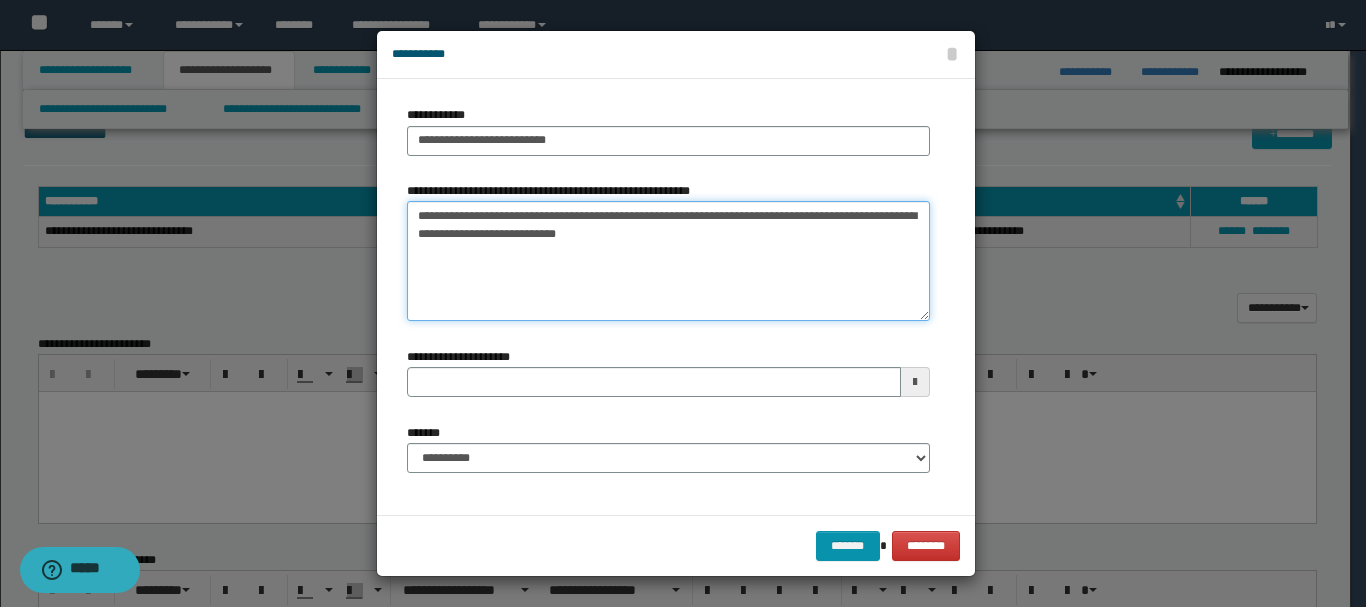 click on "**********" at bounding box center (668, 261) 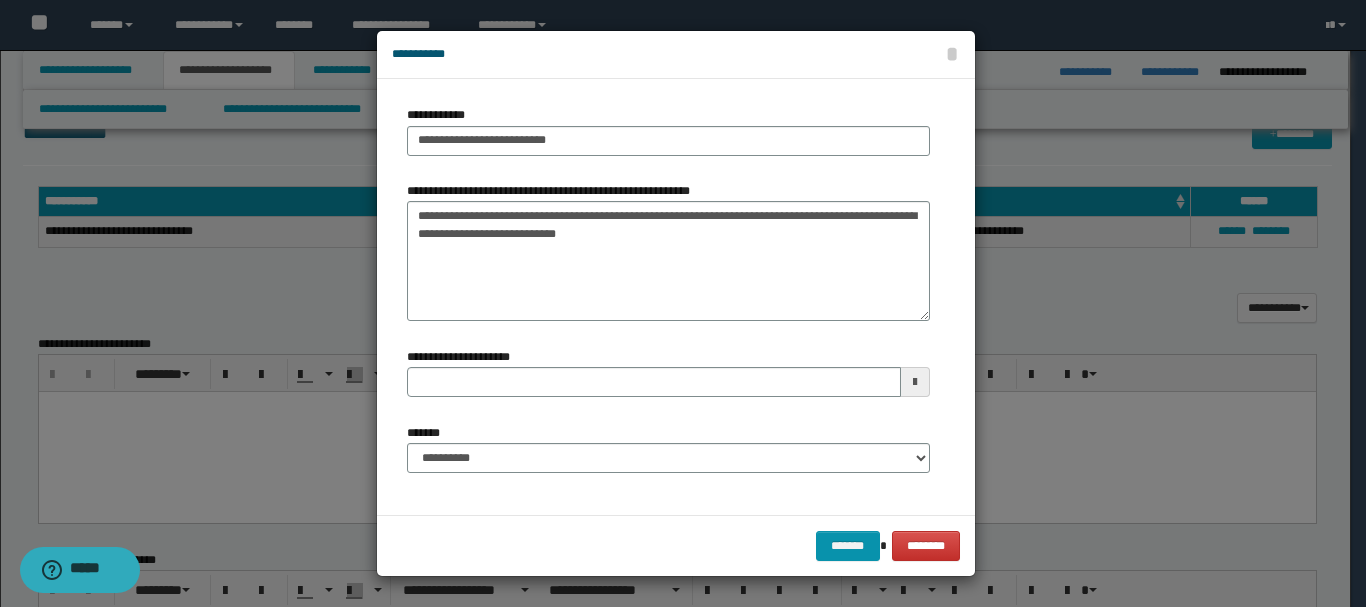 click at bounding box center [915, 382] 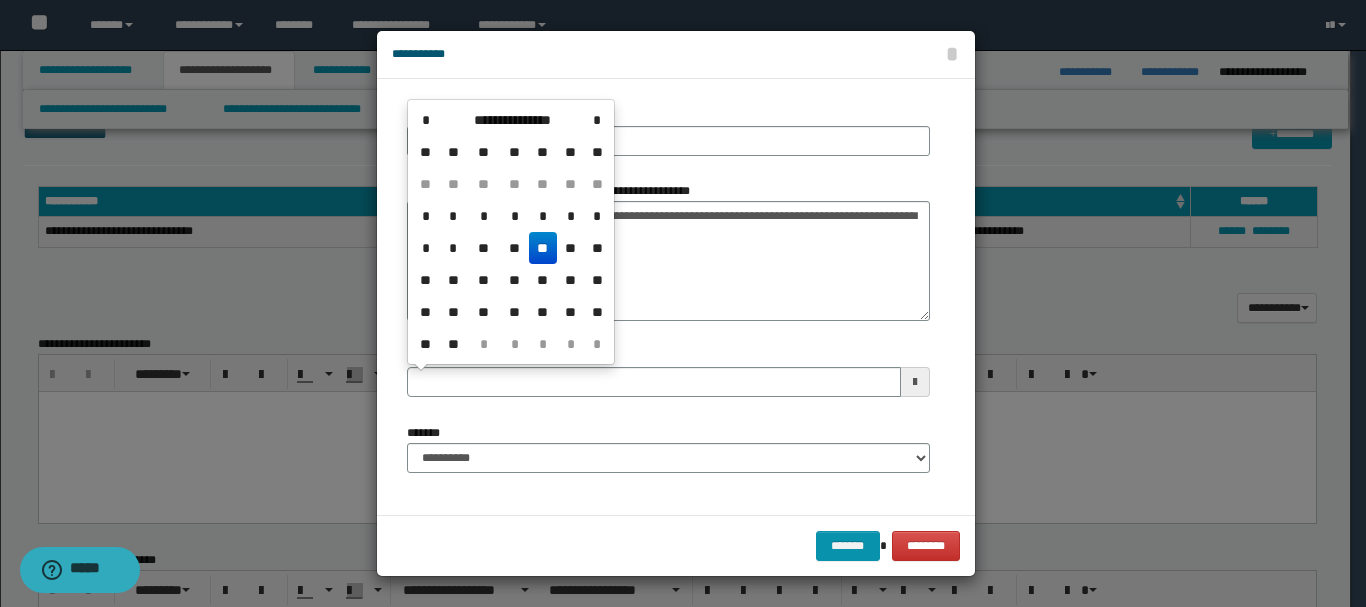 click on "**********" at bounding box center (512, 120) 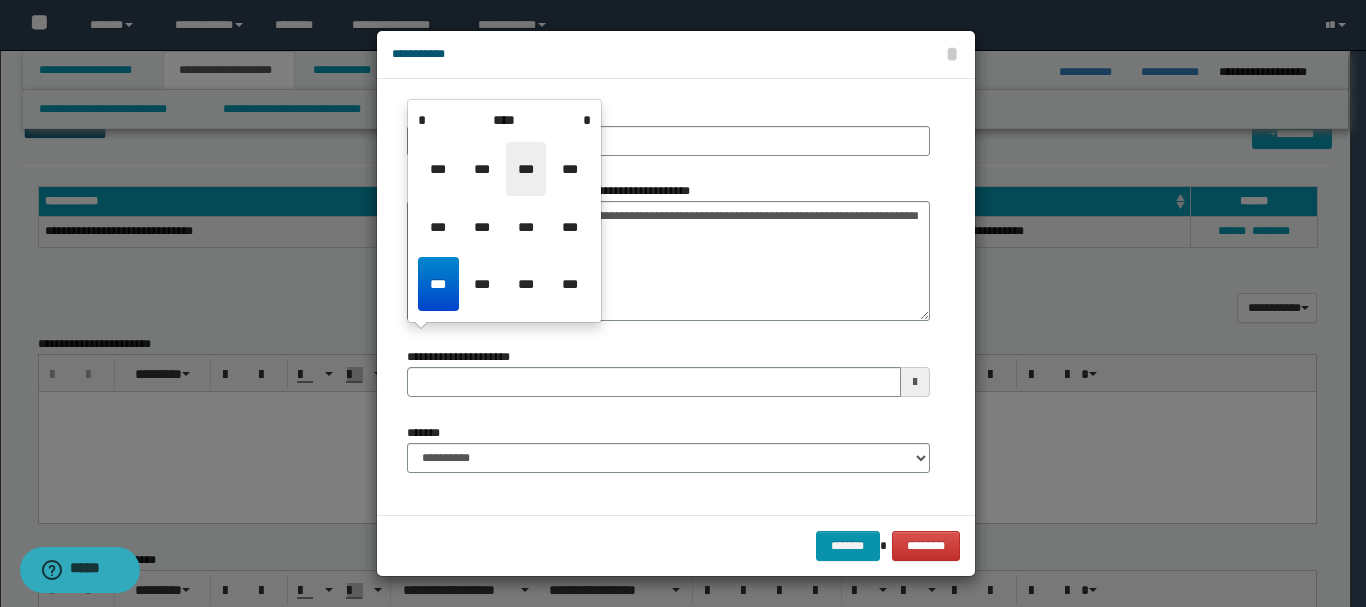 click on "***" at bounding box center (526, 169) 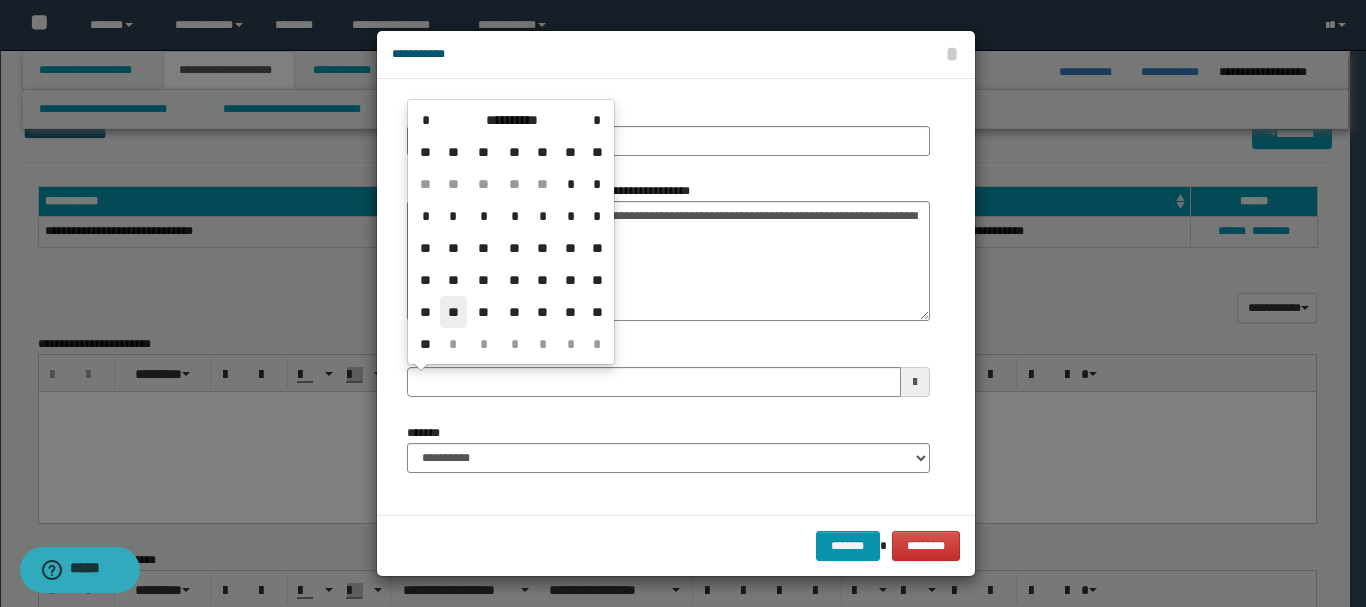 click on "**" at bounding box center [454, 312] 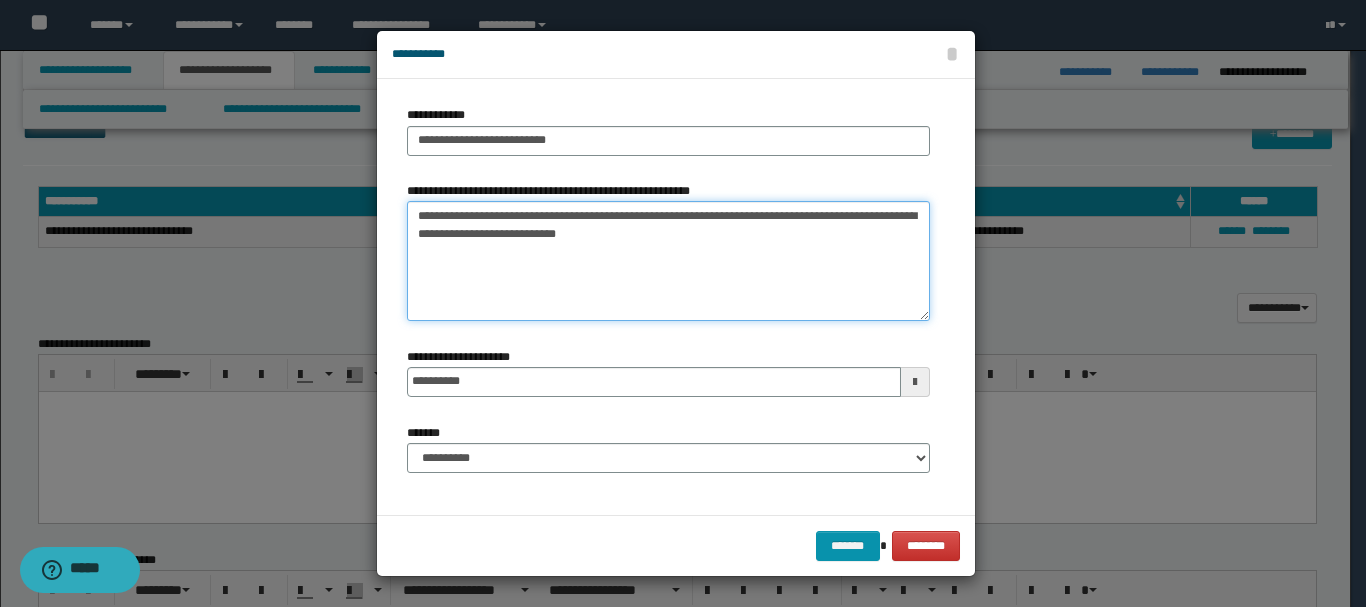 click on "**********" at bounding box center (668, 261) 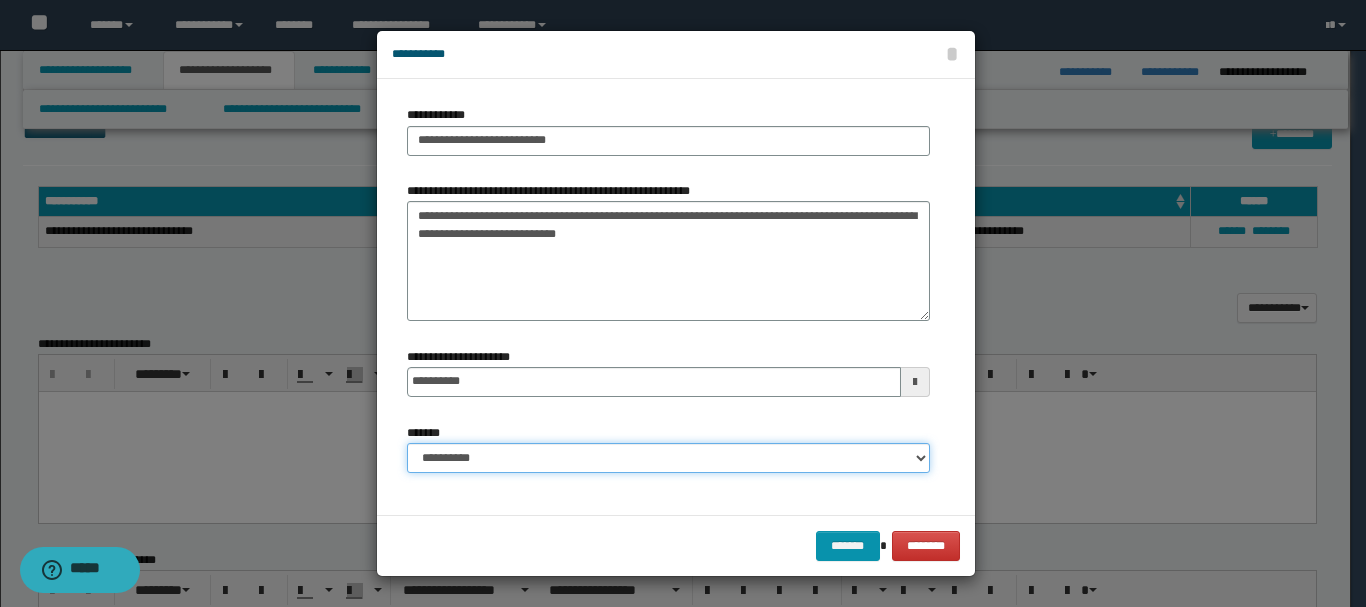 click on "**********" at bounding box center [668, 458] 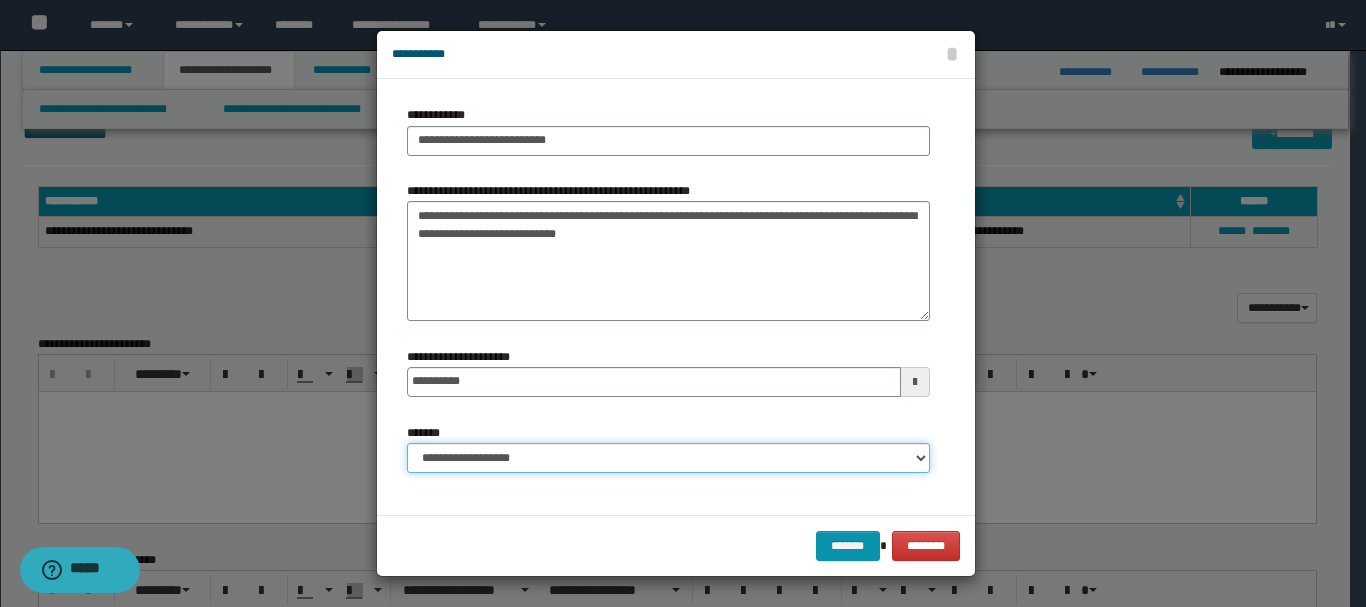 click on "**********" at bounding box center (668, 458) 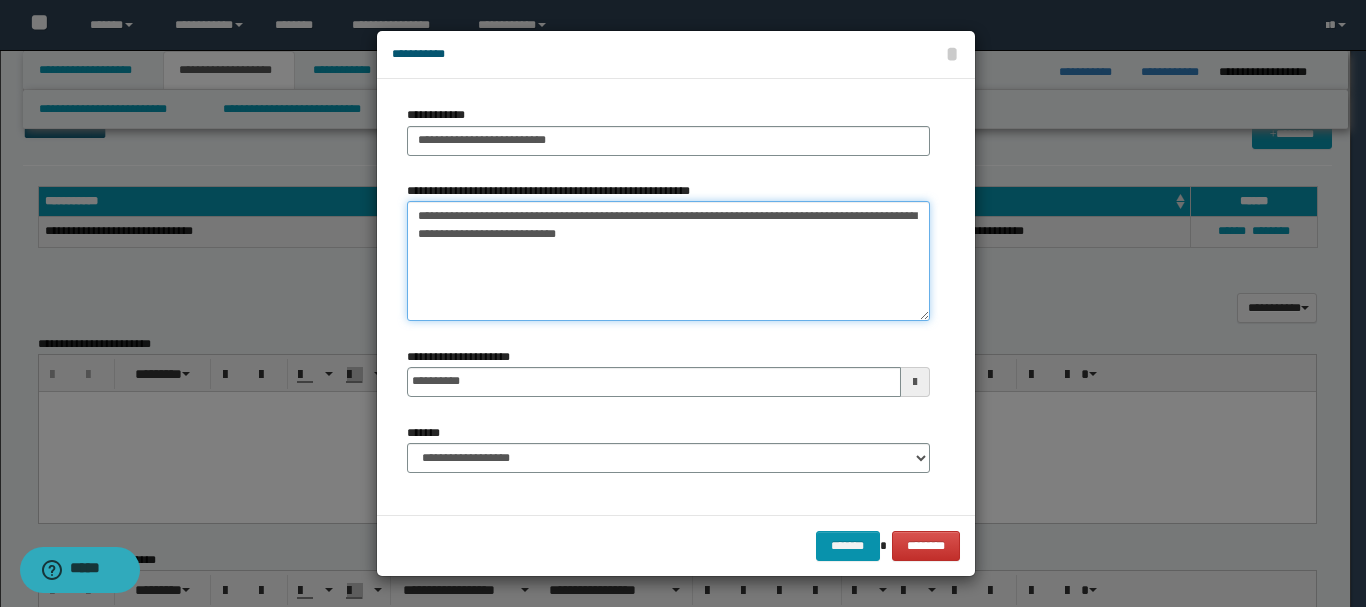drag, startPoint x: 647, startPoint y: 219, endPoint x: 417, endPoint y: 208, distance: 230.2629 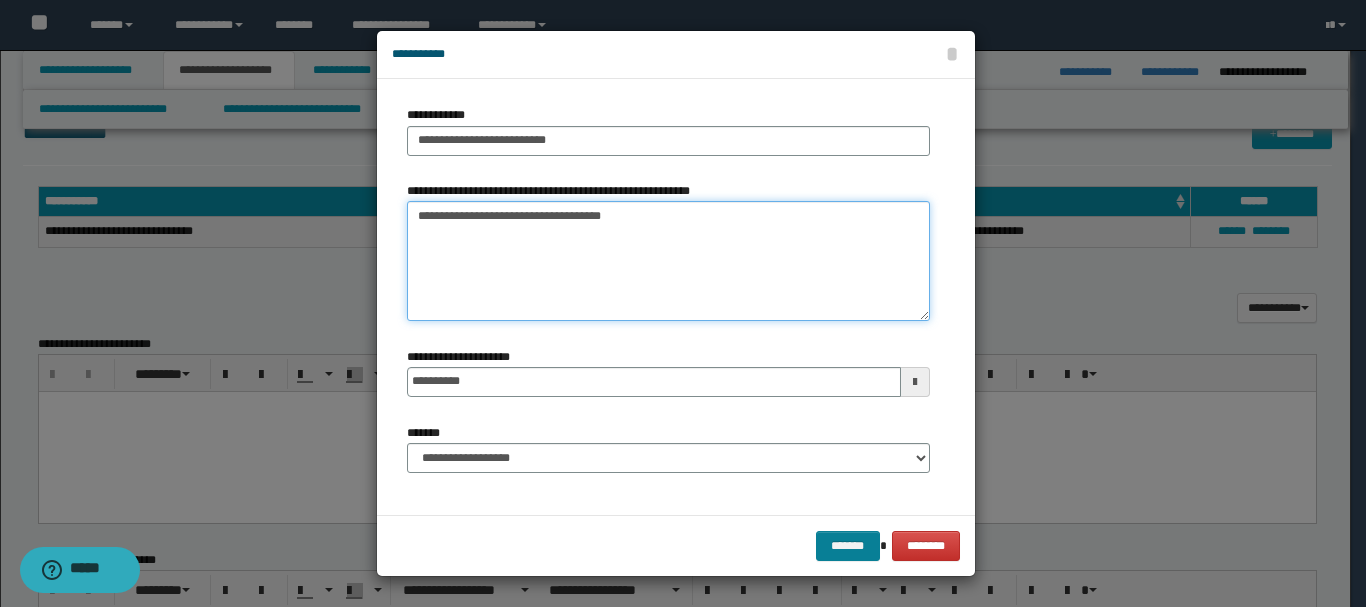 type on "**********" 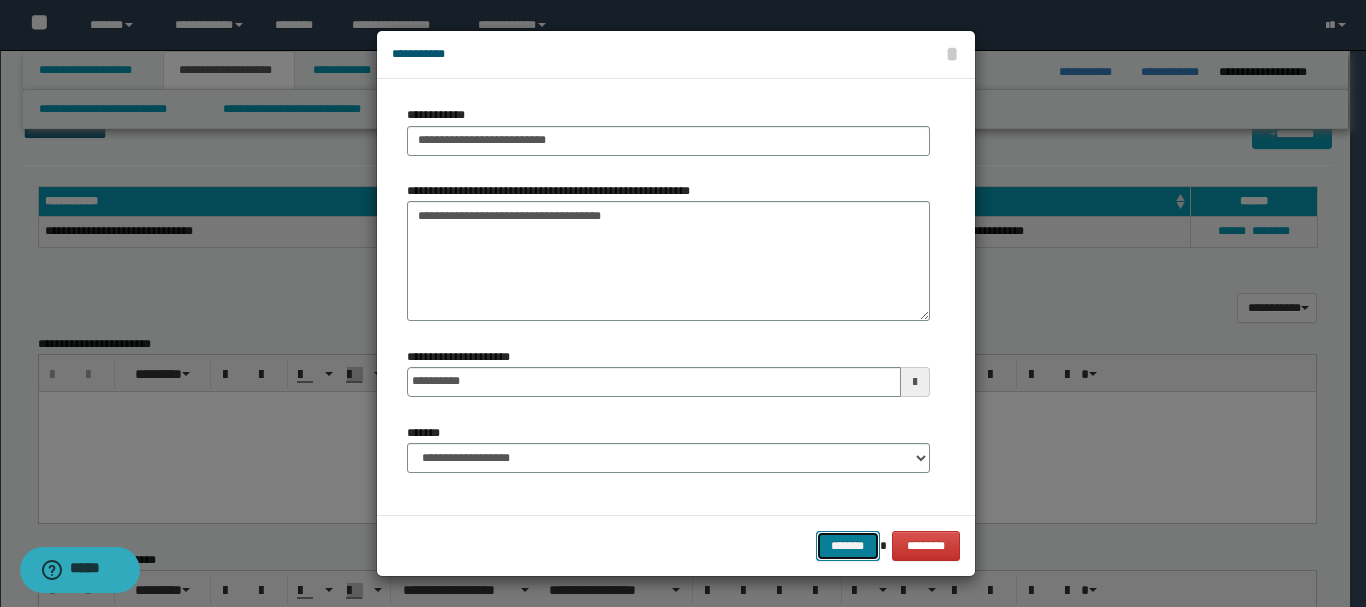 click on "*******" at bounding box center (848, 546) 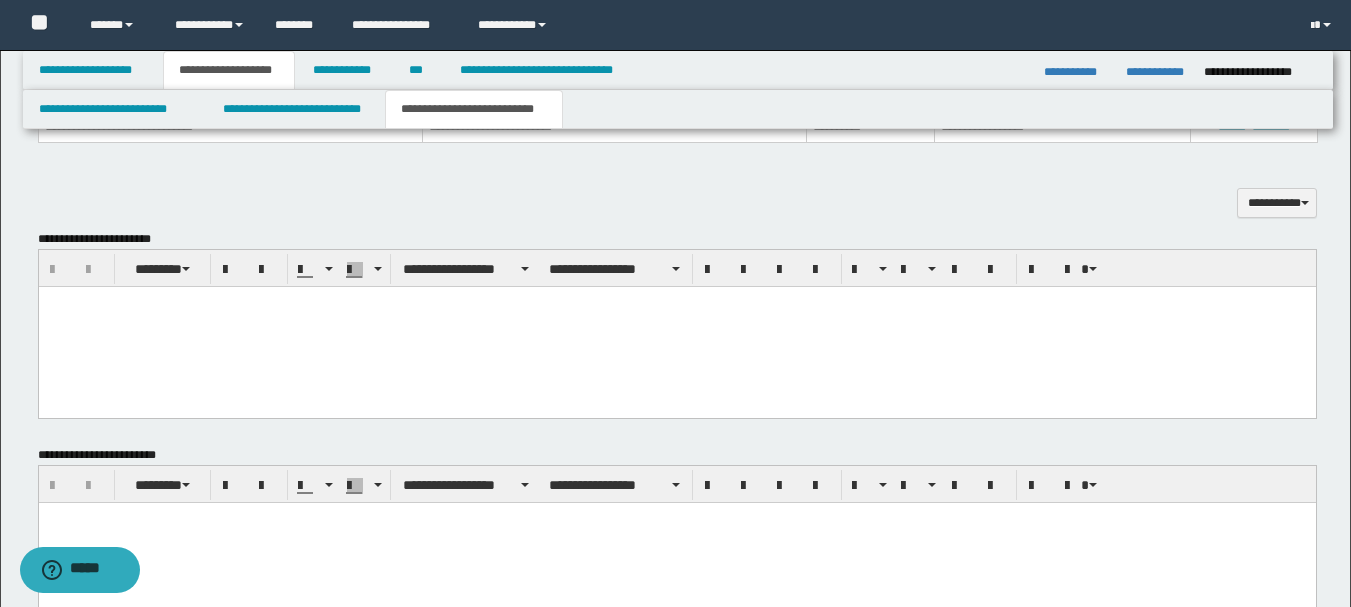scroll, scrollTop: 600, scrollLeft: 0, axis: vertical 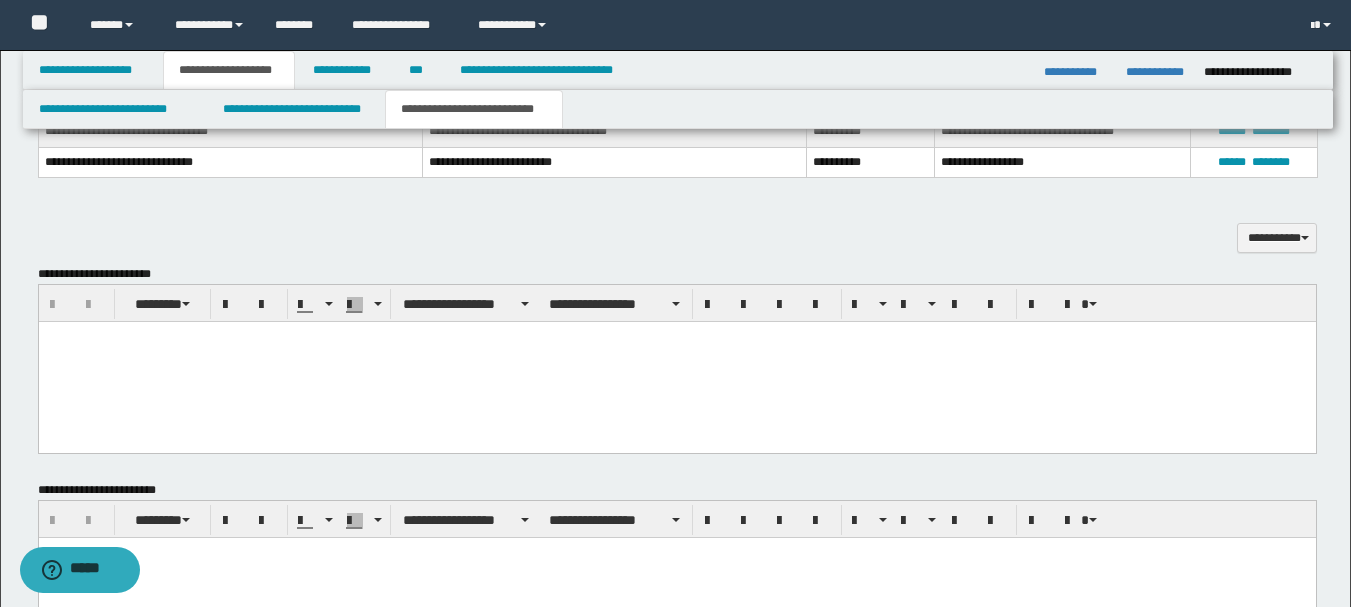click at bounding box center [676, 362] 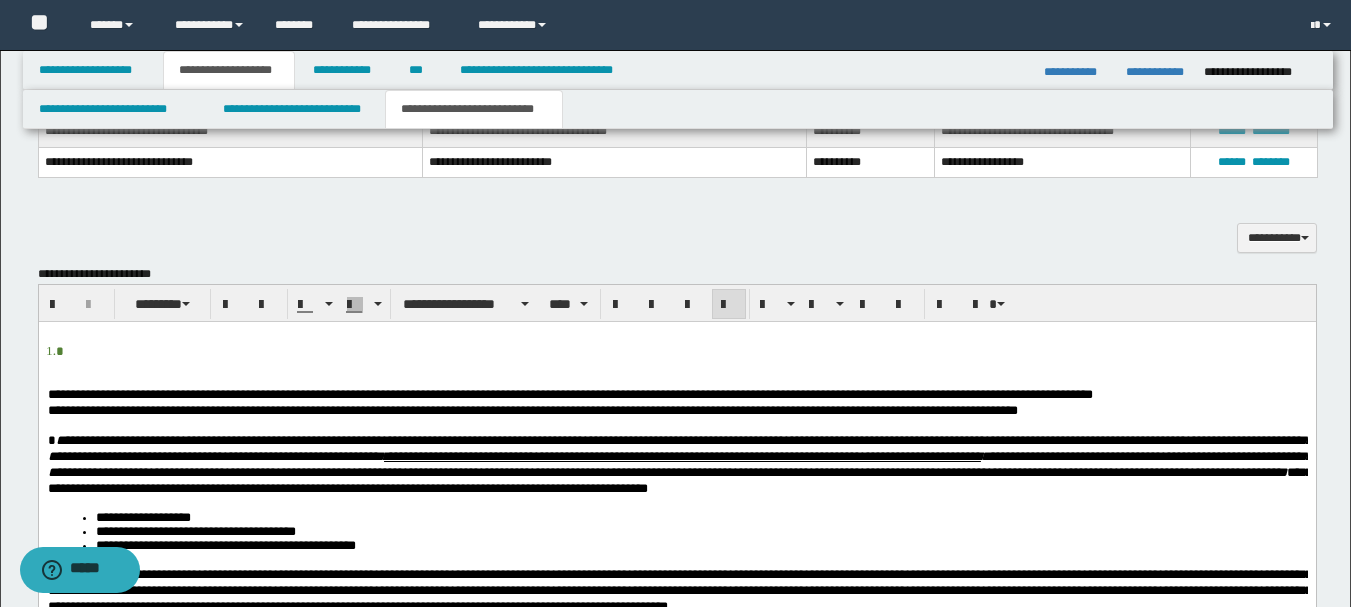 drag, startPoint x: 65, startPoint y: 353, endPoint x: 39, endPoint y: 338, distance: 30.016663 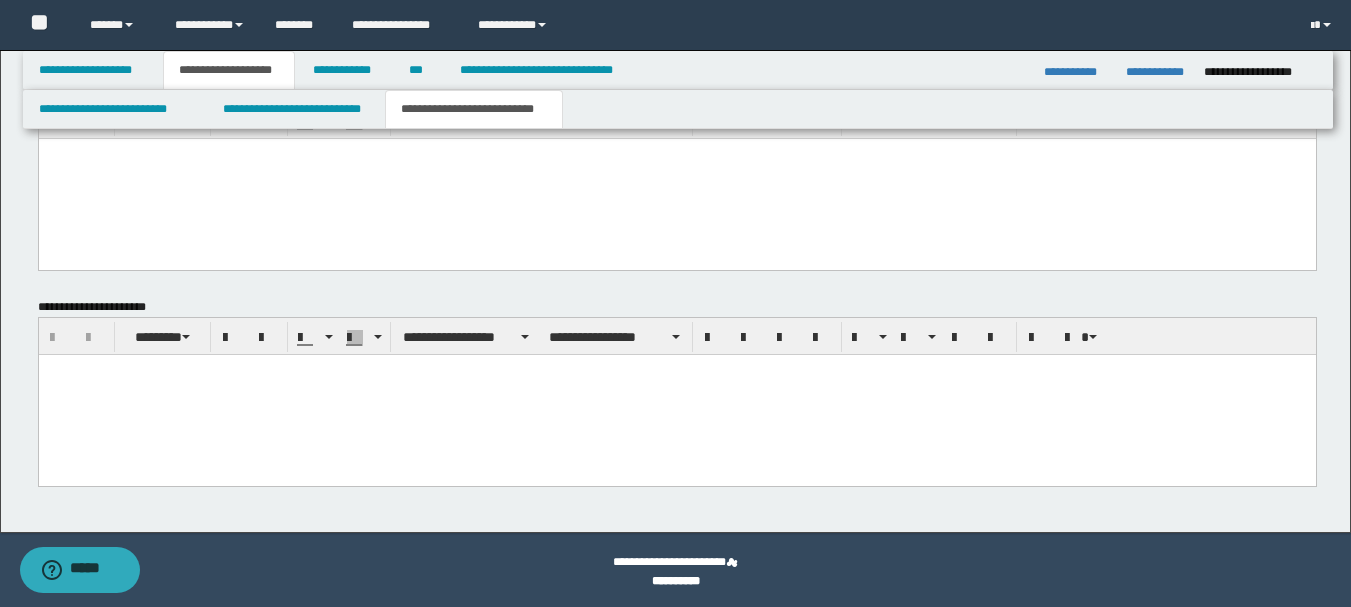 scroll, scrollTop: 1237, scrollLeft: 0, axis: vertical 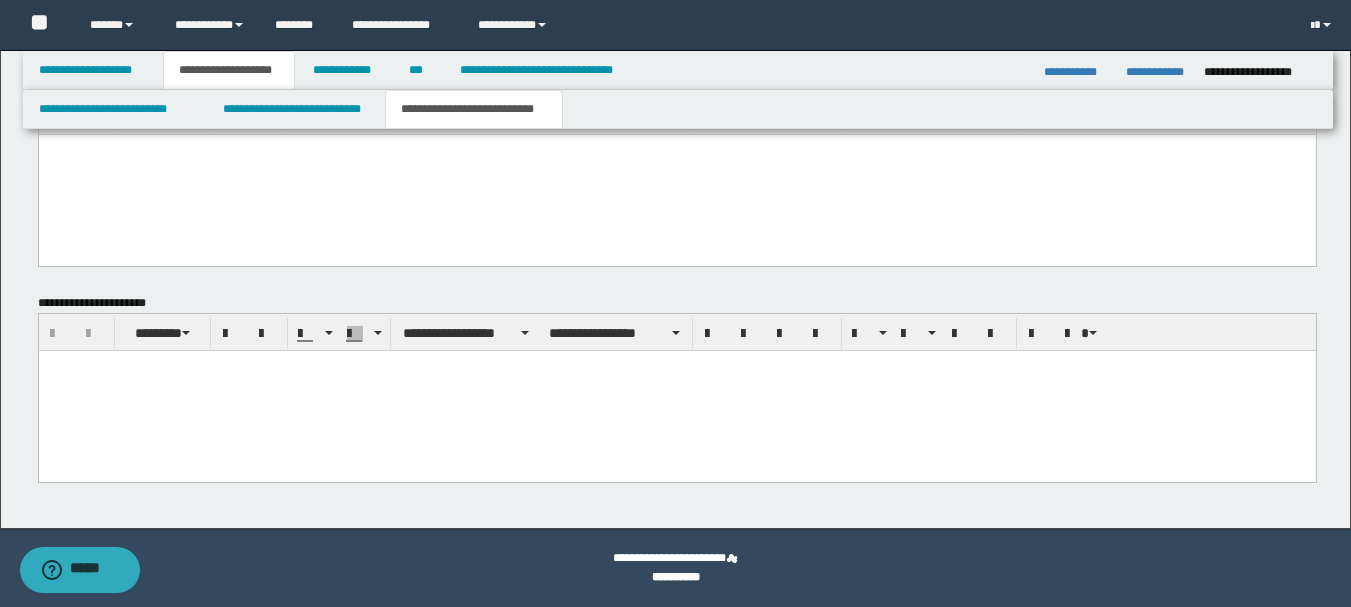 click at bounding box center (676, 390) 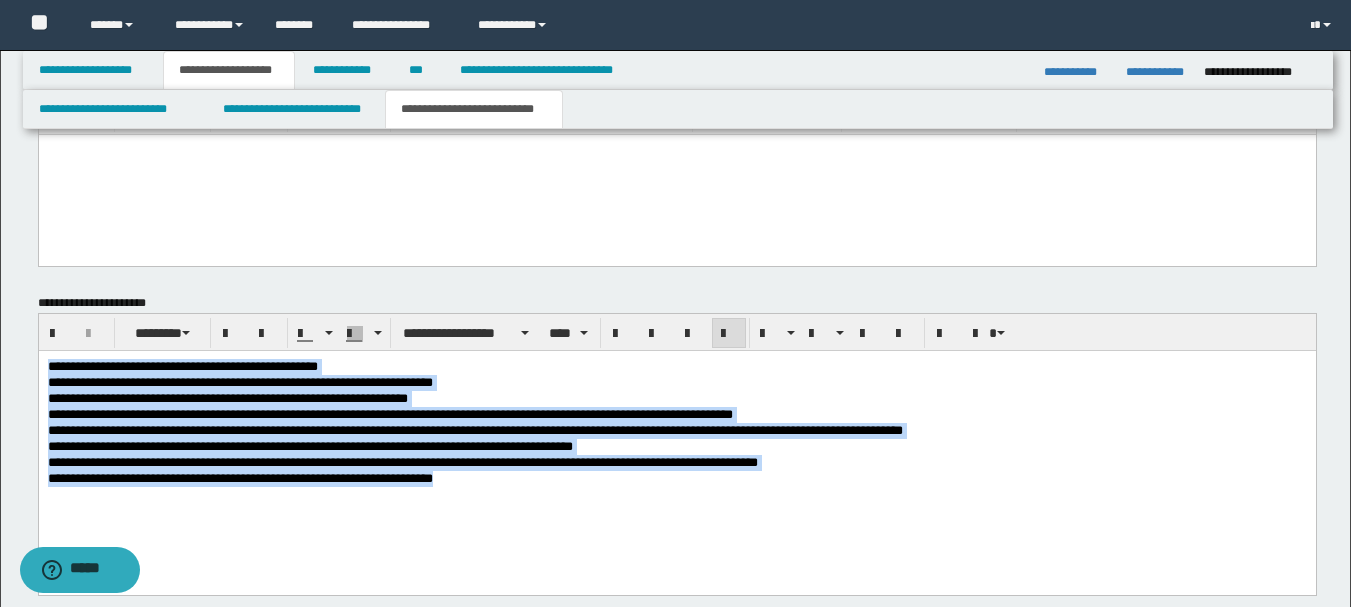 drag, startPoint x: 197, startPoint y: 400, endPoint x: -1, endPoint y: 340, distance: 206.89128 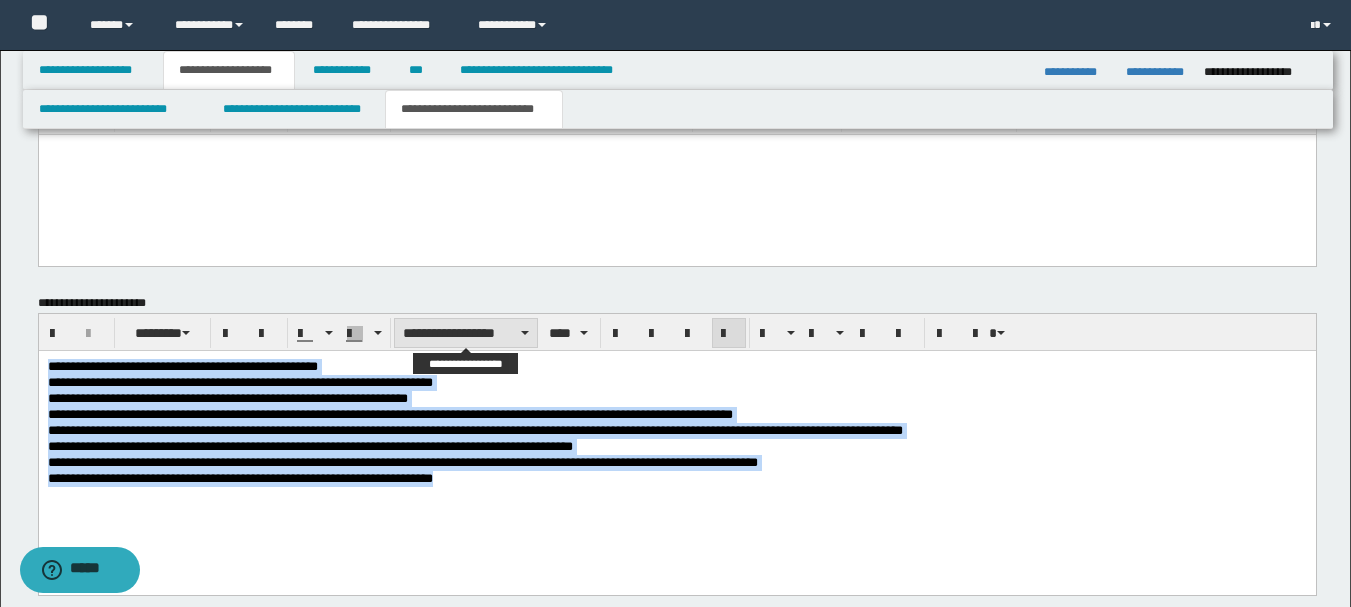 click on "**********" at bounding box center (466, 333) 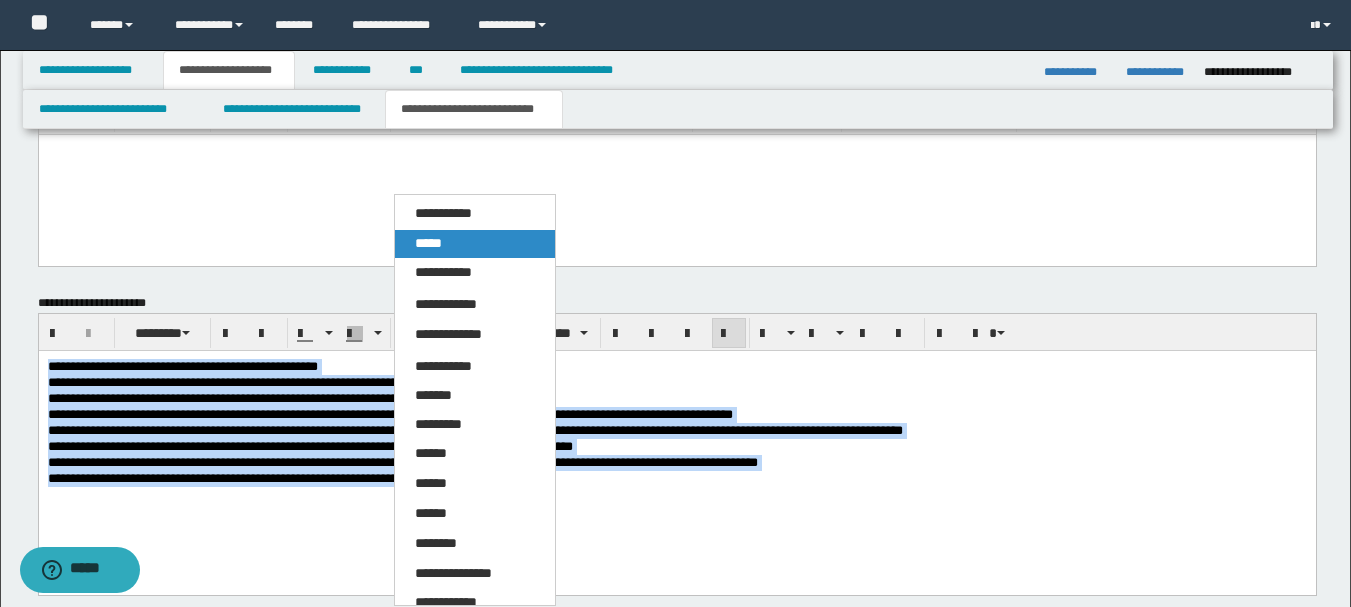 click on "*****" at bounding box center [475, 244] 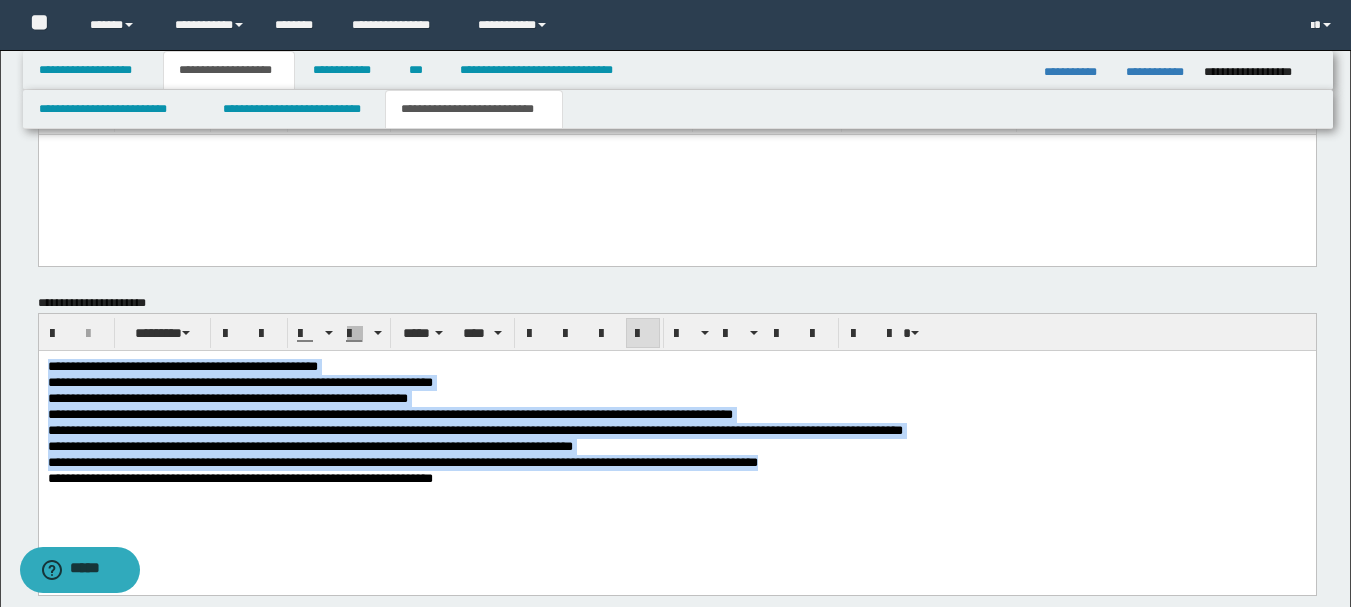 click on "**********" at bounding box center [676, 478] 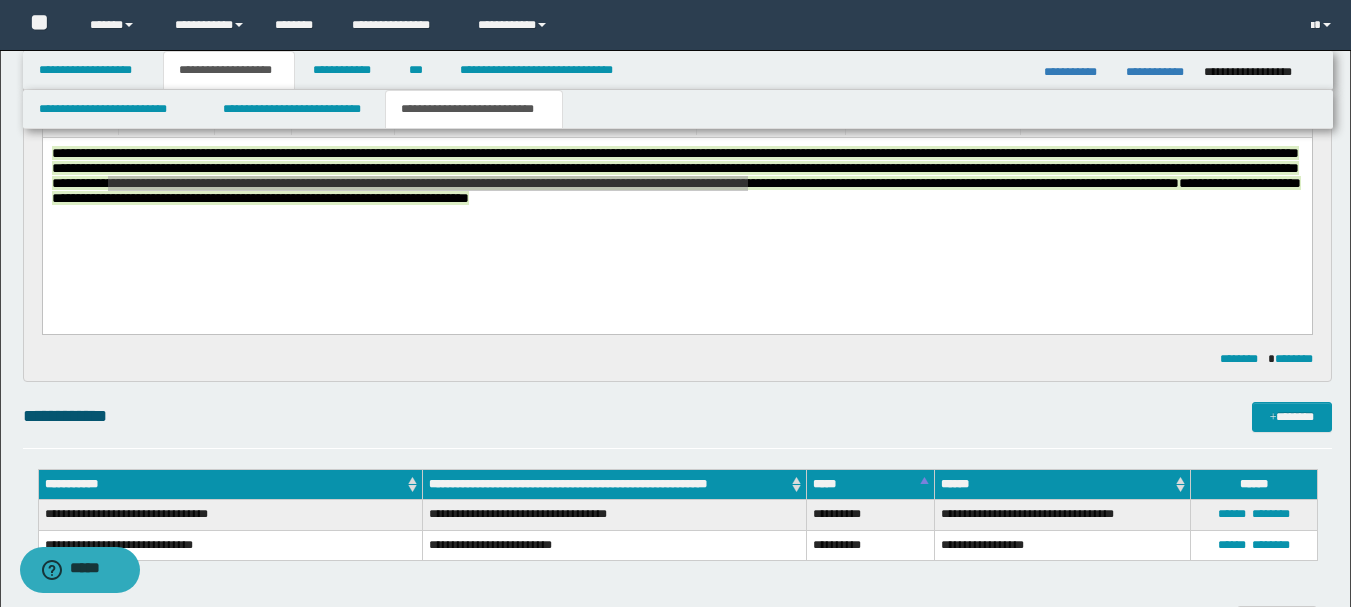 scroll, scrollTop: 37, scrollLeft: 0, axis: vertical 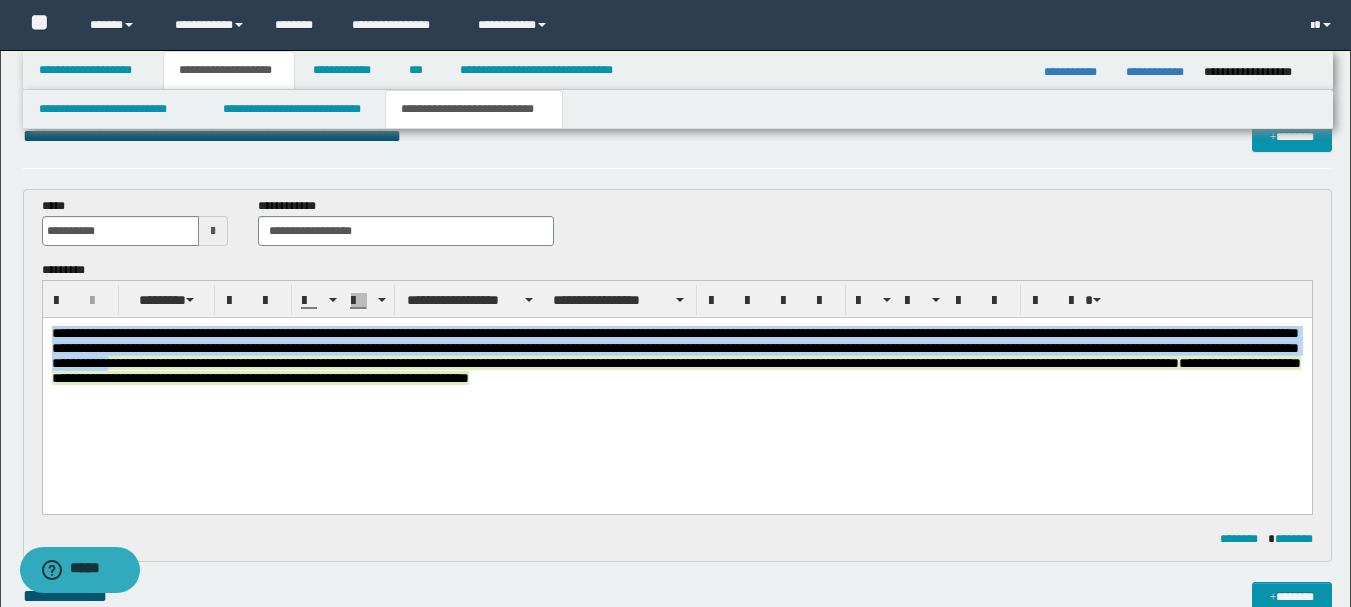 drag, startPoint x: 332, startPoint y: 408, endPoint x: 44, endPoint y: 325, distance: 299.72153 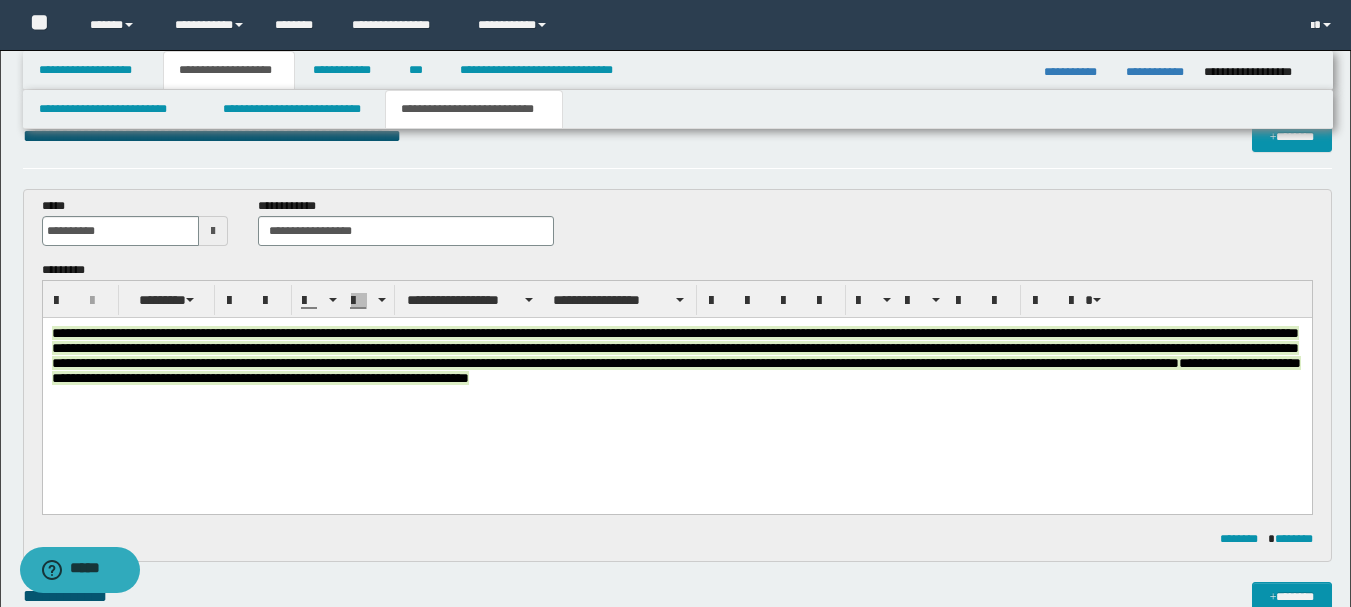 click on "**********" at bounding box center [676, 381] 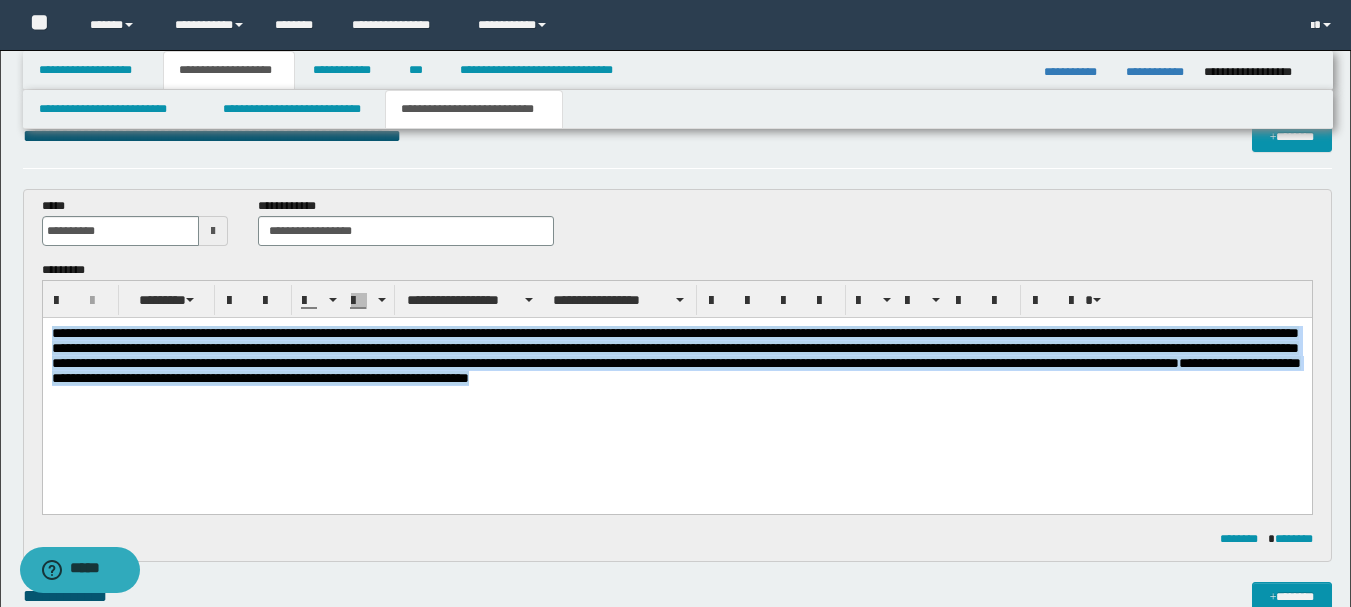 drag, startPoint x: 348, startPoint y: 394, endPoint x: 50, endPoint y: 335, distance: 303.78445 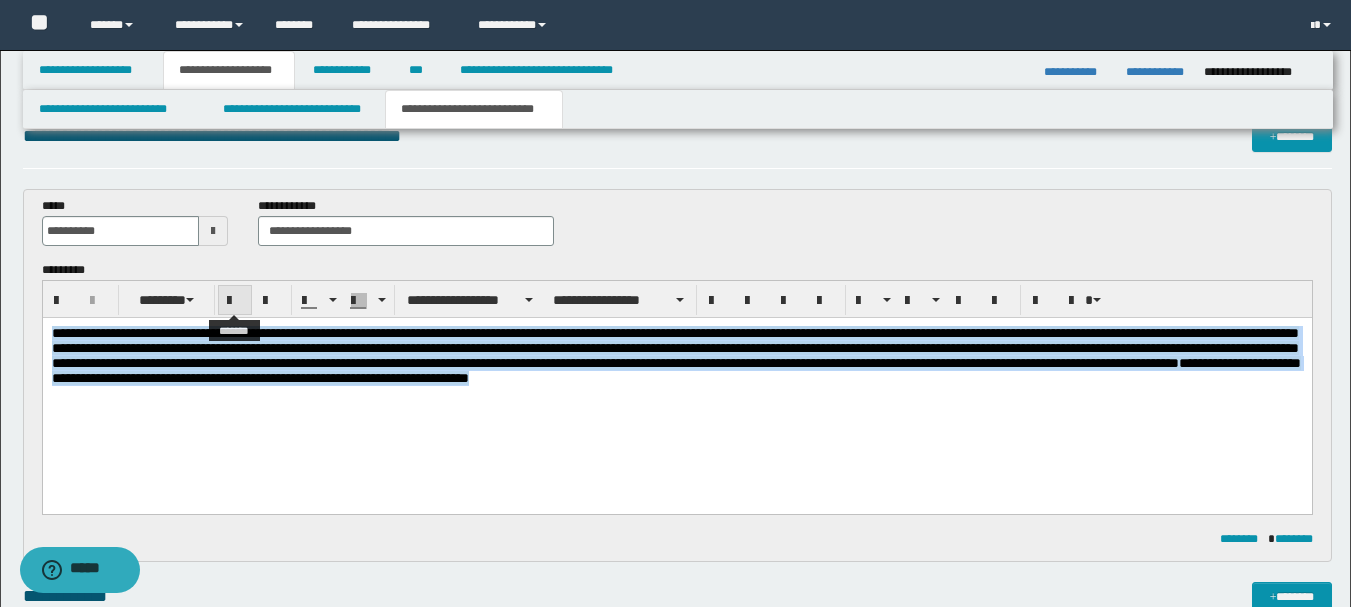 click at bounding box center [235, 301] 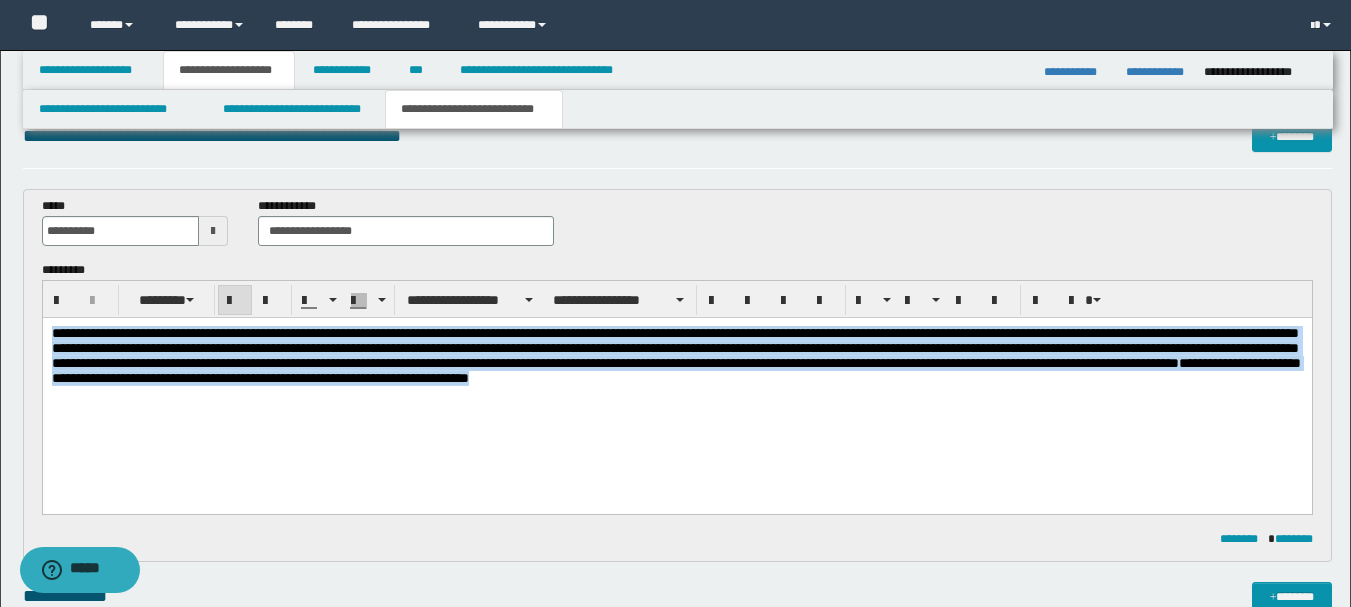 click at bounding box center [235, 301] 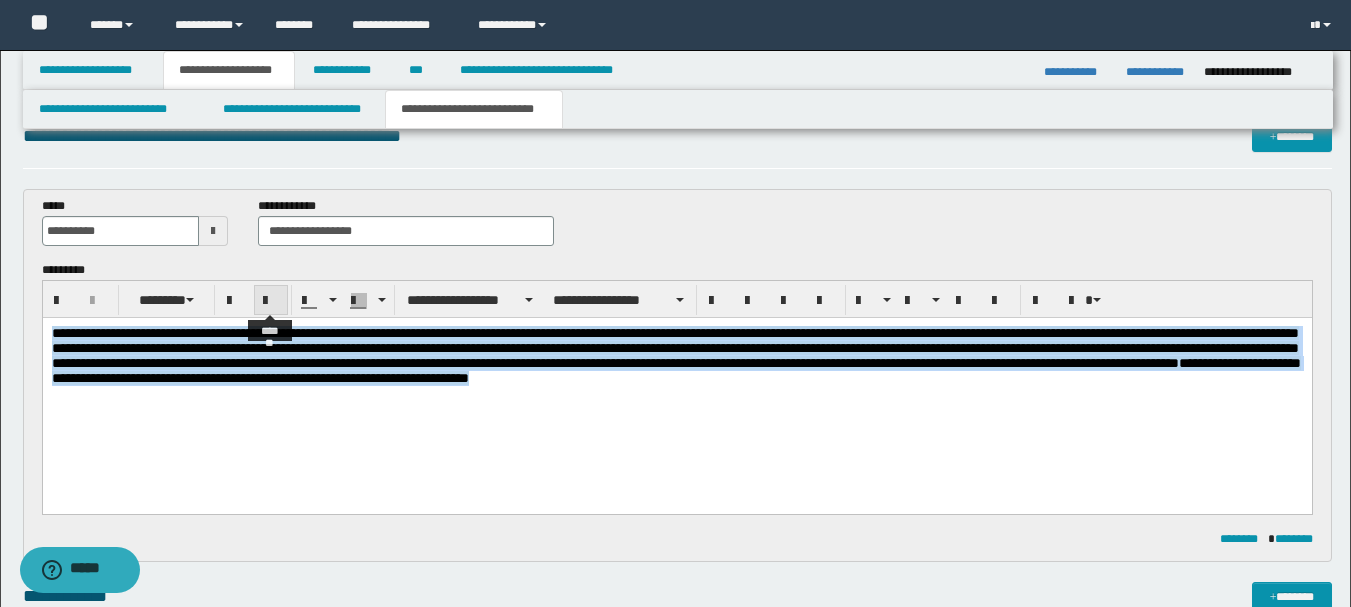 click at bounding box center (271, 301) 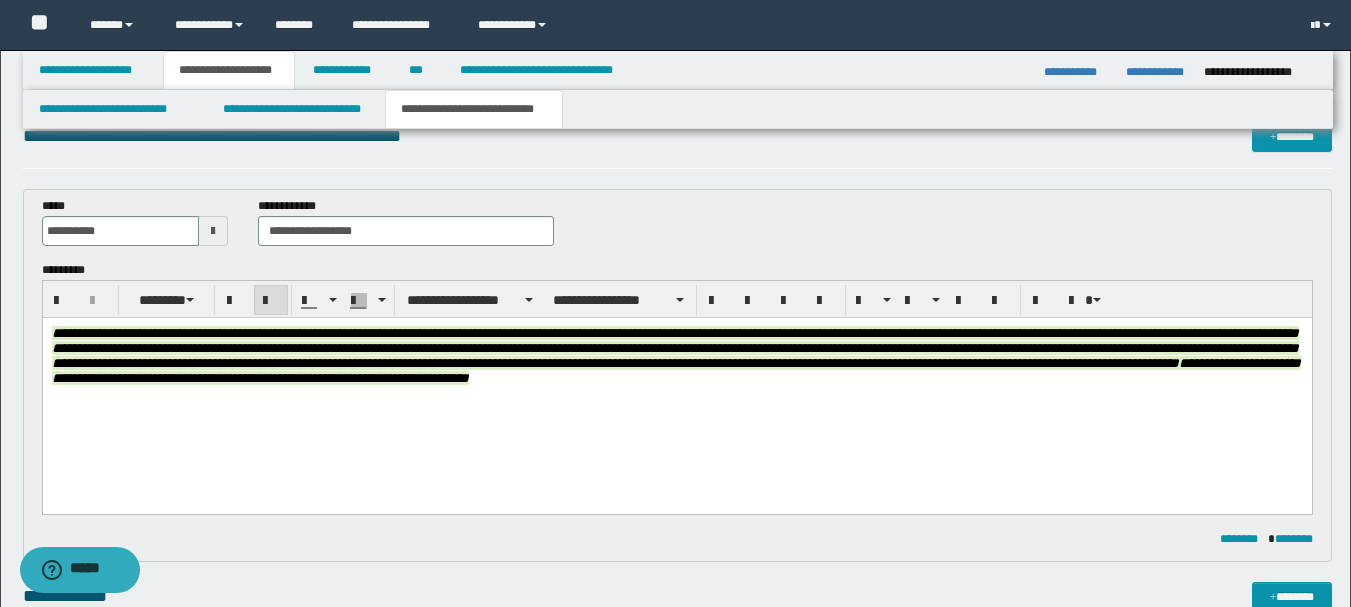 click at bounding box center [271, 301] 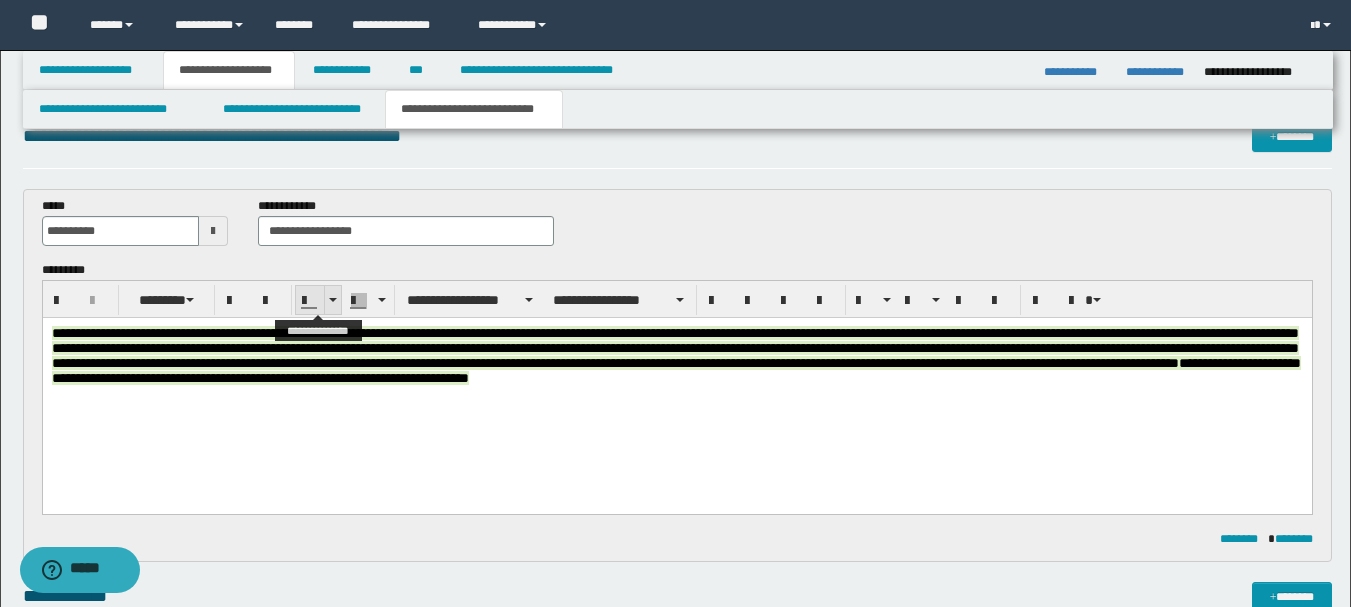 click at bounding box center [333, 300] 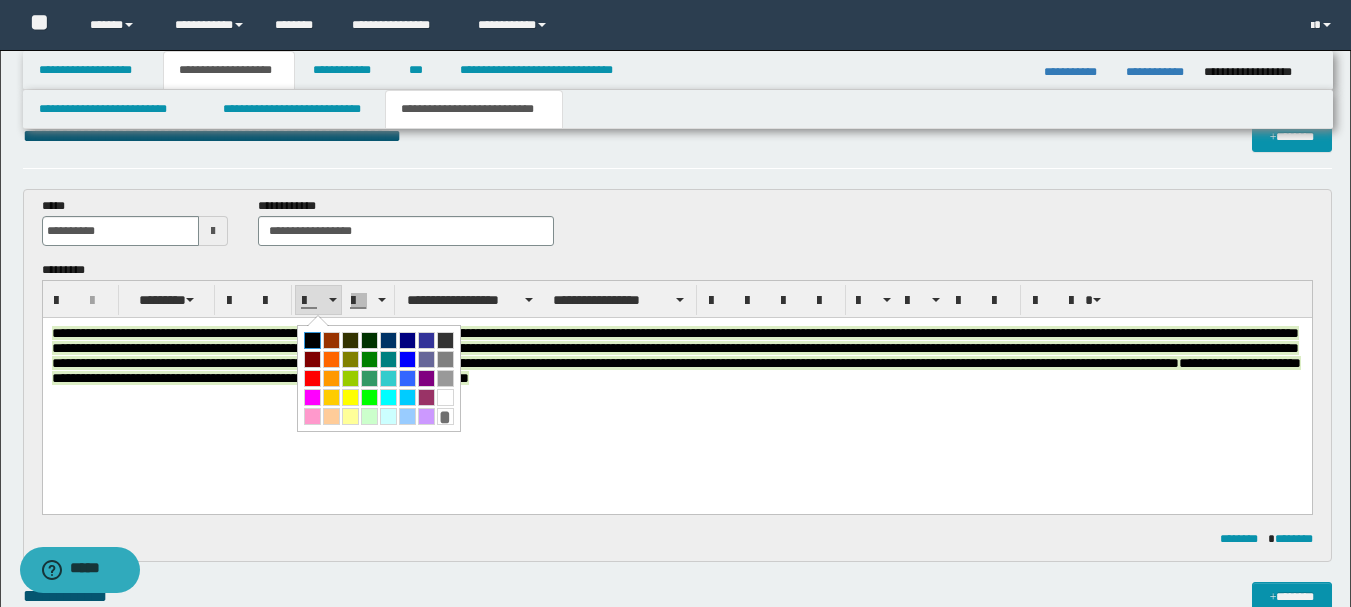 click at bounding box center (312, 340) 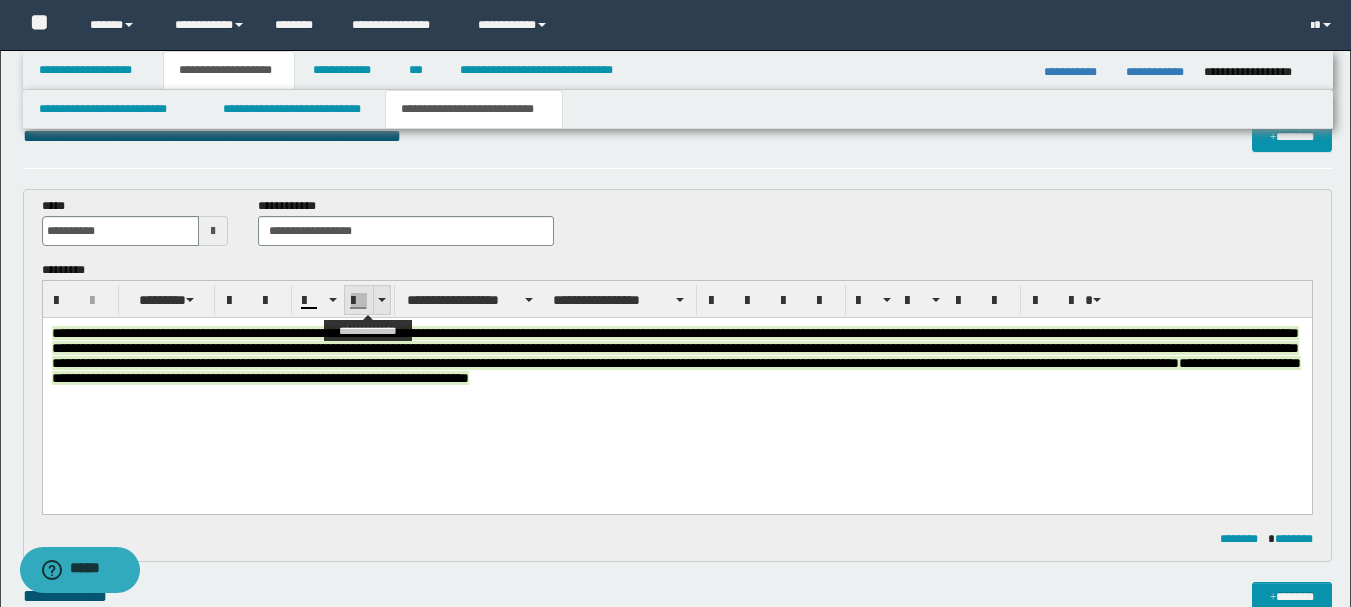 click at bounding box center (381, 300) 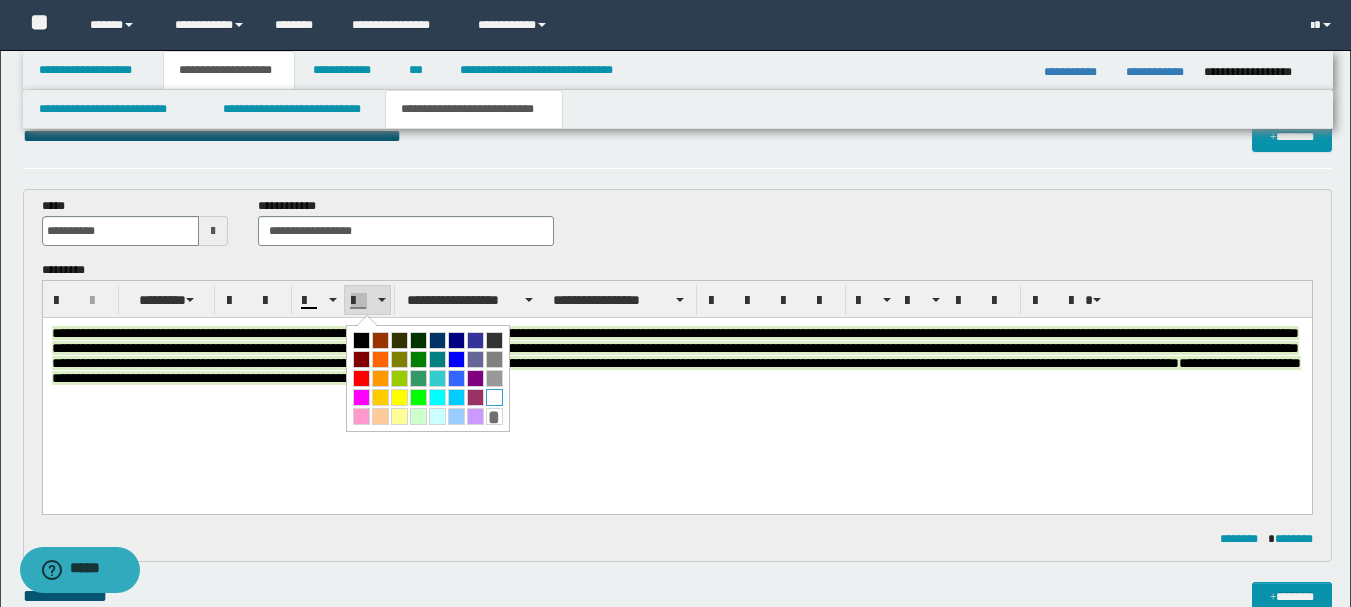 click at bounding box center [494, 397] 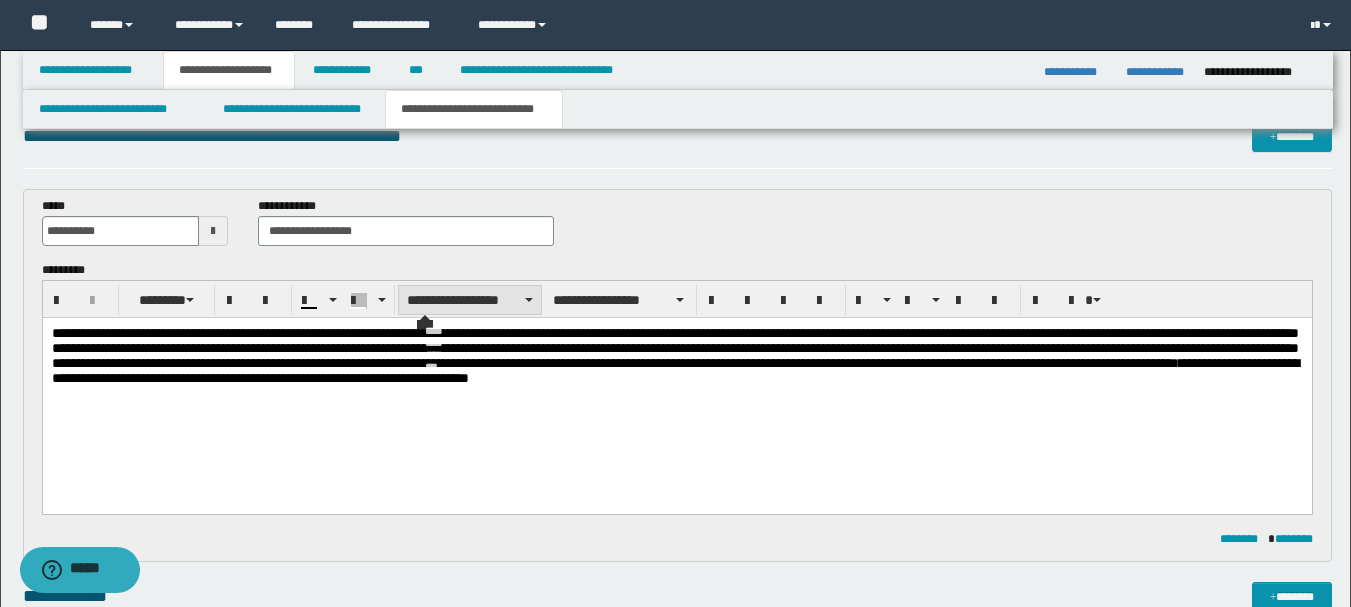 click on "**********" at bounding box center [470, 300] 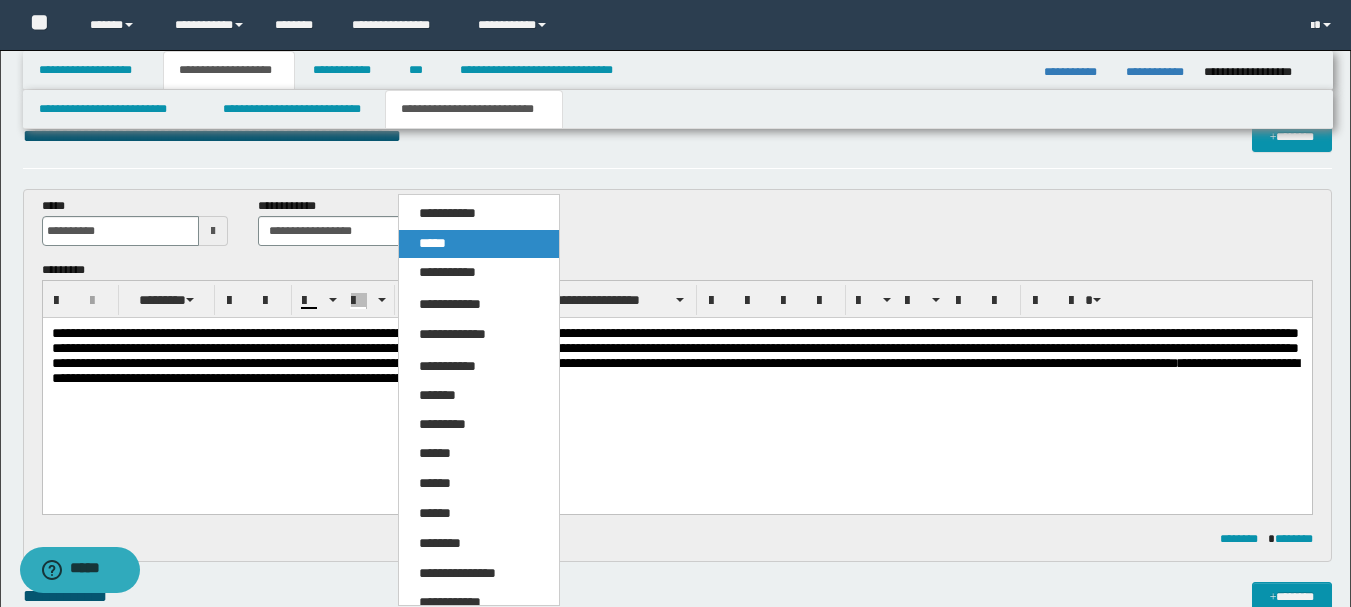 click on "*****" at bounding box center (479, 244) 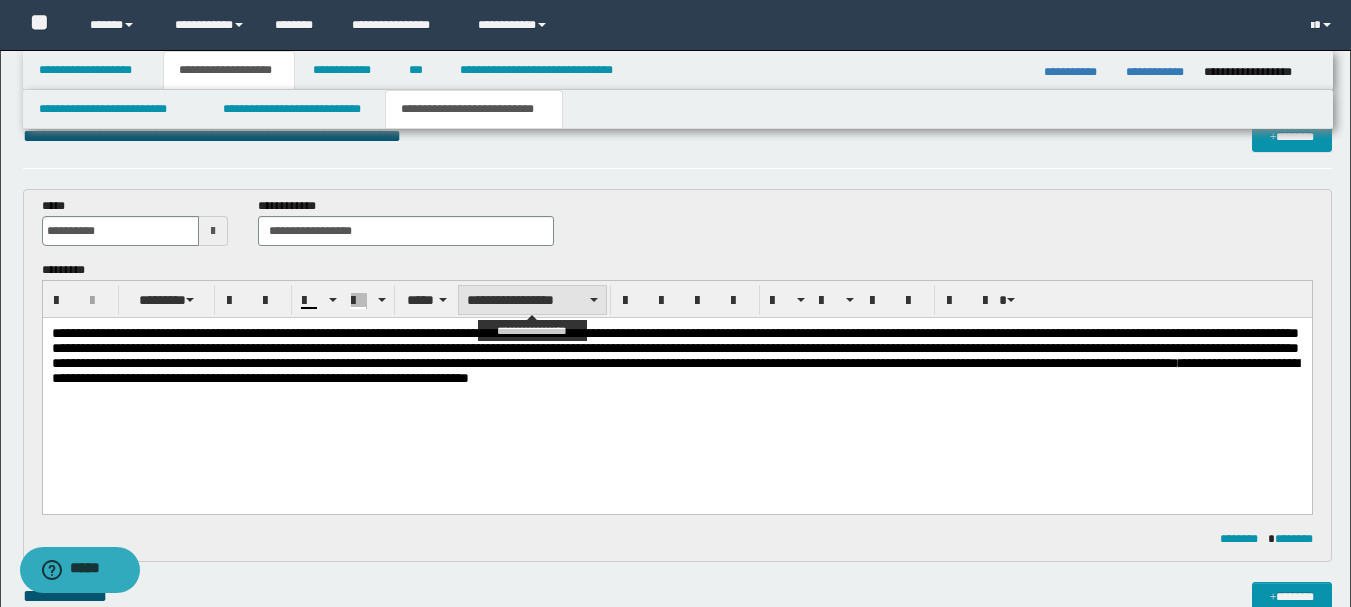 click on "**********" at bounding box center [532, 300] 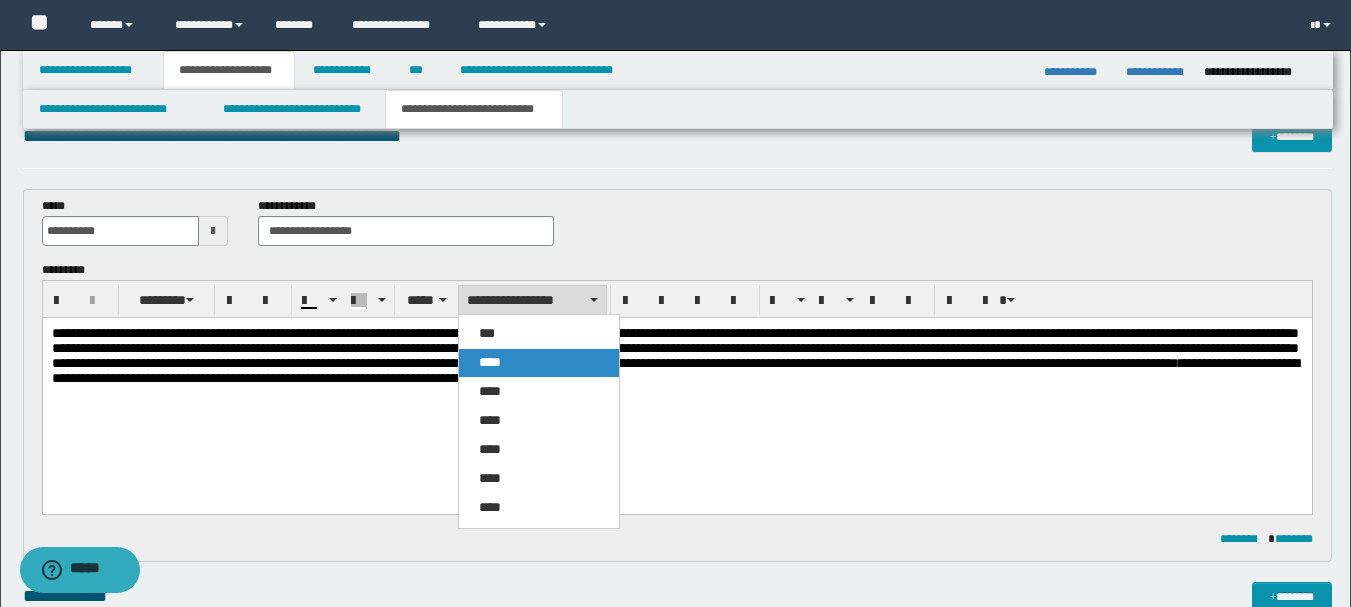 click on "****" at bounding box center (539, 363) 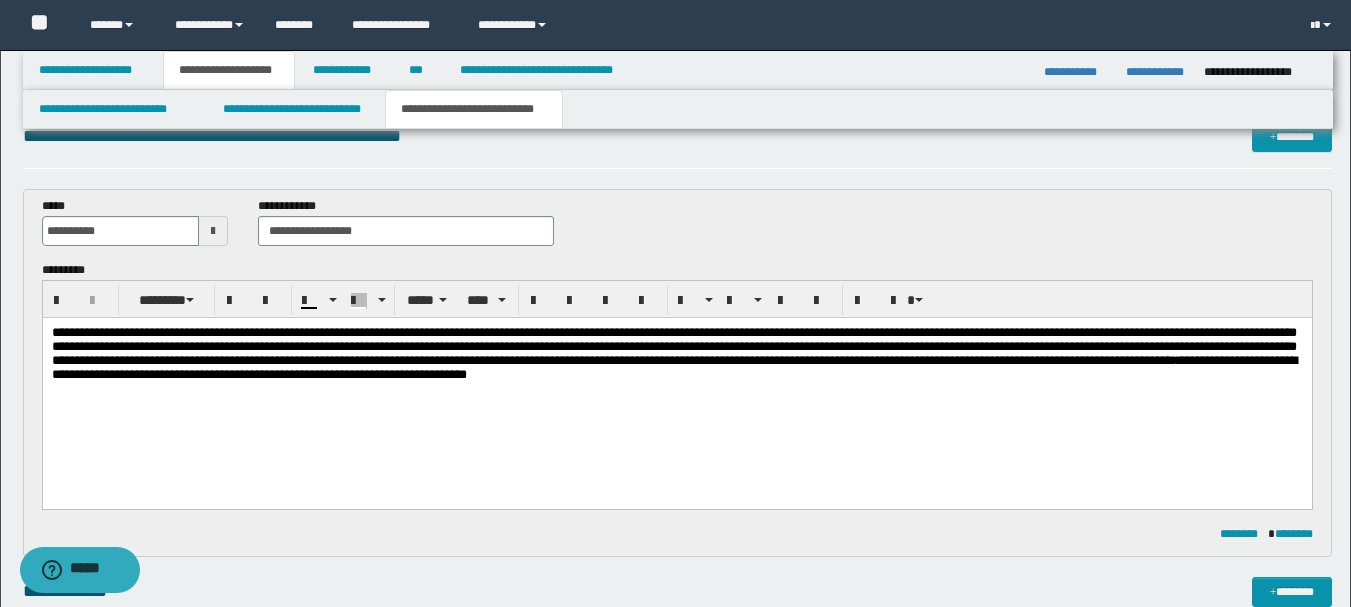 click on "**********" at bounding box center [676, 379] 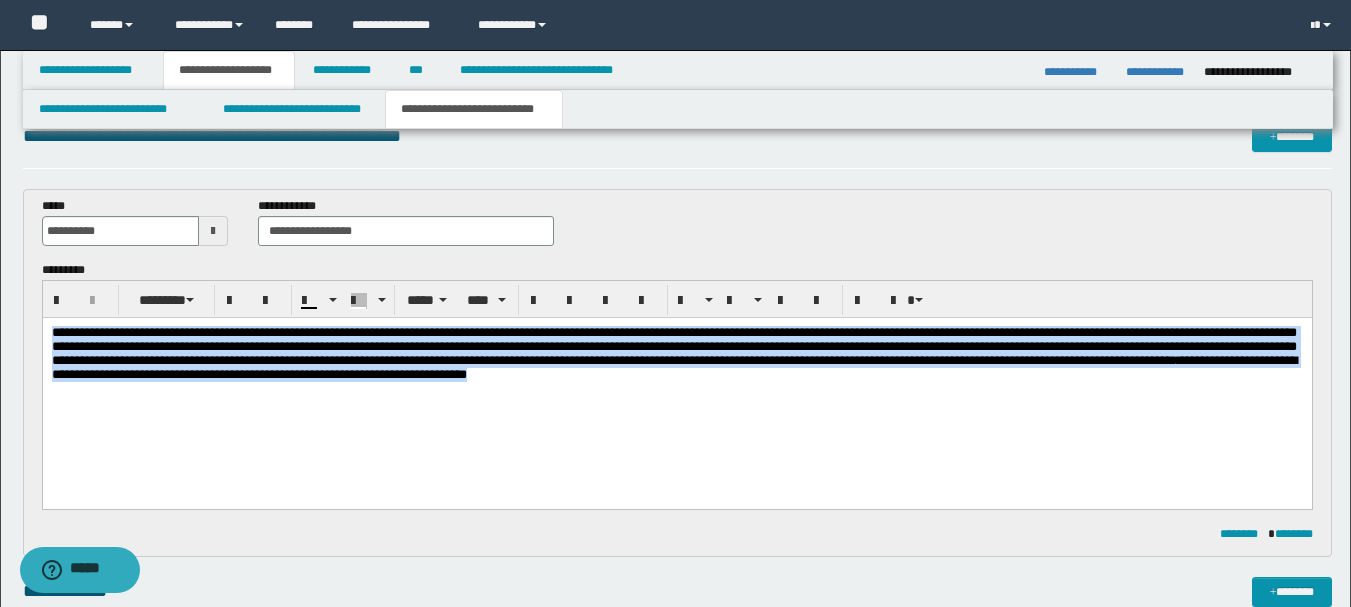 drag, startPoint x: 98, startPoint y: 406, endPoint x: 43, endPoint y: 326, distance: 97.082436 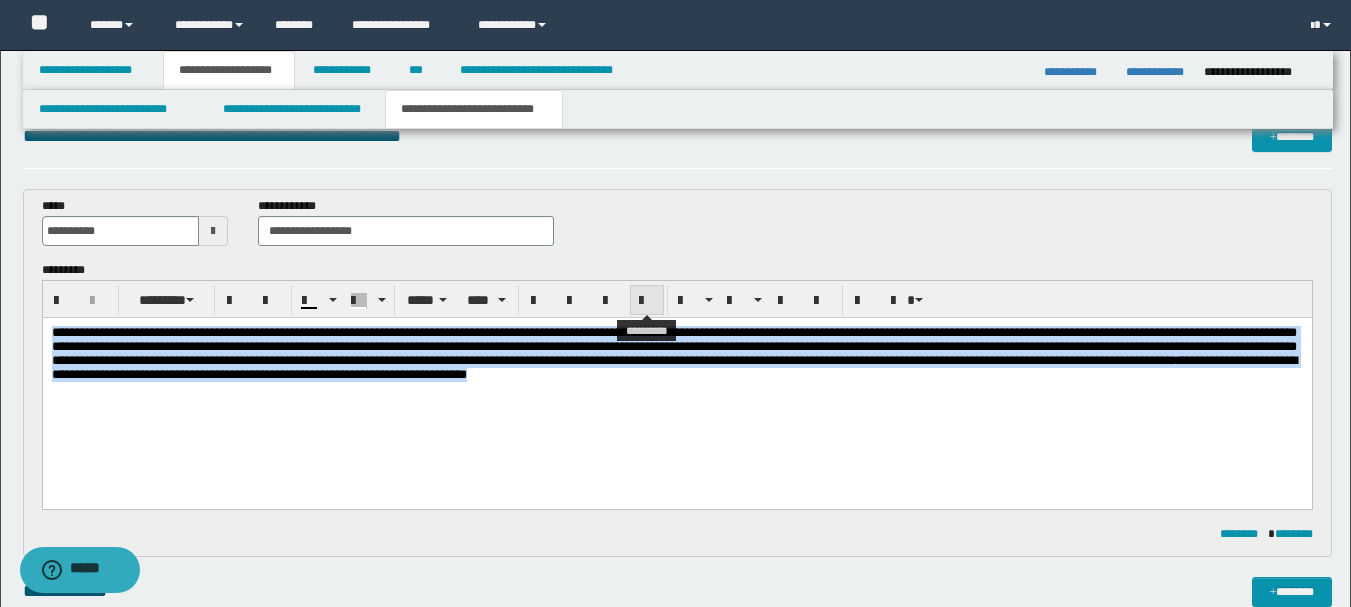 click at bounding box center [647, 301] 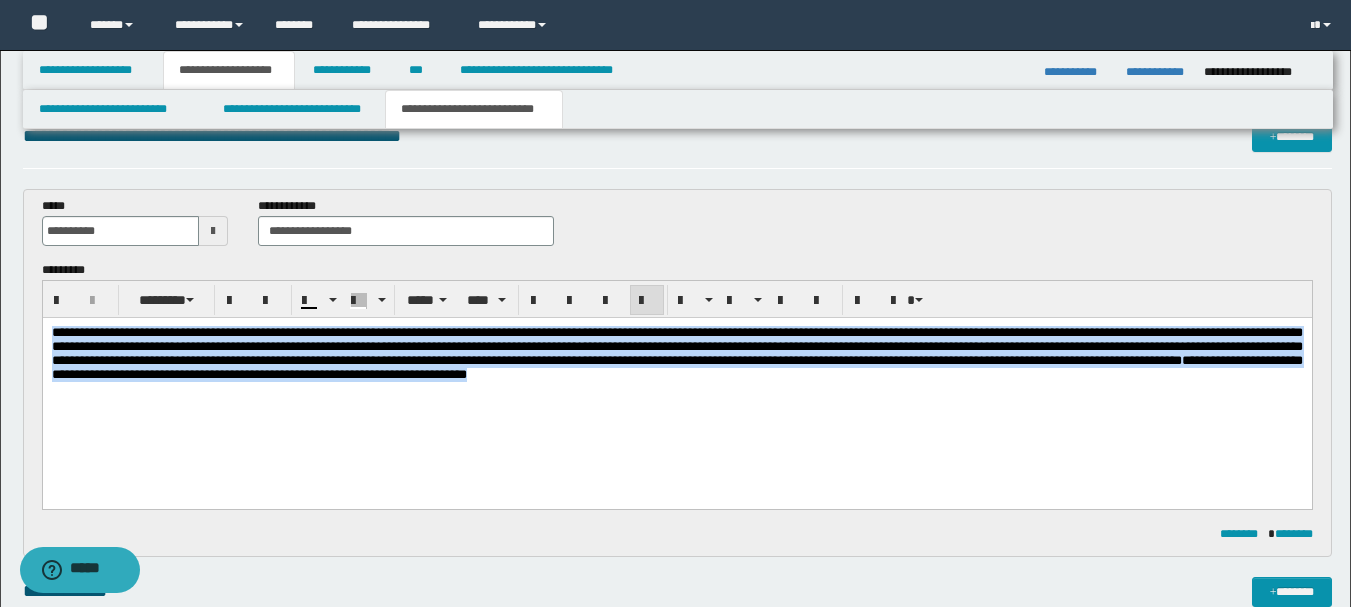 click on "**********" at bounding box center (676, 379) 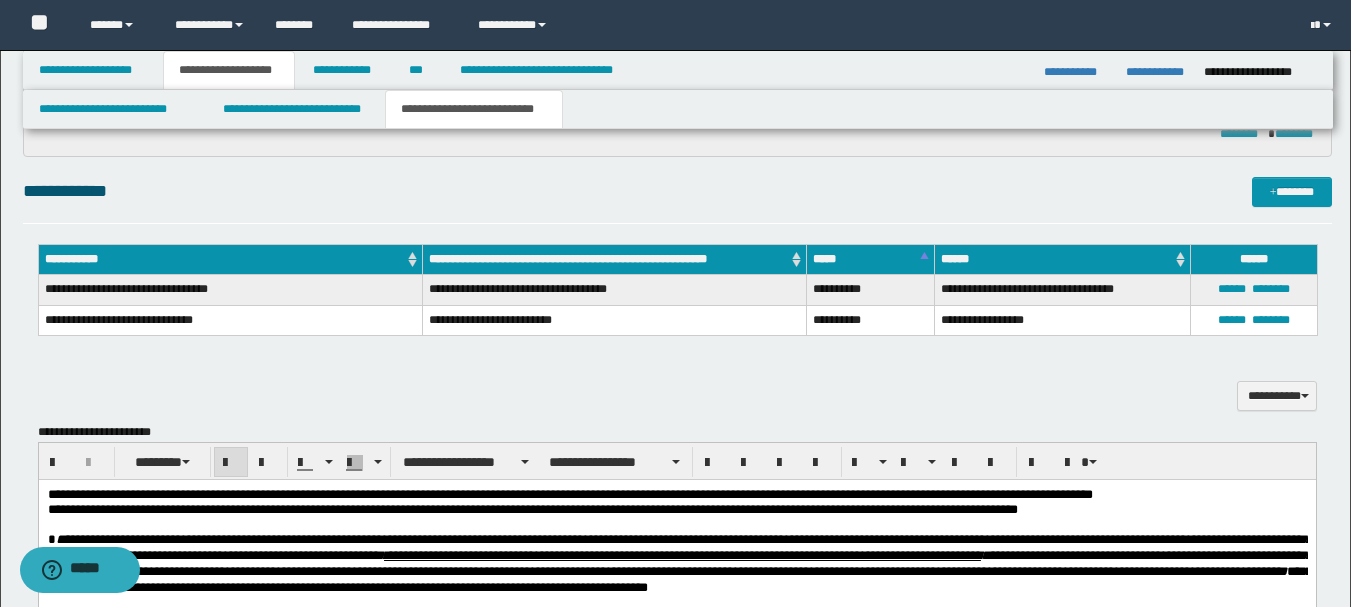 scroll, scrollTop: 737, scrollLeft: 0, axis: vertical 